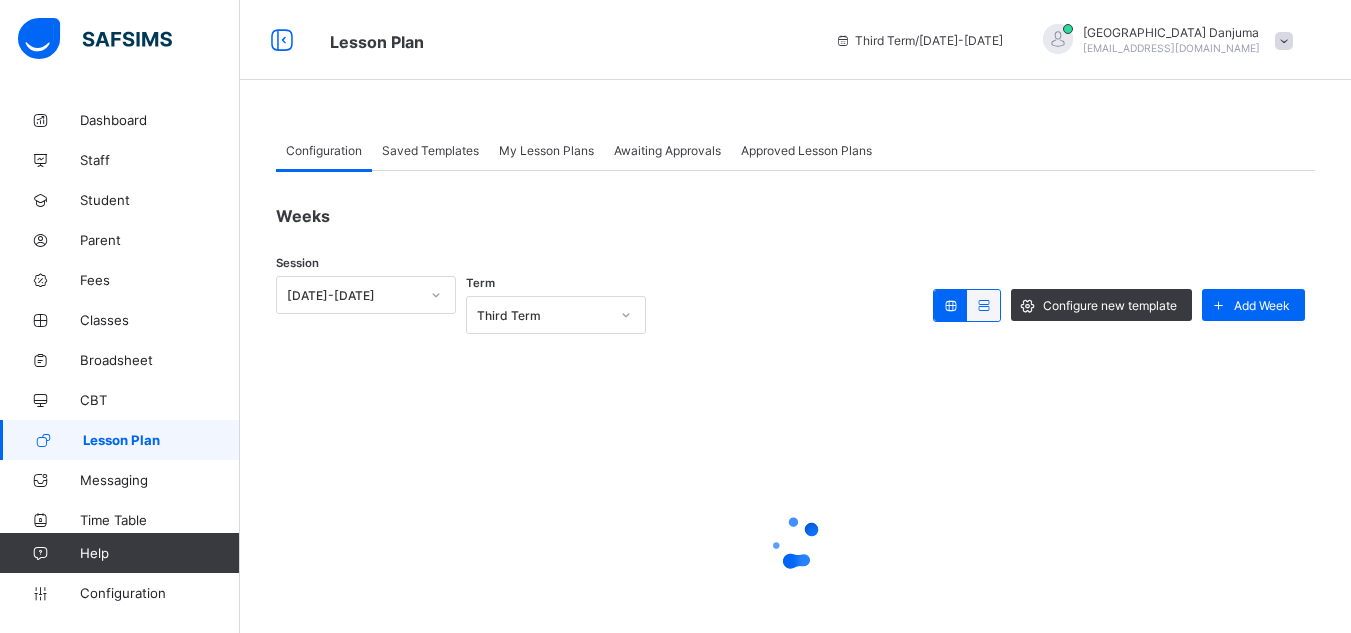 scroll, scrollTop: 0, scrollLeft: 0, axis: both 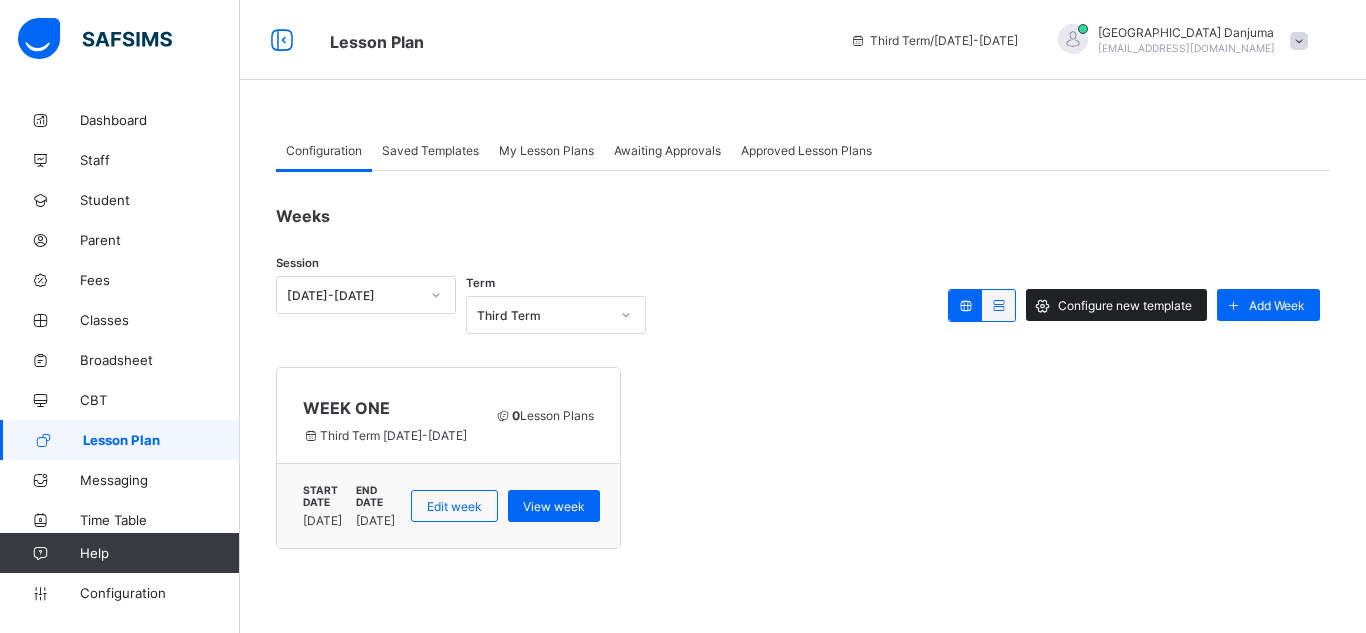 click on "Configure new template" at bounding box center [1125, 305] 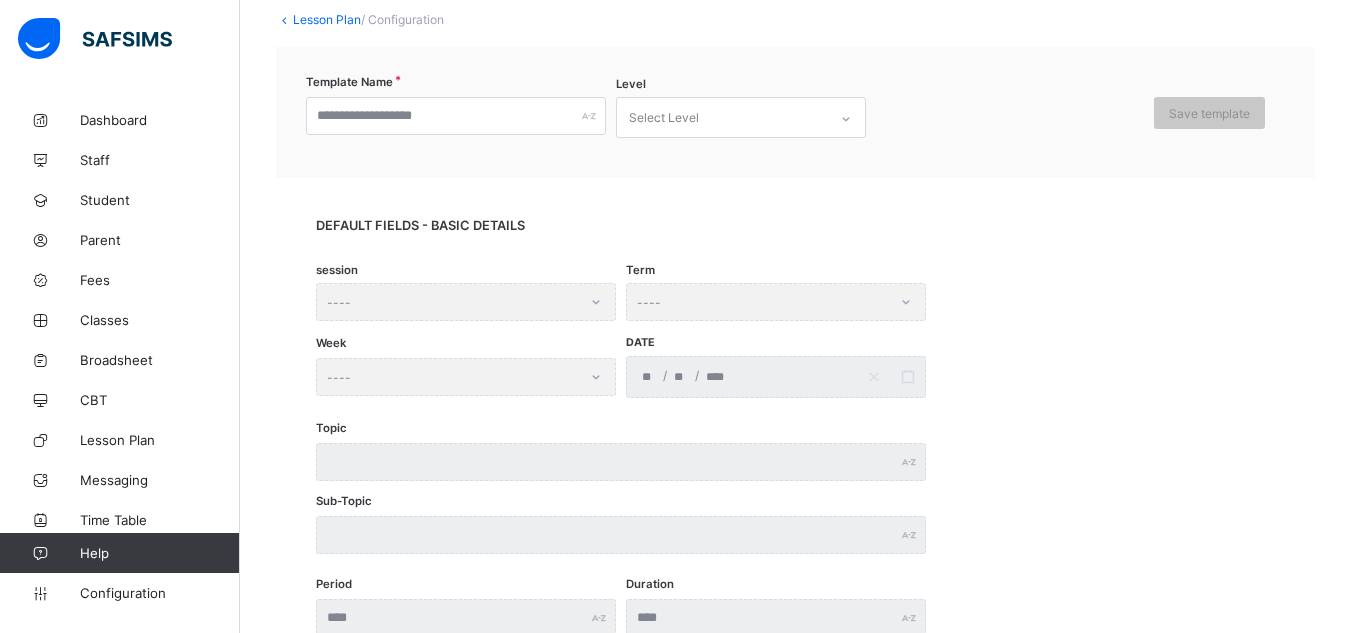 scroll, scrollTop: 0, scrollLeft: 0, axis: both 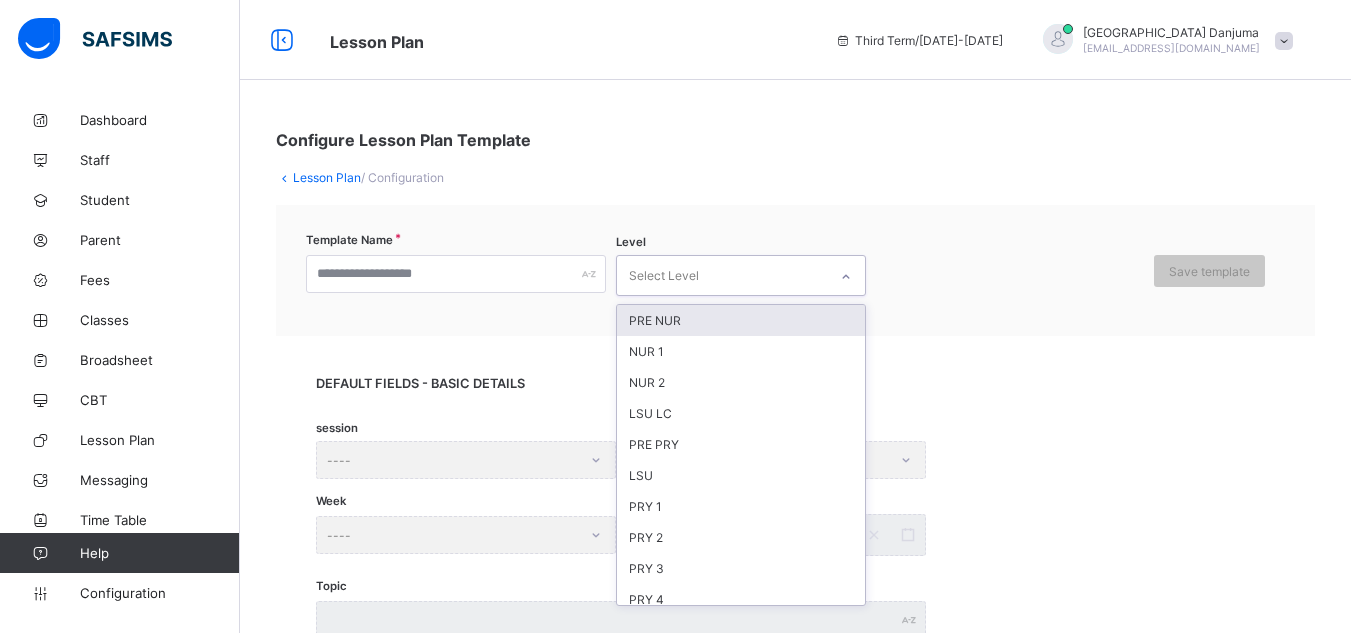click on "Select Level" at bounding box center [664, 276] 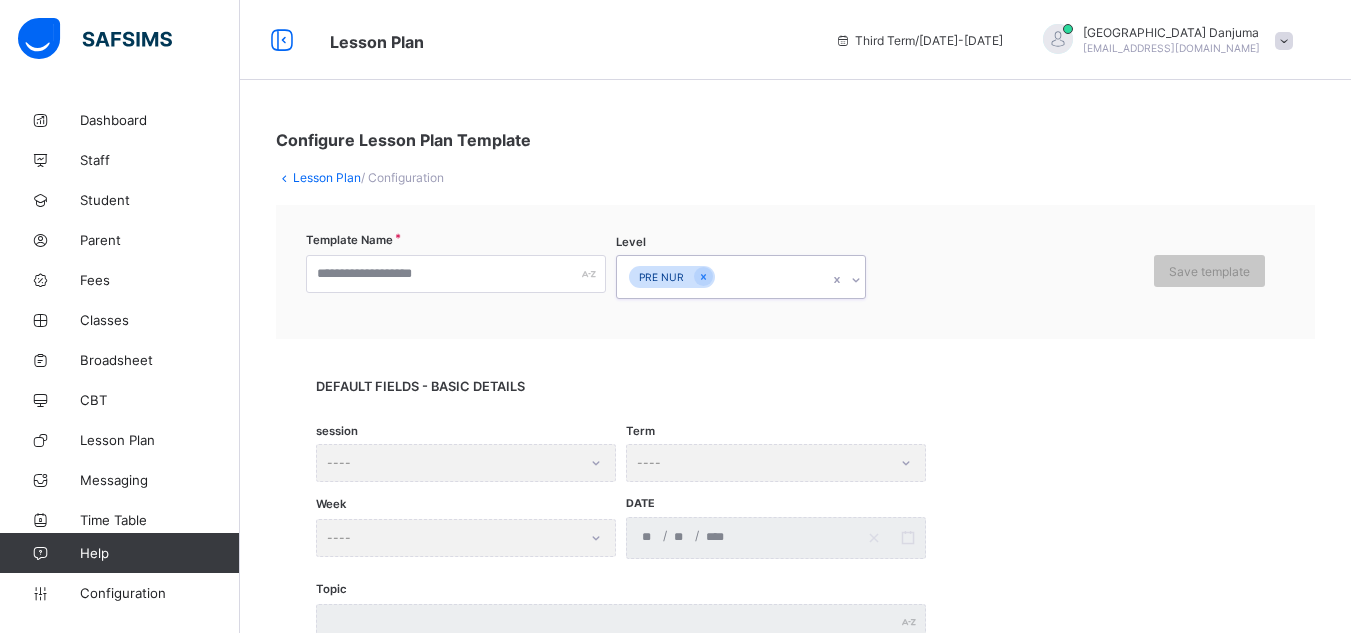 click 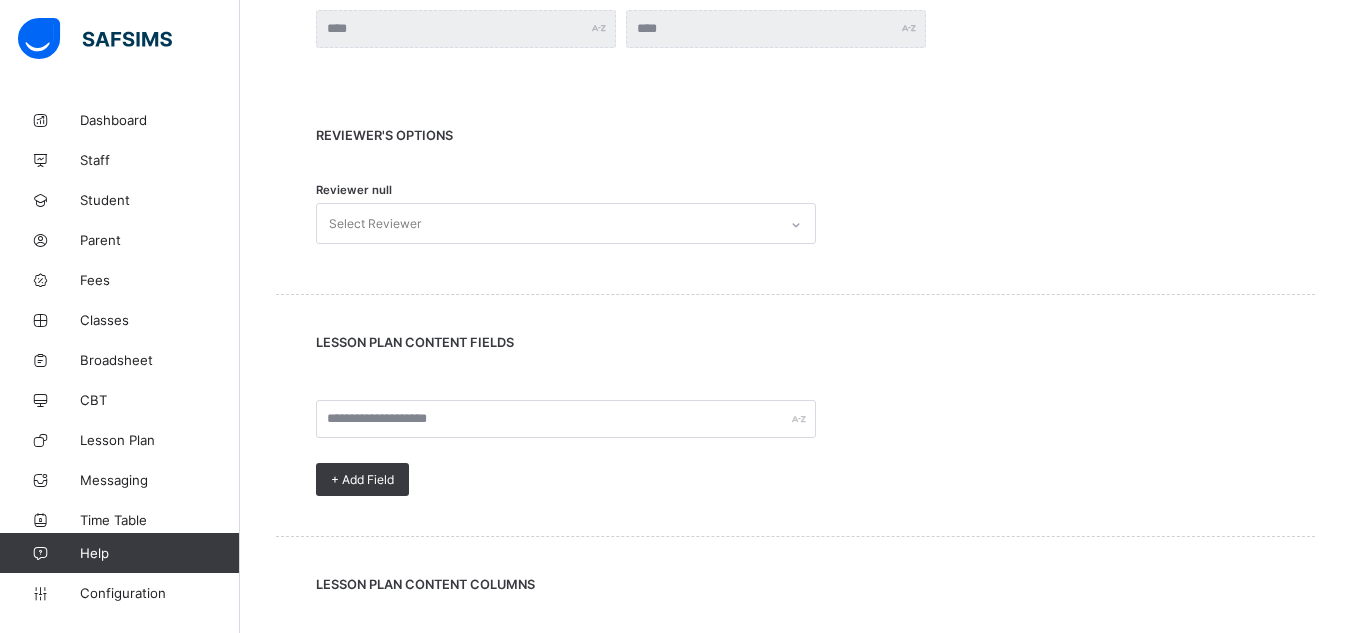 scroll, scrollTop: 752, scrollLeft: 0, axis: vertical 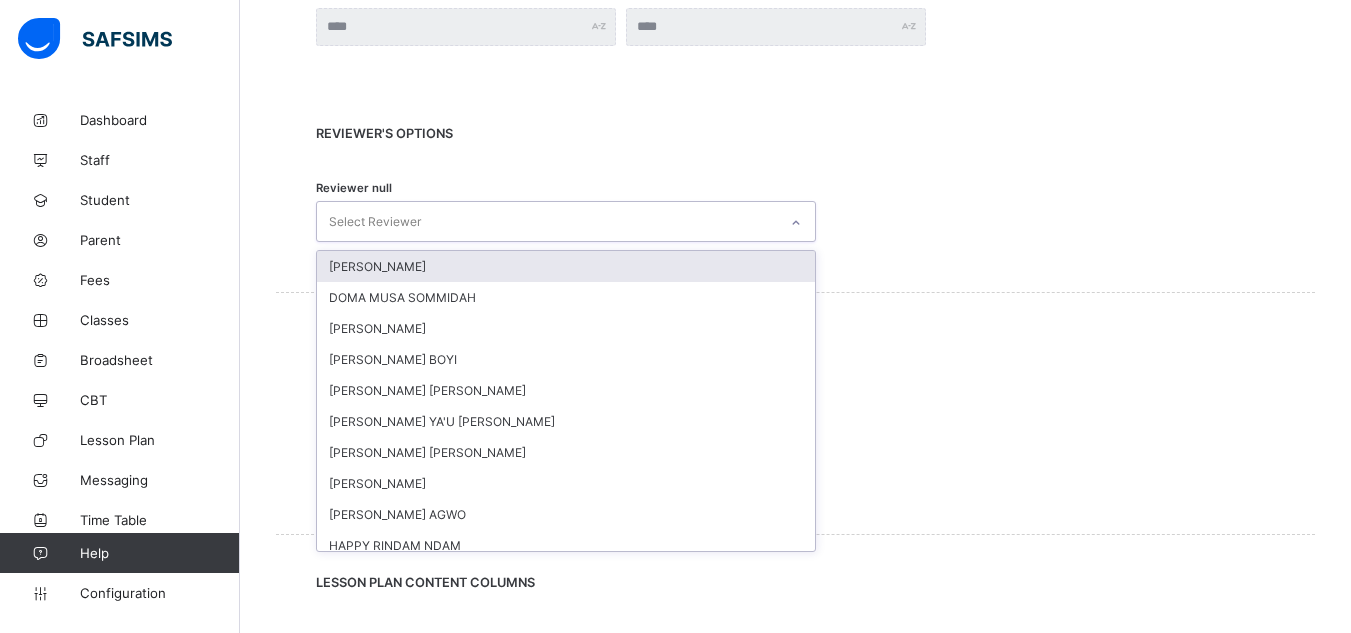 click on "Select Reviewer" at bounding box center [375, 222] 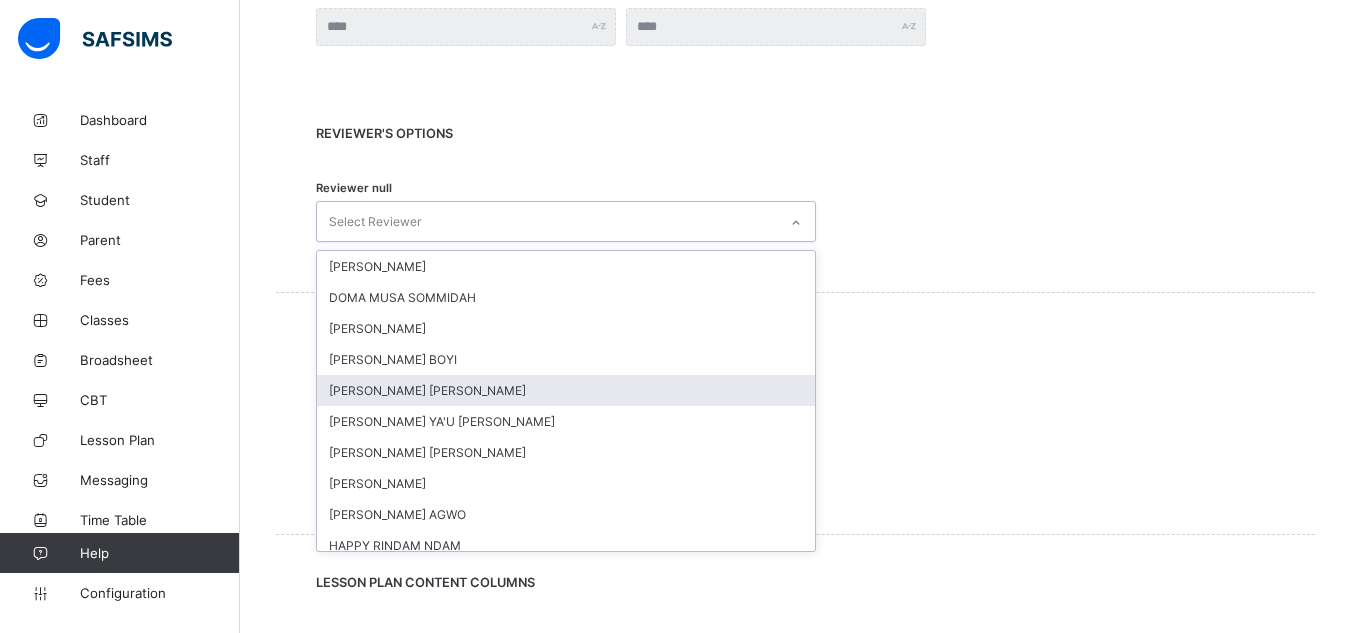 click on "RUTH OLUCHI OKORIE" at bounding box center [566, 390] 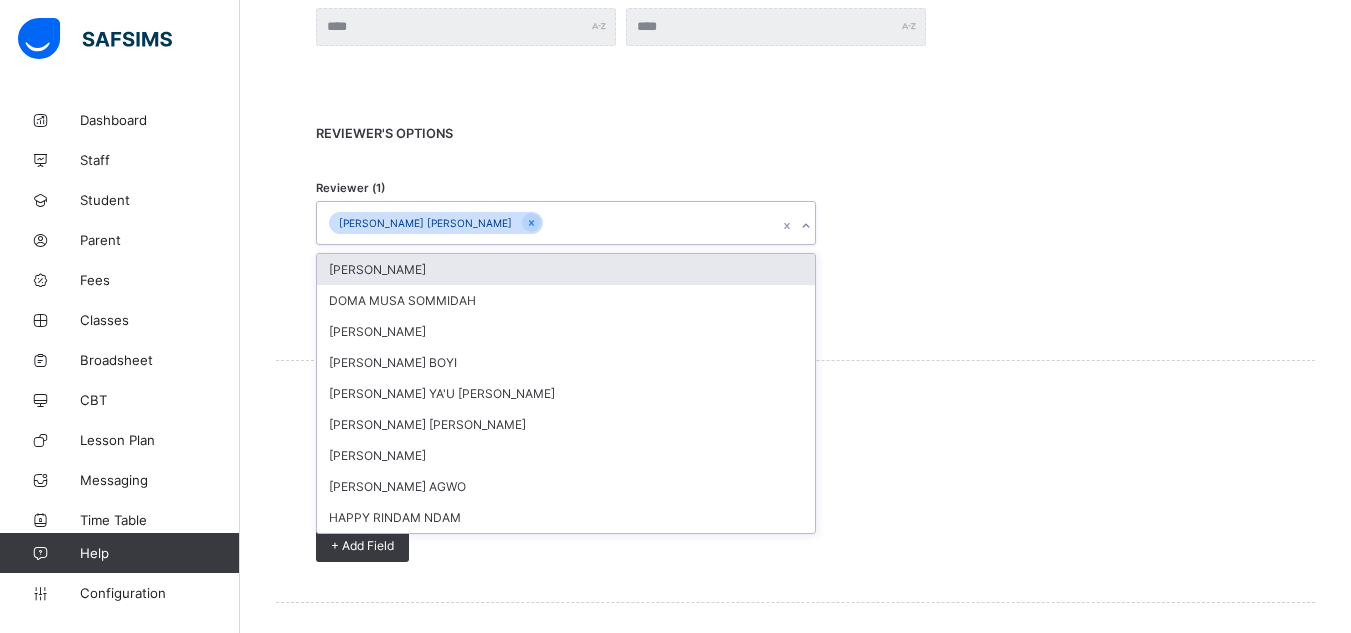 click on "RUTH OLUCHI OKORIE" at bounding box center [547, 223] 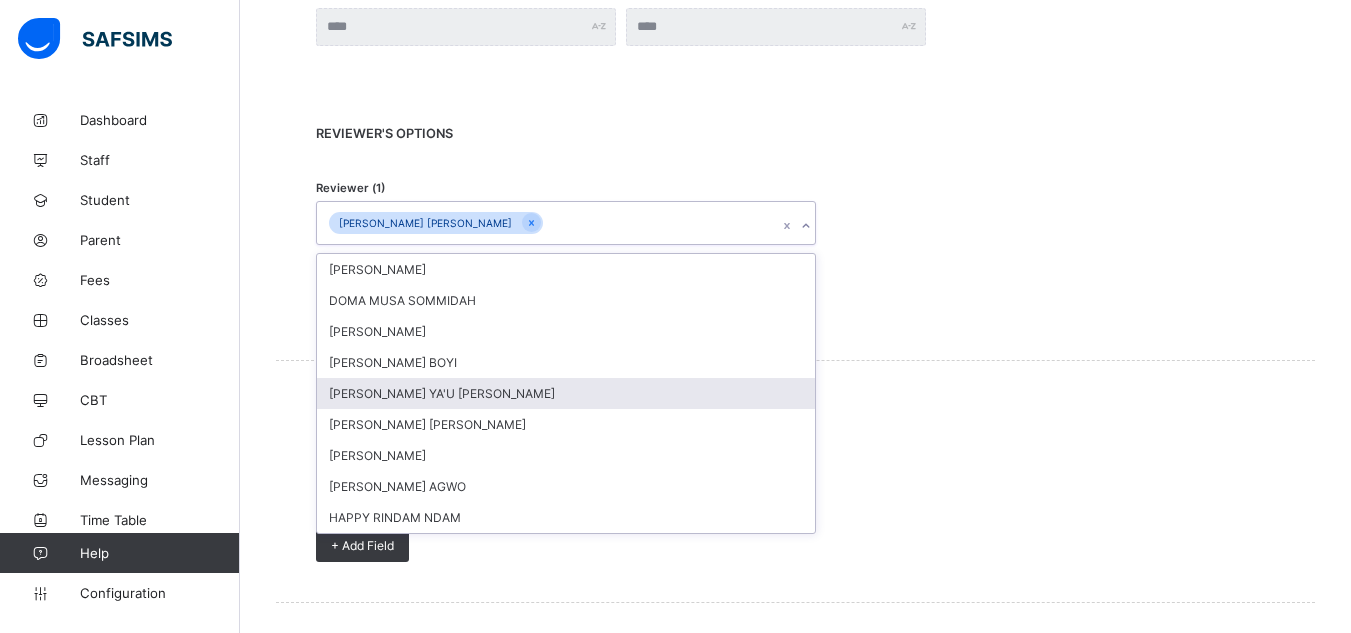click on "TERAH YA'U DANIEL" at bounding box center (566, 393) 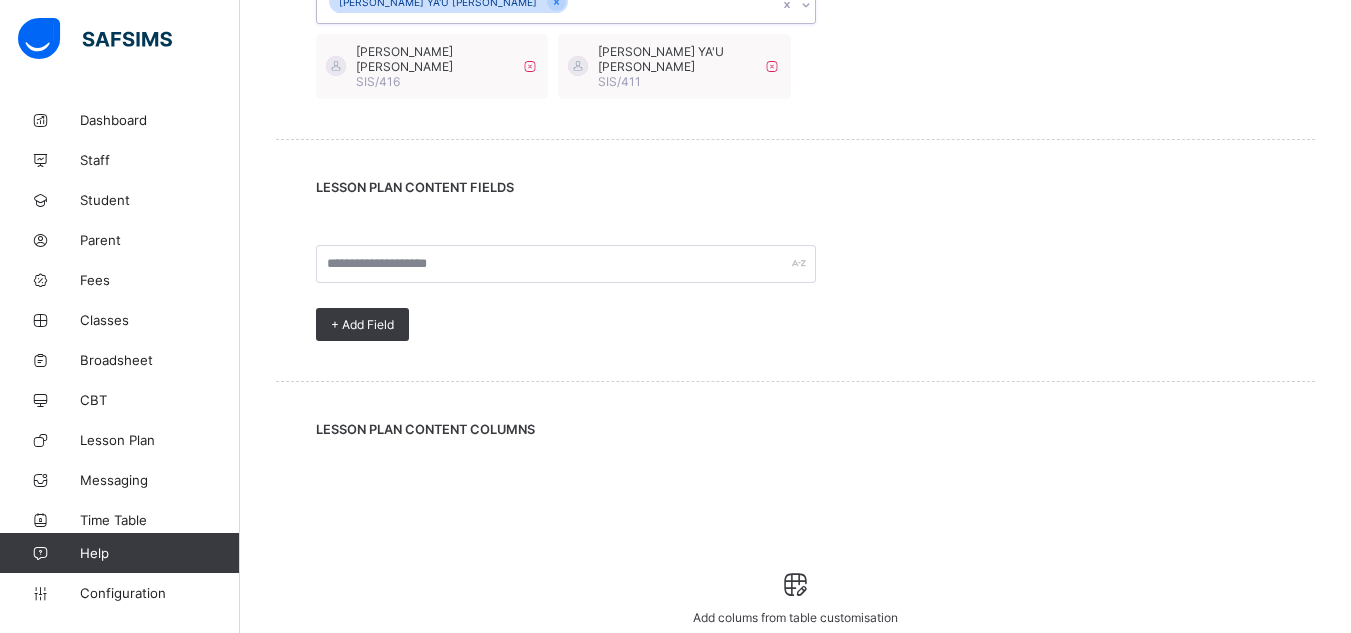 scroll, scrollTop: 1001, scrollLeft: 0, axis: vertical 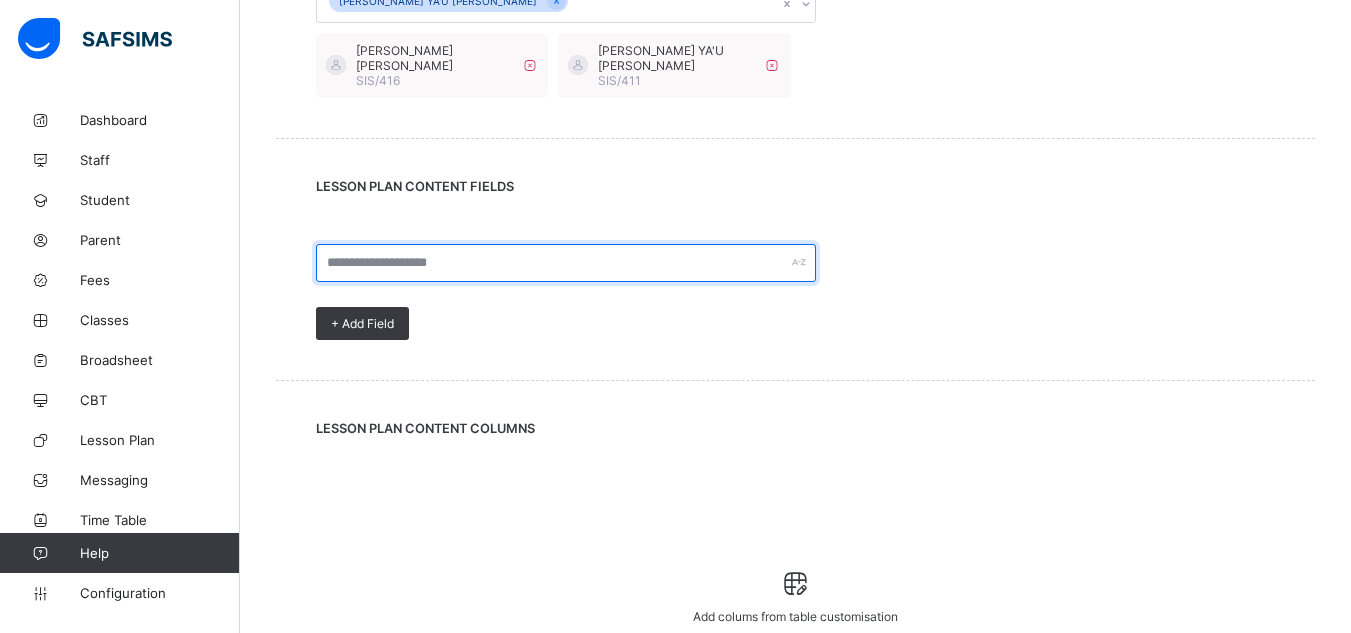 click at bounding box center [566, 263] 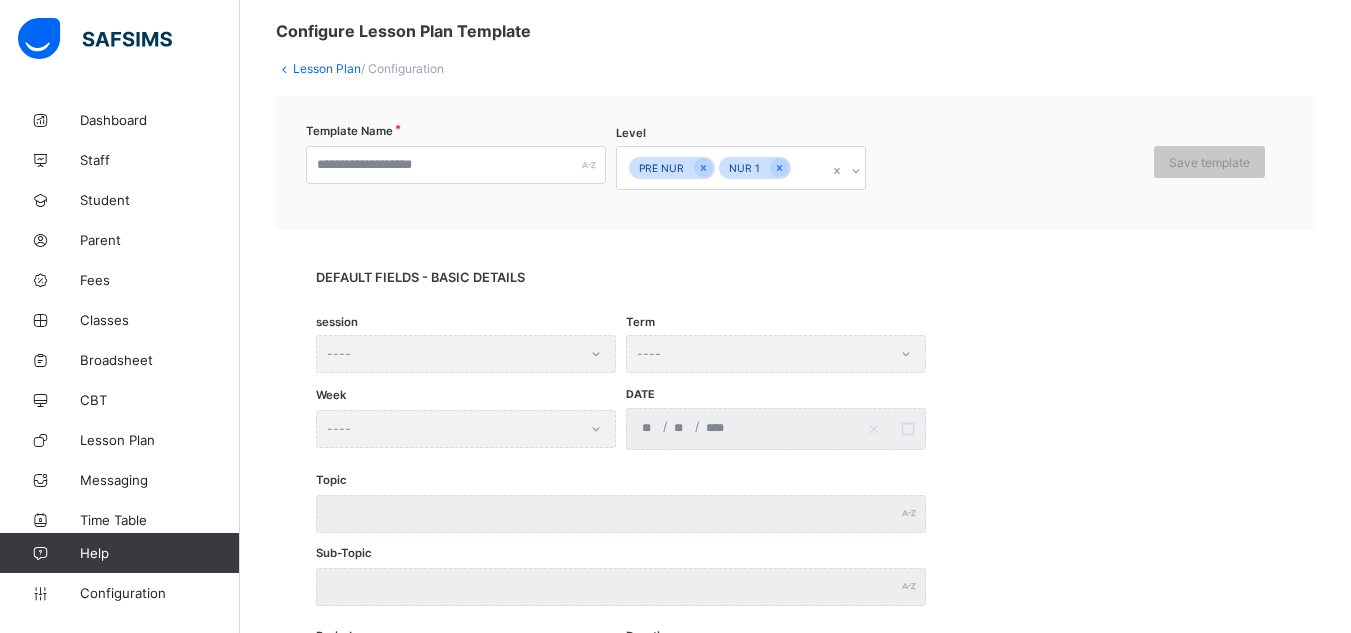 scroll, scrollTop: 0, scrollLeft: 0, axis: both 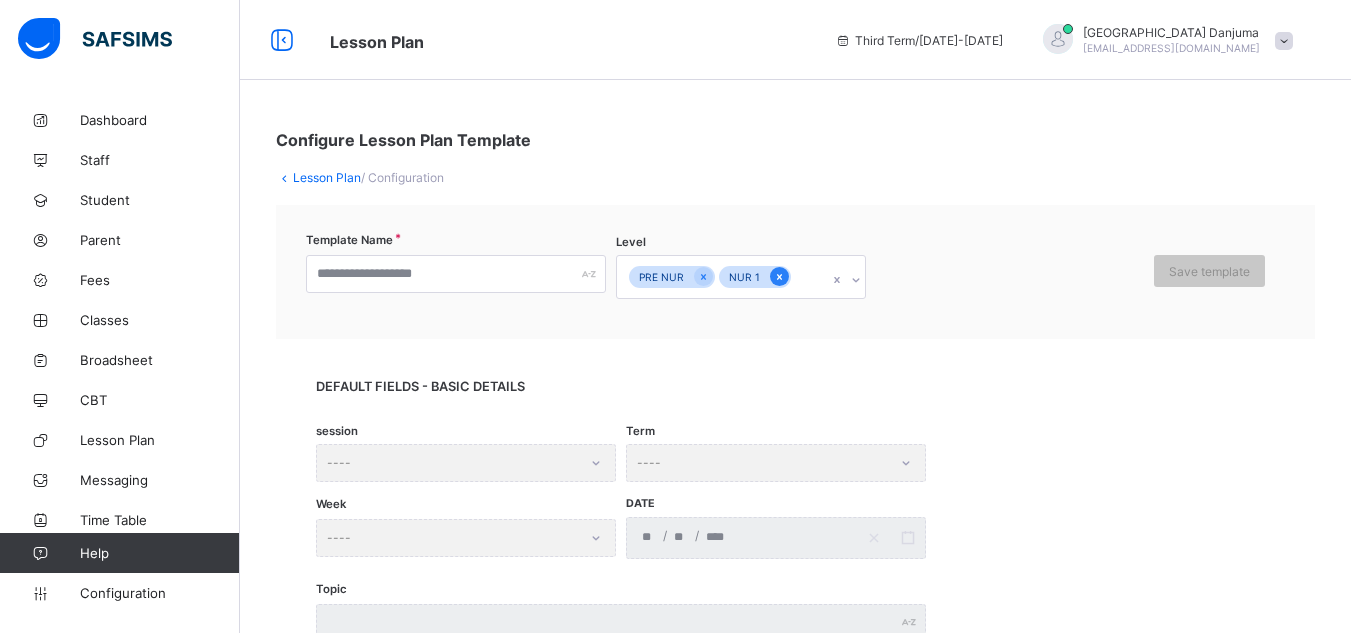 click 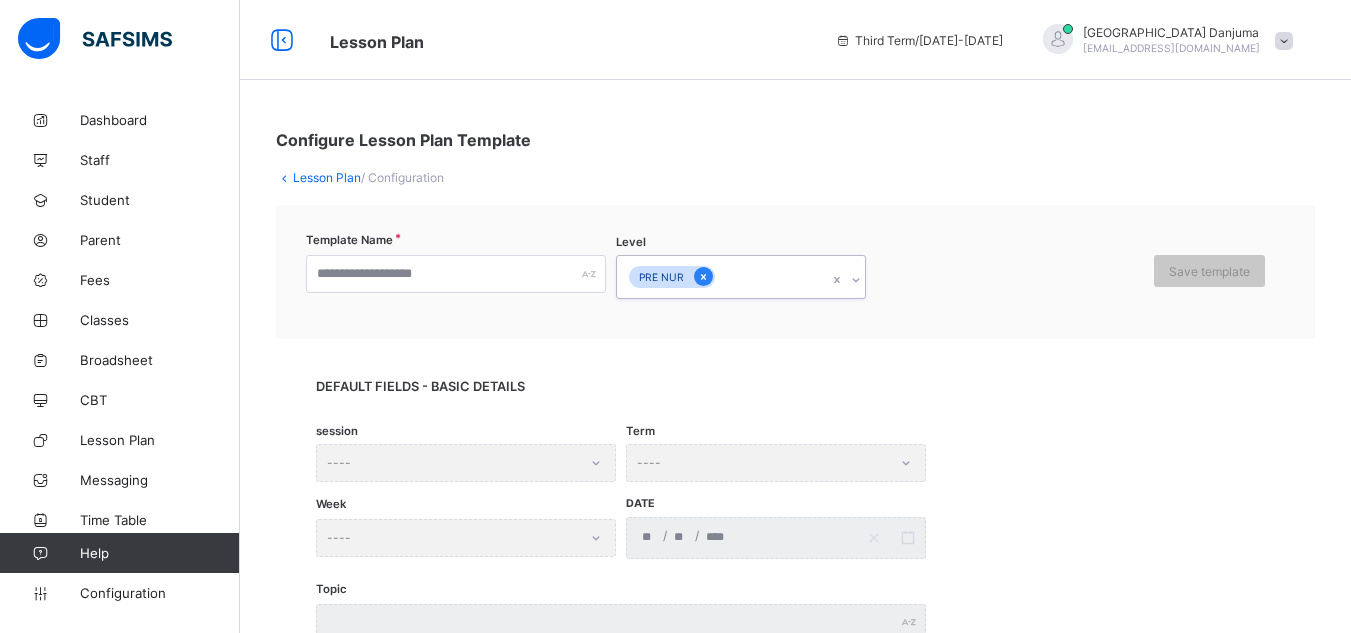 click 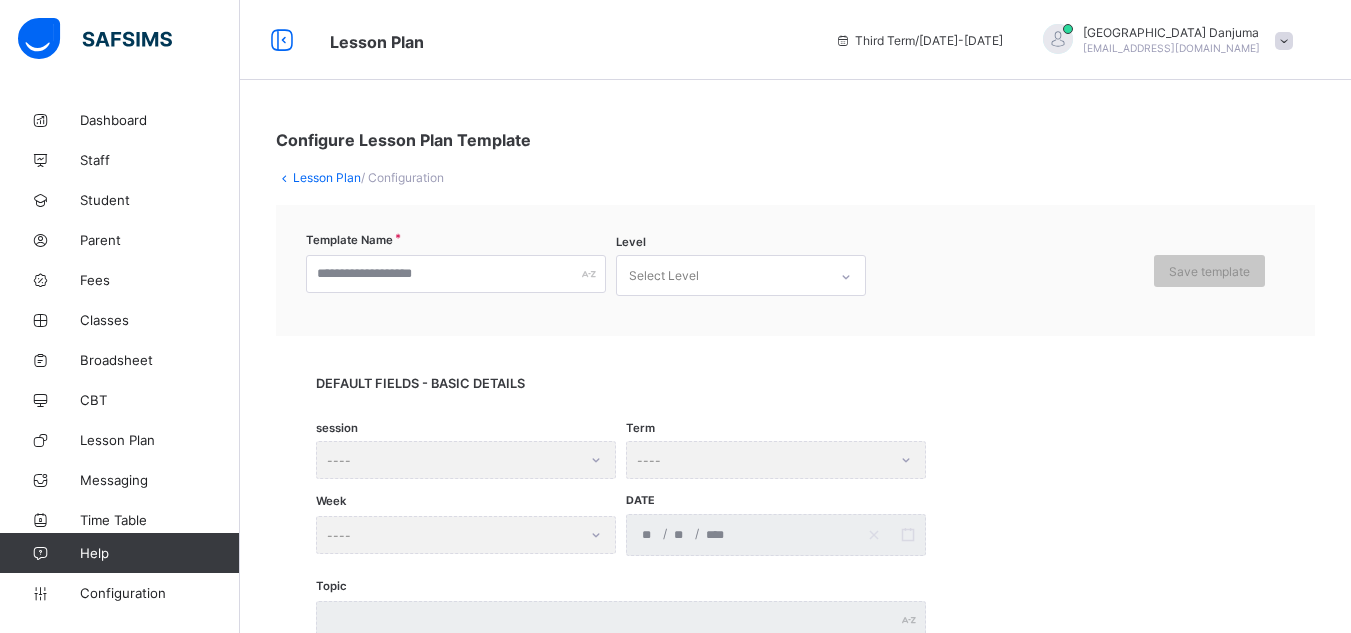 click on "Lesson Plan" at bounding box center [327, 177] 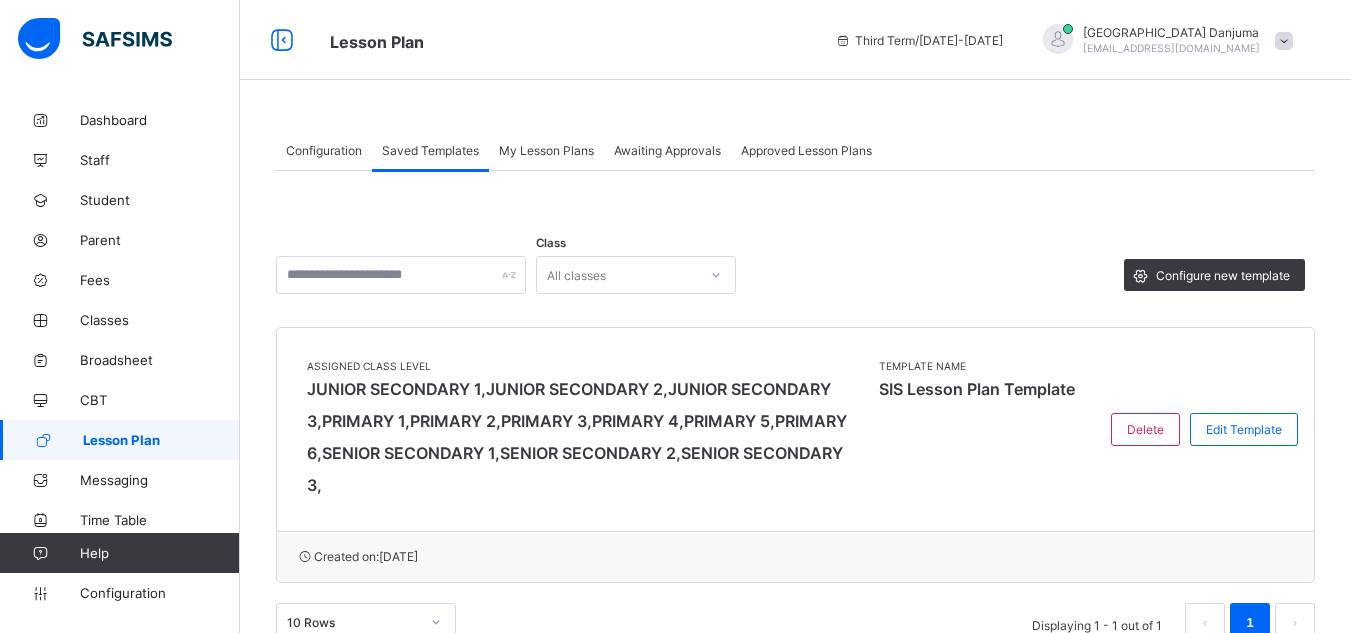 scroll, scrollTop: 55, scrollLeft: 0, axis: vertical 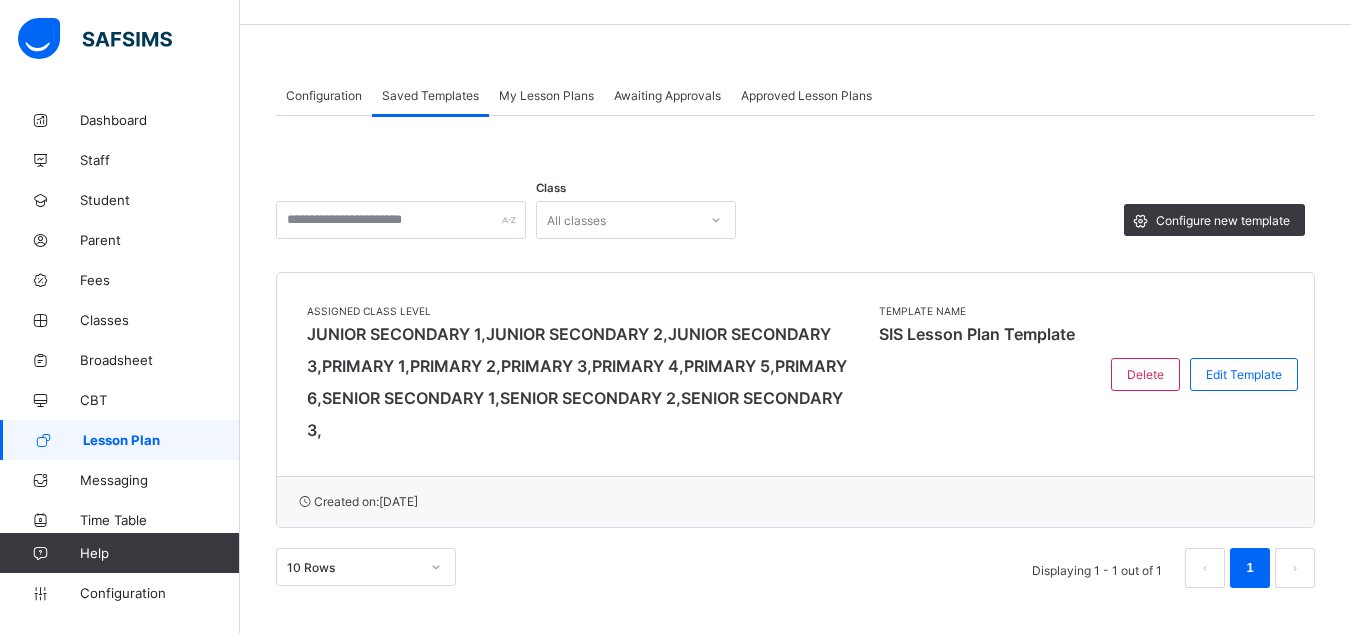 click on "Help" at bounding box center (159, 553) 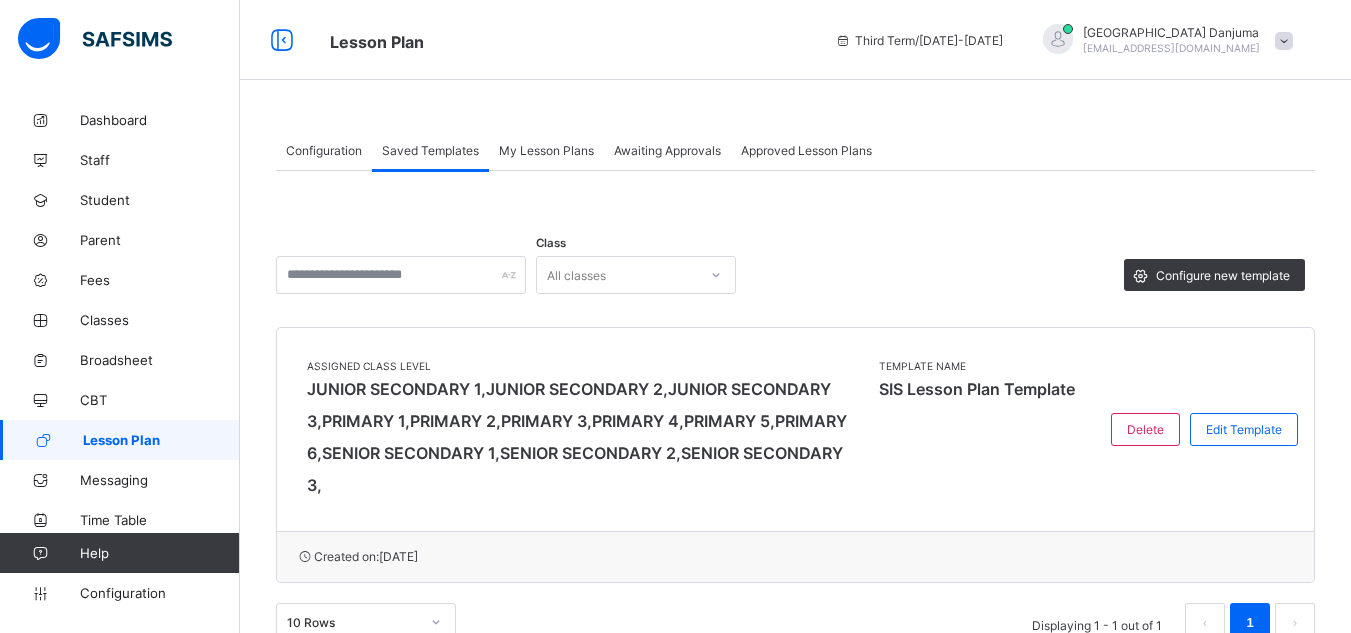 scroll, scrollTop: 0, scrollLeft: 0, axis: both 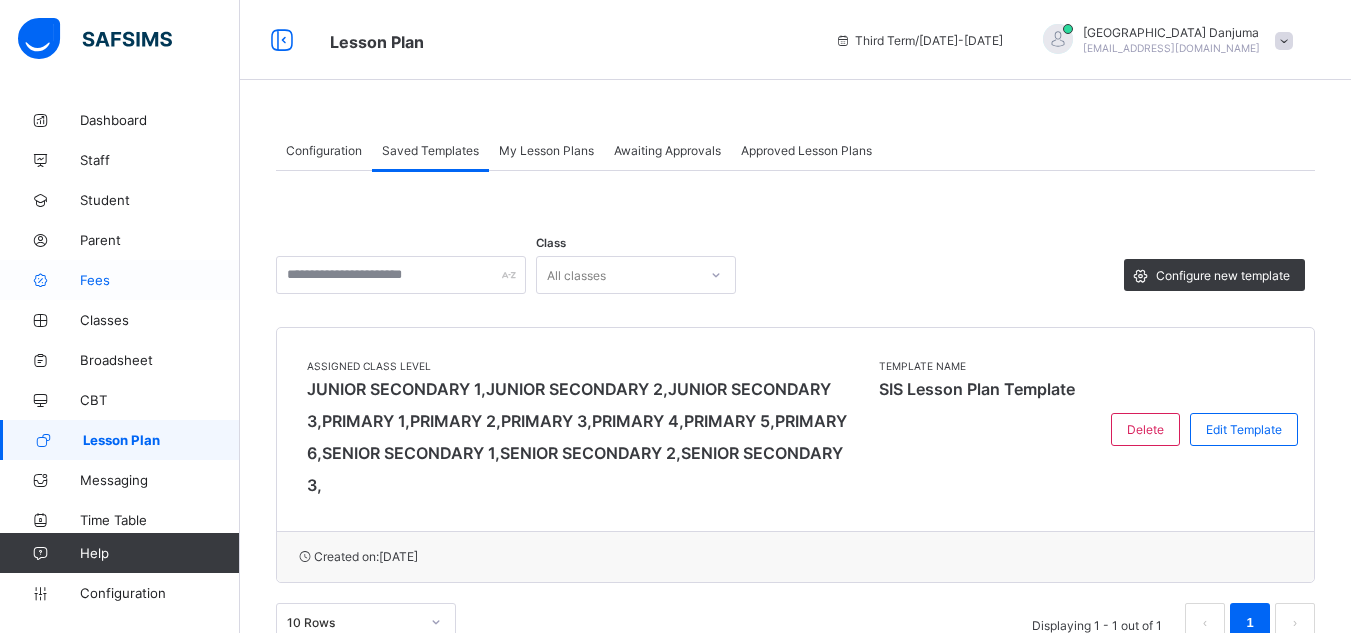click on "Fees" at bounding box center (160, 280) 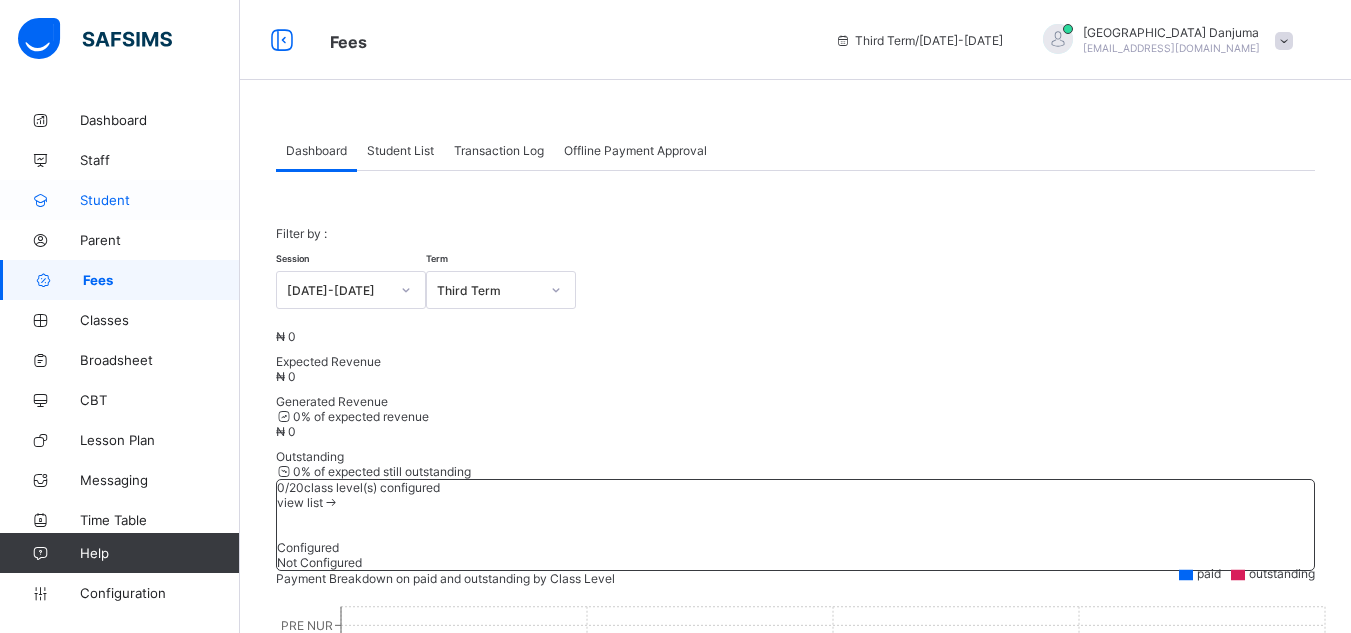 click on "Student" at bounding box center (160, 200) 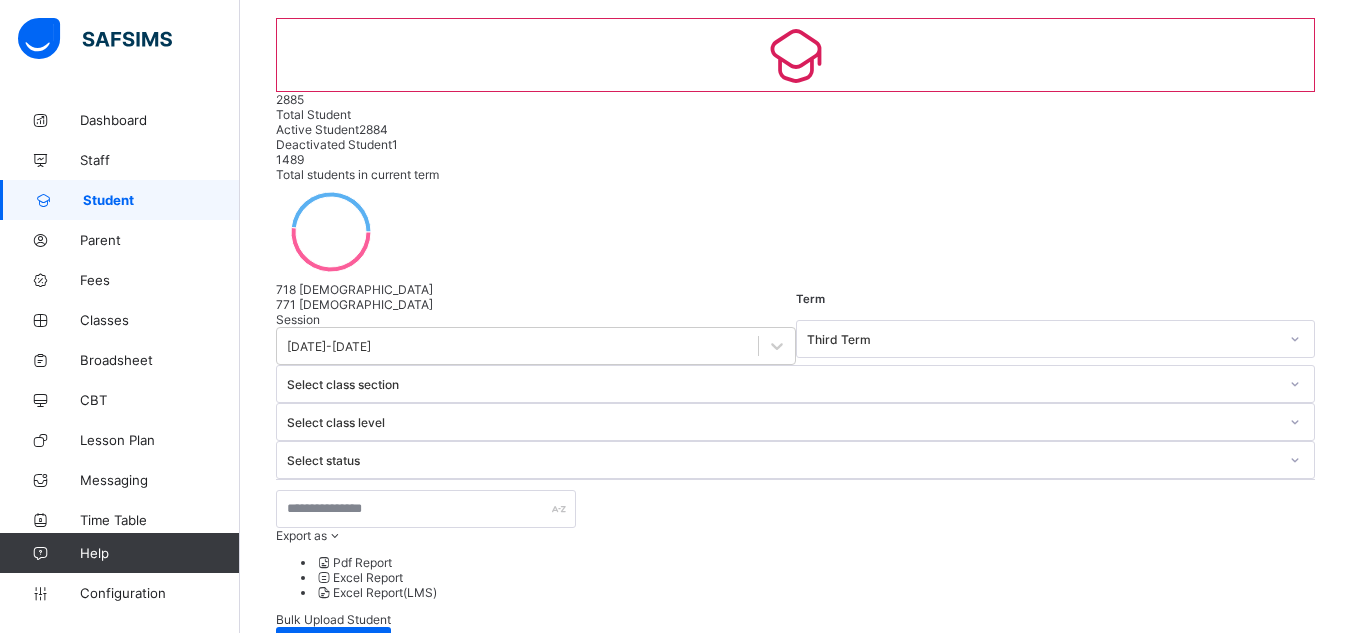 scroll, scrollTop: 163, scrollLeft: 0, axis: vertical 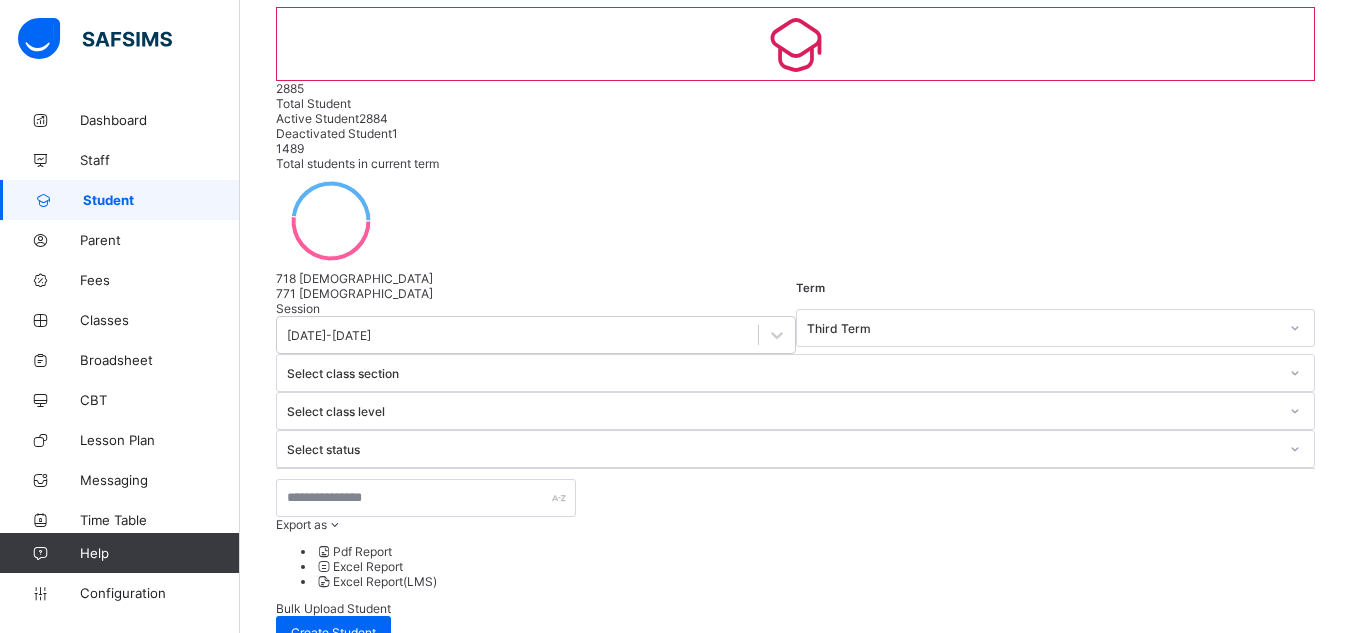 click on "MUHAMMAD AMINU SALE NASIR" at bounding box center [406, 759] 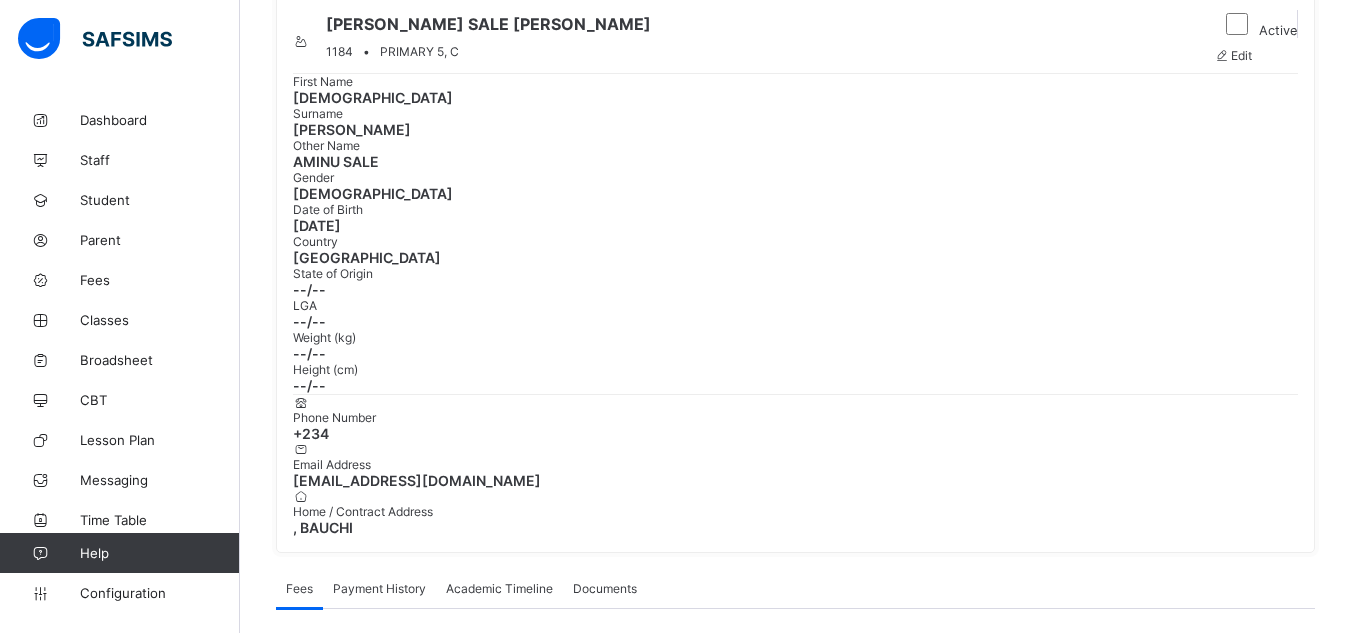 scroll, scrollTop: 162, scrollLeft: 0, axis: vertical 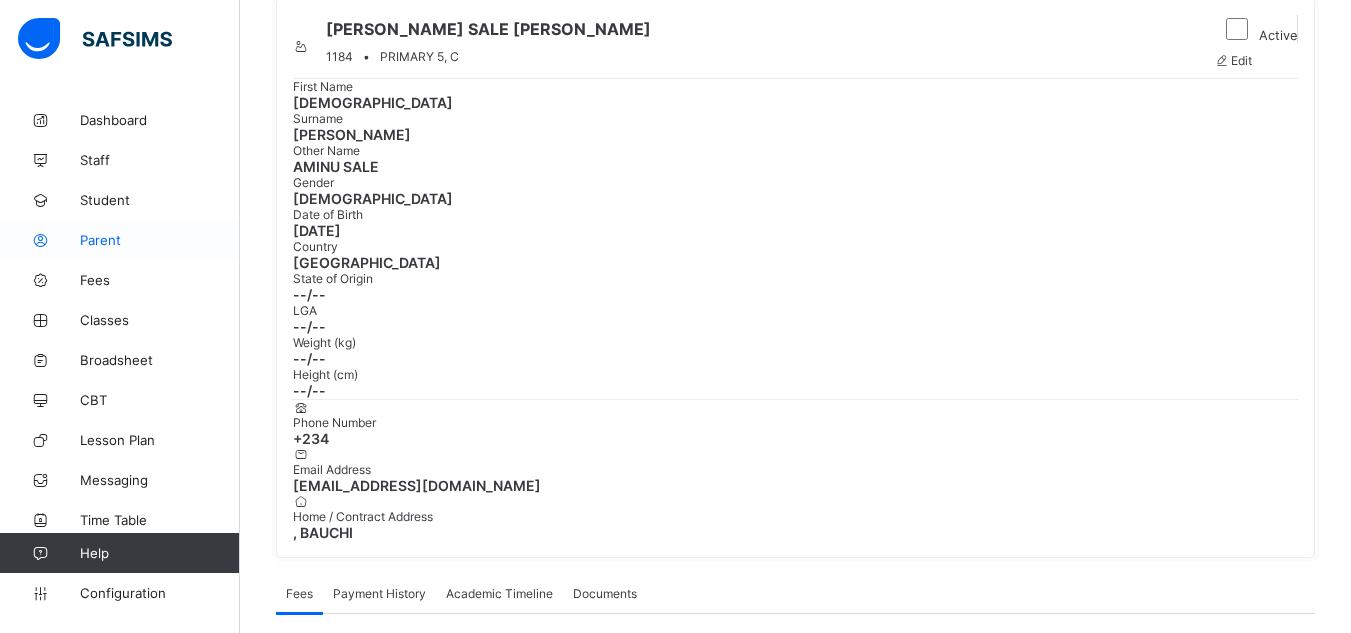 click on "Parent" at bounding box center (160, 240) 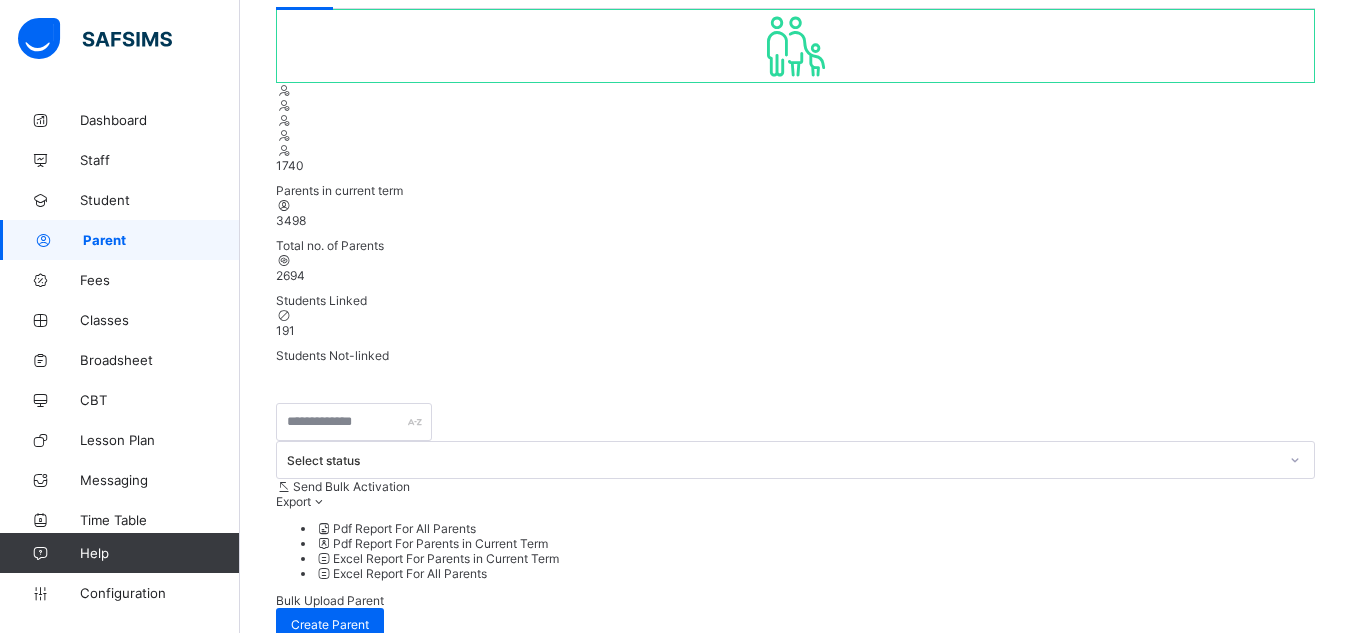 click on "Pdf Report For Parents in Current Term" at bounding box center [815, 543] 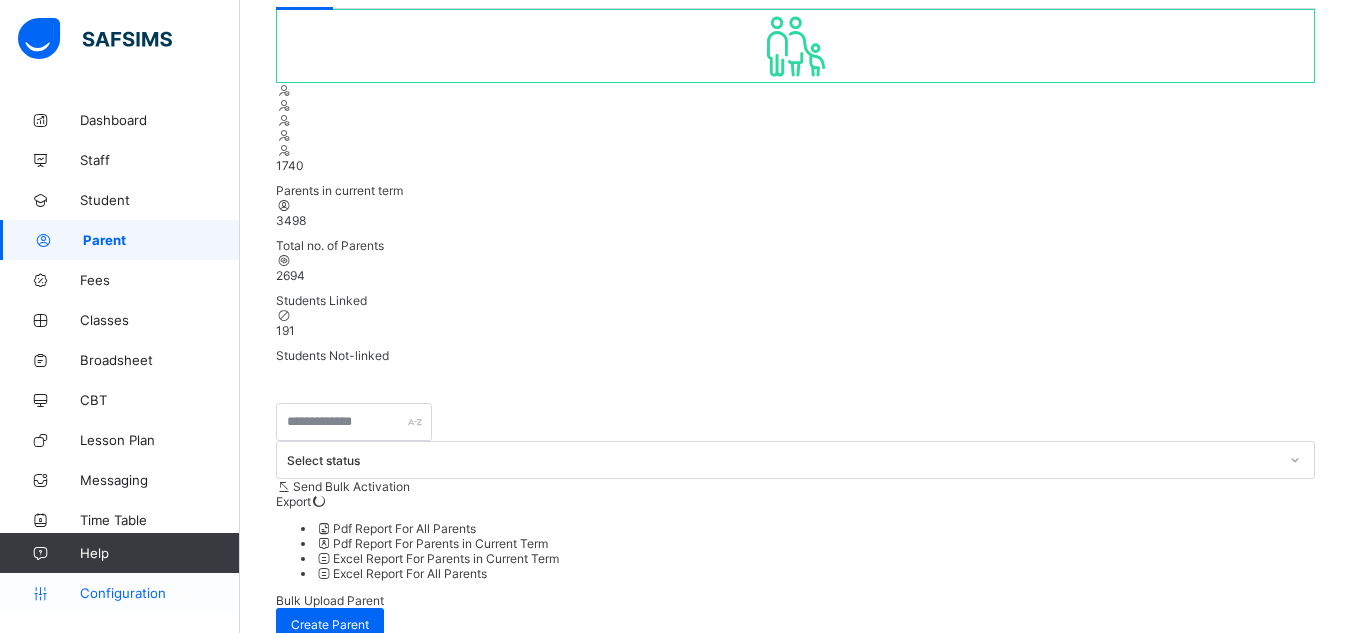 click on "Configuration" at bounding box center [159, 593] 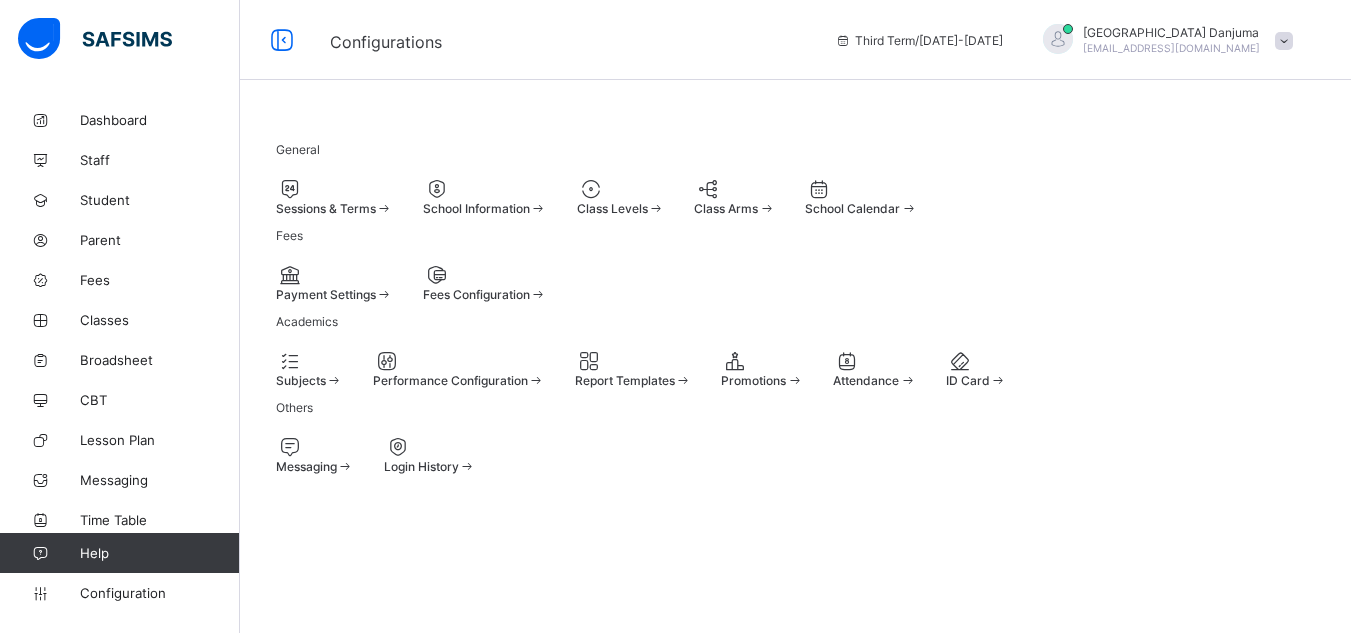 scroll, scrollTop: 150, scrollLeft: 0, axis: vertical 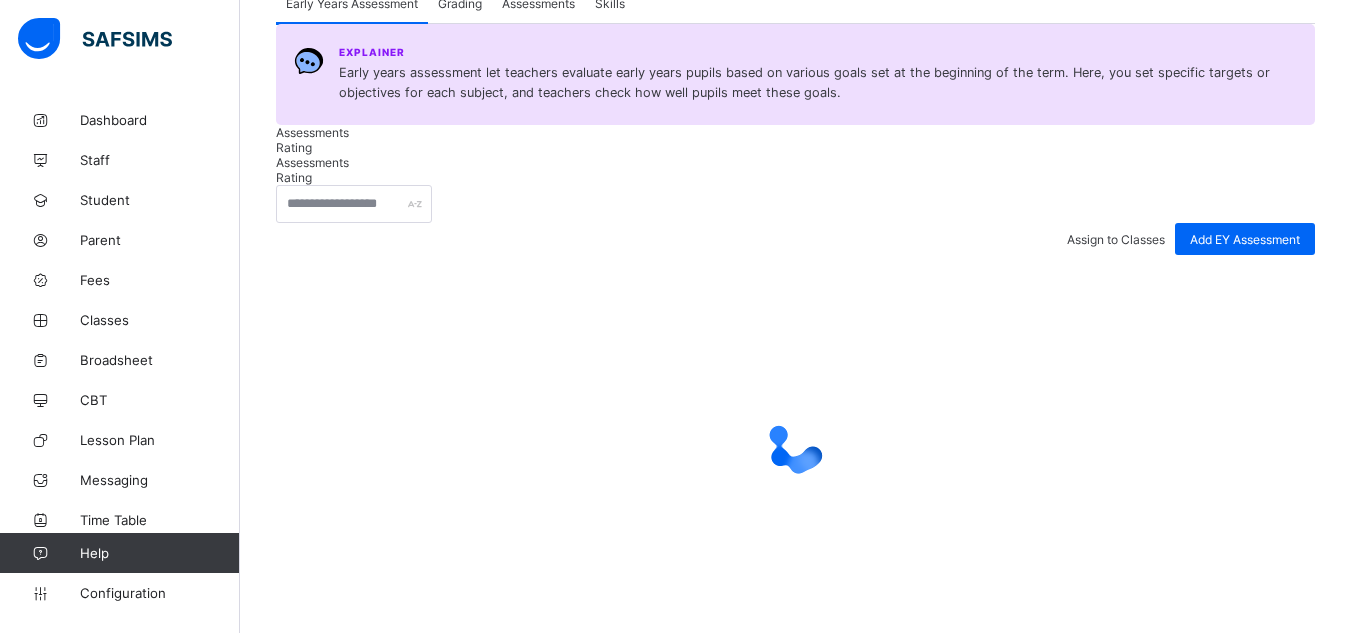 click on "Grading" at bounding box center (460, 3) 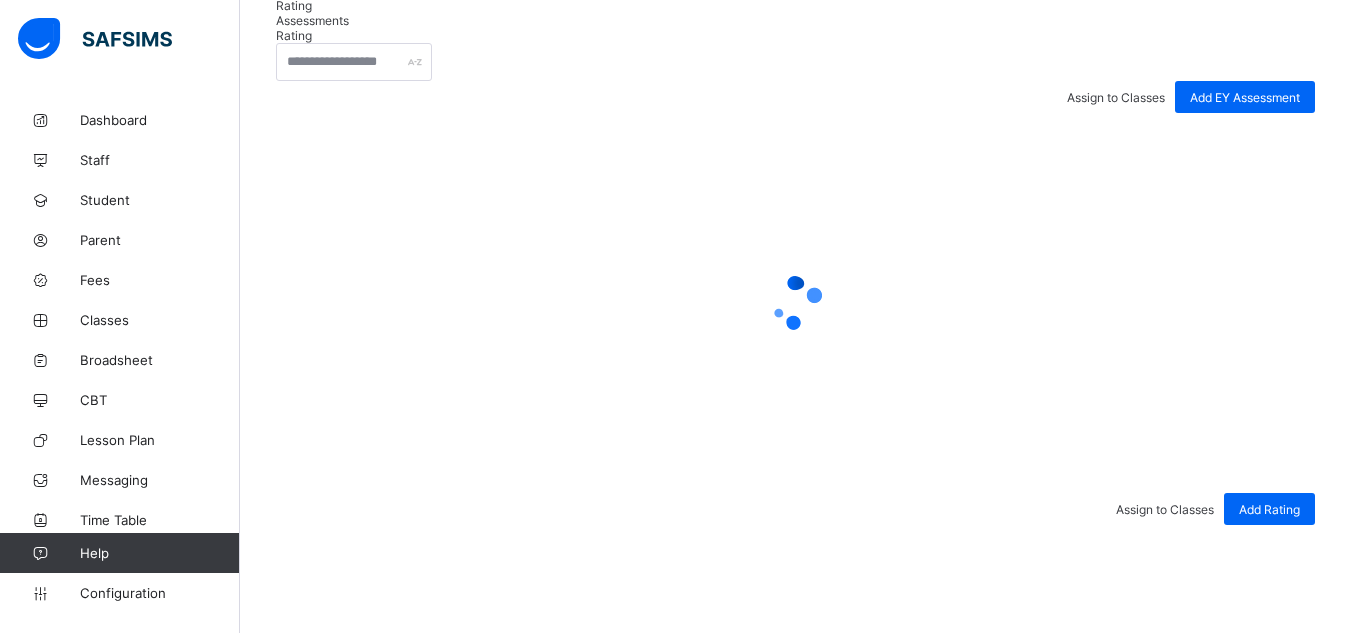 scroll, scrollTop: 305, scrollLeft: 0, axis: vertical 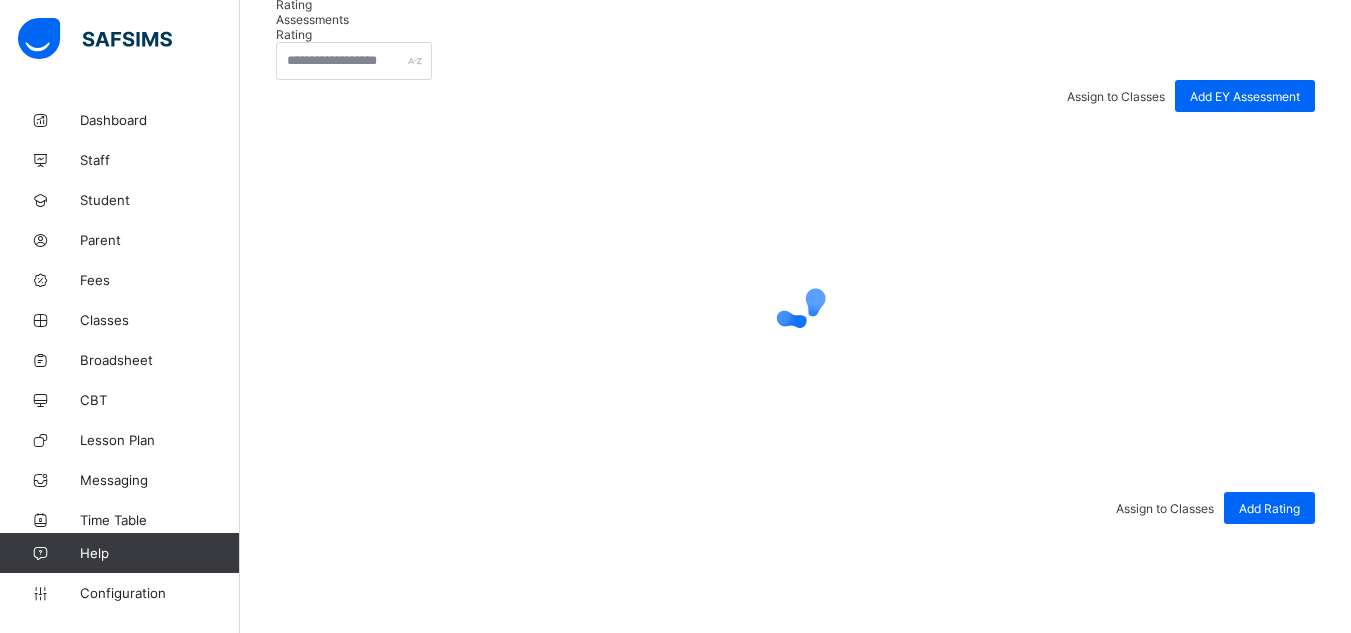 click at bounding box center [1306, 1307] 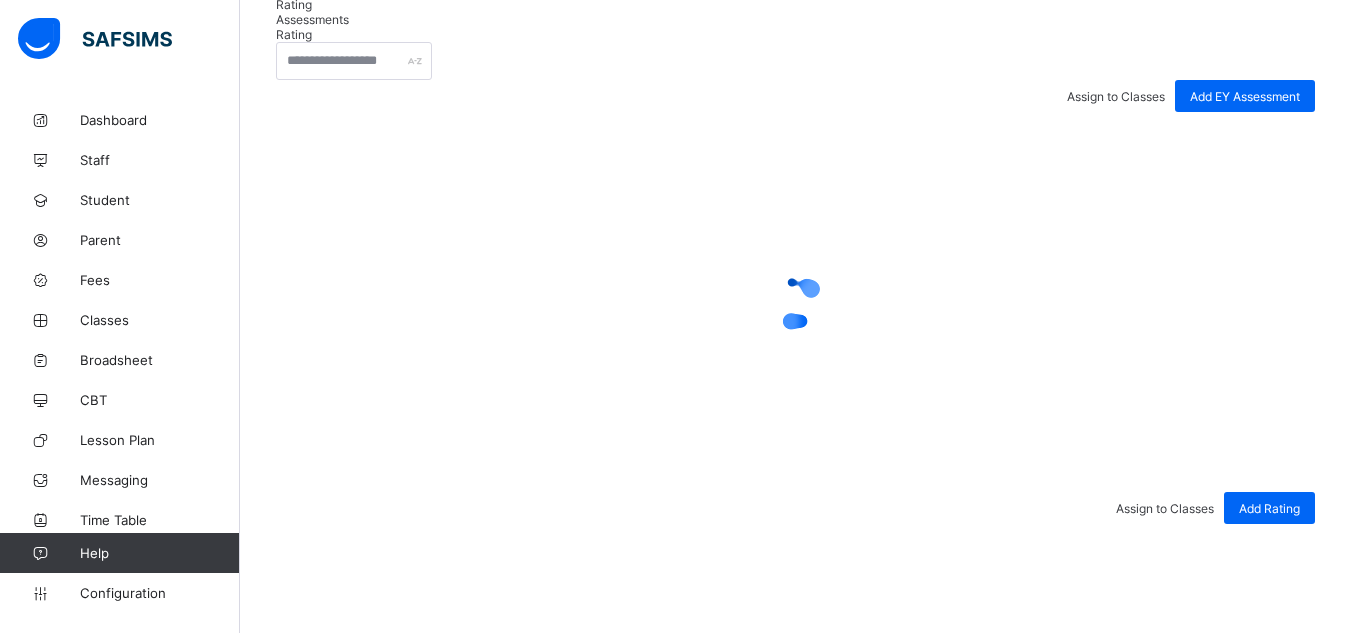 click on "Edit Format" at bounding box center [1275, 1348] 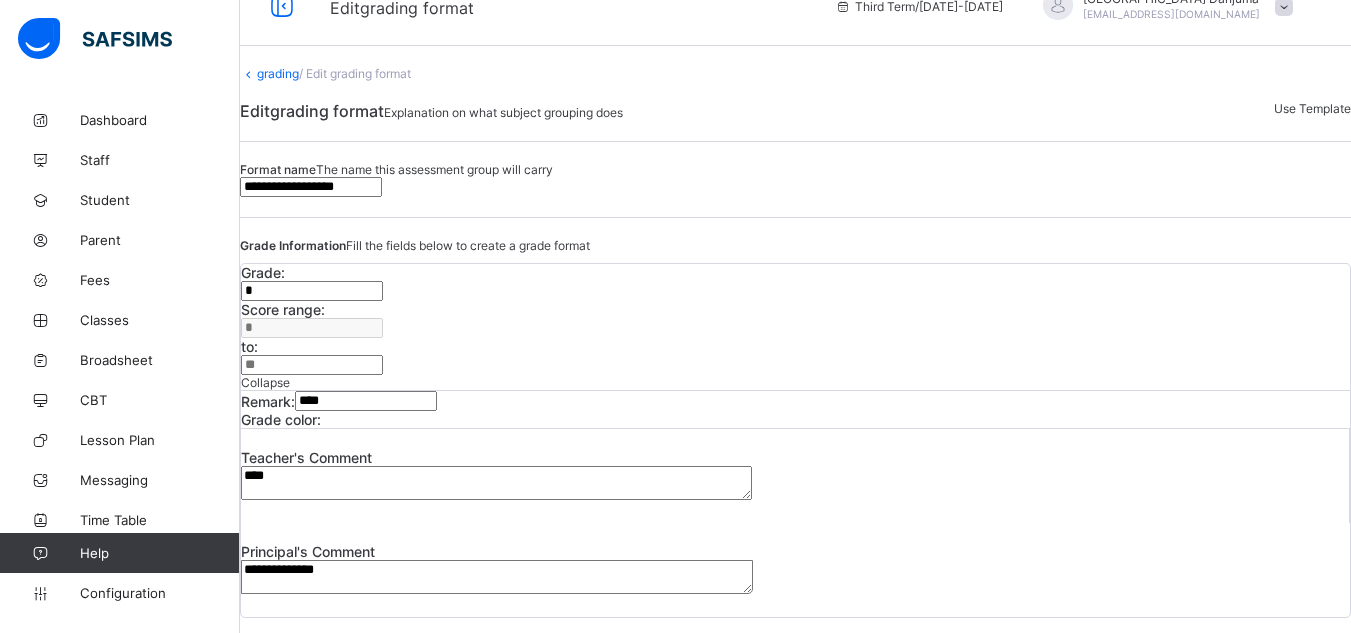 scroll, scrollTop: 0, scrollLeft: 0, axis: both 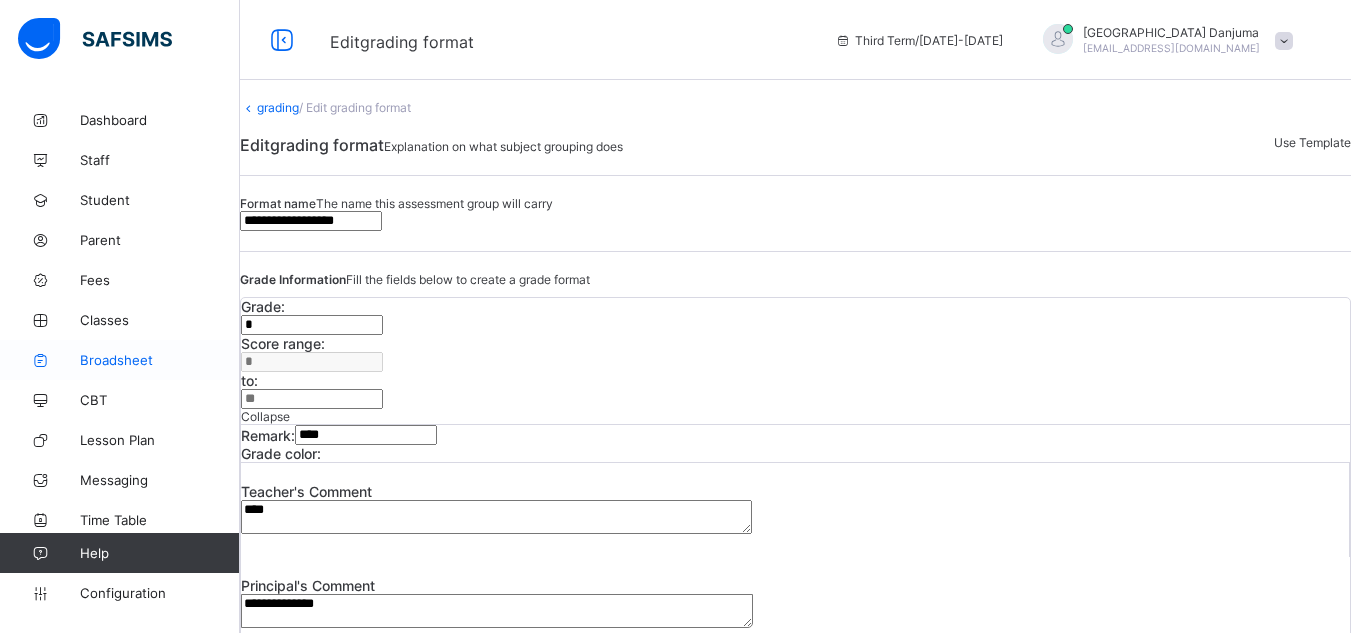click on "Broadsheet" at bounding box center [160, 360] 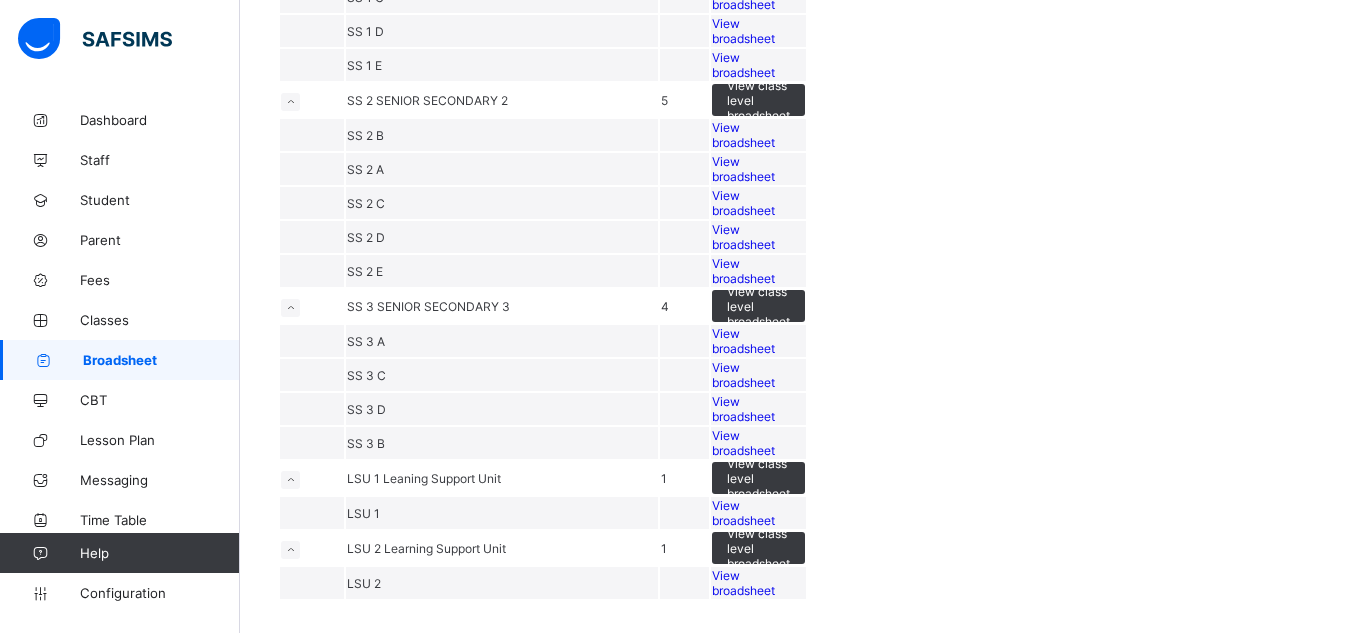 scroll, scrollTop: 2690, scrollLeft: 0, axis: vertical 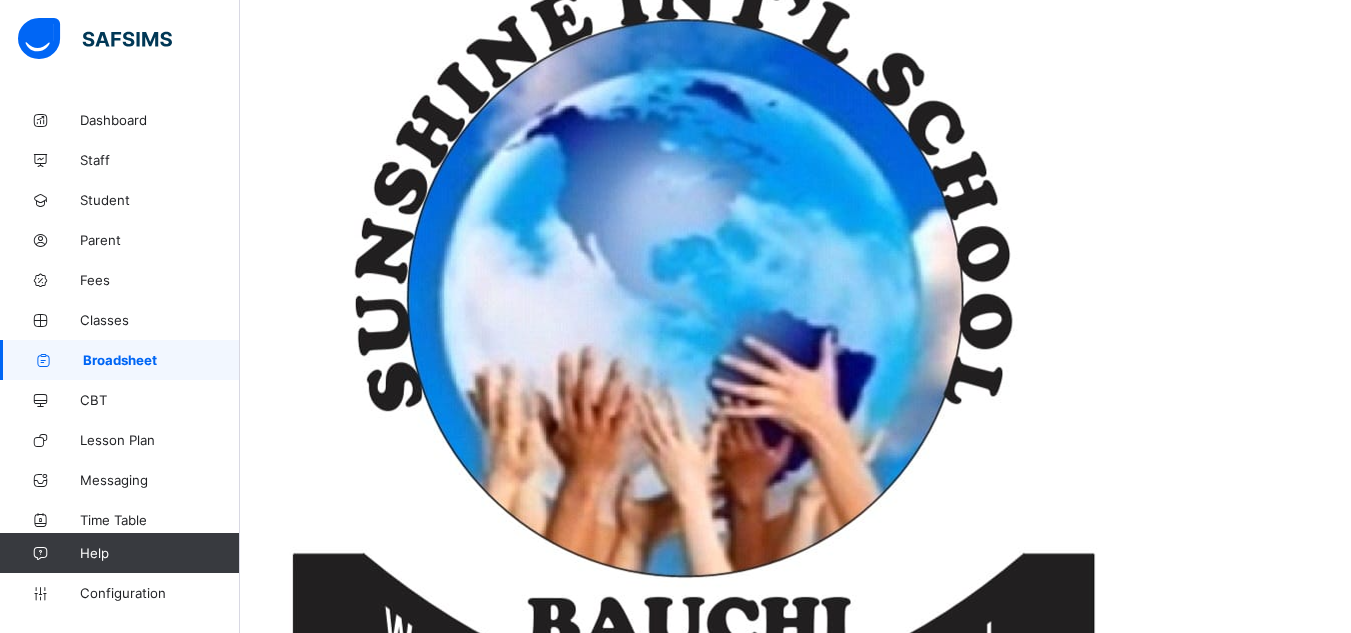 click on "GREAT KAMSIYOCHUKWU FRANCIS" at bounding box center [373, 1521] 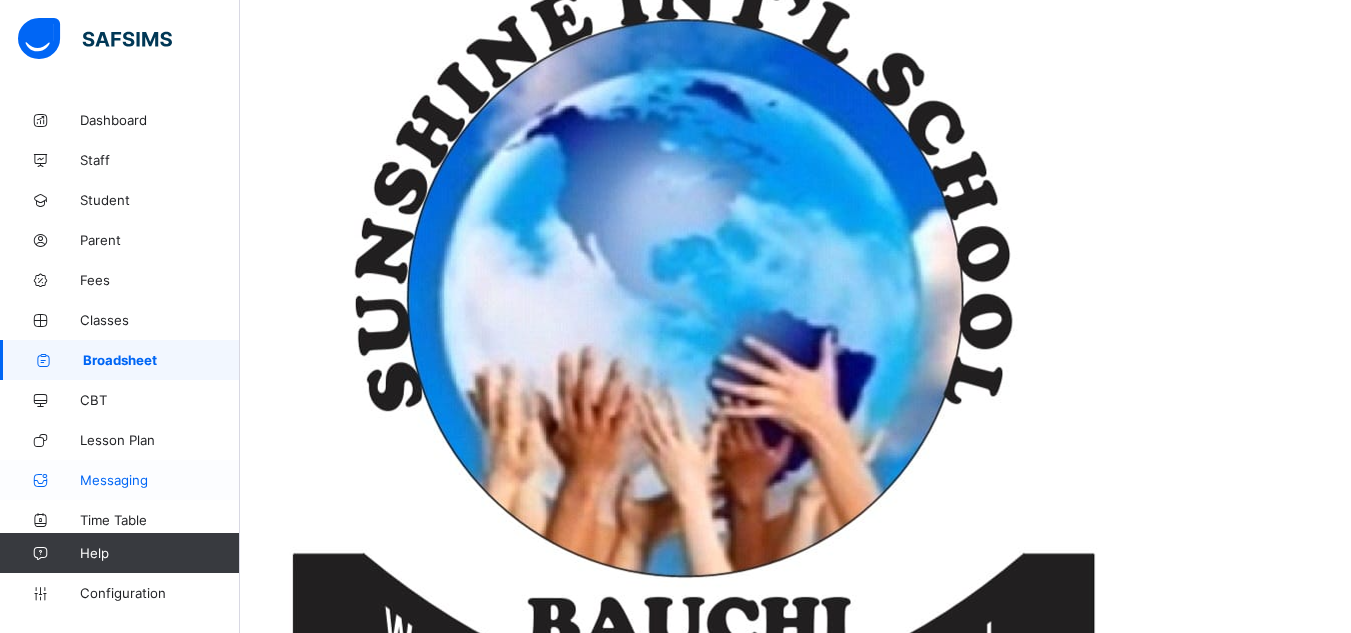 click on "Messaging" at bounding box center [160, 480] 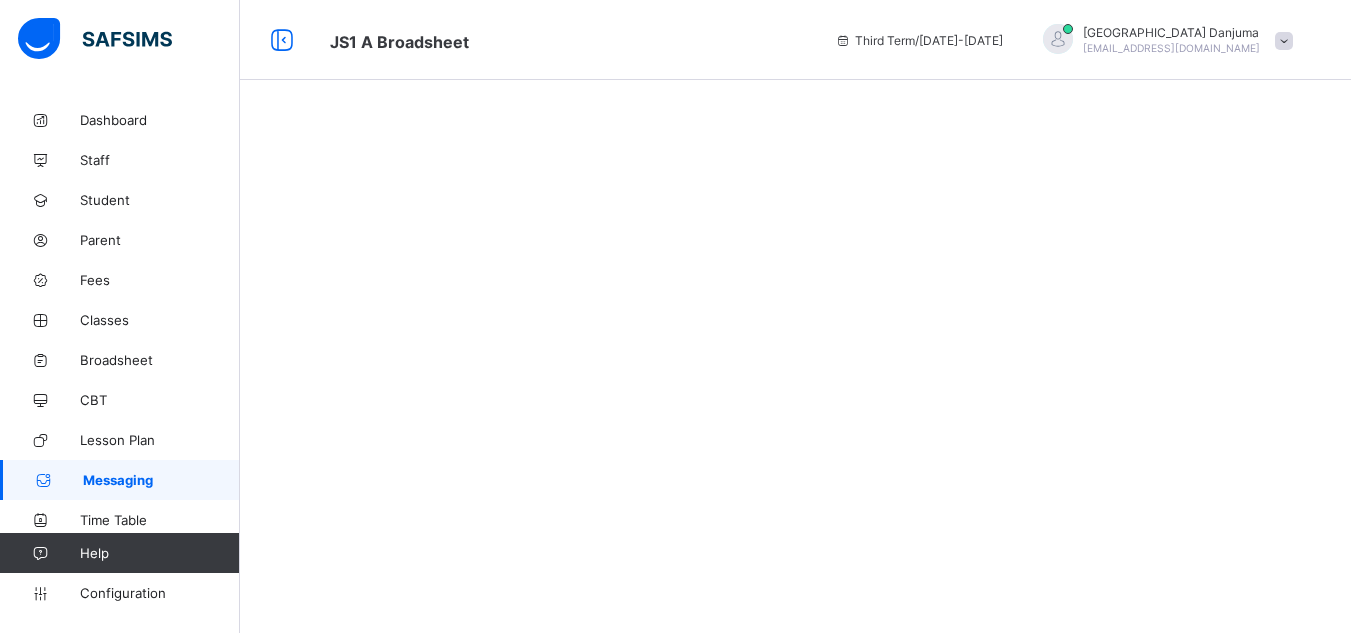 scroll, scrollTop: 0, scrollLeft: 0, axis: both 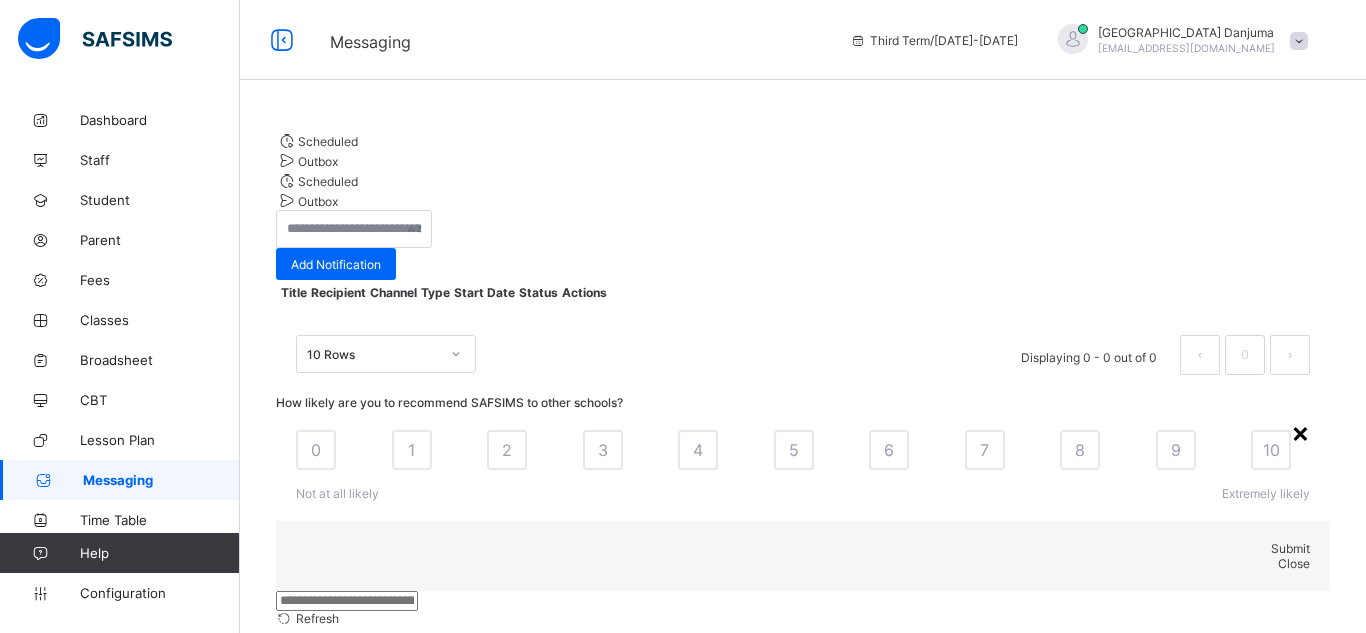click on "×" at bounding box center (1300, 432) 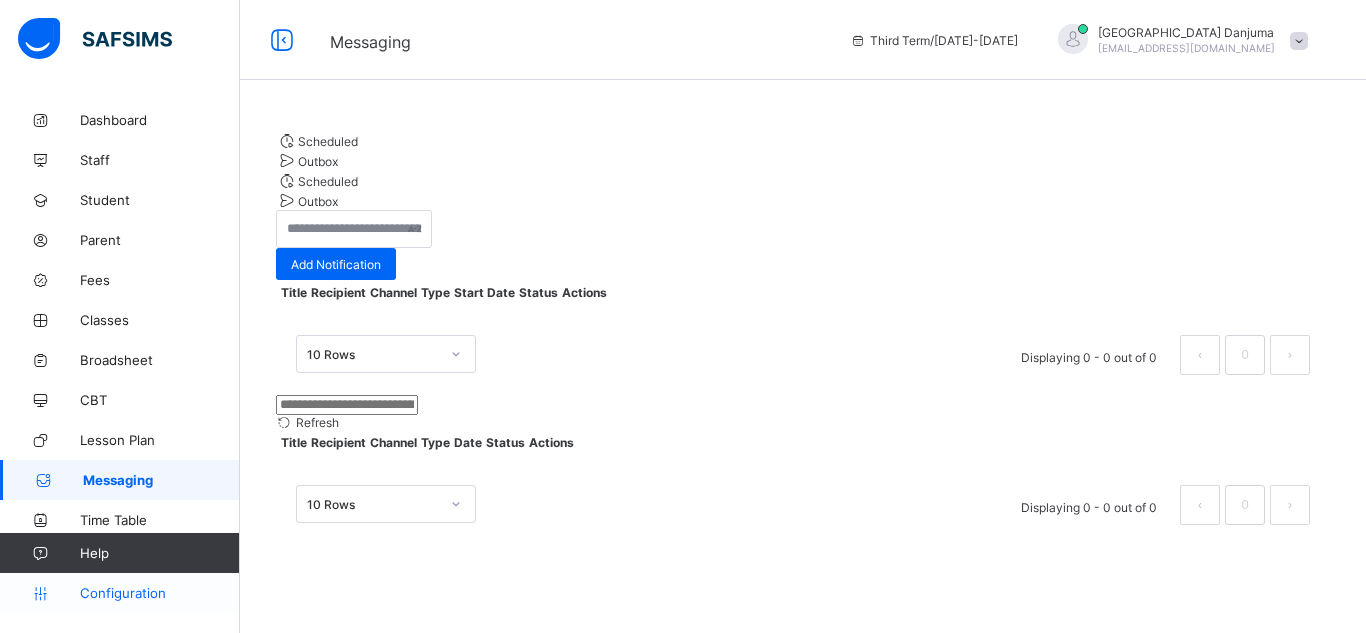 click on "Configuration" at bounding box center [159, 593] 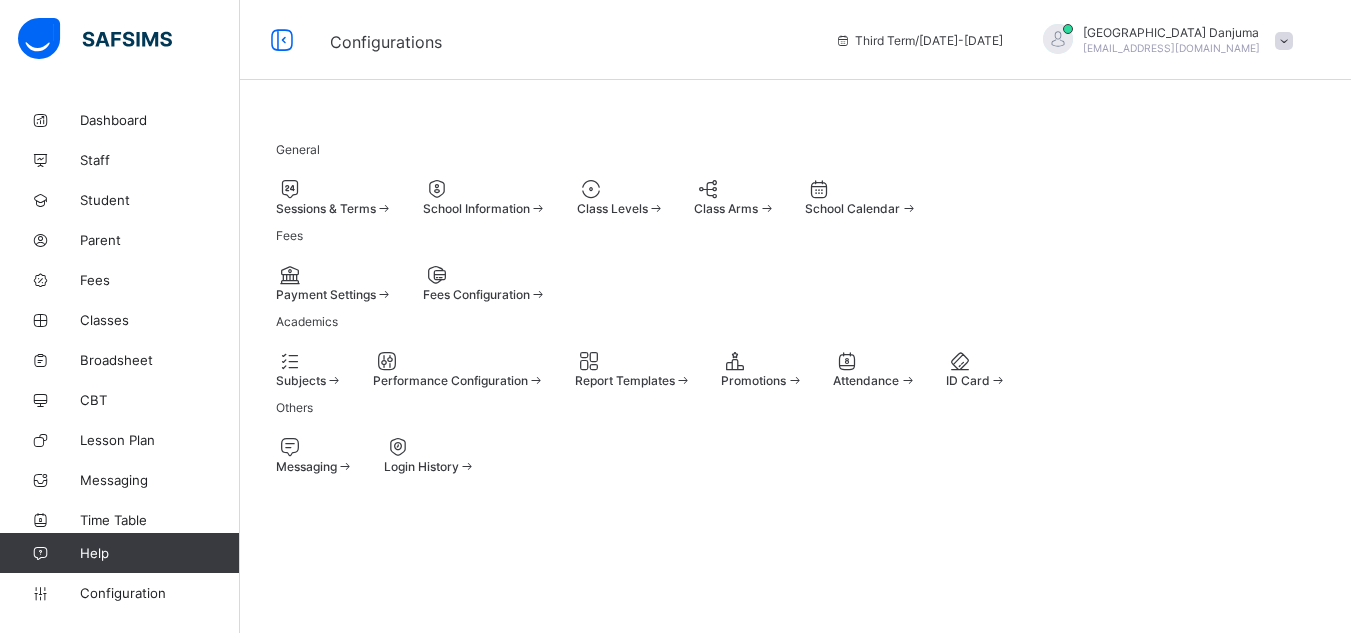 click on "School Calendar" at bounding box center (852, 208) 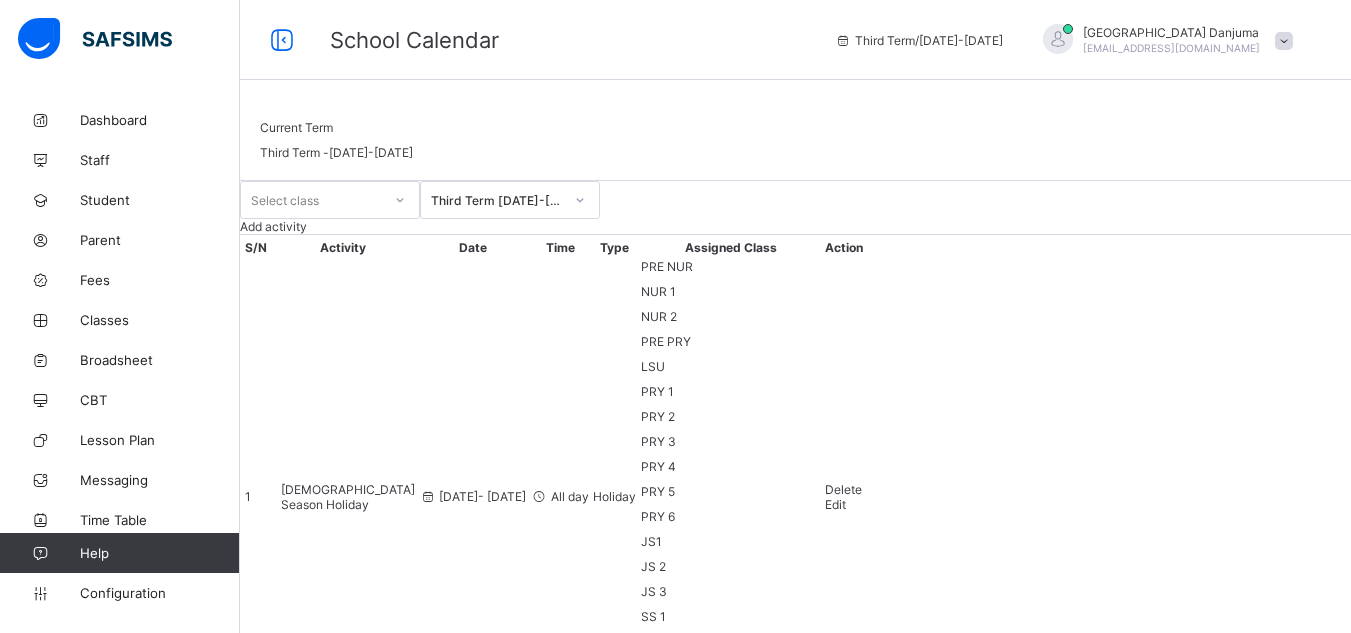 scroll, scrollTop: 8, scrollLeft: 0, axis: vertical 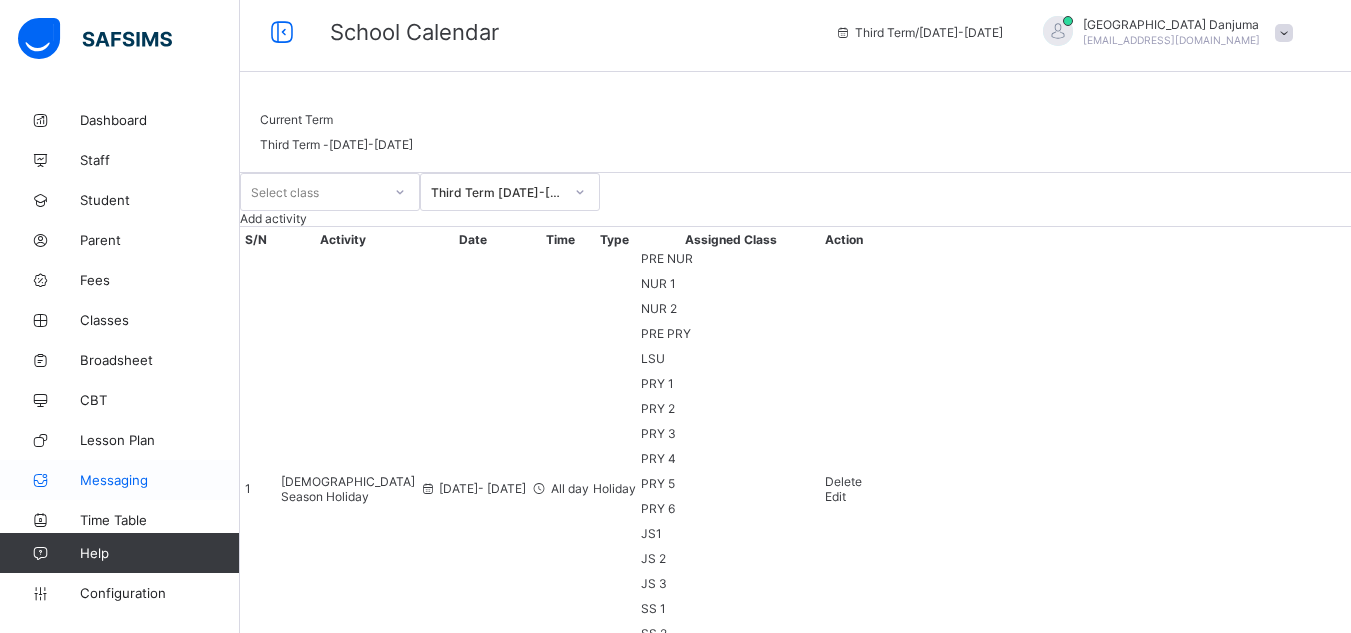 click on "Messaging" at bounding box center [160, 480] 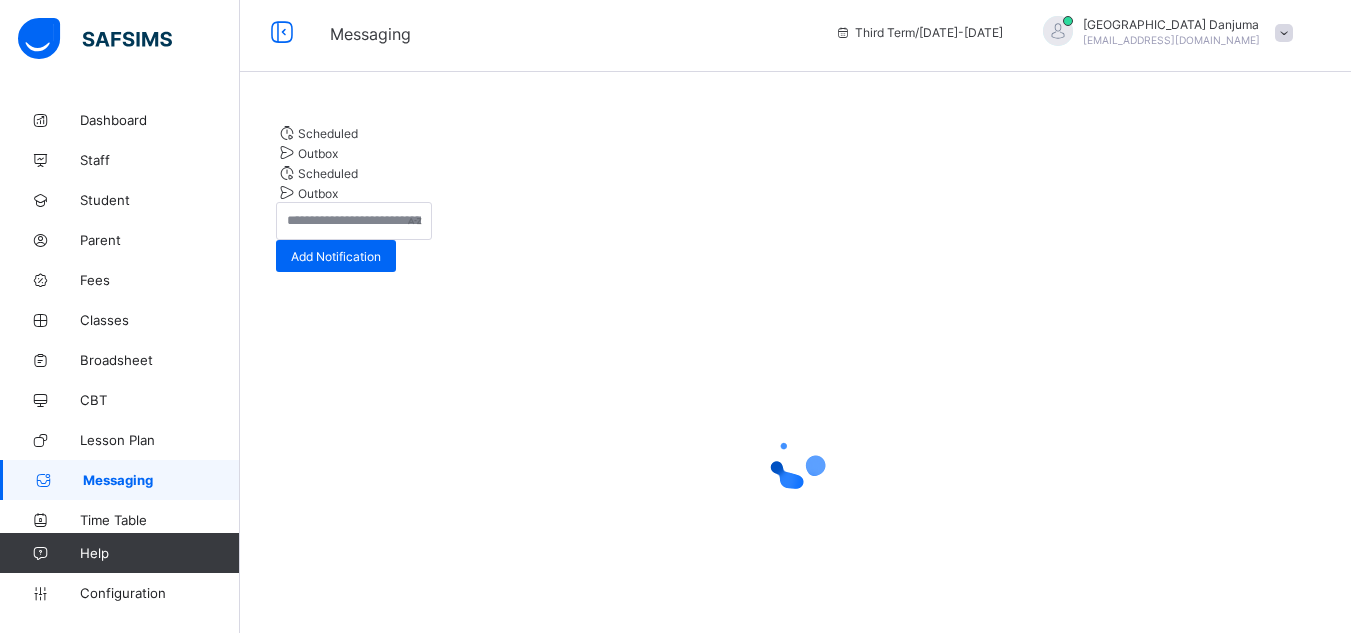 scroll, scrollTop: 0, scrollLeft: 0, axis: both 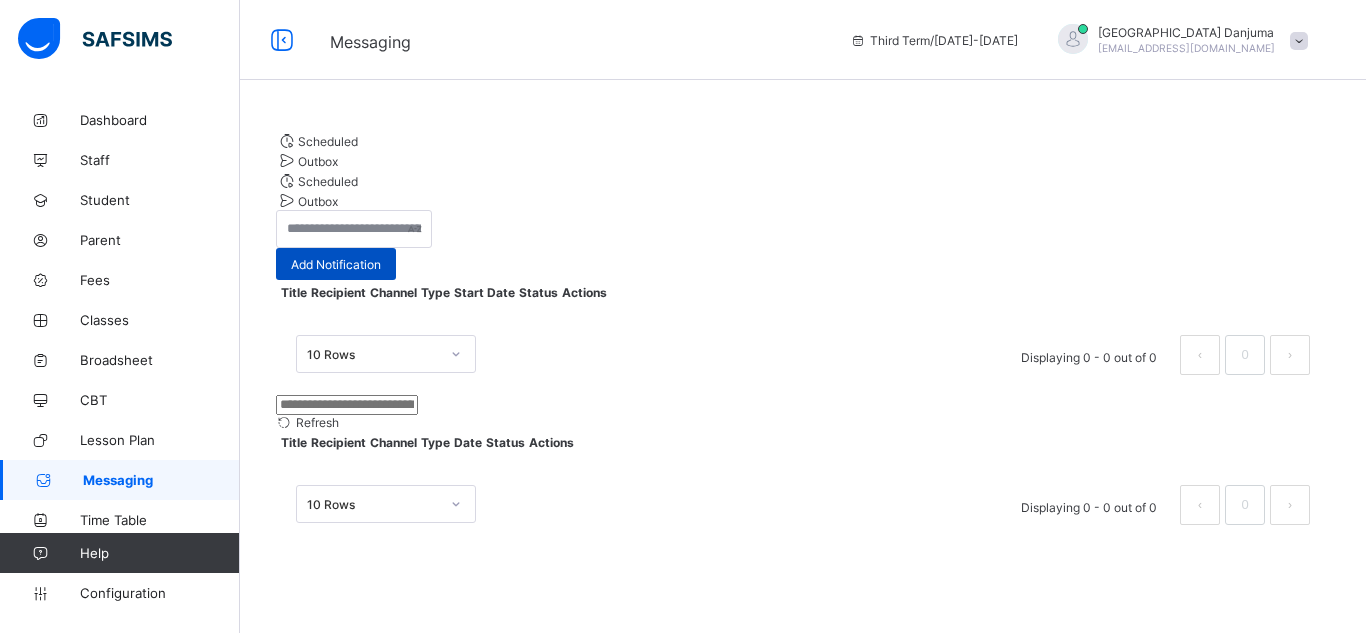 click on "Add Notification" at bounding box center (336, 264) 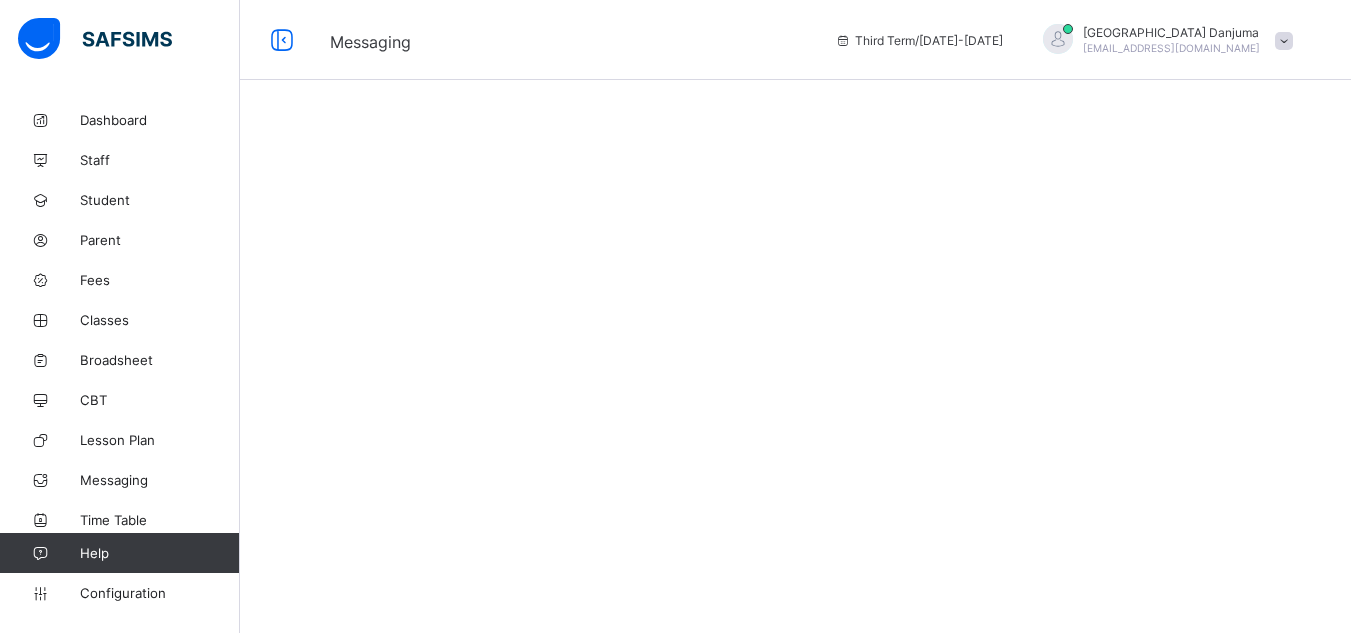 select on "****" 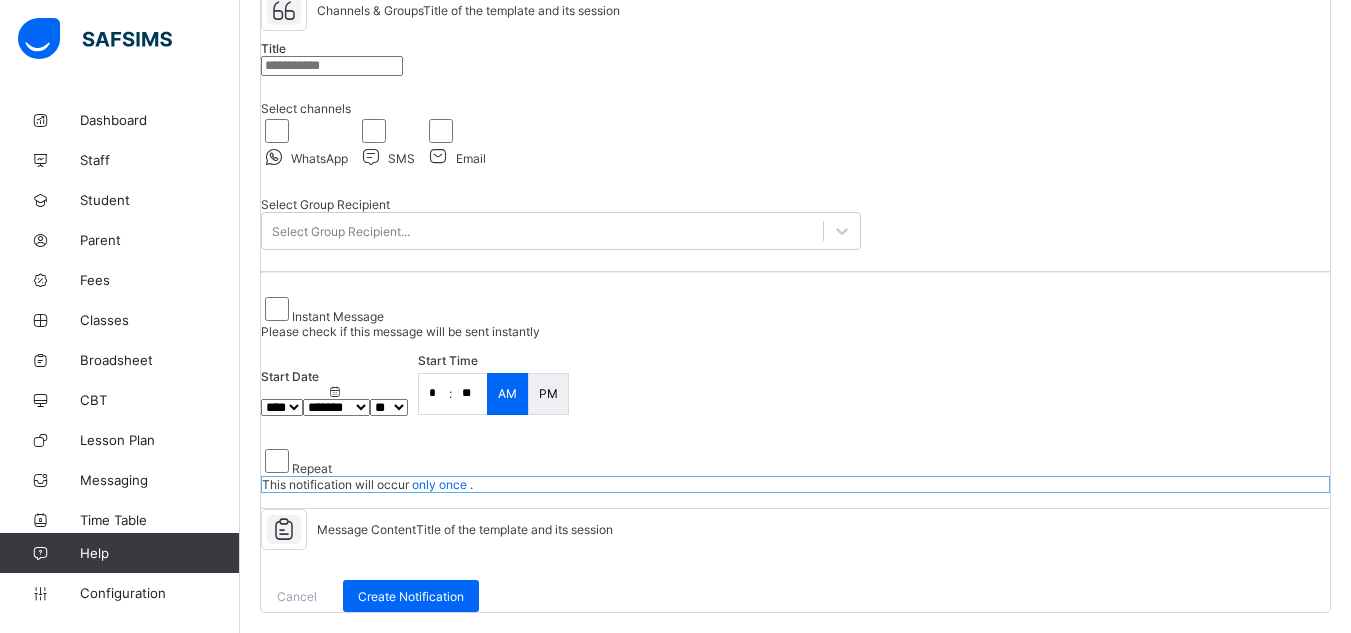 scroll, scrollTop: 147, scrollLeft: 0, axis: vertical 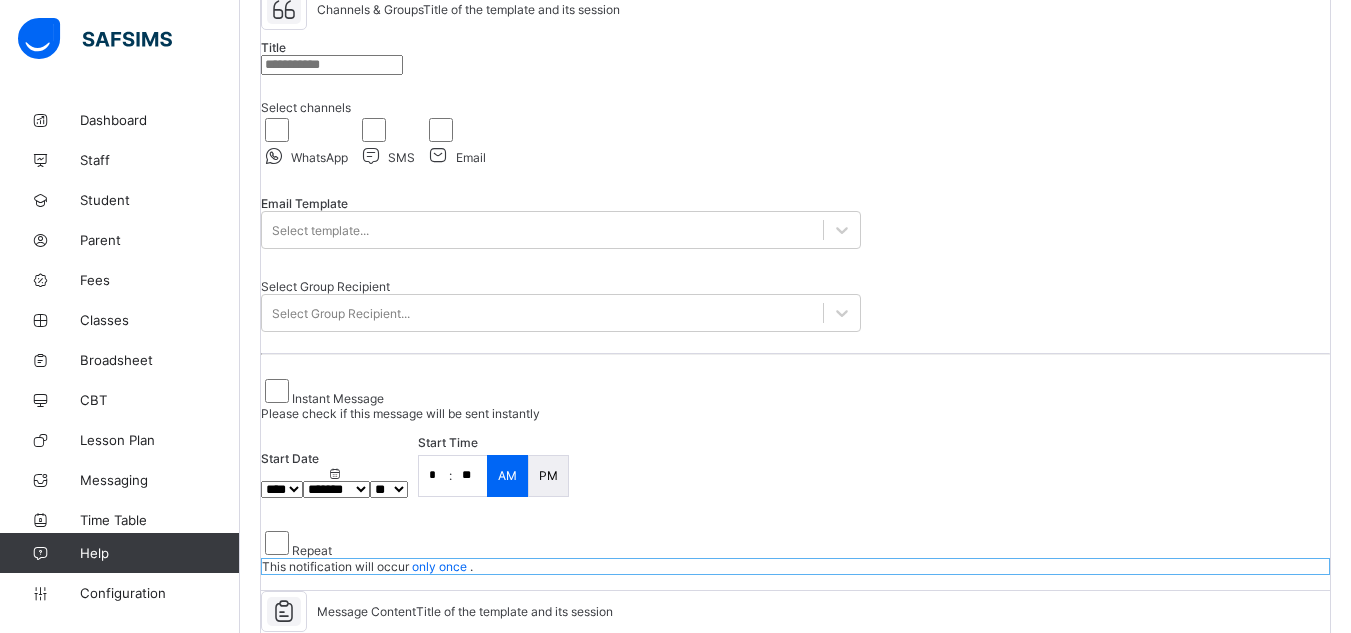click at bounding box center [332, 65] 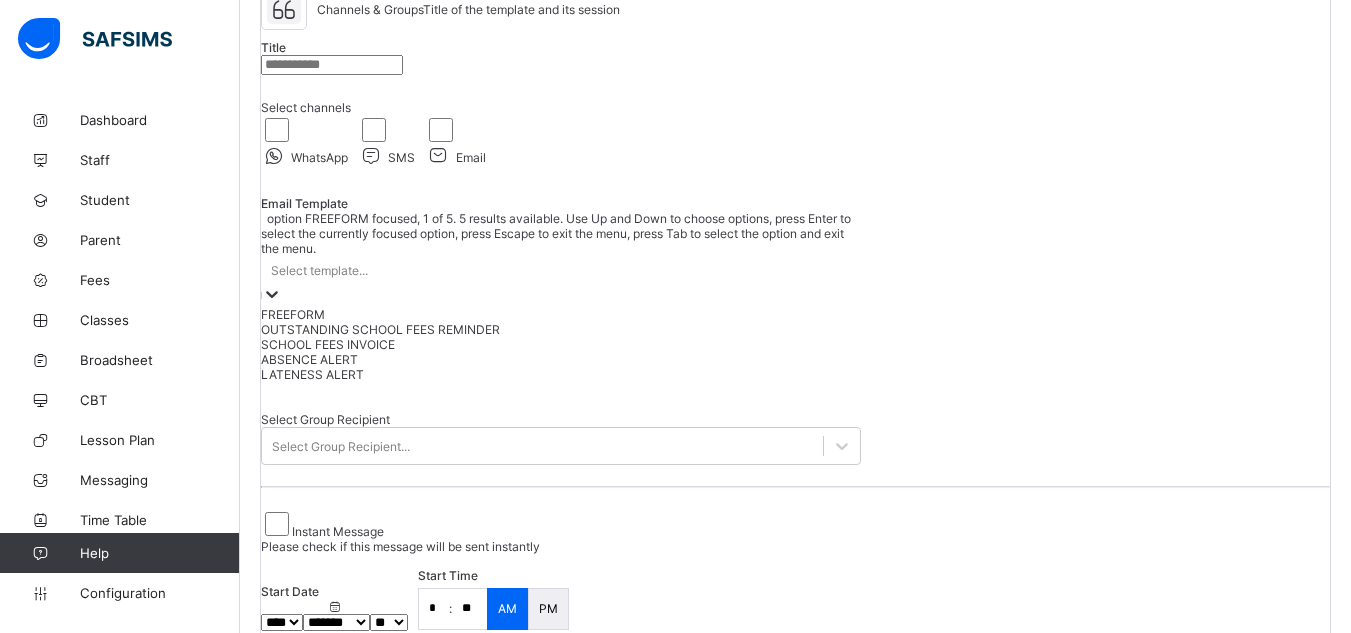 click on "Select template..." at bounding box center [561, 270] 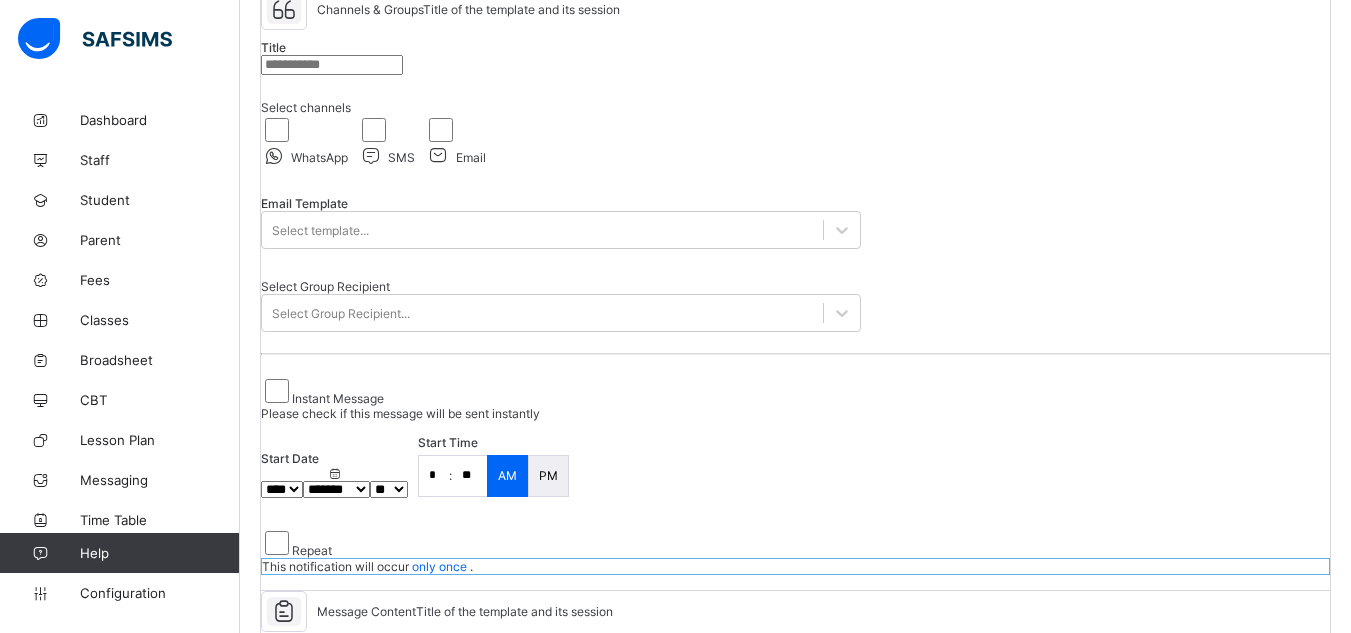 click on "Channels & Groups Title of the template and its session Title Select channels  WhatsApp   SMS   Email Email Template Select template... Select Group Recipient Select Group Recipient...  Instant Message   Please check if this message will be sent instantly   Start Date   **** **** **** **** **** **** **** **** **** **** **** **** **** **** **** **** **** **** **** **** **** **** **** **** **** **** **** **** **** **** **** **** **** **** **** **** **** **** **** **** **** **** **** **** **** **** **** **** **** **** **** **** **** **** **** **** **** **** **** **** **** **** **** **** **** **** **** **** **** **** **** **** **** **** **** **** **** **** **** **** **** **** **** **** **** **** **** **** **** **** **** **** **** **** **** **** **** **** **** **** **** **** **** **** **** **** **** **** **** **** **** **** **** **** **** **** **** **** **** **** **** **** **** **** **** **** **** **** **** **** **** ***** ******* ******** ***** ***** *** **** **** ****** ********* ******* ******** ******** *** *" at bounding box center (795, 290) 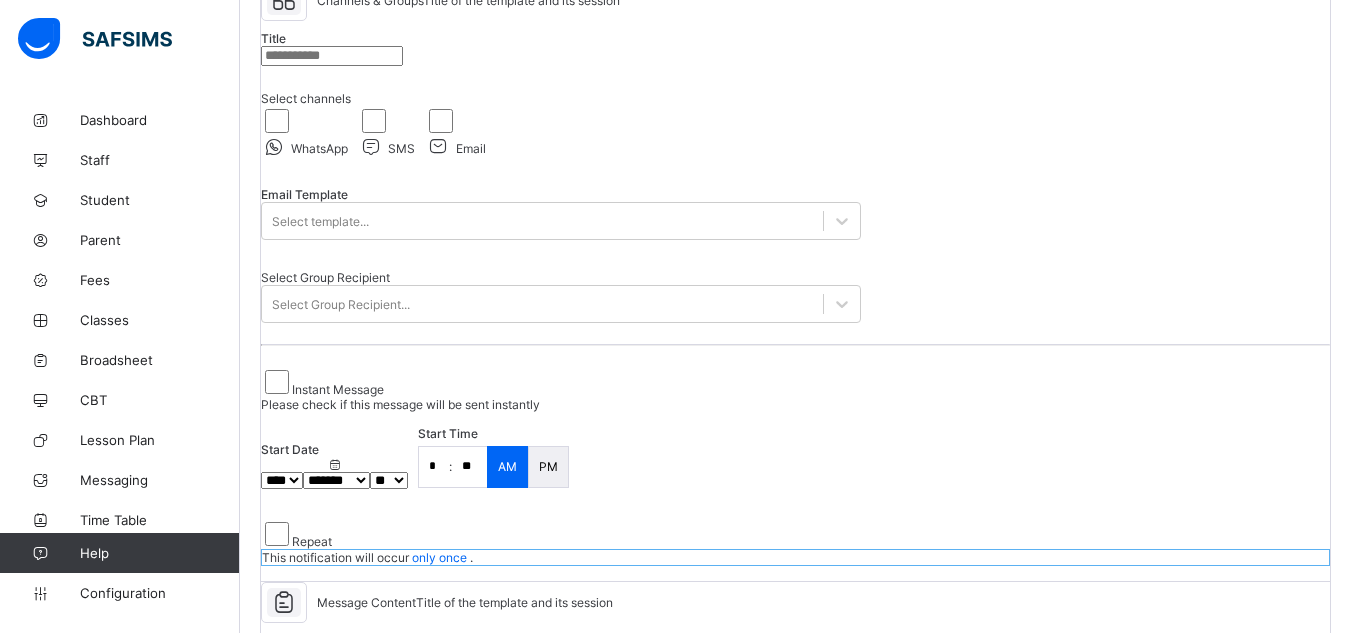 scroll, scrollTop: 157, scrollLeft: 0, axis: vertical 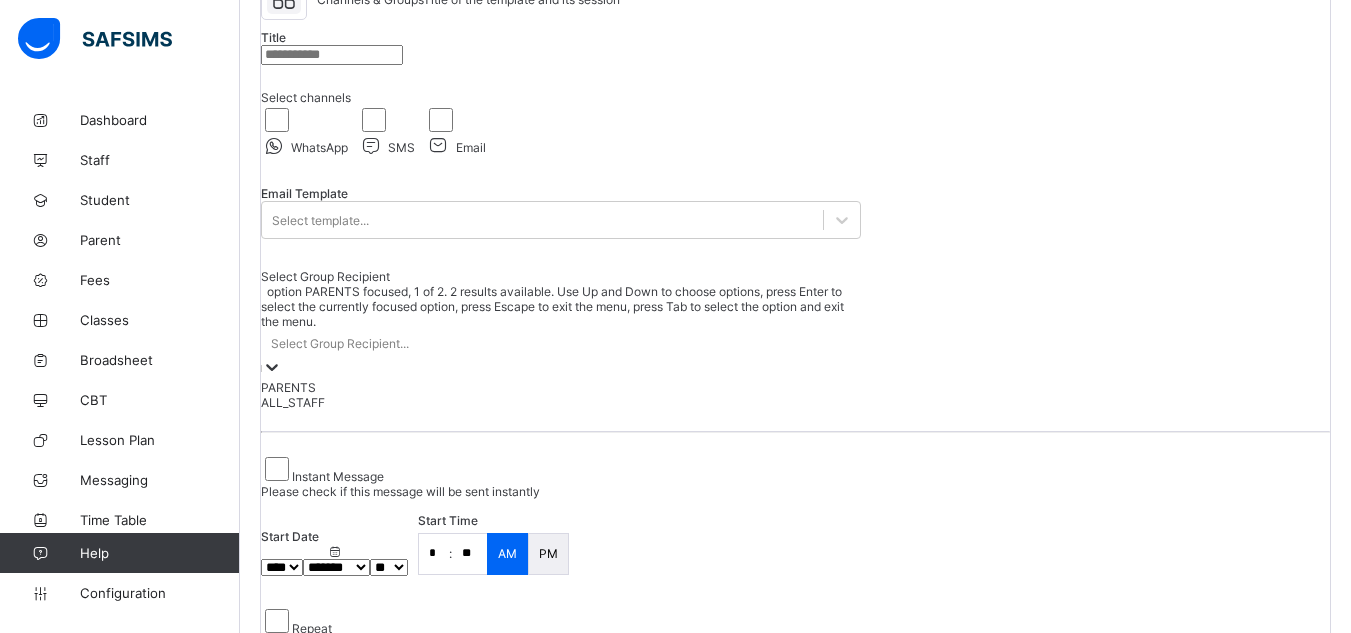 click on "Select Group Recipient..." at bounding box center (561, 343) 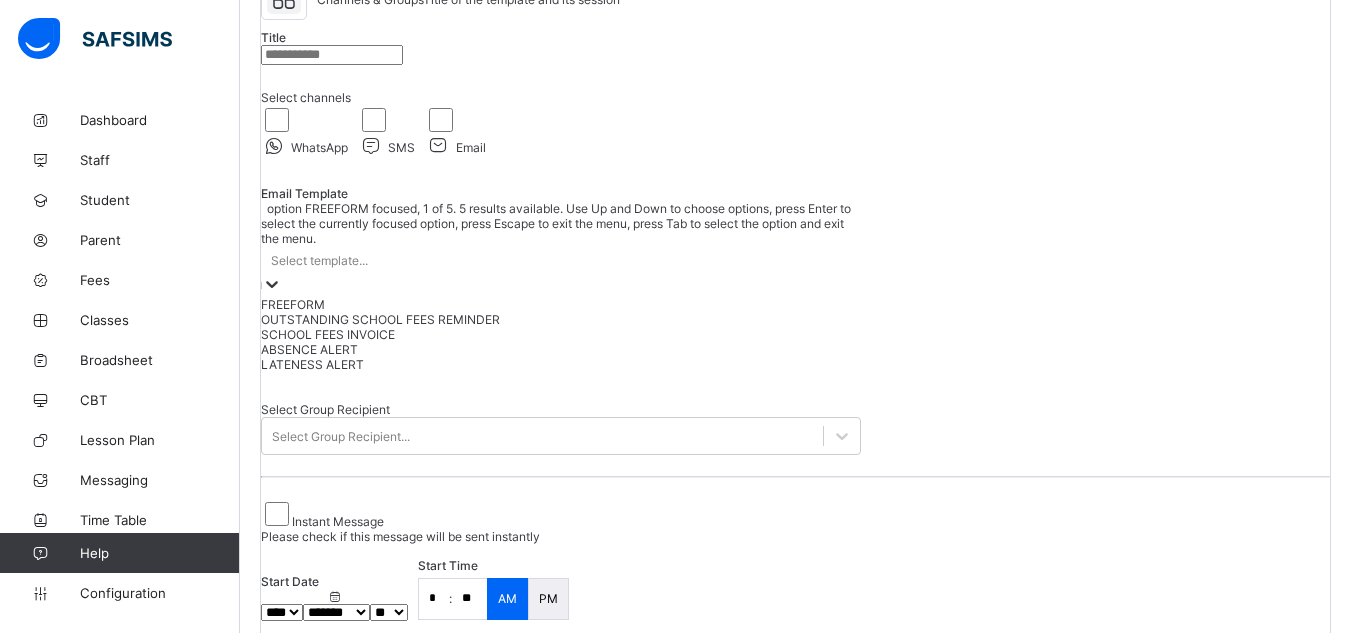 click on "Select template..." at bounding box center [561, 260] 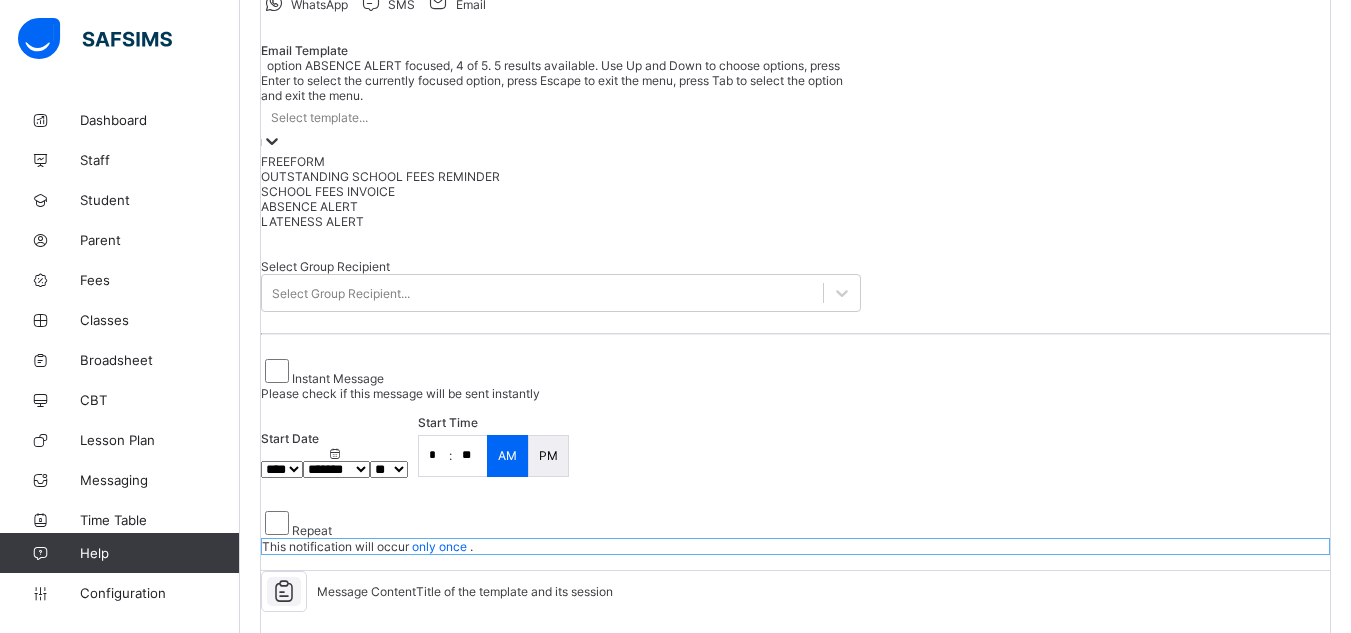 scroll, scrollTop: 301, scrollLeft: 0, axis: vertical 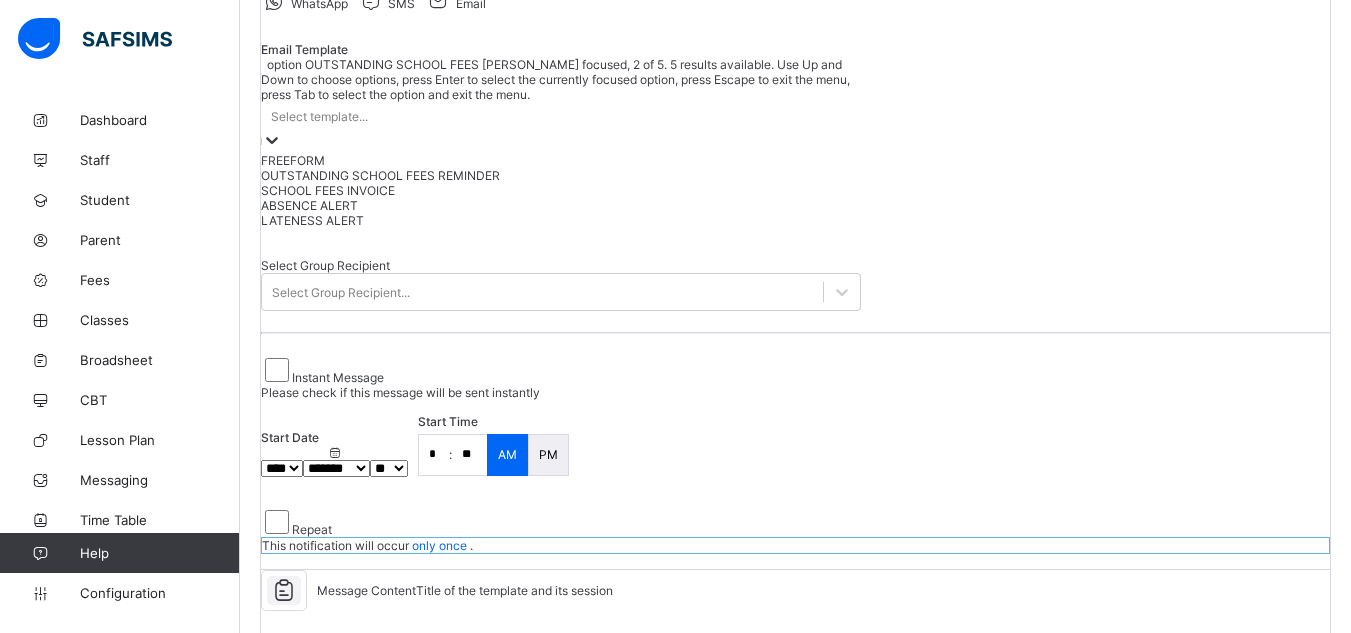 click on "Channels & Groups Title of the template and its session Title Select channels  WhatsApp   SMS   Email Email Template      option OUTSTANDING SCHOOL FEES REMINDER focused, 2 of 5. 5 results available. Use Up and Down to choose options, press Enter to select the currently focused option, press Escape to exit the menu, press Tab to select the option and exit the menu. Select template... FREEFORM OUTSTANDING SCHOOL FEES REMINDER SCHOOL FEES INVOICE ABSENCE ALERT LATENESS ALERT Select Group Recipient Select Group Recipient...  Instant Message   Please check if this message will be sent instantly   Start Date   **** **** **** **** **** **** **** **** **** **** **** **** **** **** **** **** **** **** **** **** **** **** **** **** **** **** **** **** **** **** **** **** **** **** **** **** **** **** **** **** **** **** **** **** **** **** **** **** **** **** **** **** **** **** **** **** **** **** **** **** **** **** **** **** **** **** **** **** **** **** **** **** **** **** **** **** **** **** **** **** **** ****" at bounding box center (795, 202) 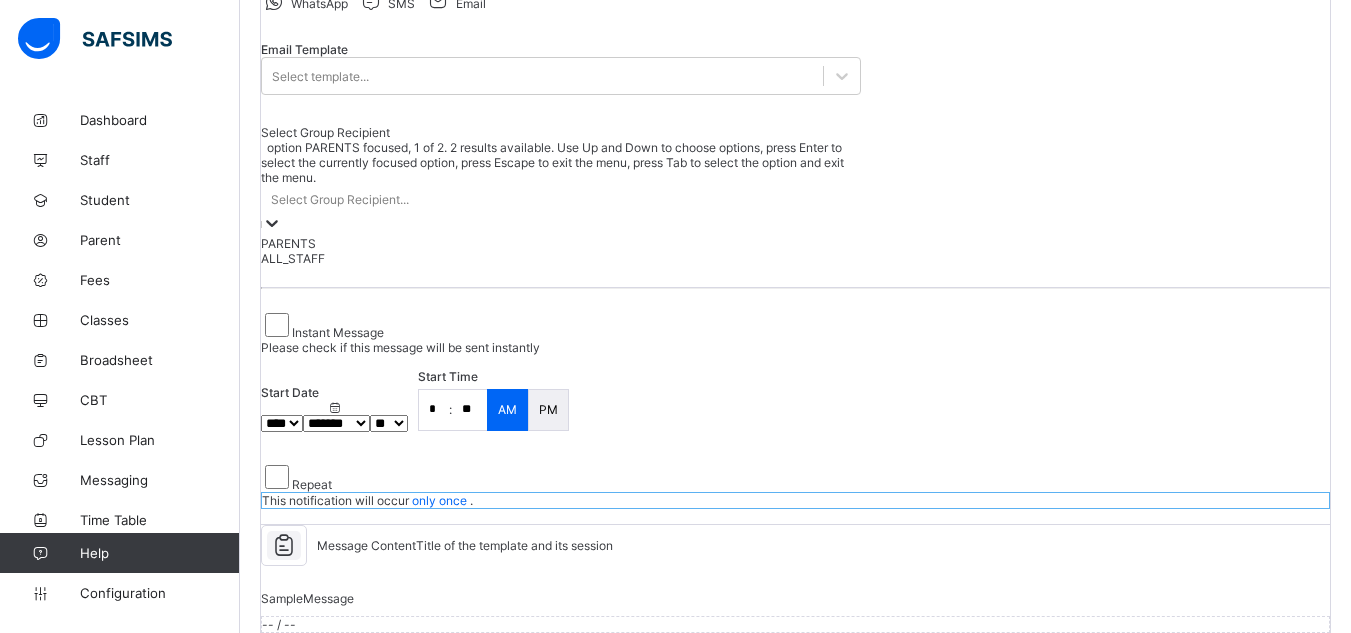 click on "Select Group Recipient..." at bounding box center [340, 199] 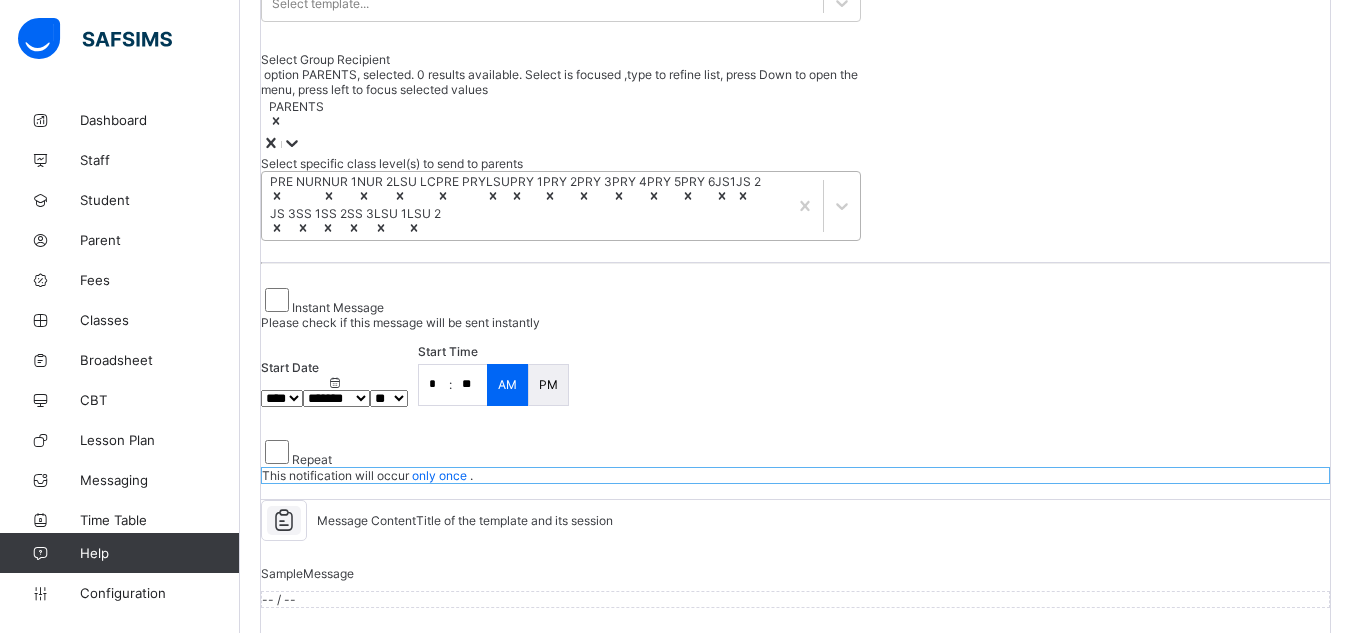 scroll, scrollTop: 376, scrollLeft: 0, axis: vertical 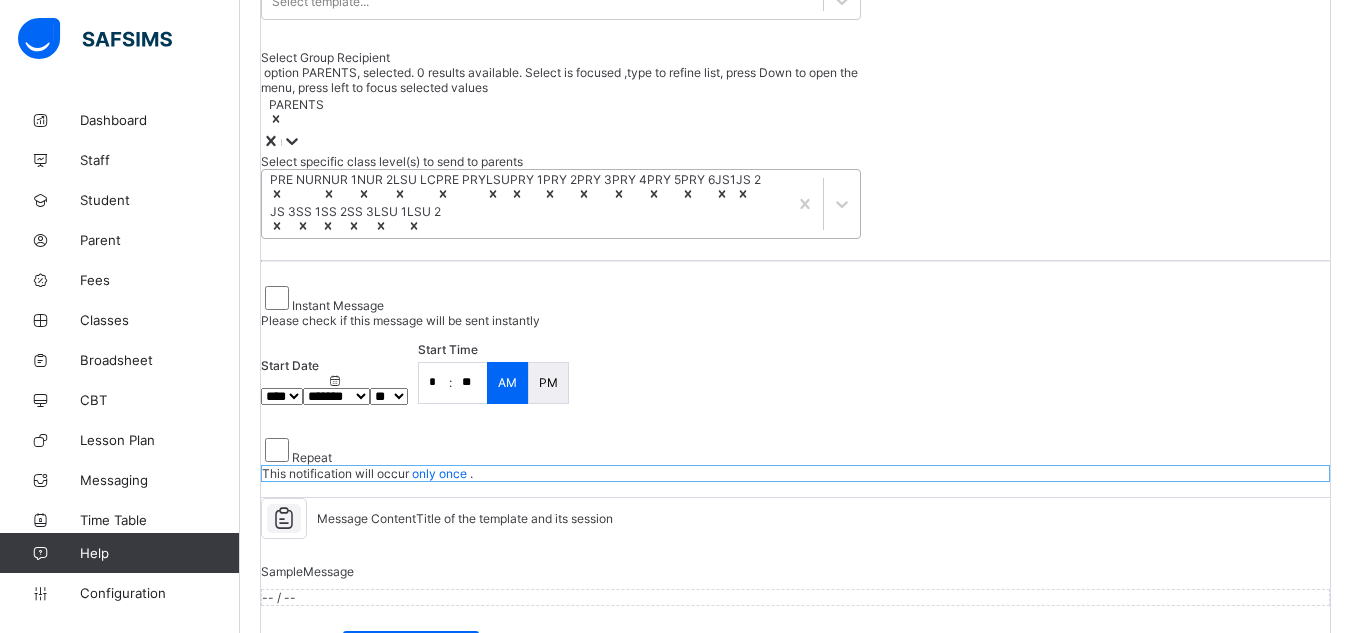 click 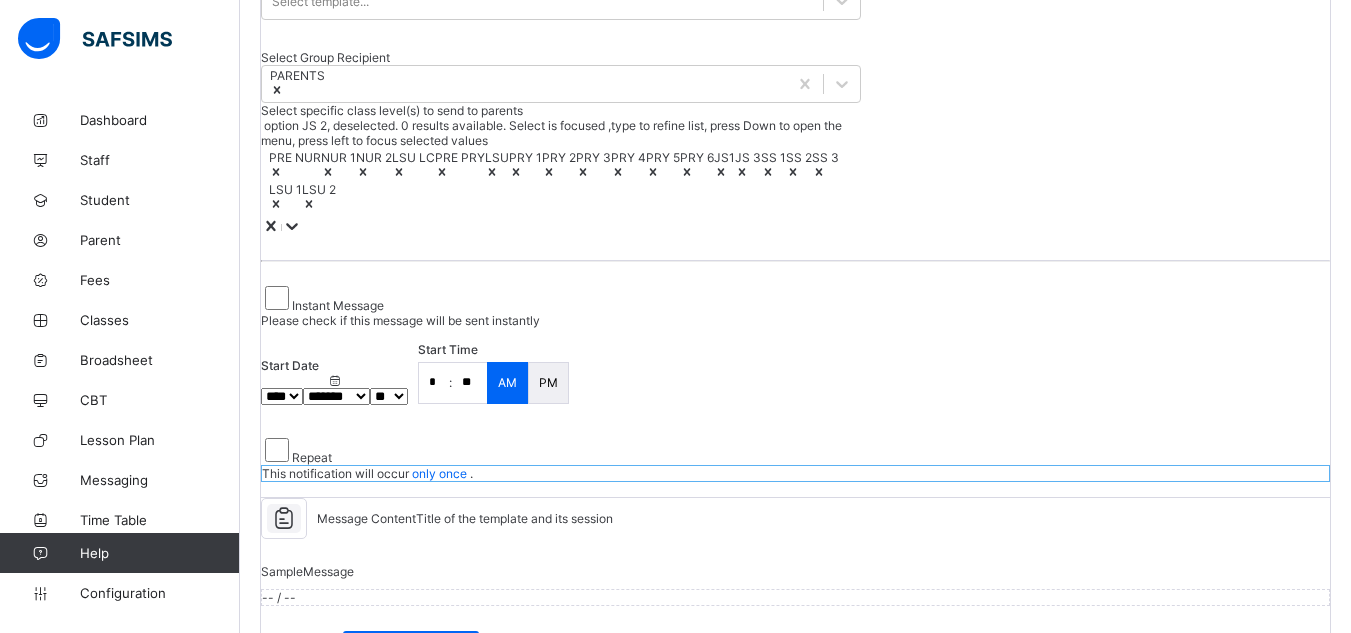 click 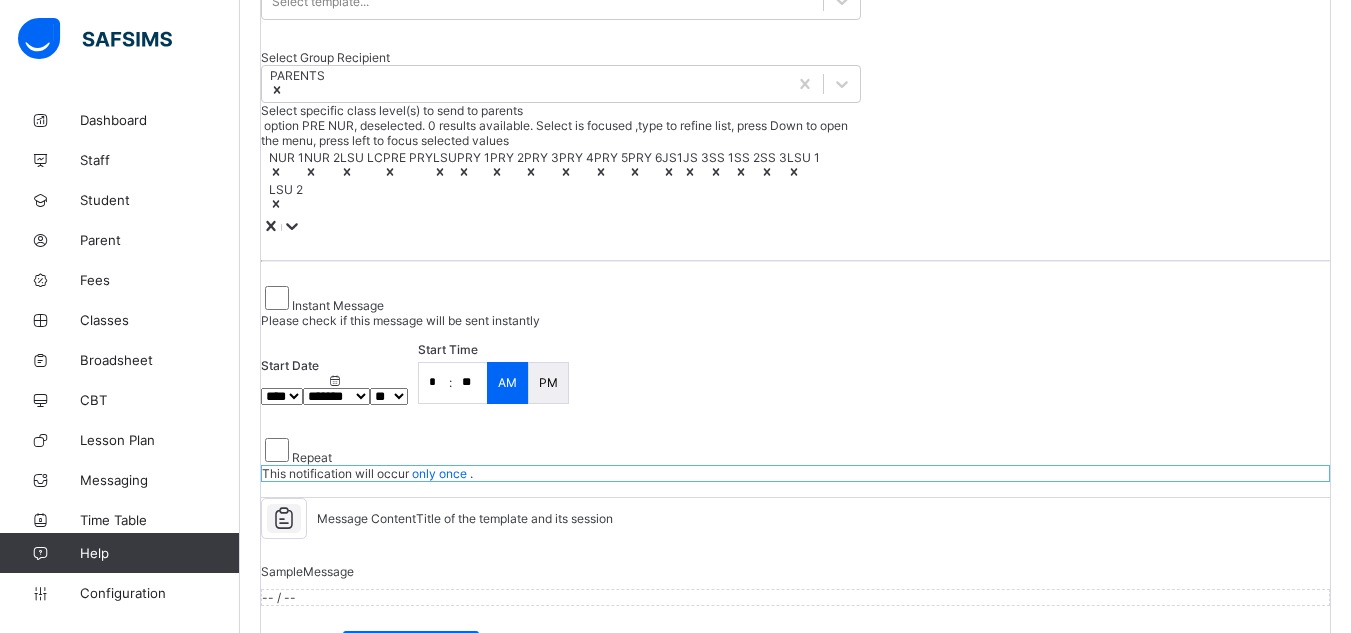 click 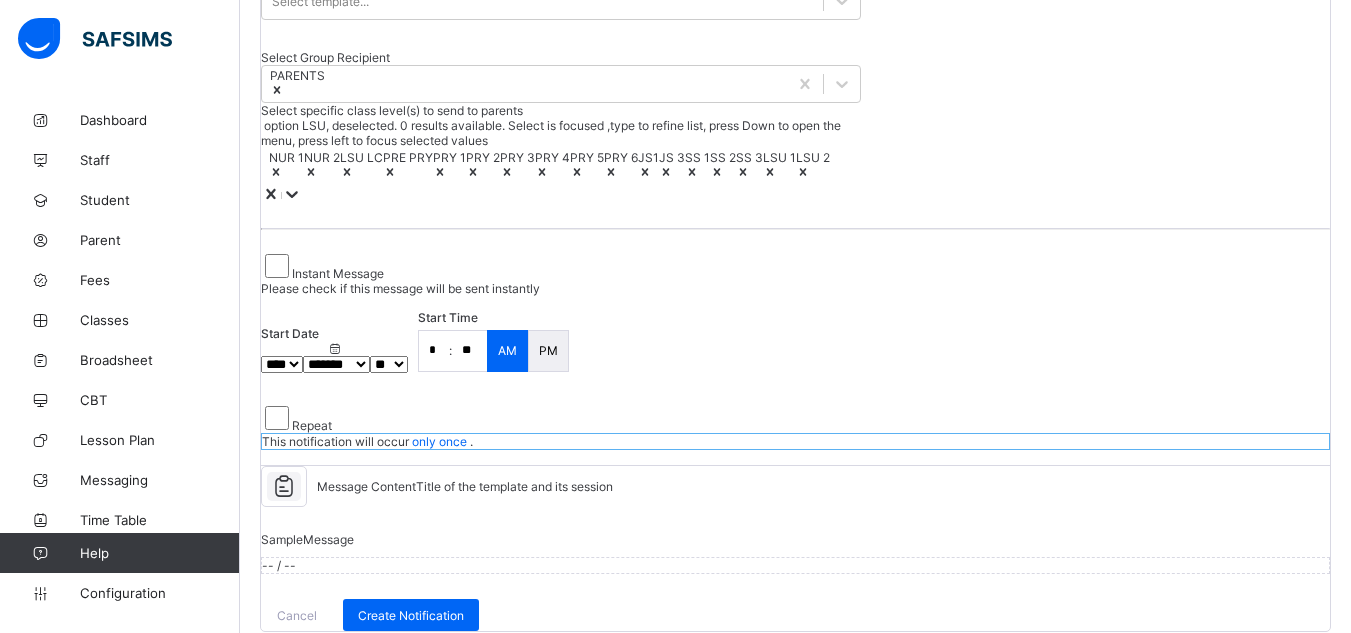click 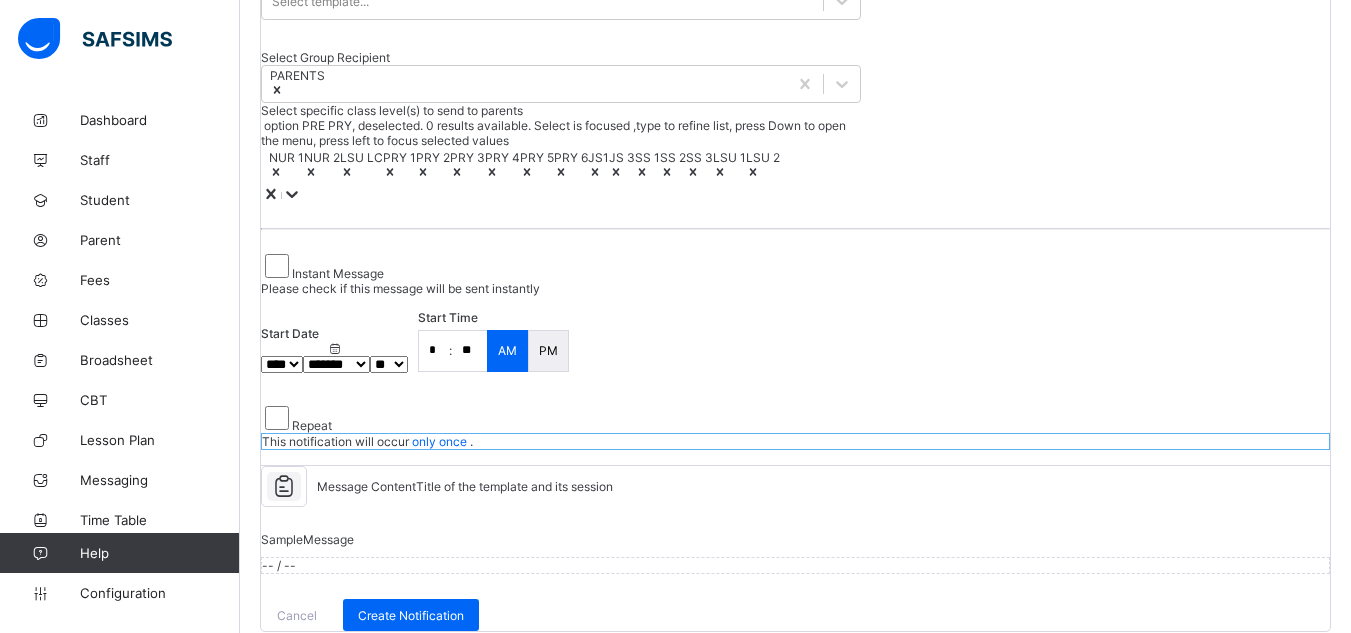 click 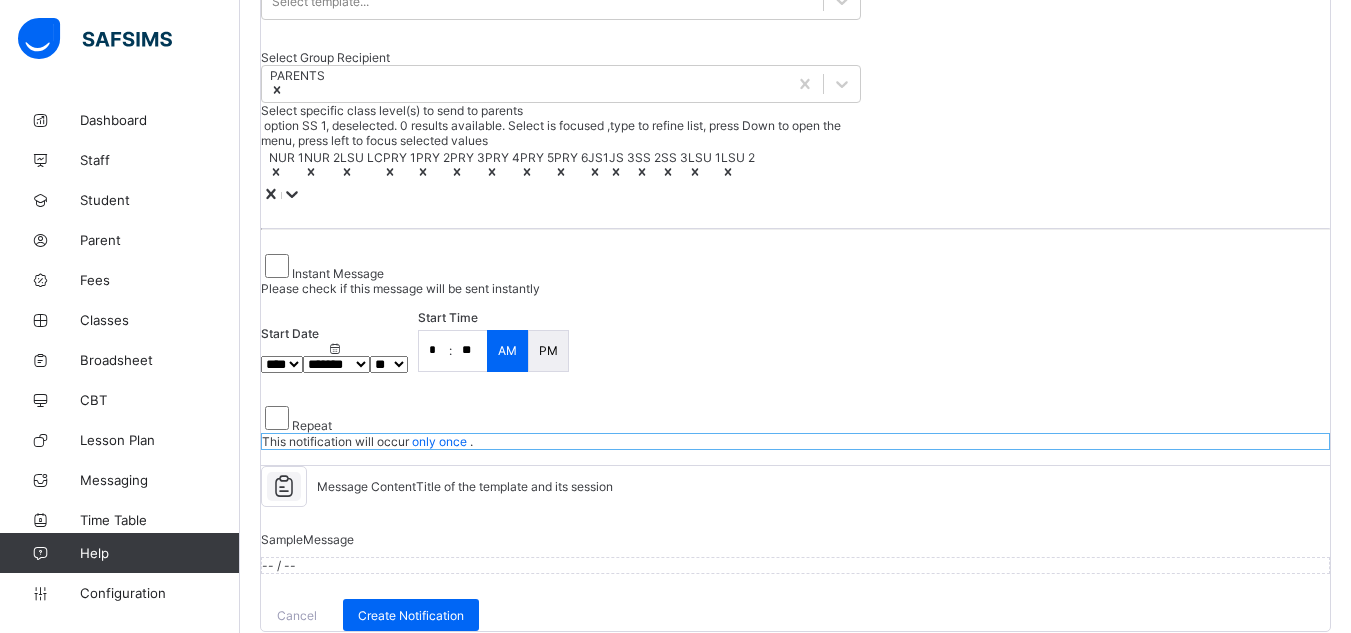click 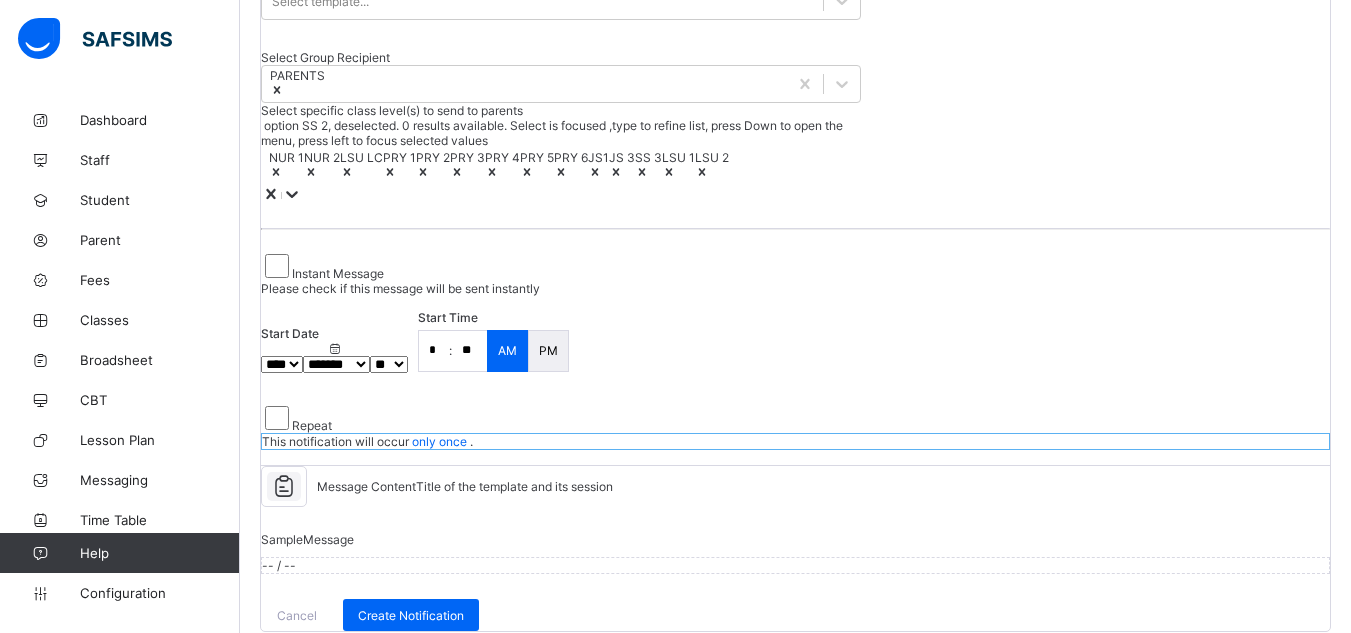 click 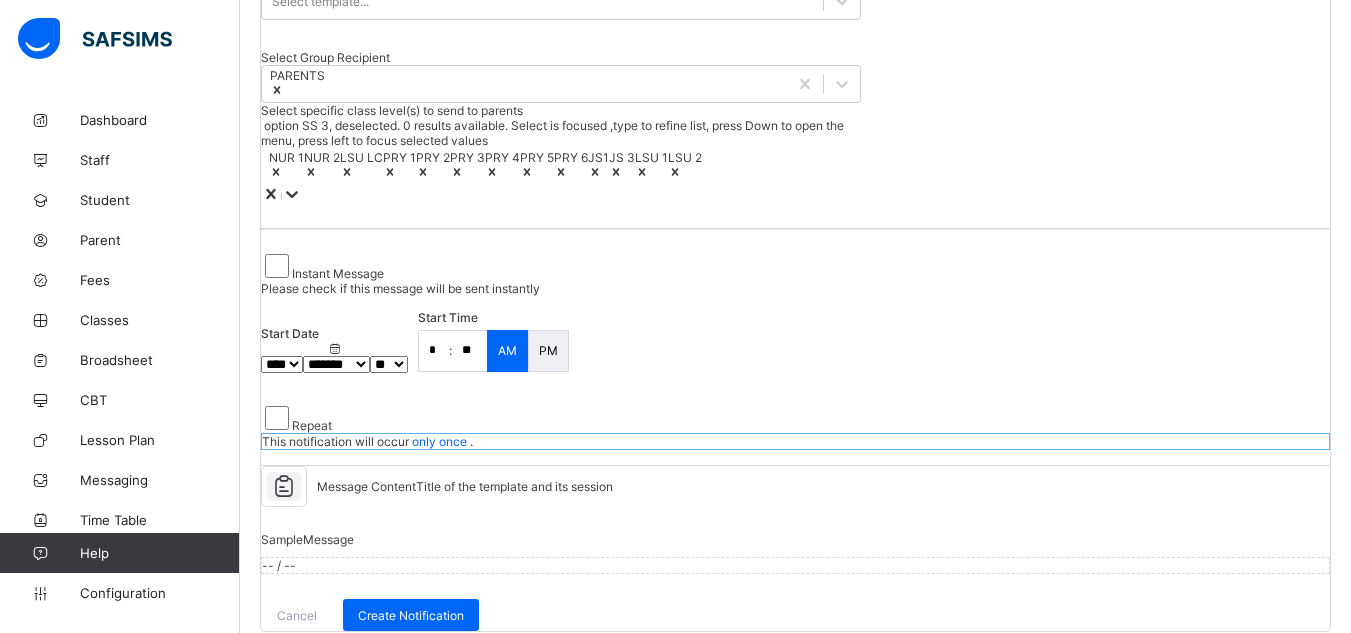 click 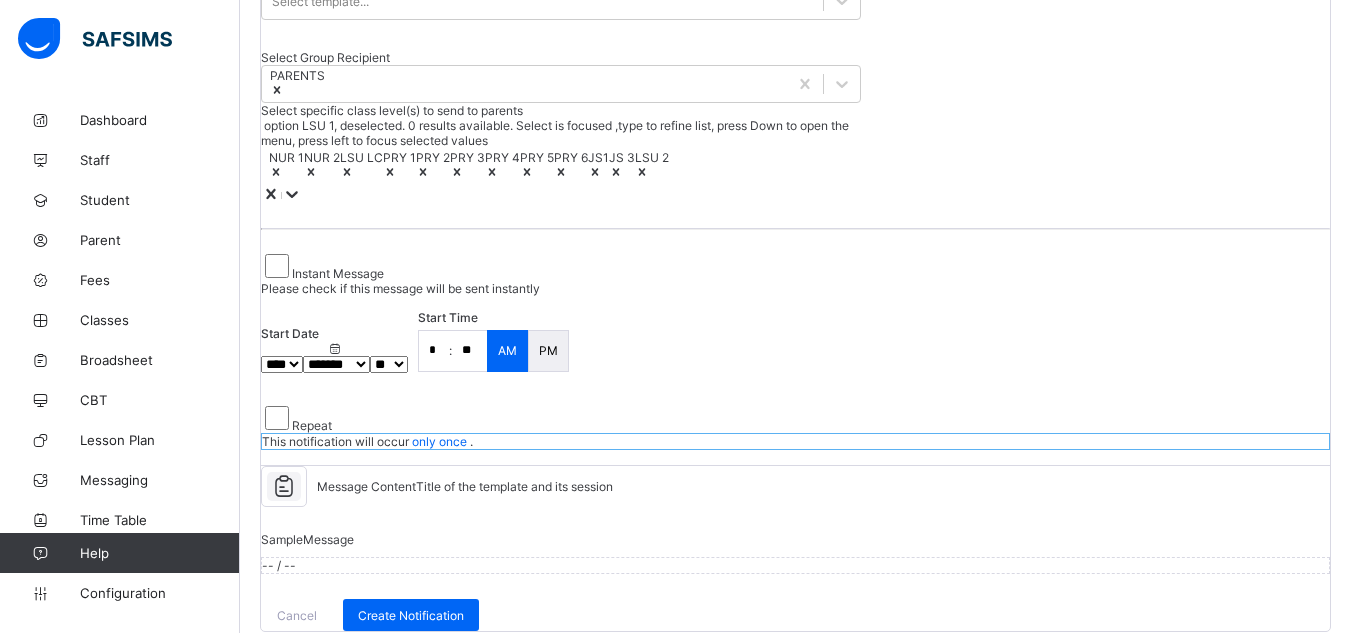 click at bounding box center (652, 173) 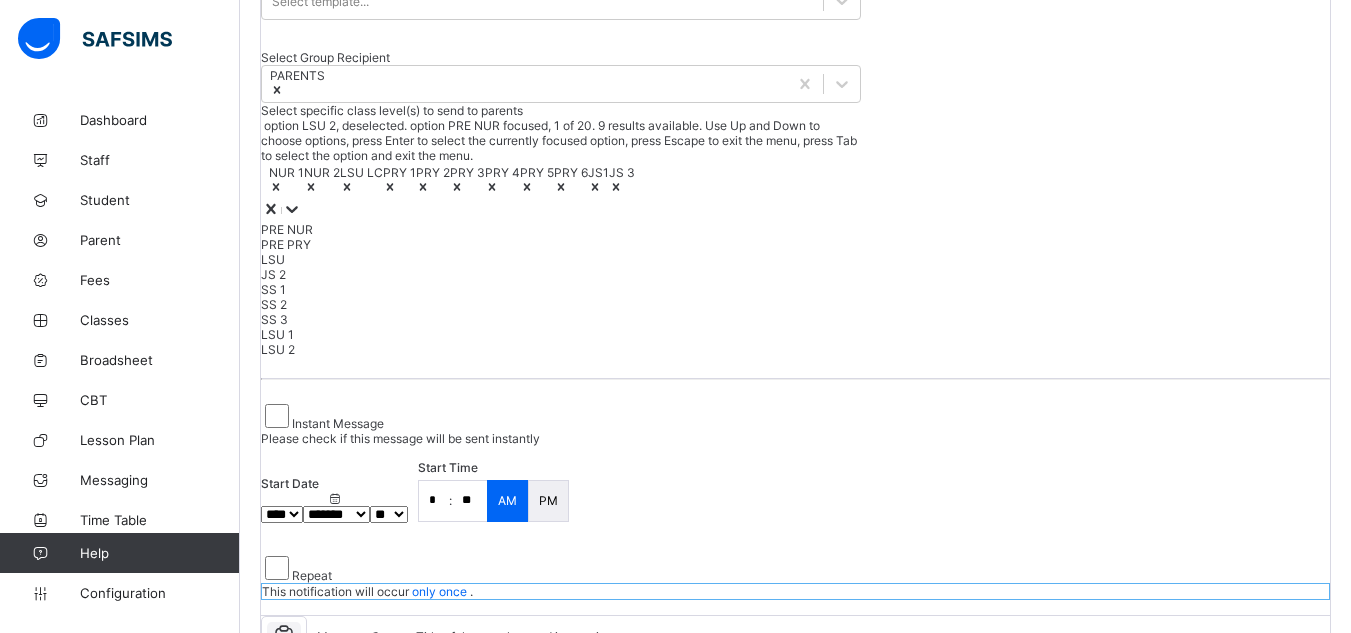 click on "NUR 1 NUR 2 LSU LC PRY 1 PRY 2 PRY 3 PRY 4 PRY 5 PRY 6 JS1 JS 3" at bounding box center (561, 181) 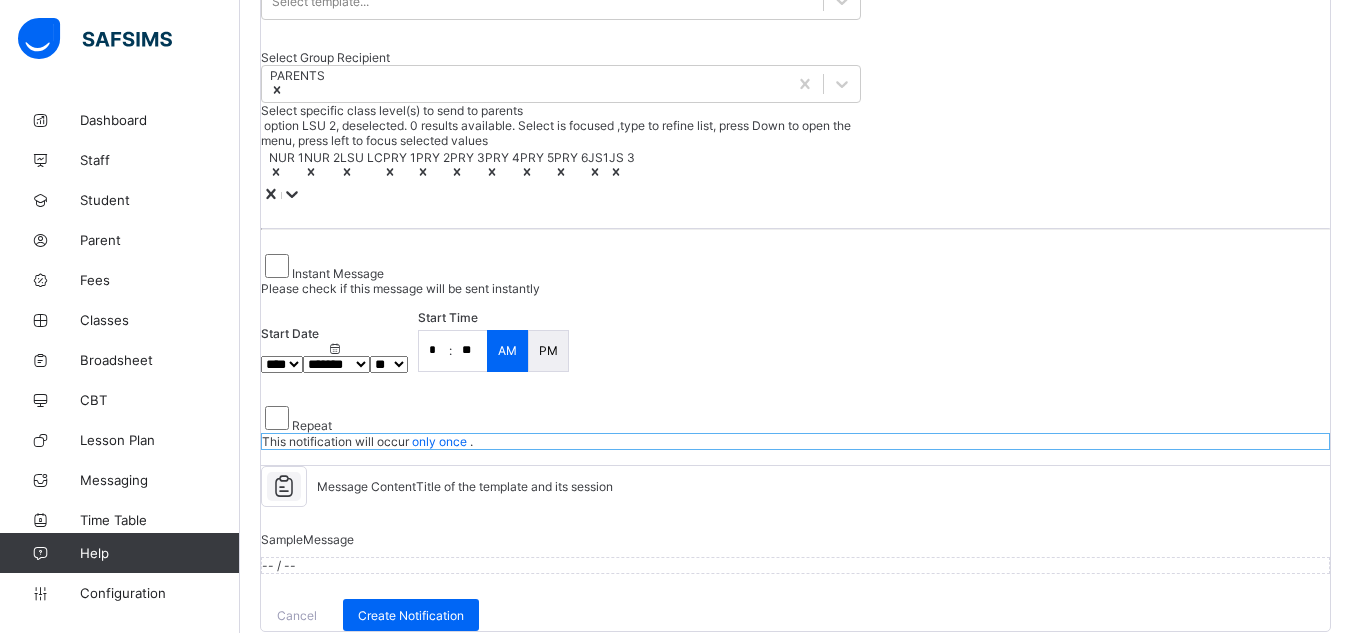 click 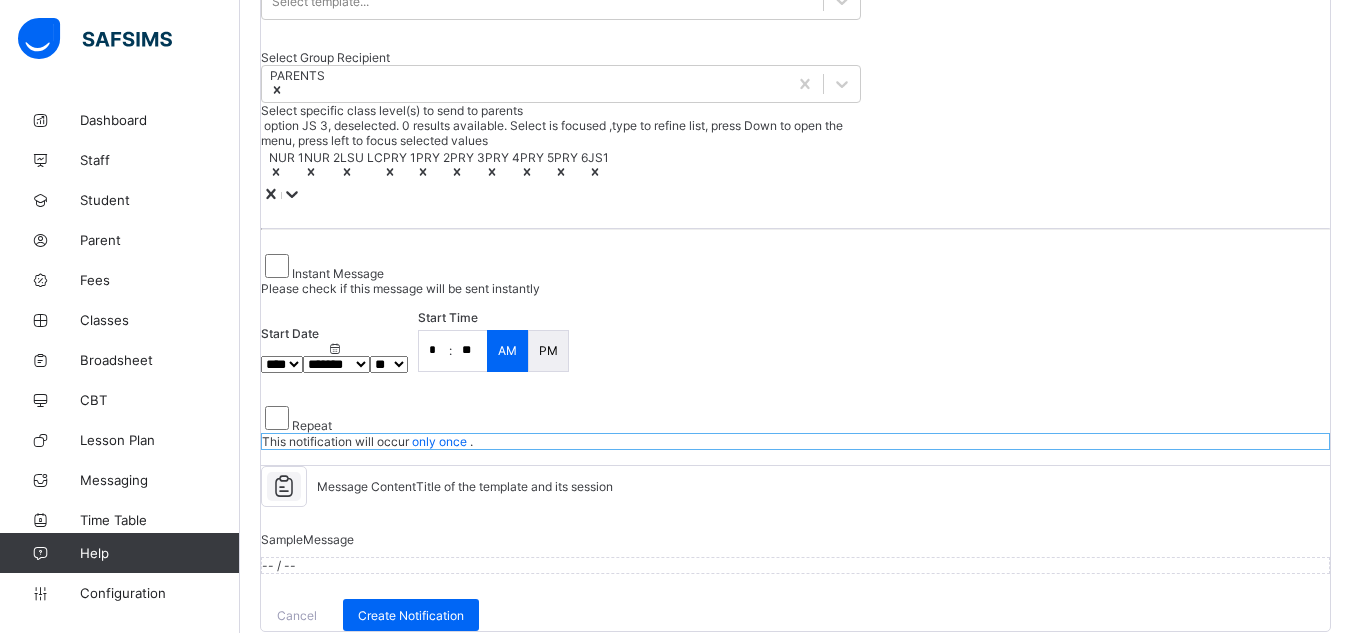 click 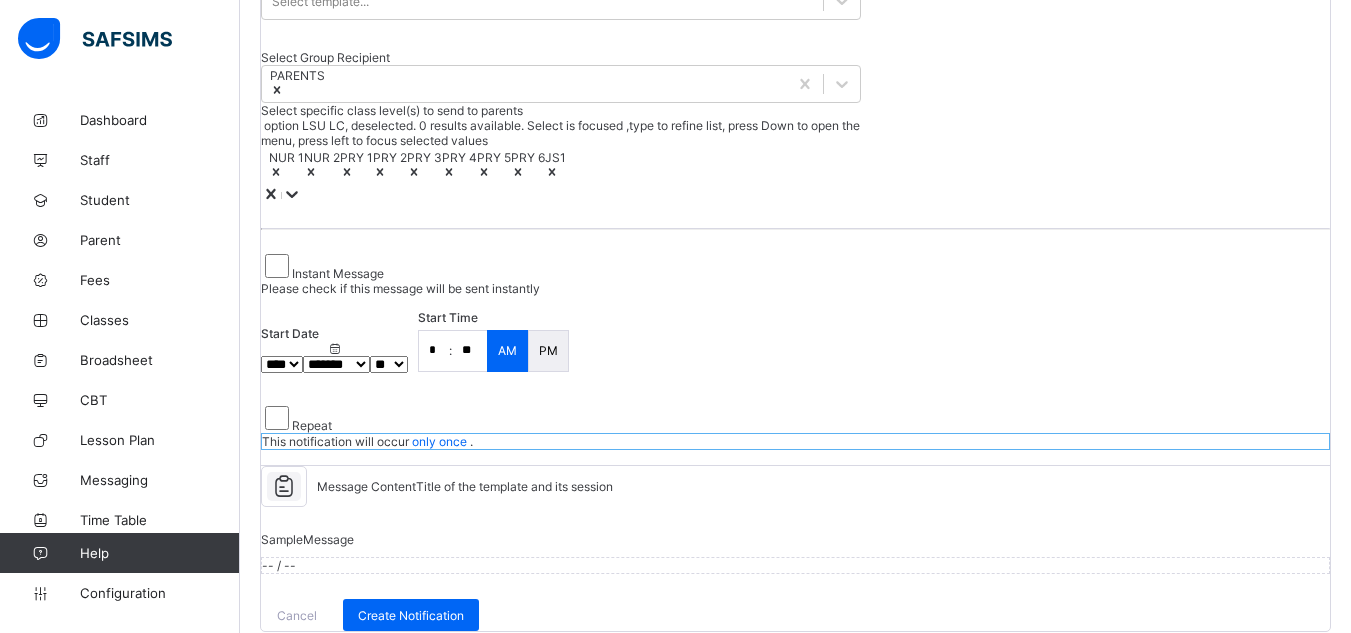 click 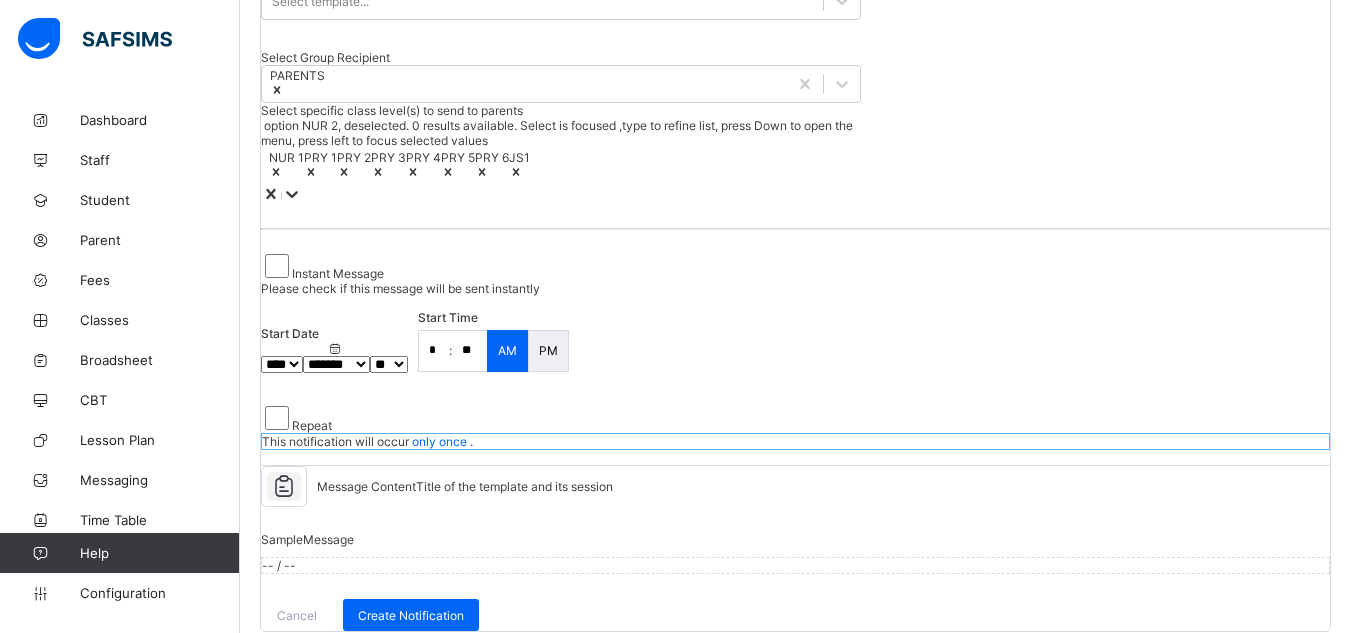 click 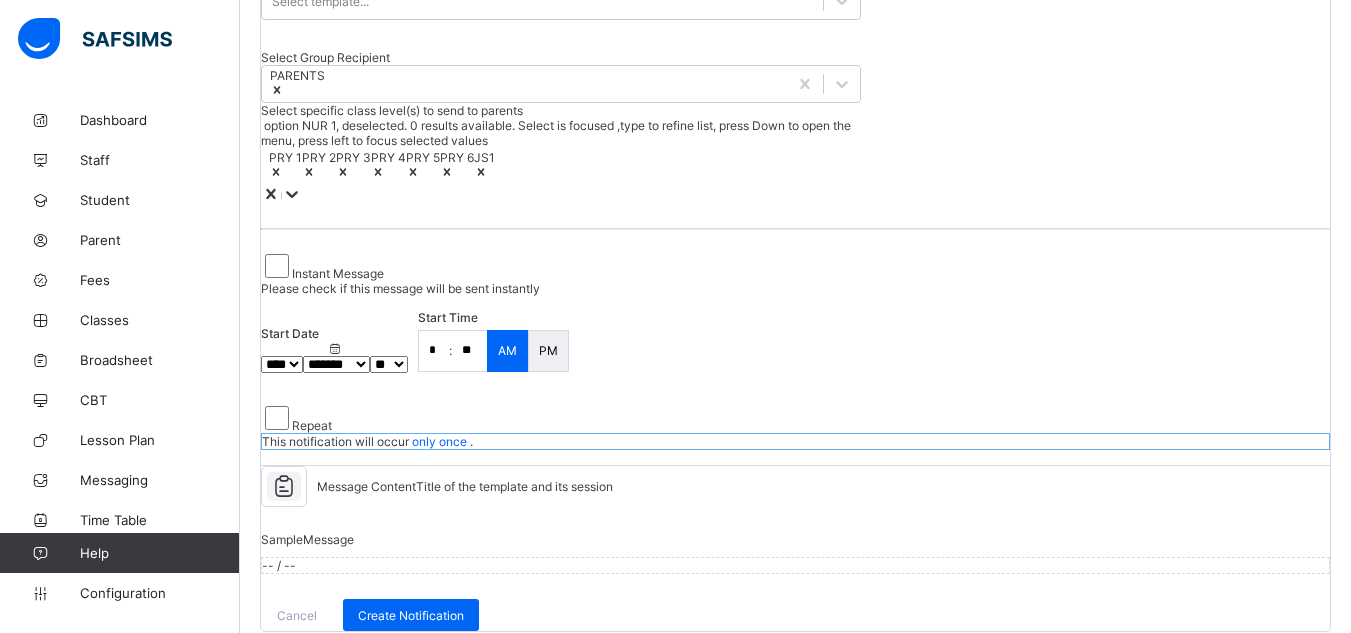 click 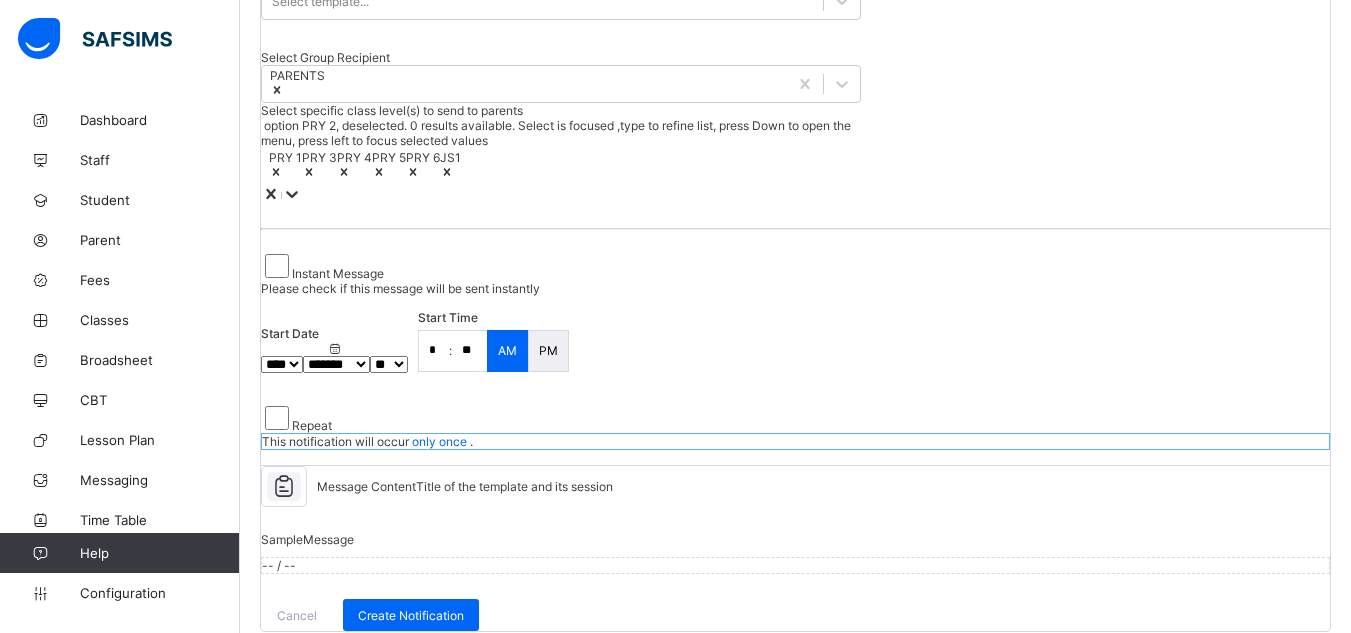 click 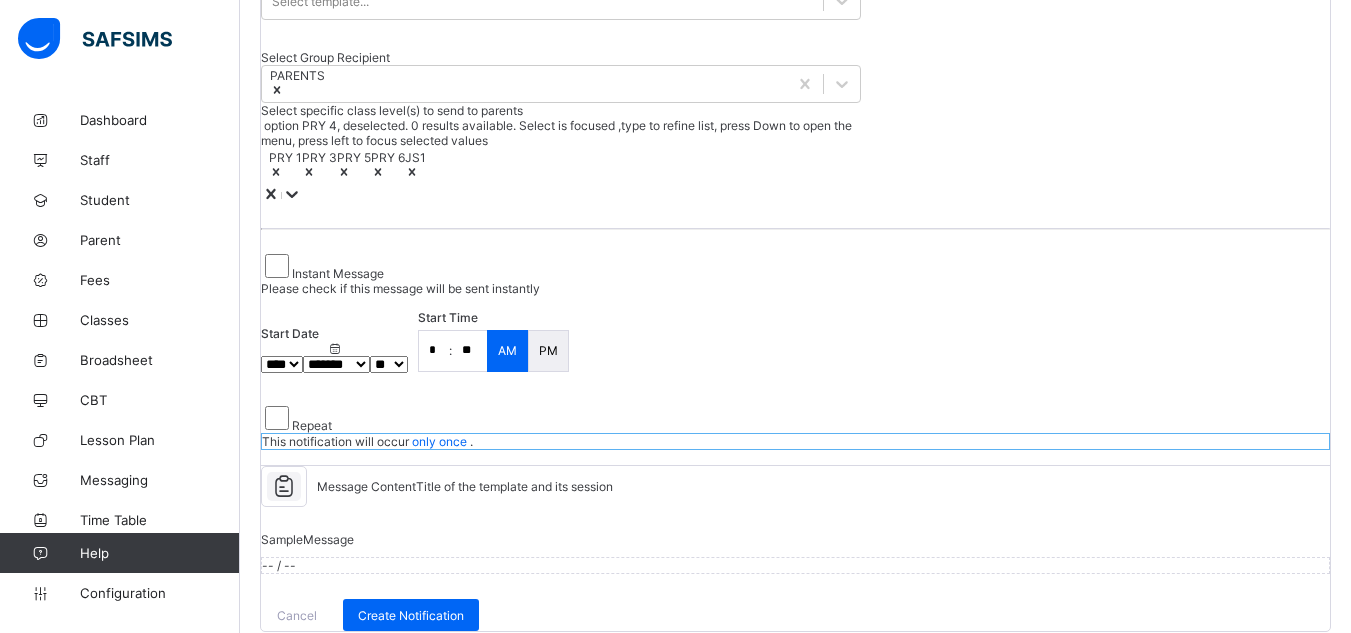 click 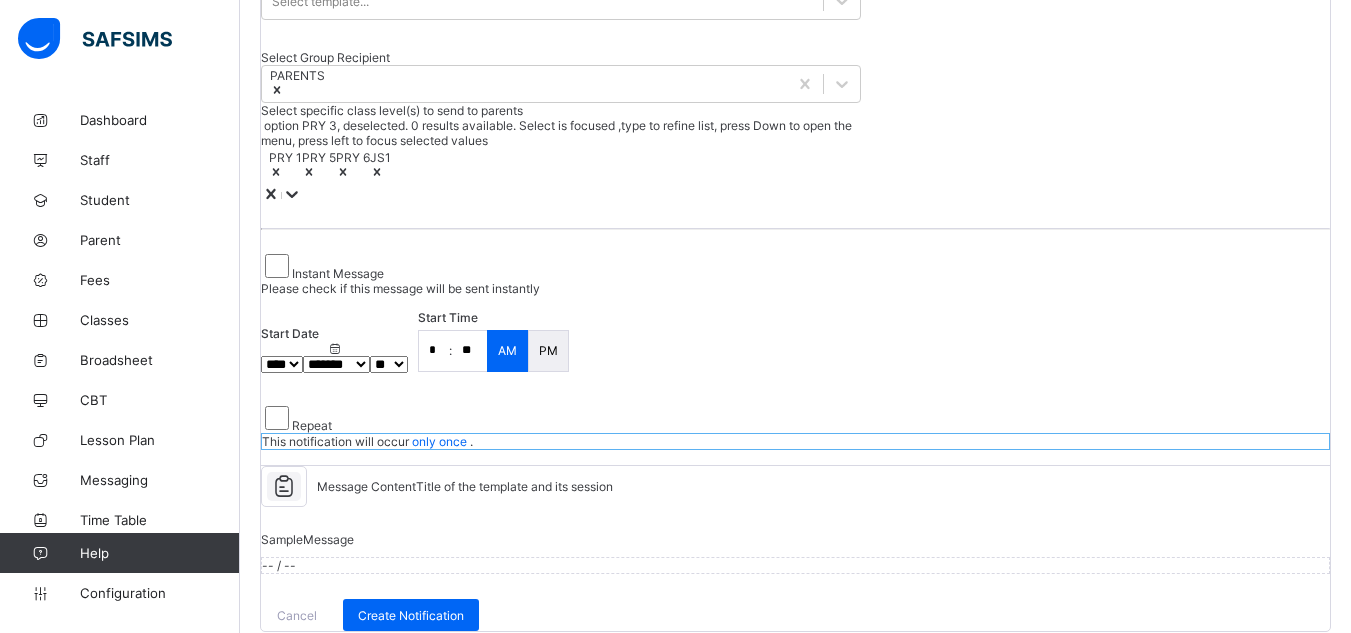 click 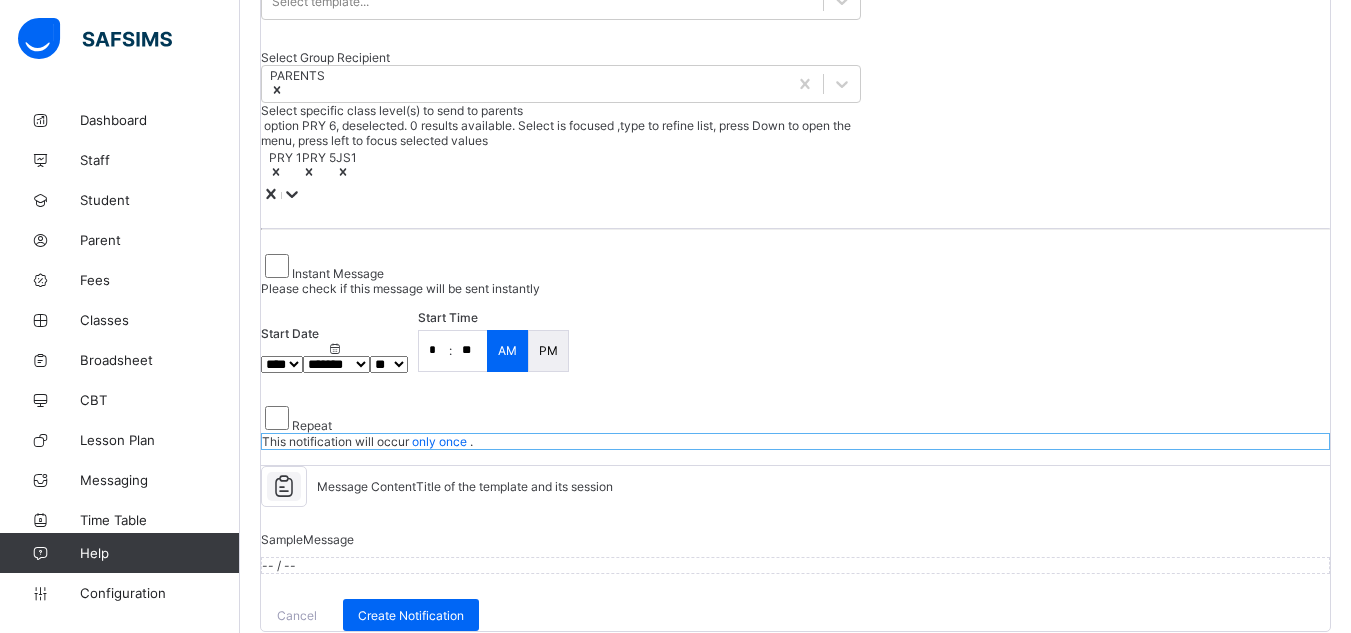 click 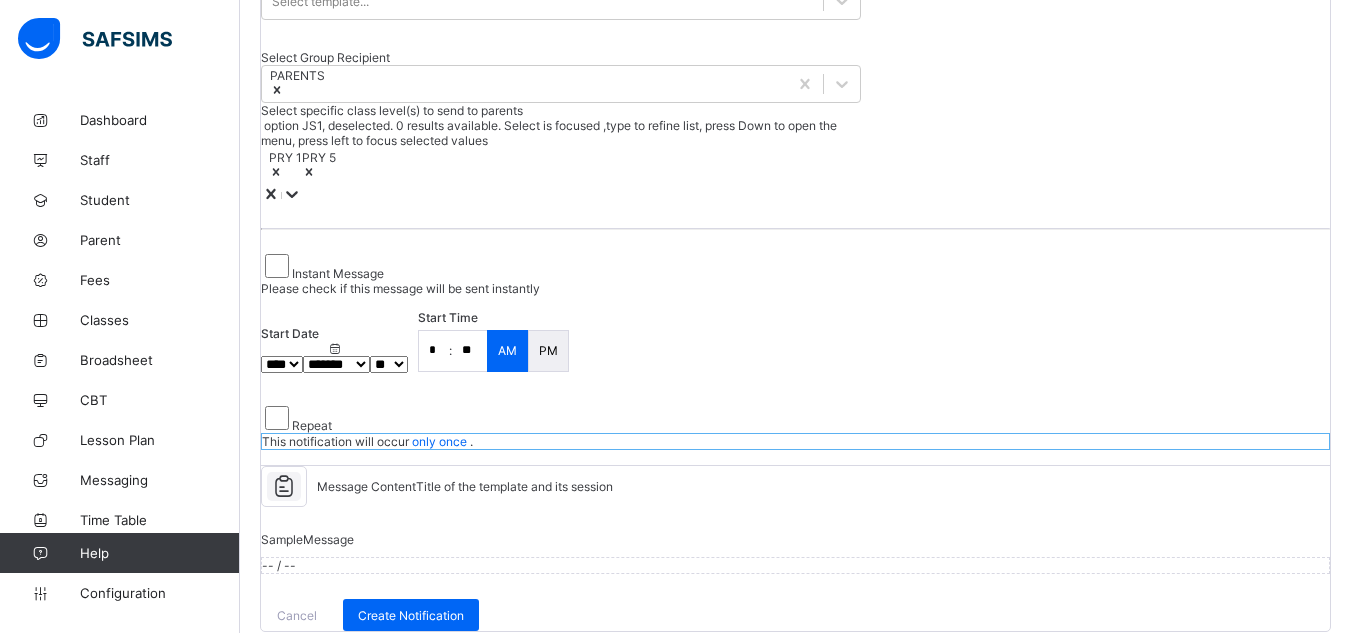 click 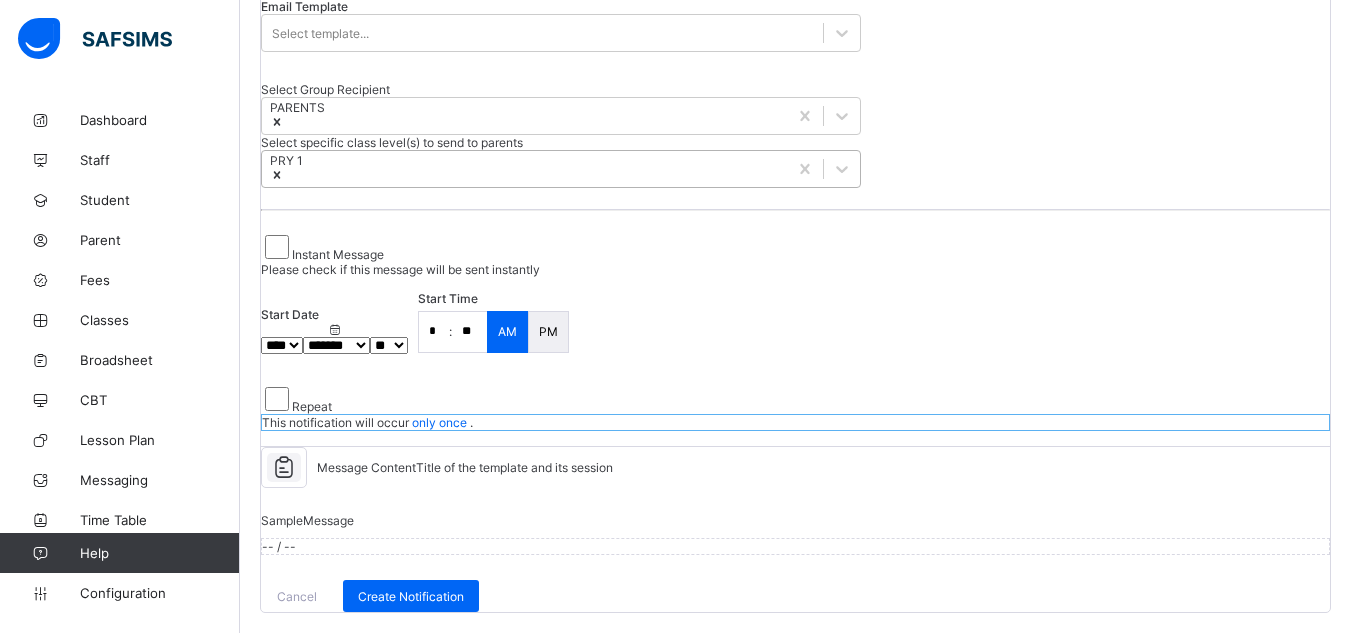 click on "Channels & Groups Title of the template and its session Title Select channels  WhatsApp   SMS   Email Email Template Select template... Select Group Recipient PARENTS Select specific class level(s) to send to parents PRY 1  Instant Message   Please check if this message will be sent instantly   Start Date   **** **** **** **** **** **** **** **** **** **** **** **** **** **** **** **** **** **** **** **** **** **** **** **** **** **** **** **** **** **** **** **** **** **** **** **** **** **** **** **** **** **** **** **** **** **** **** **** **** **** **** **** **** **** **** **** **** **** **** **** **** **** **** **** **** **** **** **** **** **** **** **** **** **** **** **** **** **** **** **** **** **** **** **** **** **** **** **** **** **** **** **** **** **** **** **** **** **** **** **** **** **** **** **** **** **** **** **** **** **** **** **** **** **** **** **** **** **** **** **** **** **** **** **** **** **** **** **** **** **** **** ***** ******* ******** ***** ***** *** **** **** ****** ***" at bounding box center [795, 119] 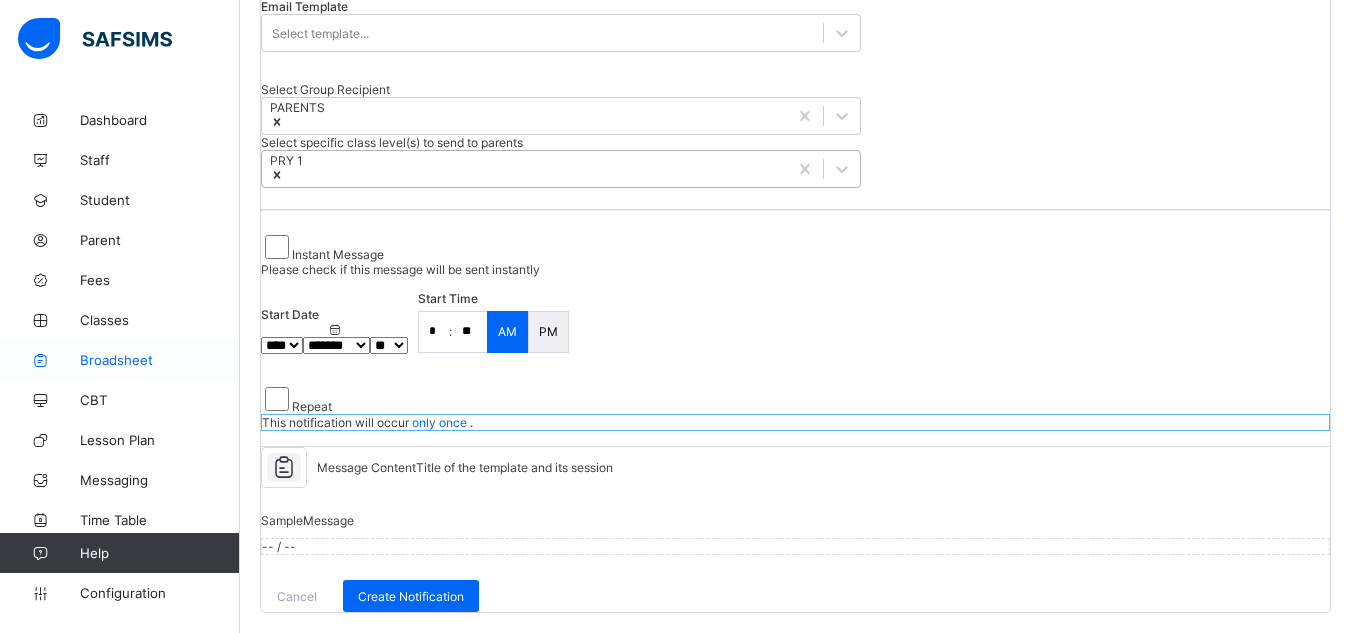 click on "Broadsheet" at bounding box center (160, 360) 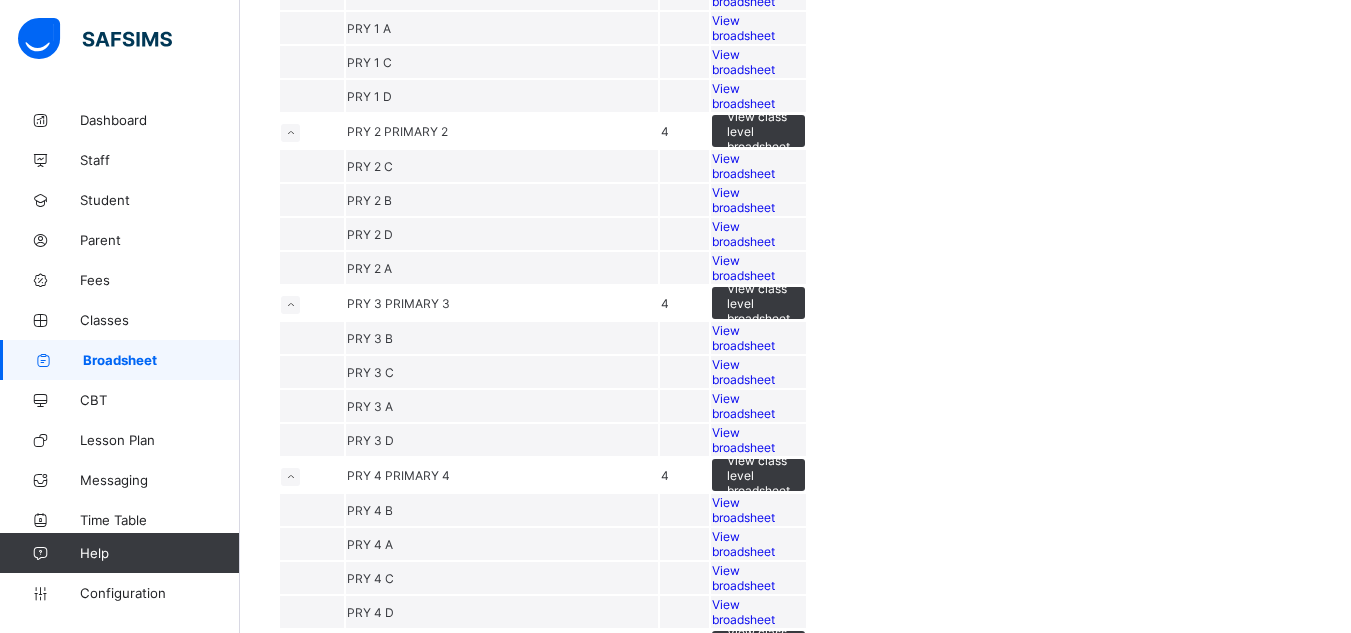 scroll, scrollTop: 991, scrollLeft: 0, axis: vertical 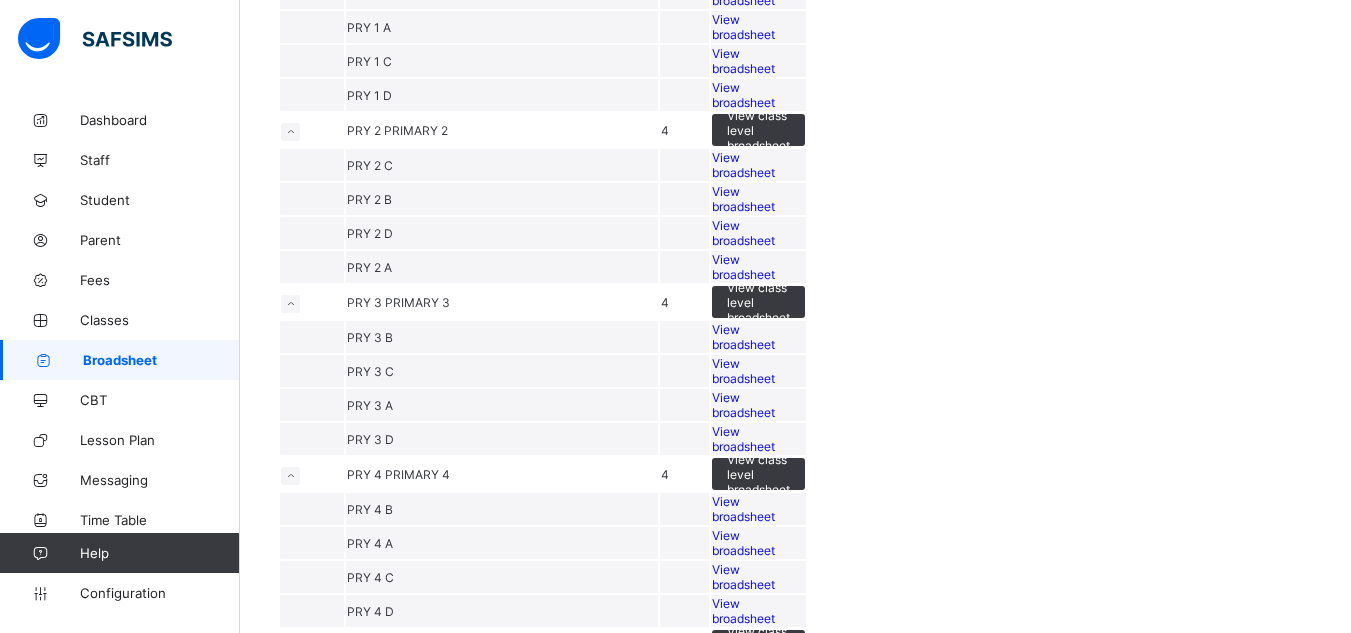click at bounding box center (290, -40) 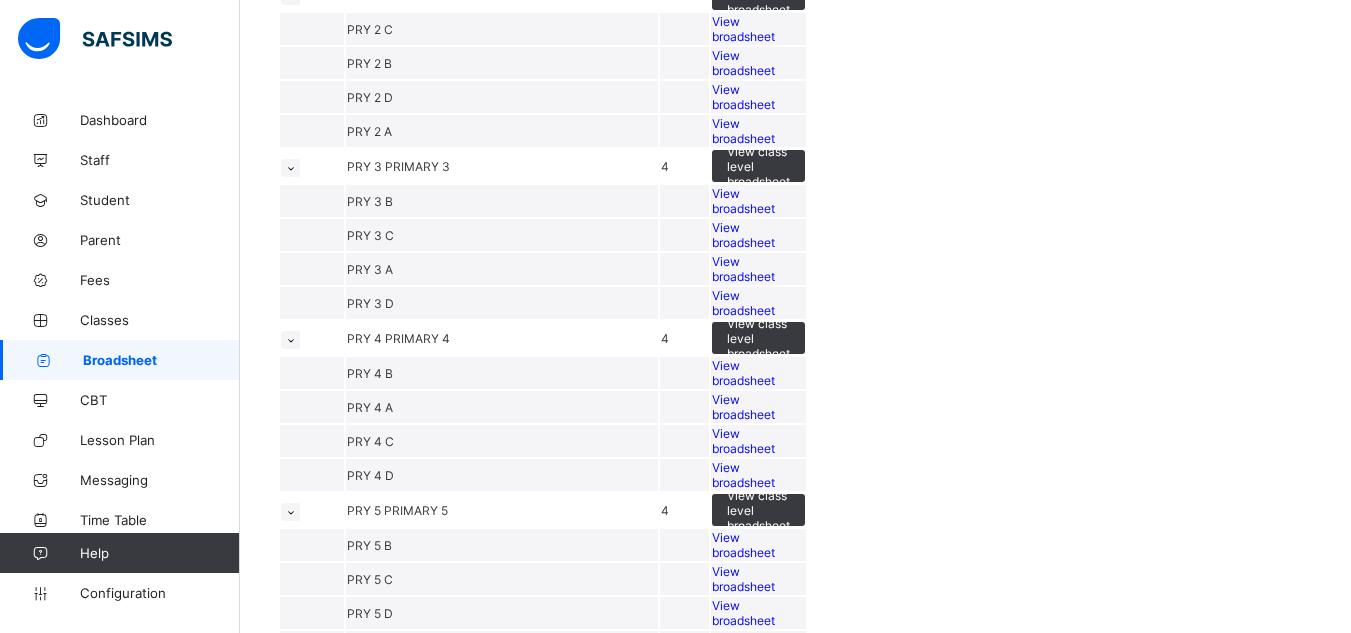 click at bounding box center [290, -102] 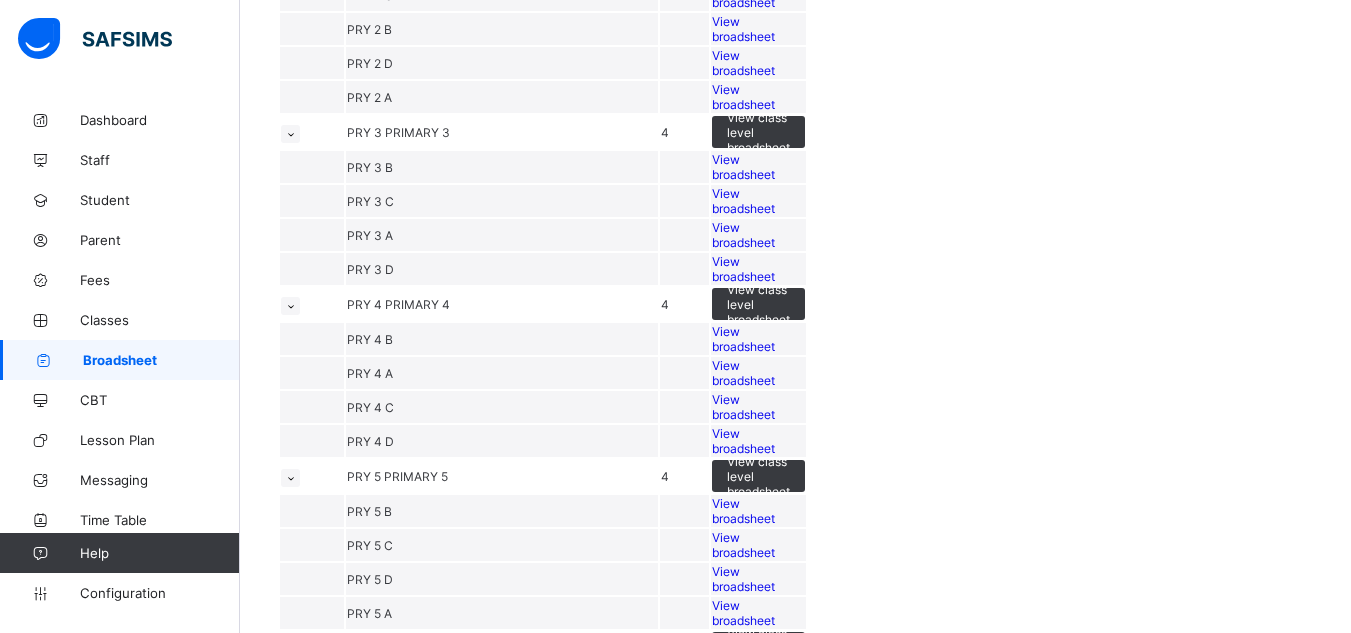 click at bounding box center [290, -231] 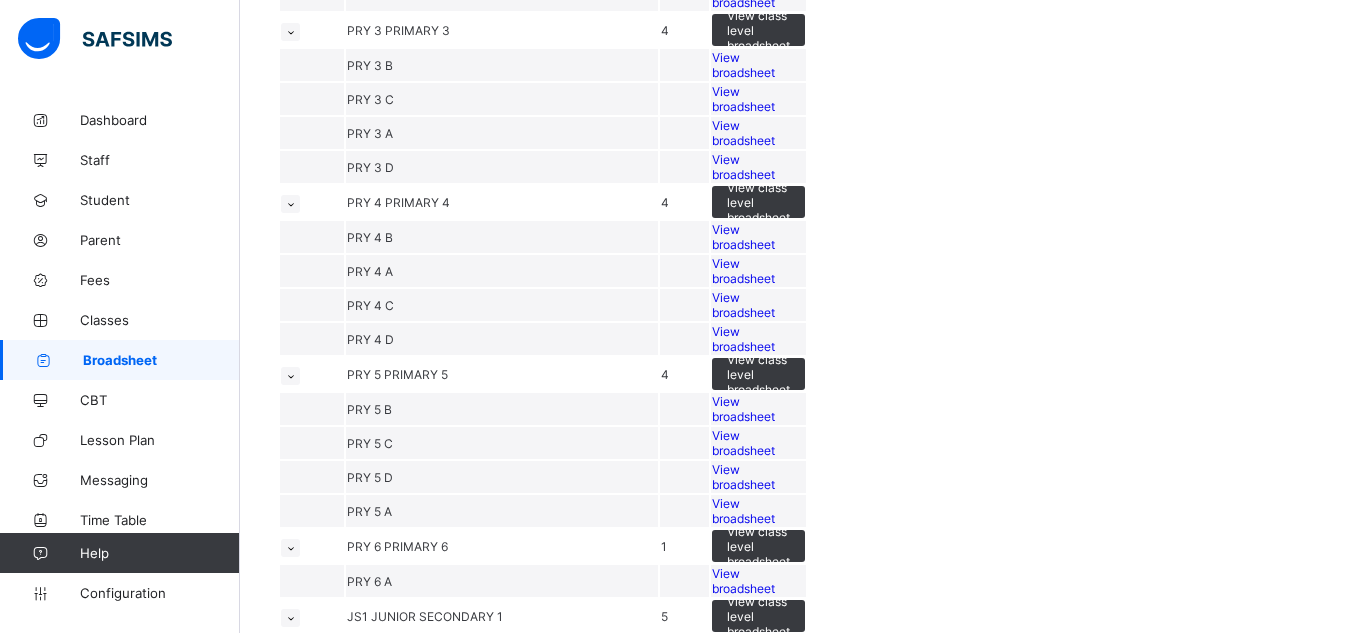 click at bounding box center [290, -293] 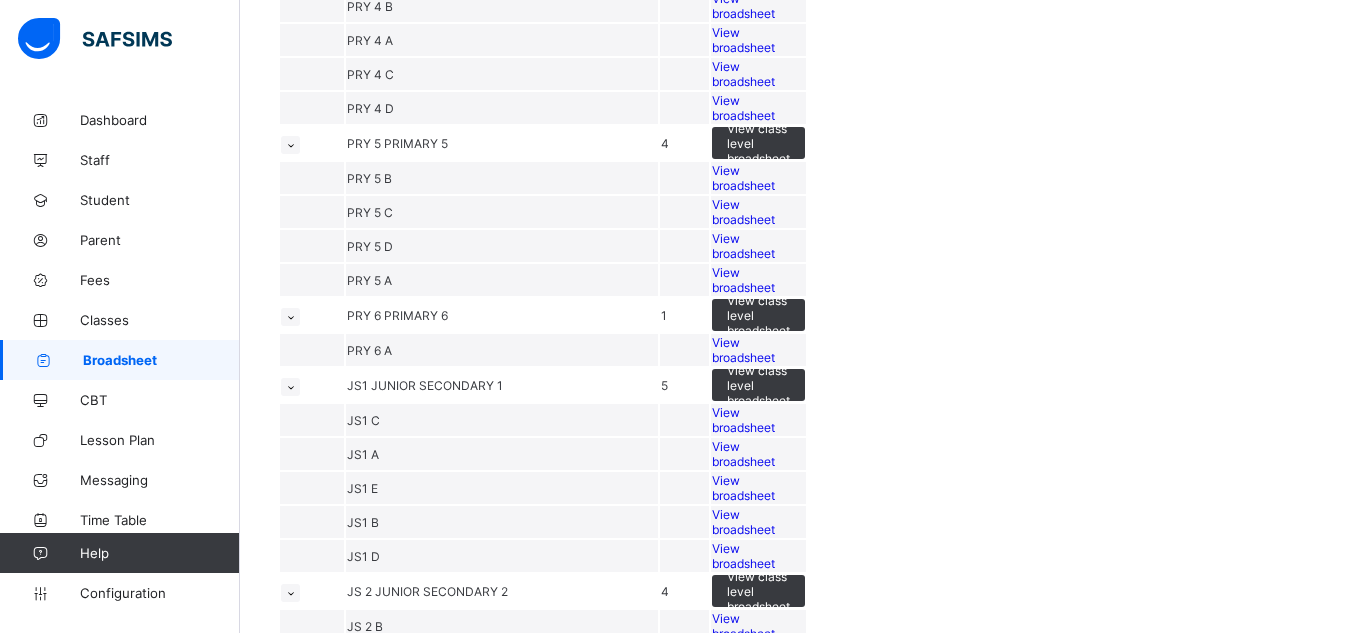 scroll, scrollTop: 1189, scrollLeft: 0, axis: vertical 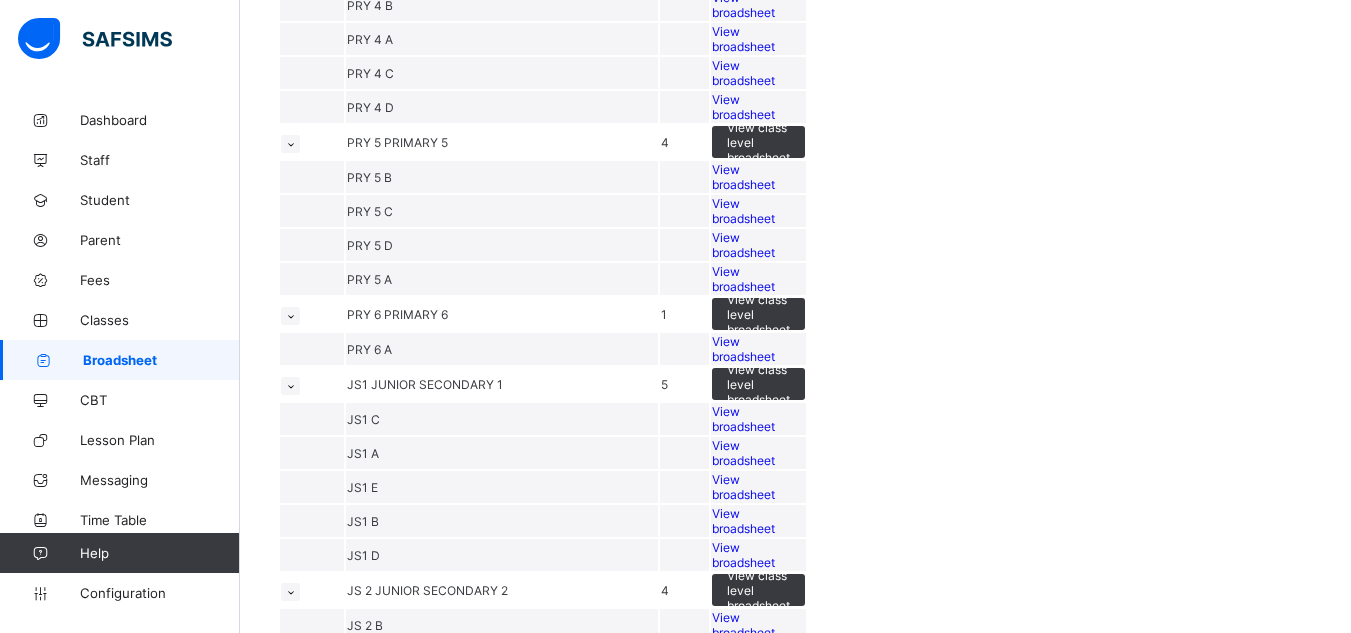 click at bounding box center [290, -372] 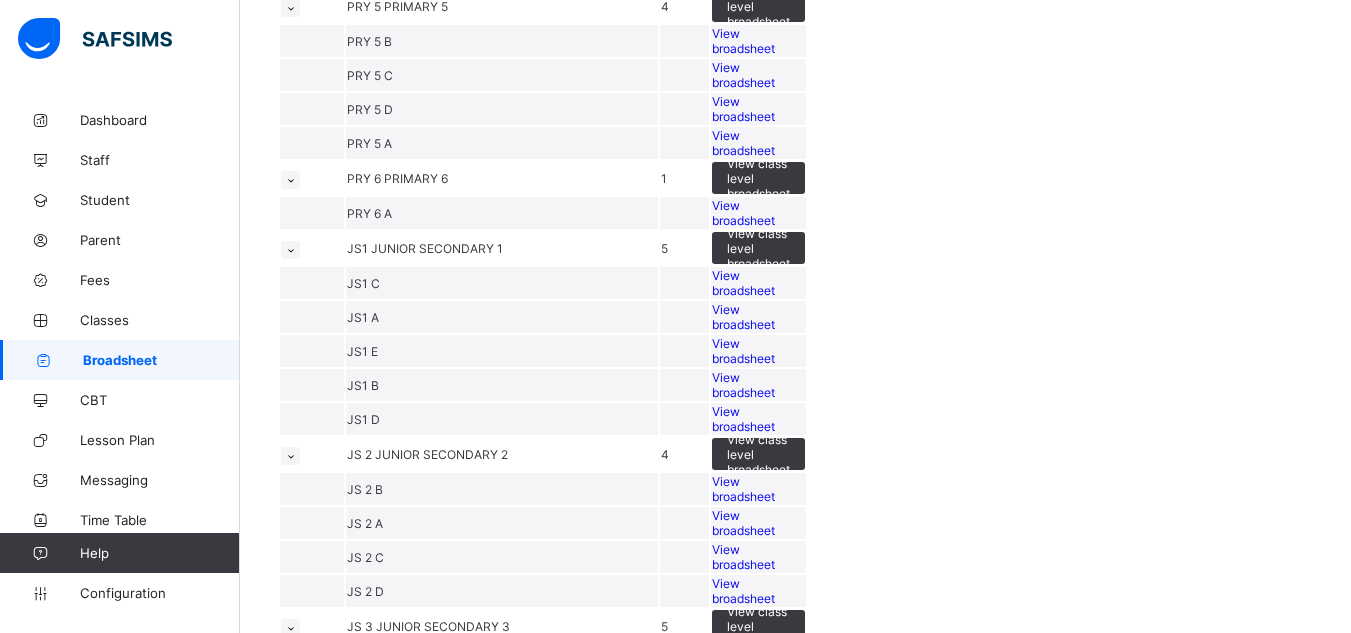 click at bounding box center (290, -336) 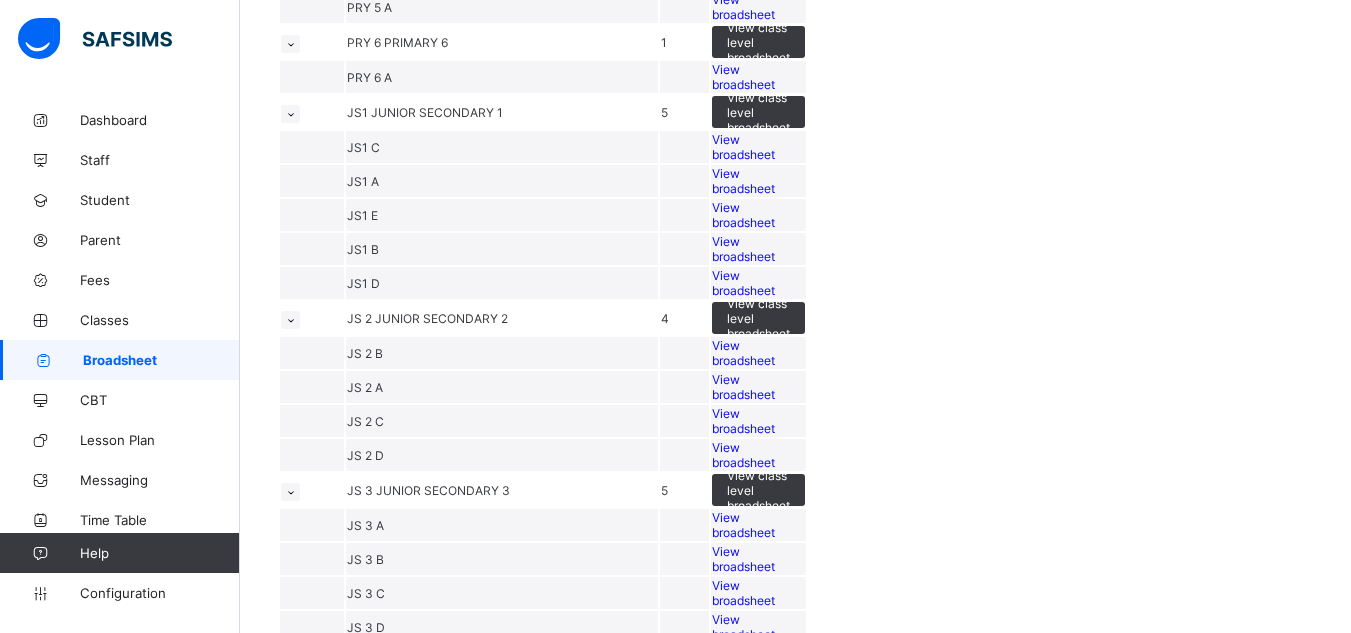 click at bounding box center (290, -300) 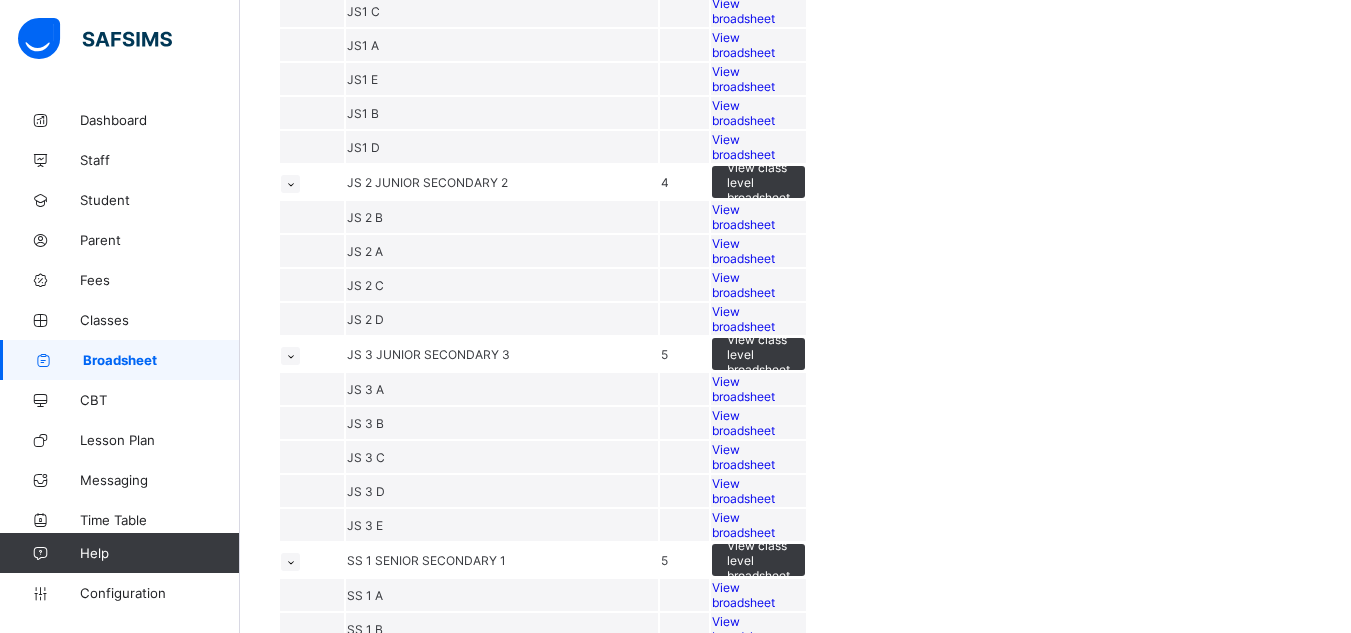click at bounding box center (290, -264) 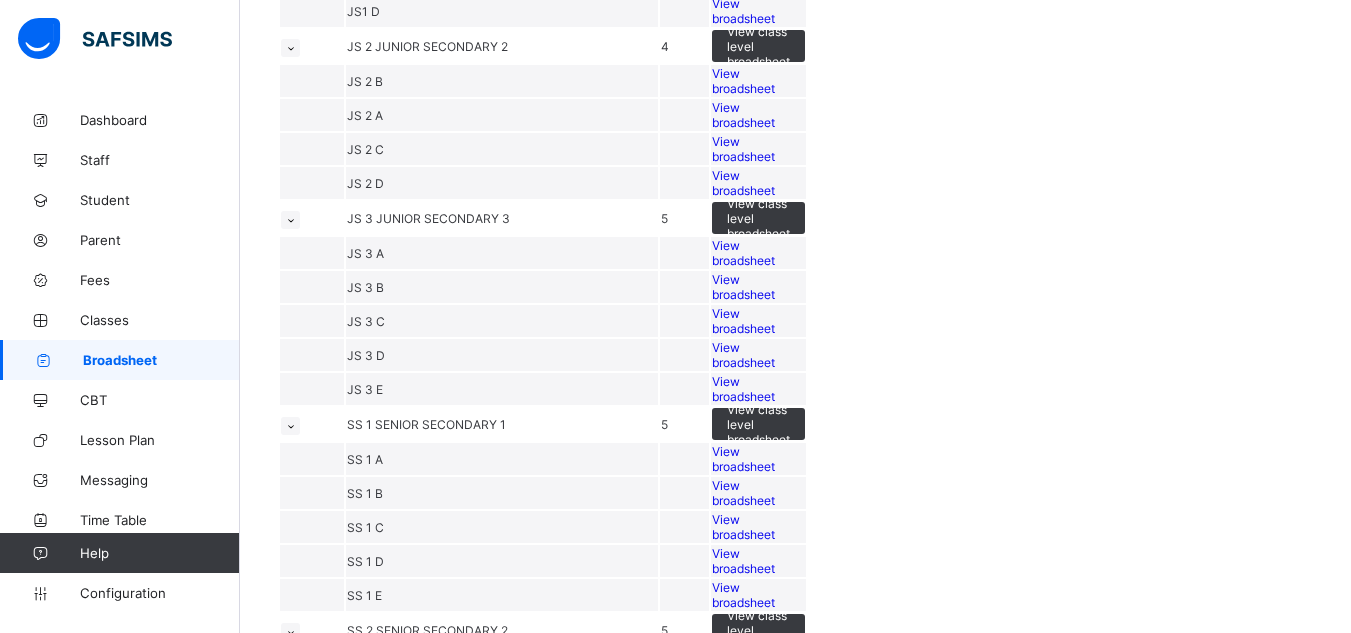 click at bounding box center (290, -228) 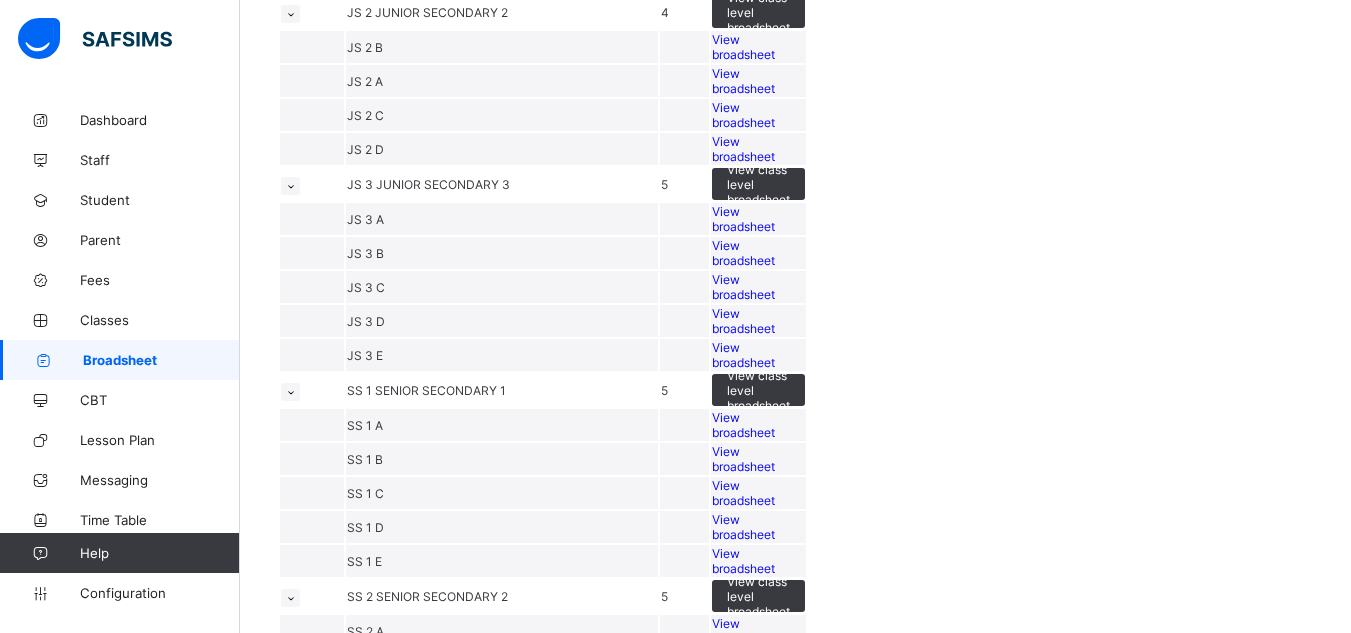 click at bounding box center [290, -192] 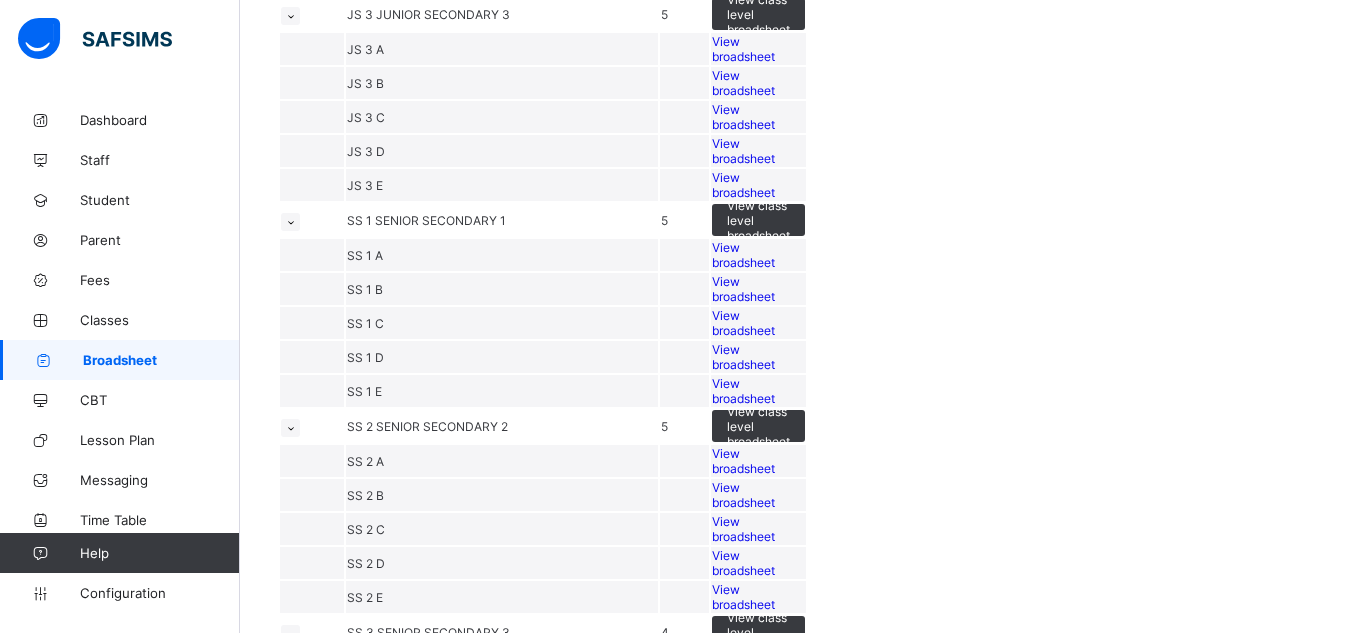 click at bounding box center [290, -156] 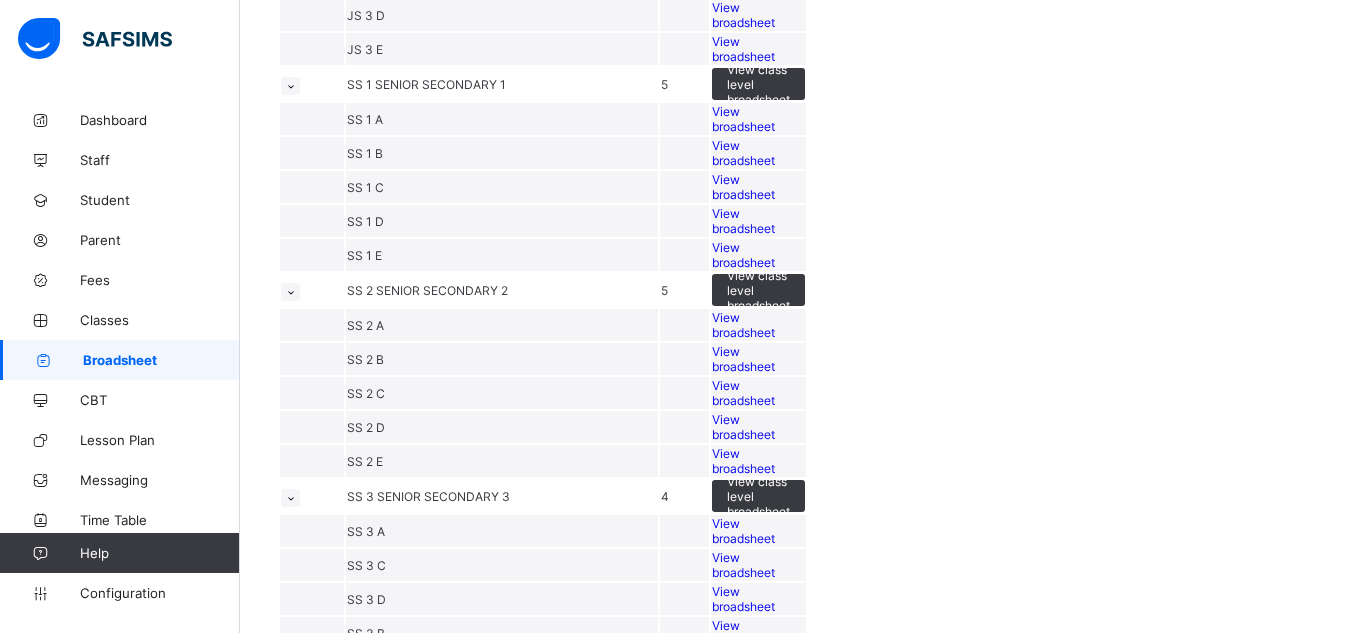 click at bounding box center (290, -120) 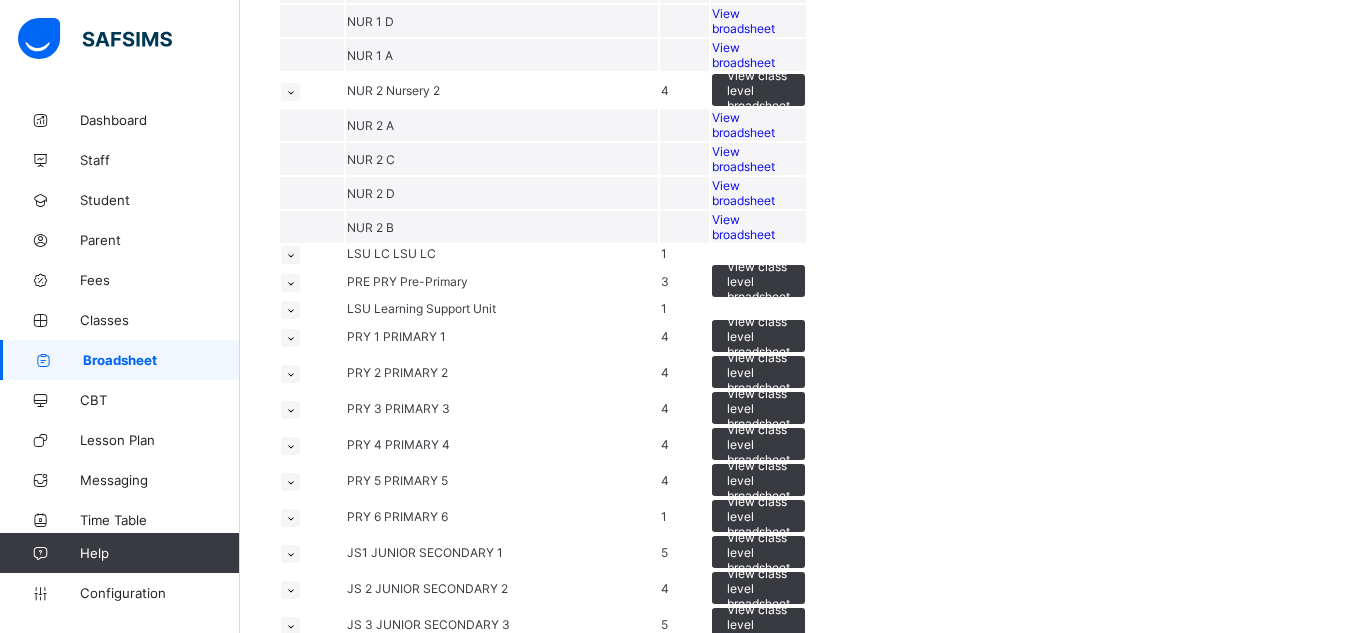 scroll, scrollTop: 301, scrollLeft: 0, axis: vertical 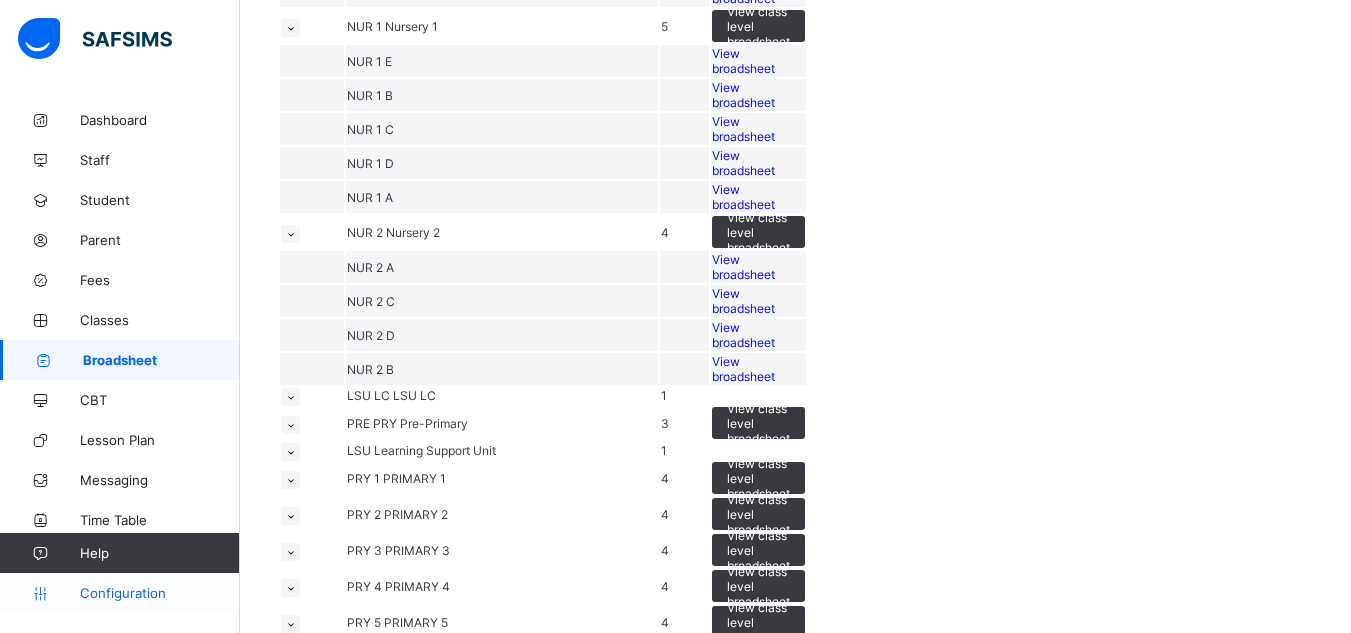 click on "Configuration" at bounding box center [159, 593] 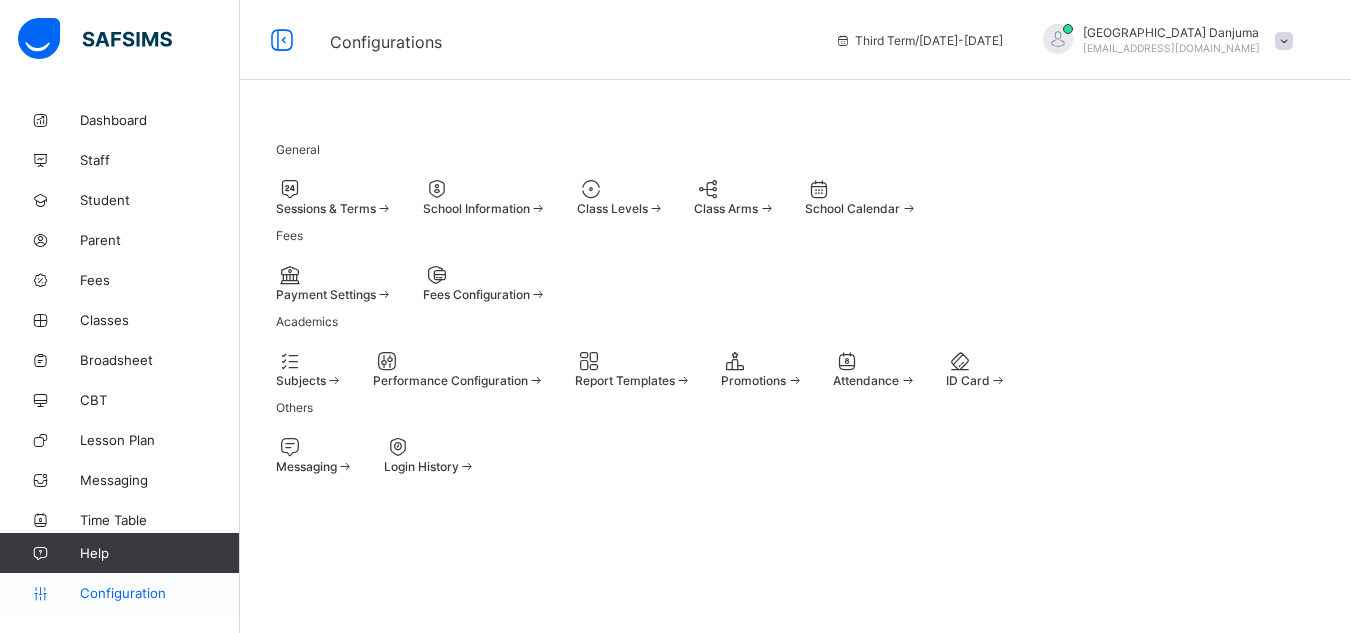 scroll, scrollTop: 150, scrollLeft: 0, axis: vertical 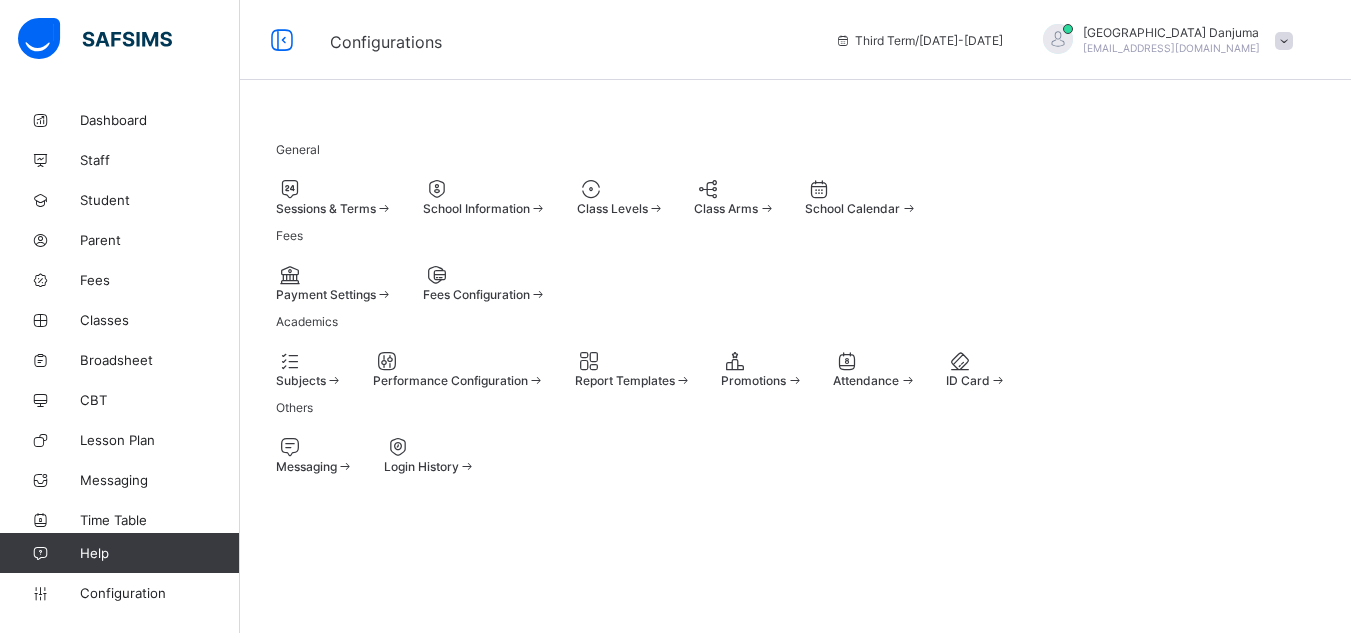 click on "Report Templates" at bounding box center (625, 380) 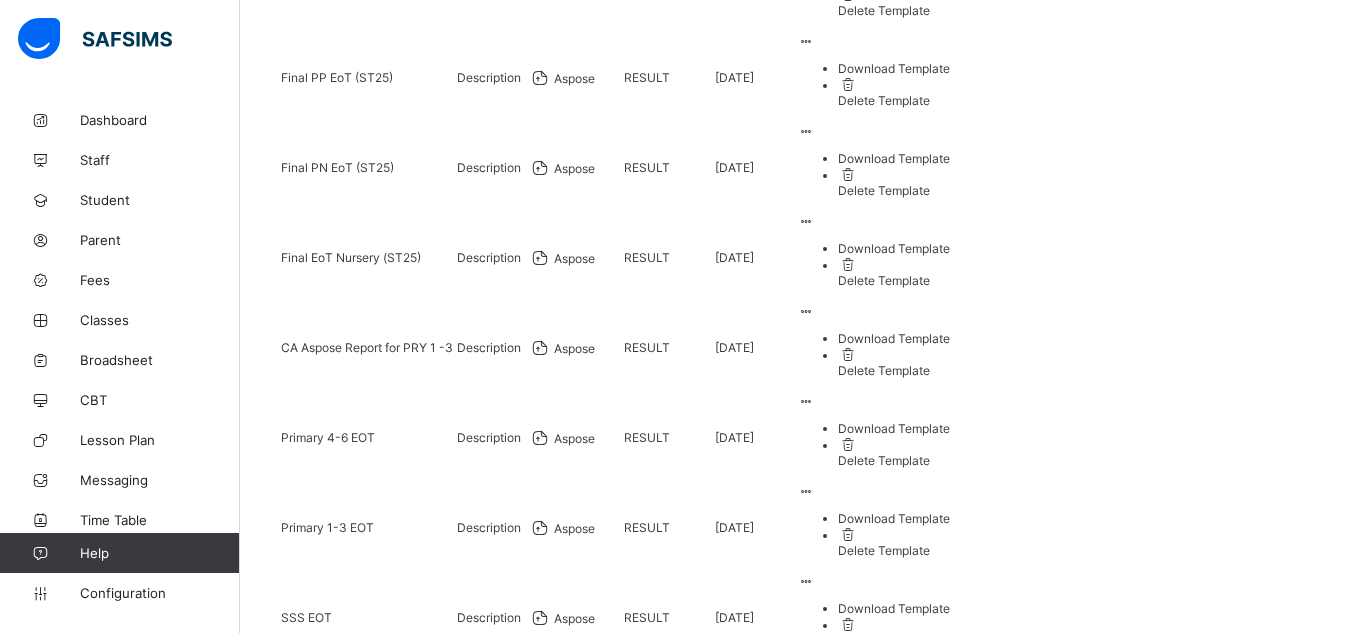 scroll, scrollTop: 387, scrollLeft: 0, axis: vertical 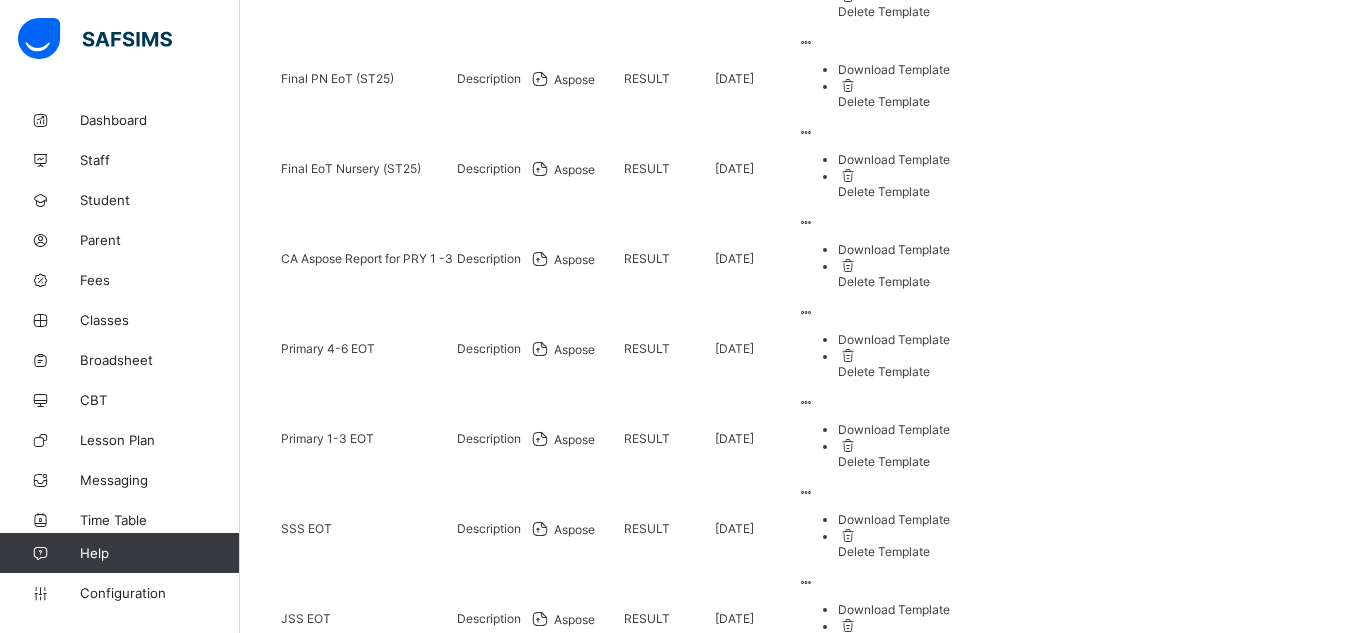click on "10 Rows" at bounding box center [388, 862] 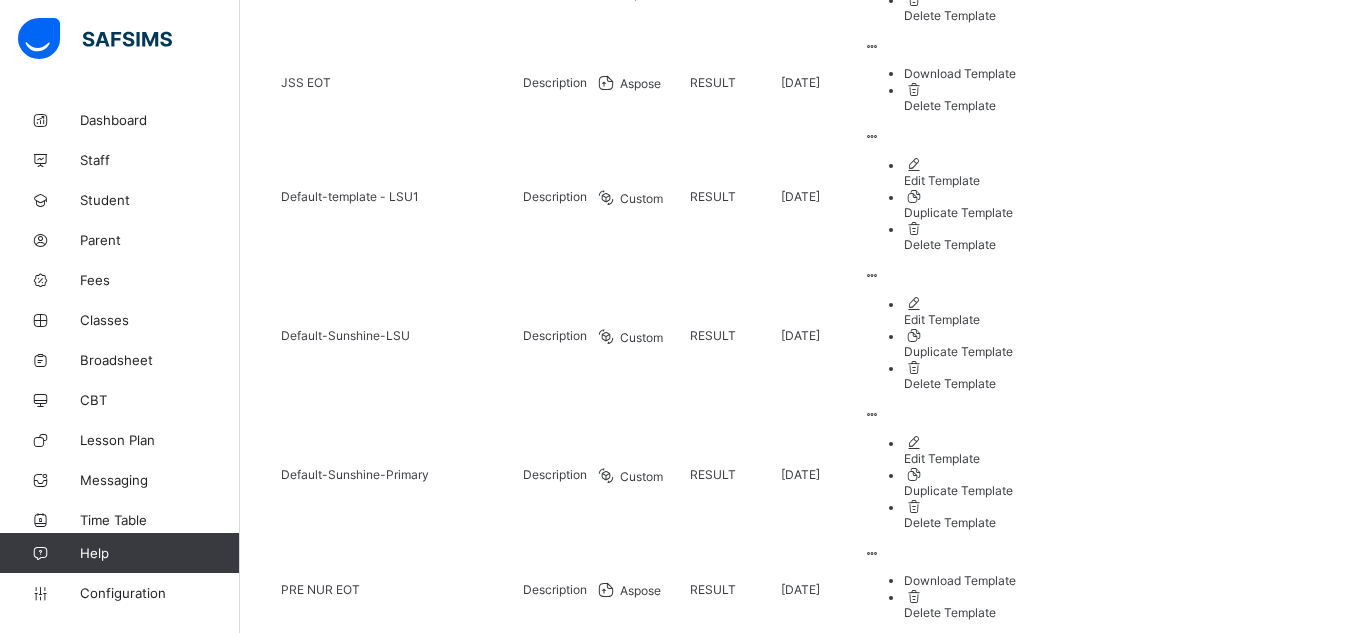 scroll, scrollTop: 1071, scrollLeft: 0, axis: vertical 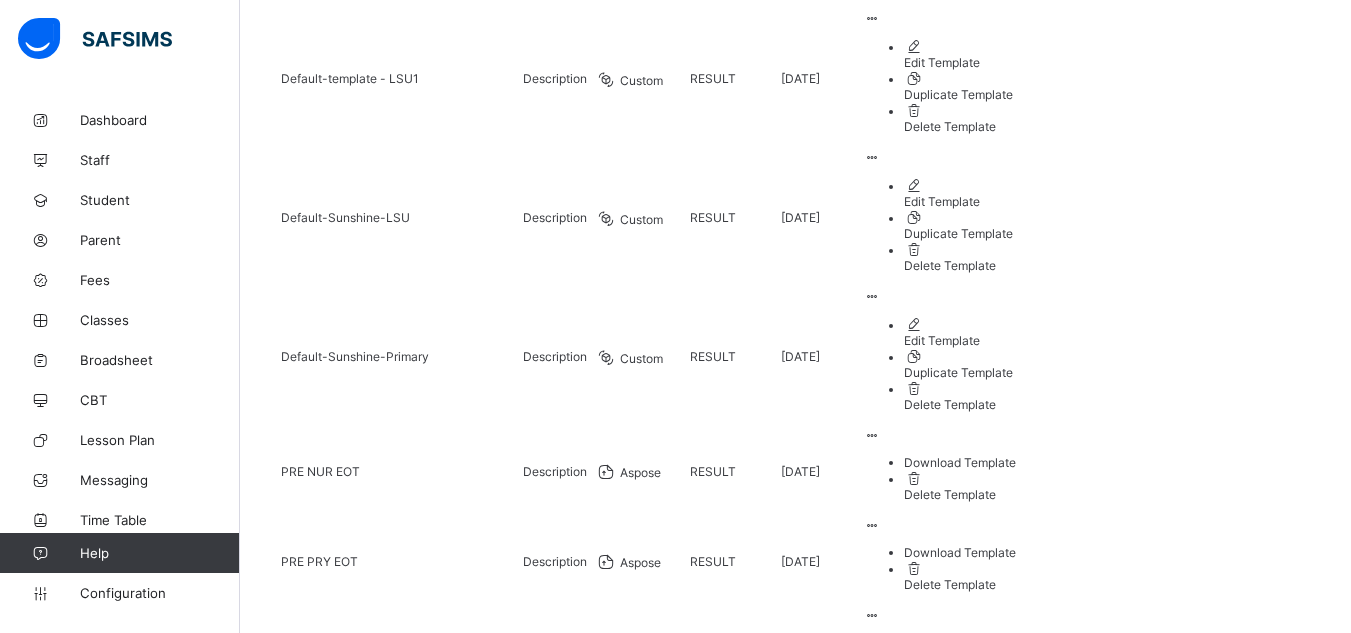 click on "DEFAULT (Cumulative)" at bounding box center (400, 1411) 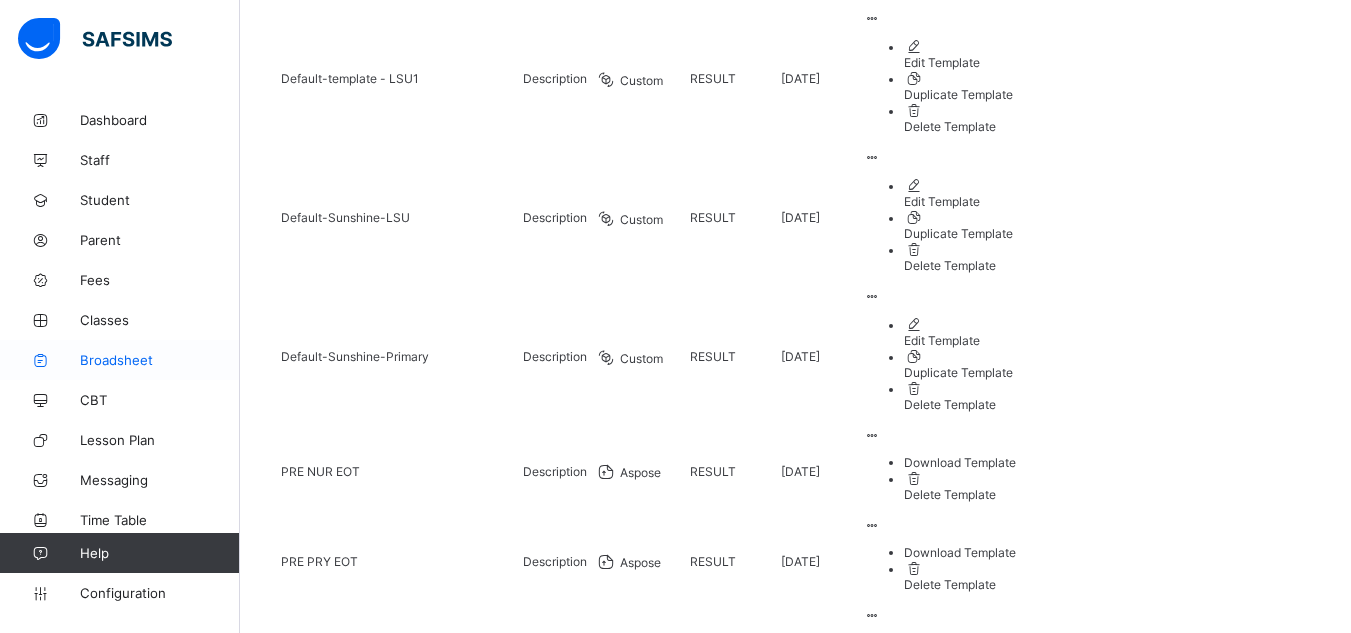 click on "Broadsheet" at bounding box center (160, 360) 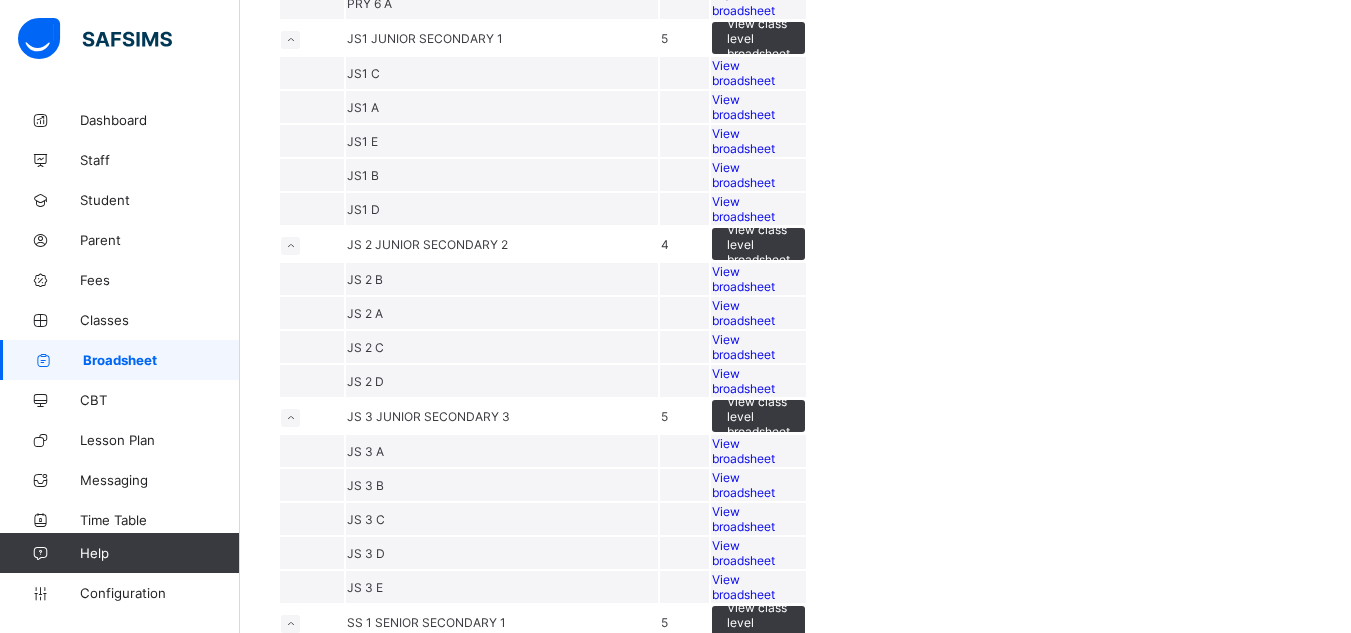 scroll, scrollTop: 1842, scrollLeft: 0, axis: vertical 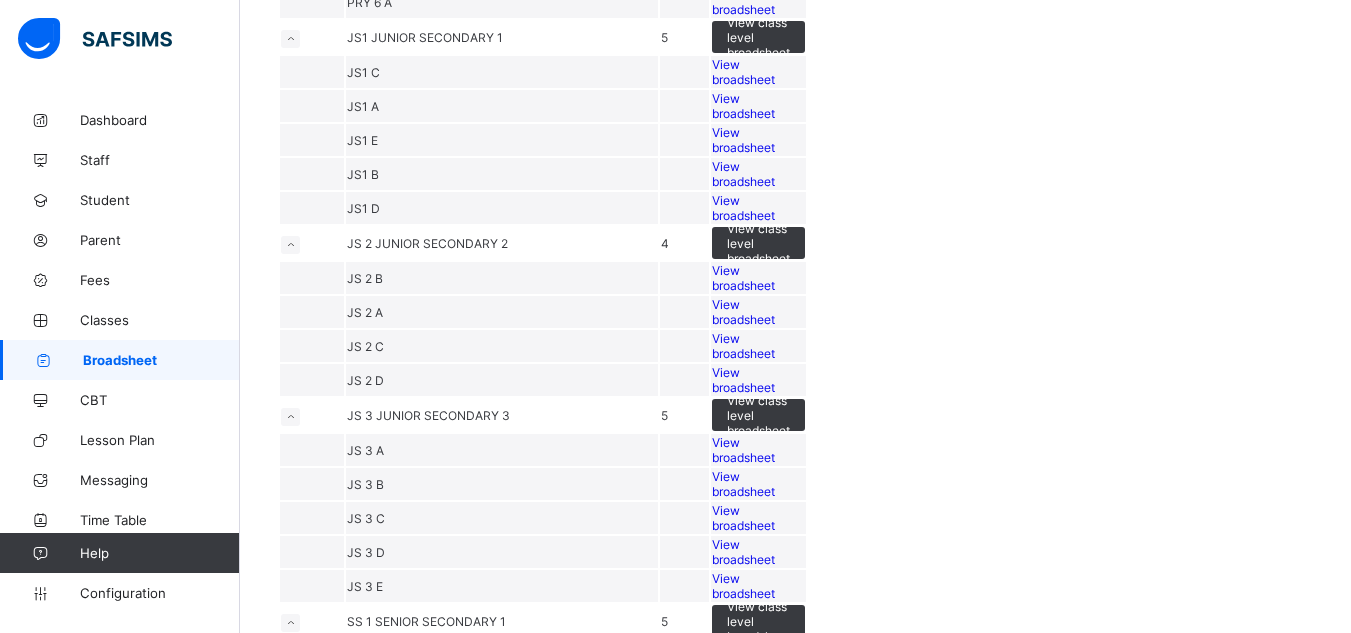 click on "View broadsheet" at bounding box center (743, -446) 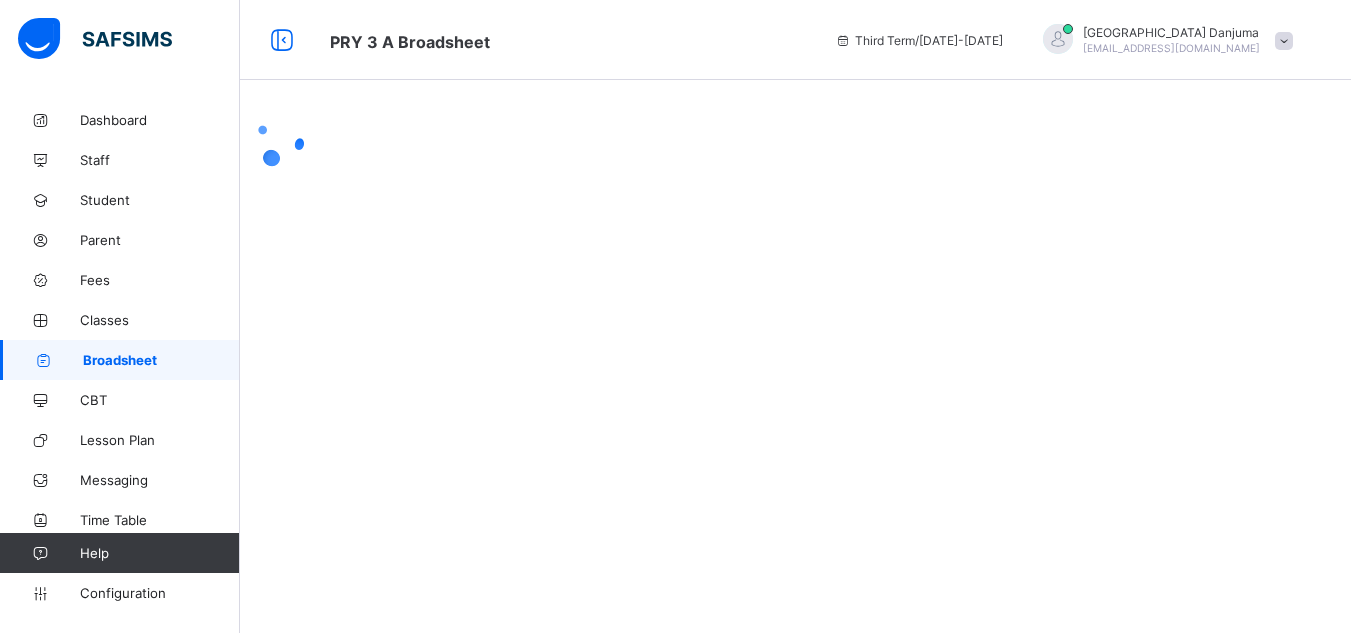 scroll, scrollTop: 0, scrollLeft: 0, axis: both 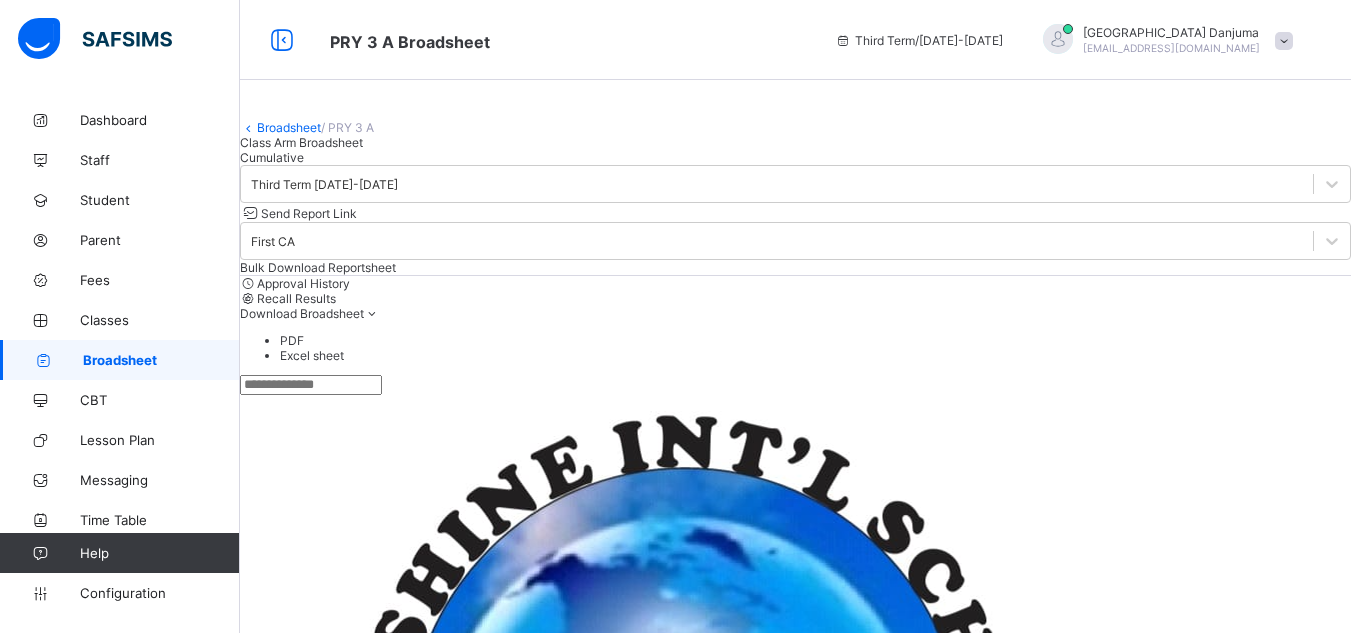 click on "Cumulative" at bounding box center (272, 157) 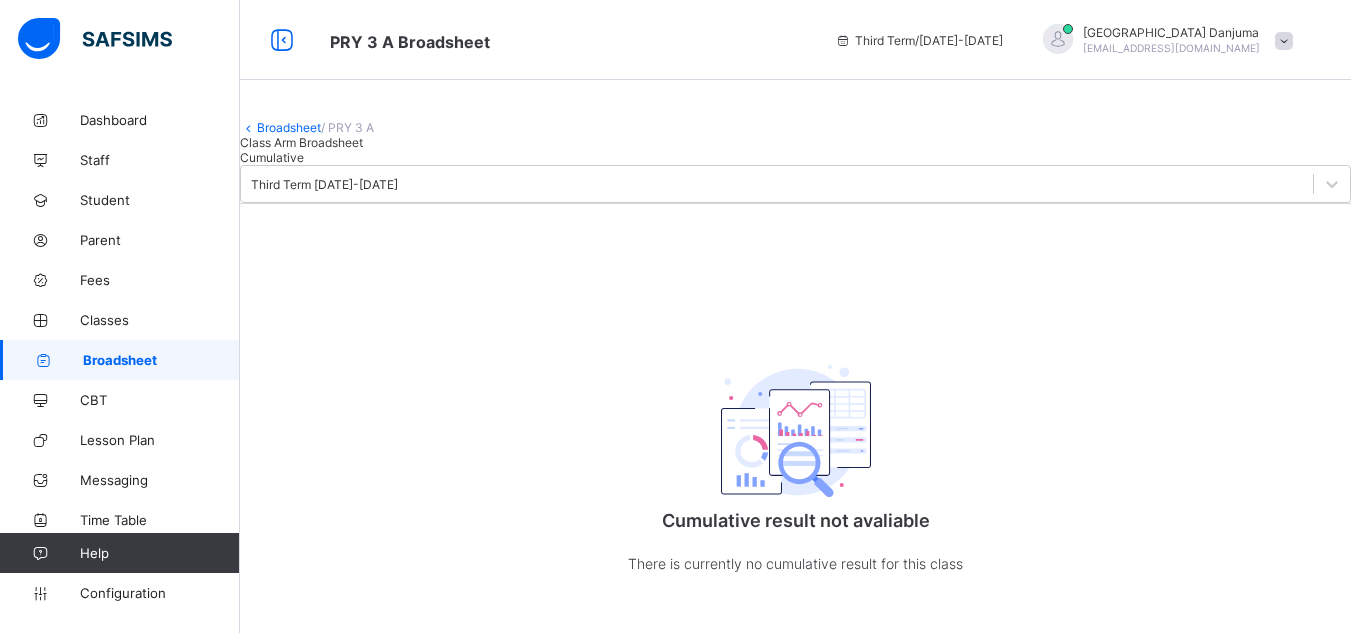 scroll, scrollTop: 0, scrollLeft: 0, axis: both 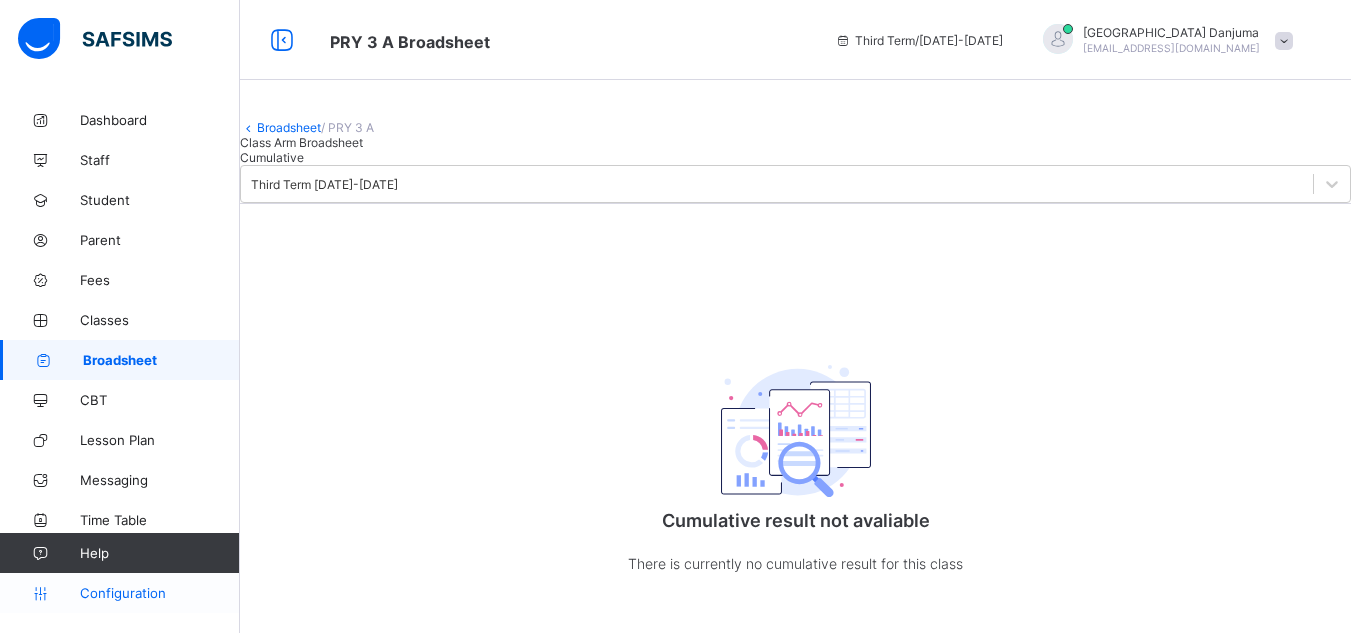 click on "Configuration" at bounding box center [159, 593] 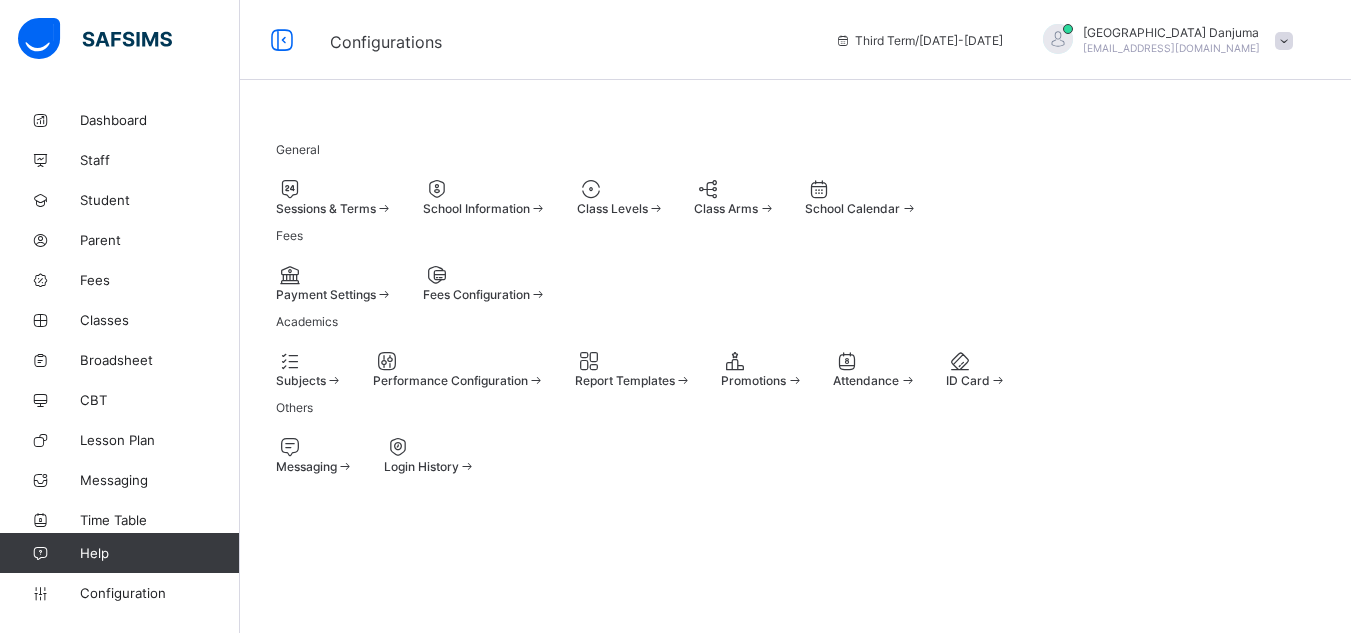 click at bounding box center (621, 189) 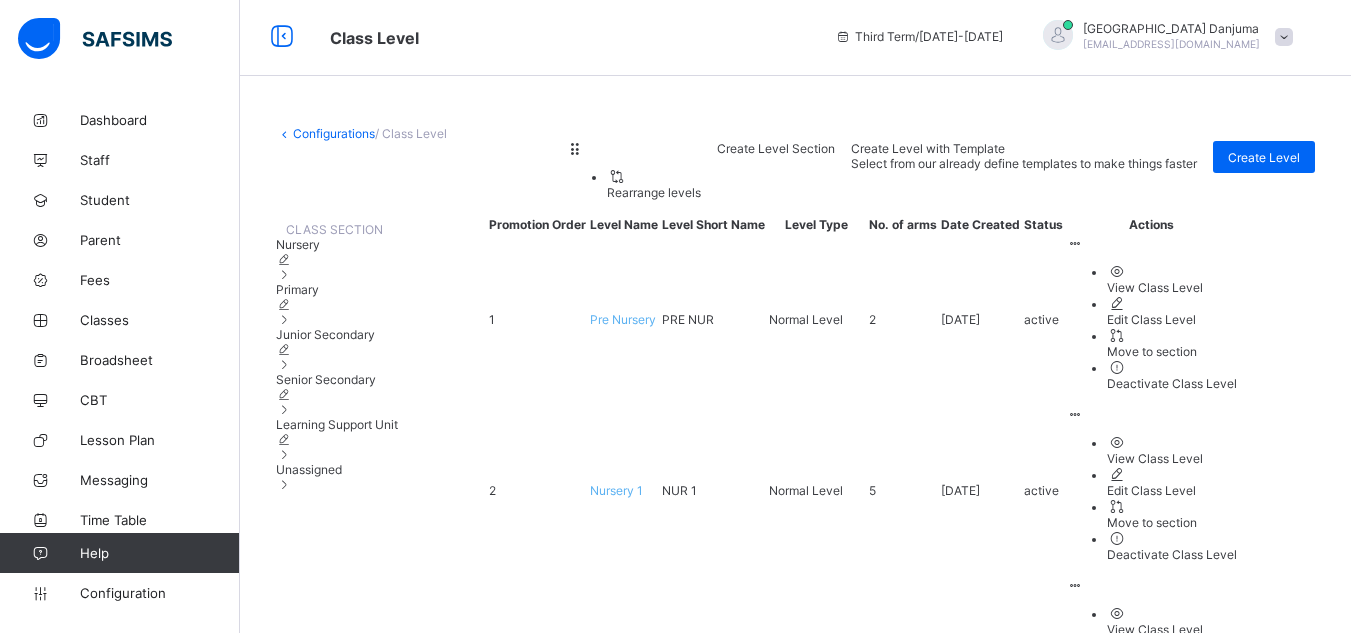 scroll, scrollTop: 0, scrollLeft: 0, axis: both 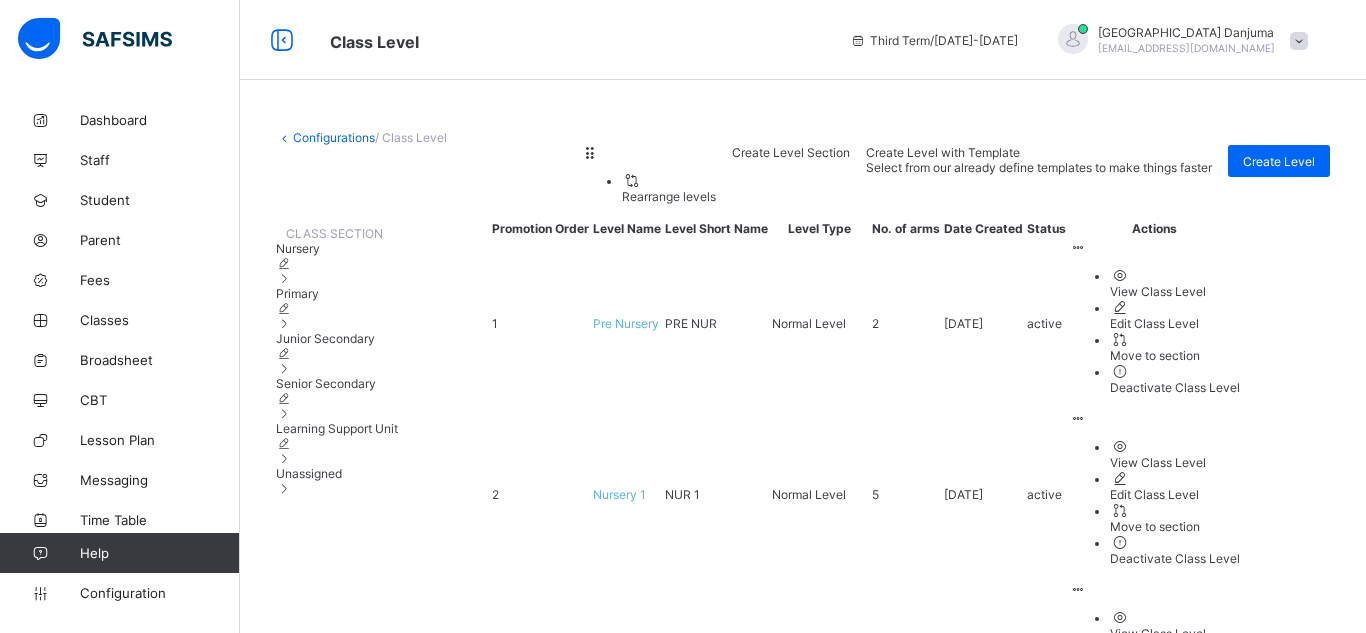 click on "Primary" at bounding box center [337, 308] 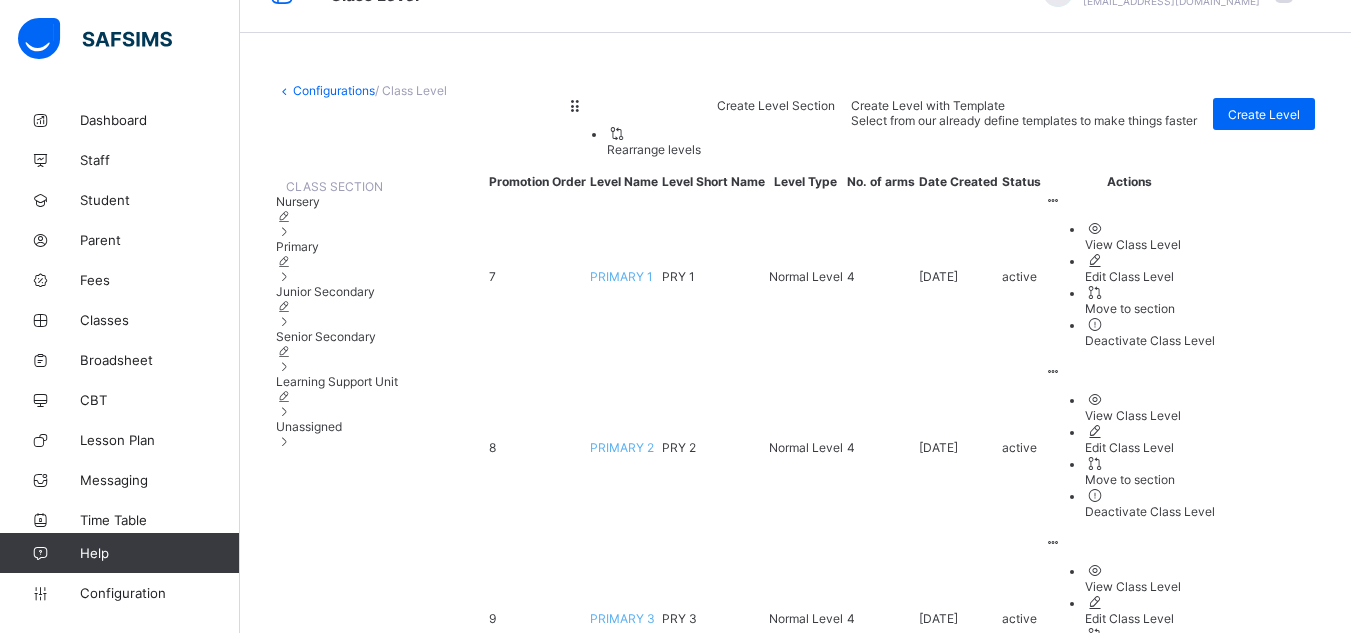 scroll, scrollTop: 48, scrollLeft: 0, axis: vertical 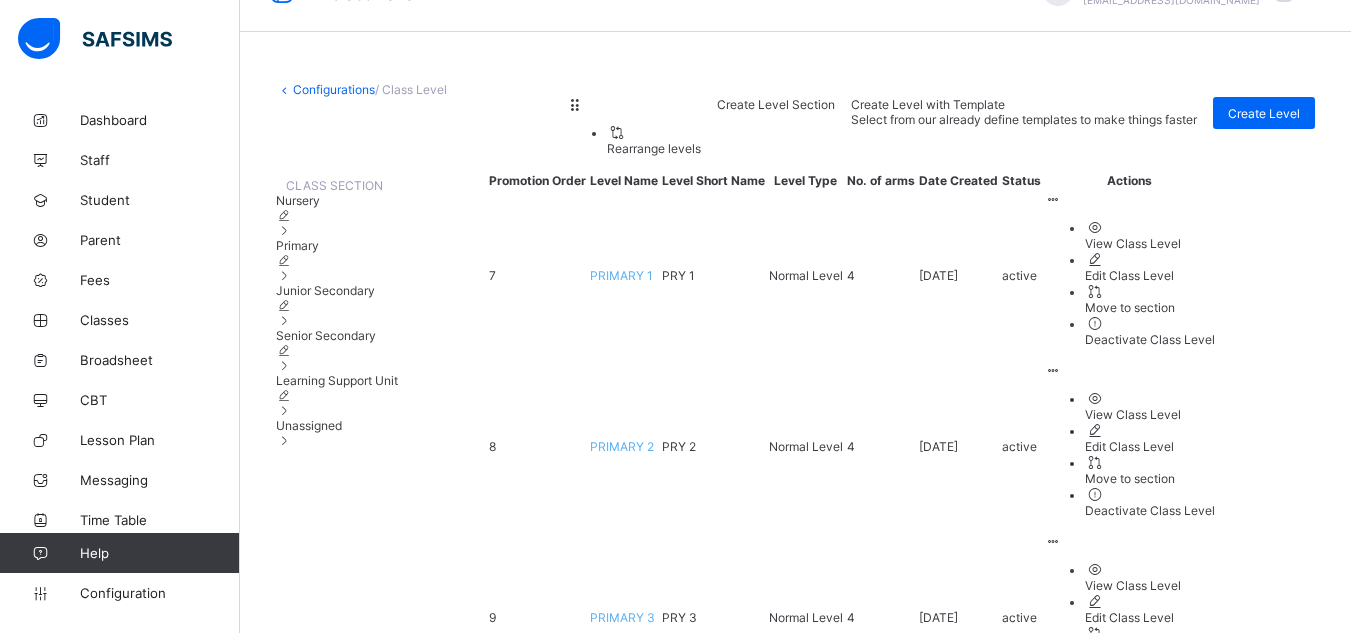 click on "PRIMARY 3" at bounding box center (622, 617) 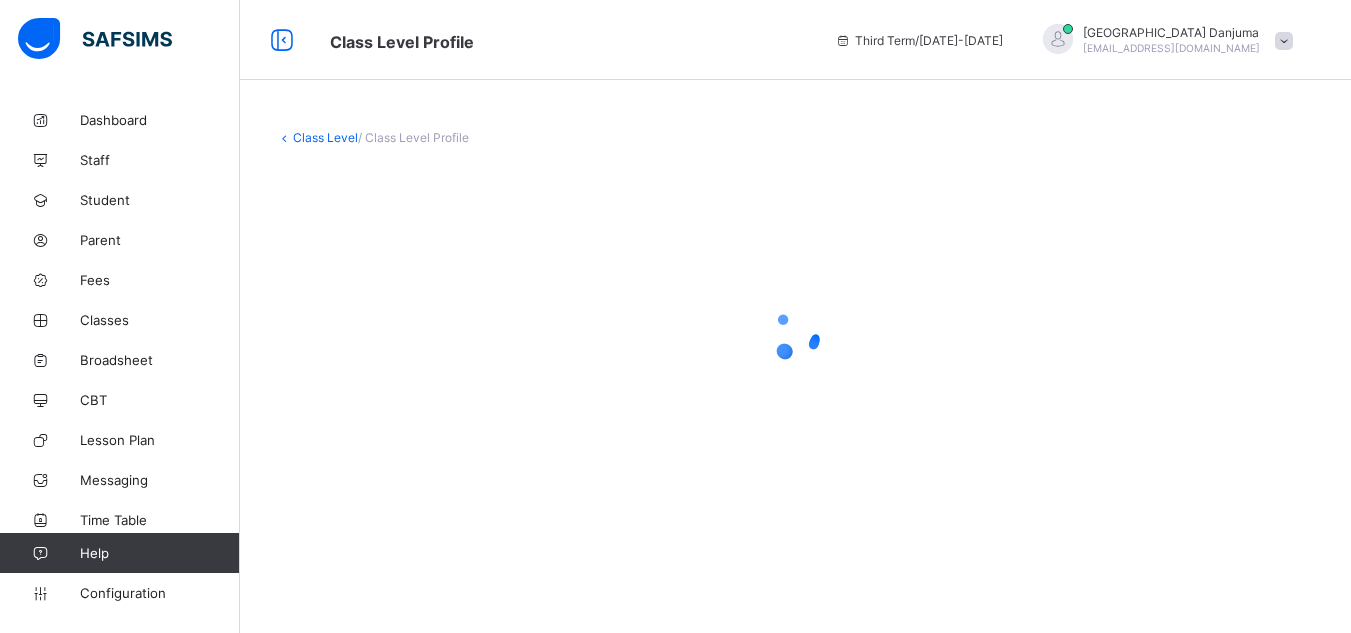 scroll, scrollTop: 0, scrollLeft: 0, axis: both 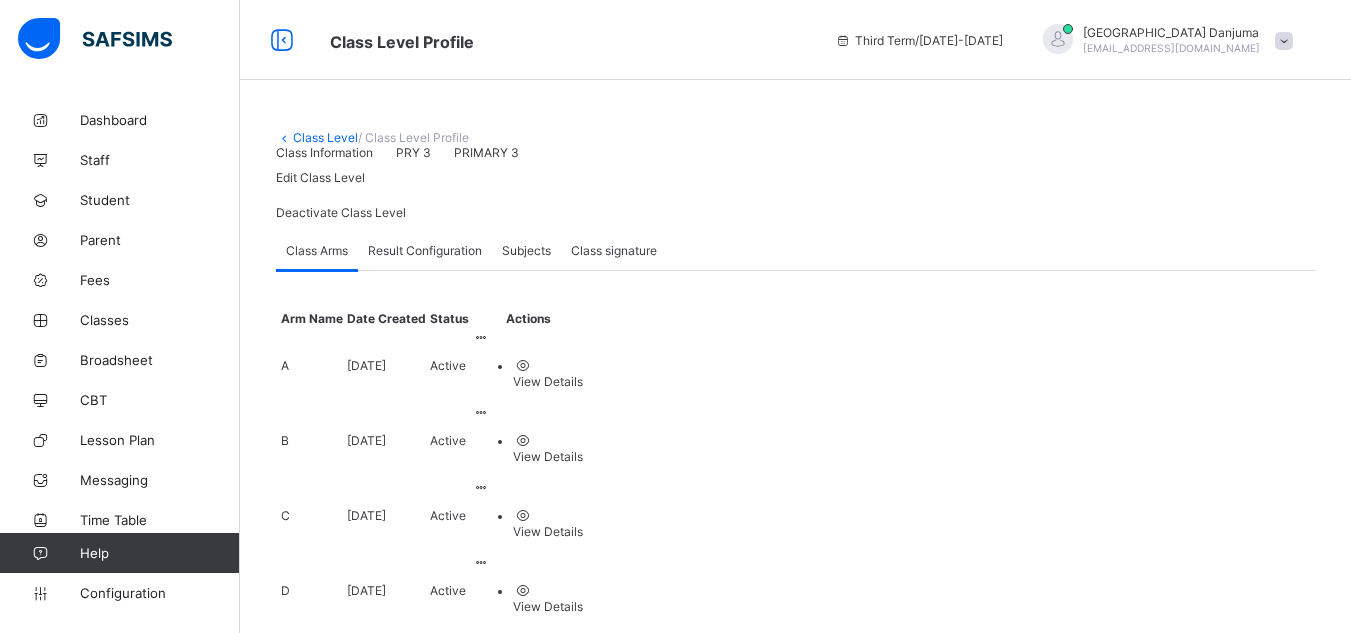click on "Result Configuration" at bounding box center [425, 250] 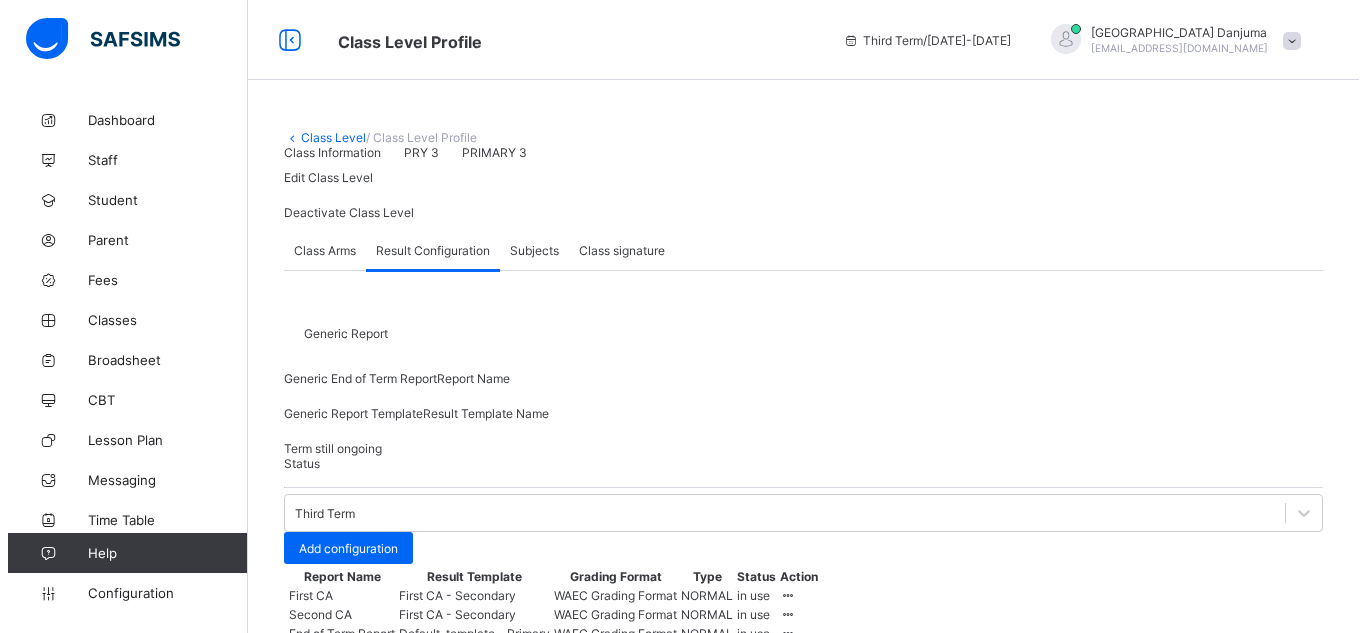 scroll, scrollTop: 421, scrollLeft: 0, axis: vertical 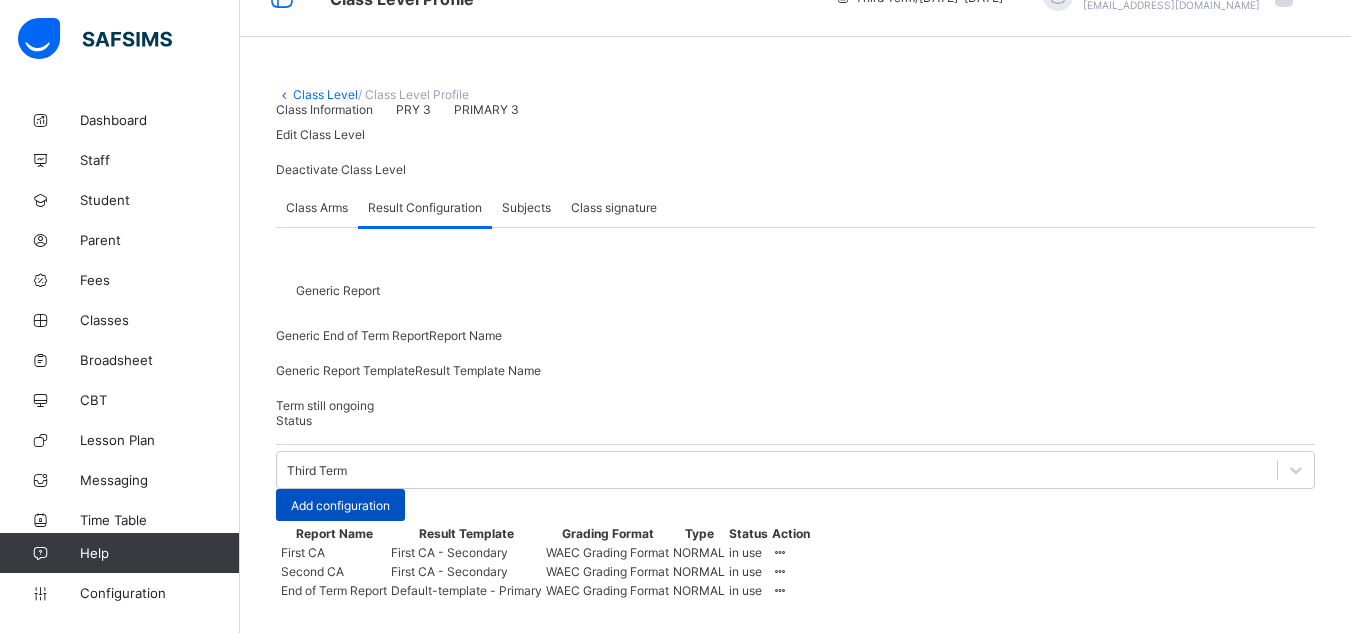 click on "Add configuration" at bounding box center (340, 505) 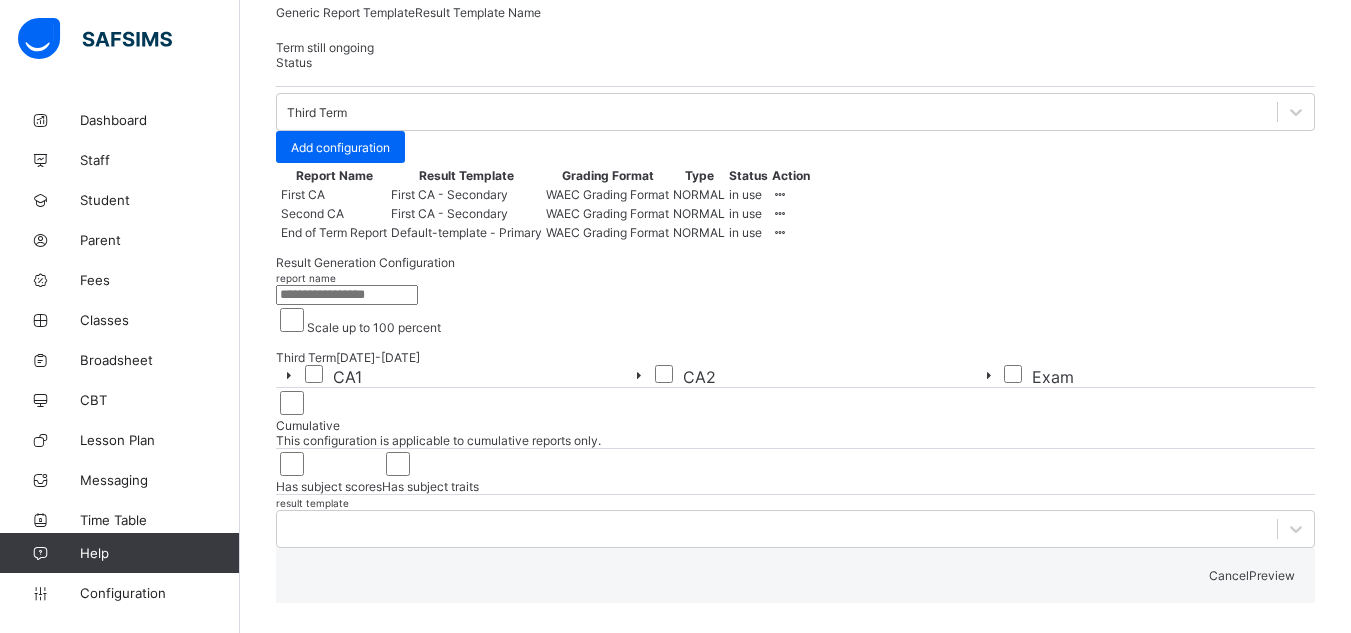 click at bounding box center (347, 295) 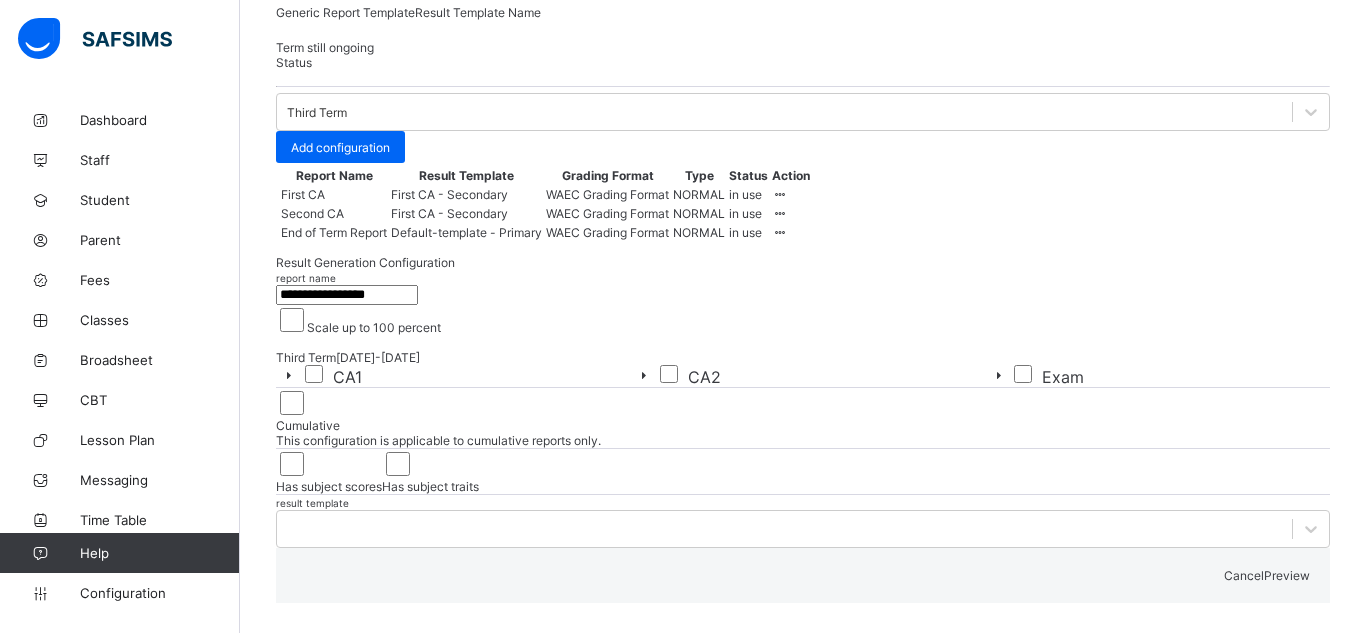 type on "**********" 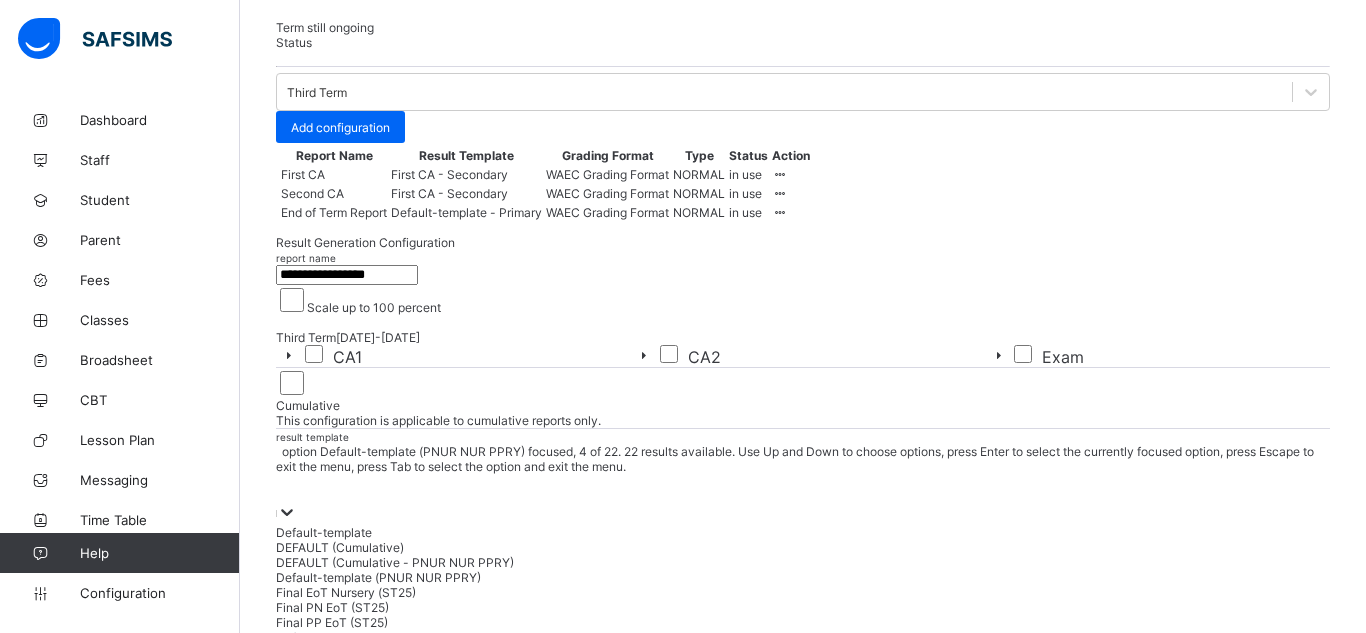 scroll, scrollTop: 234, scrollLeft: 0, axis: vertical 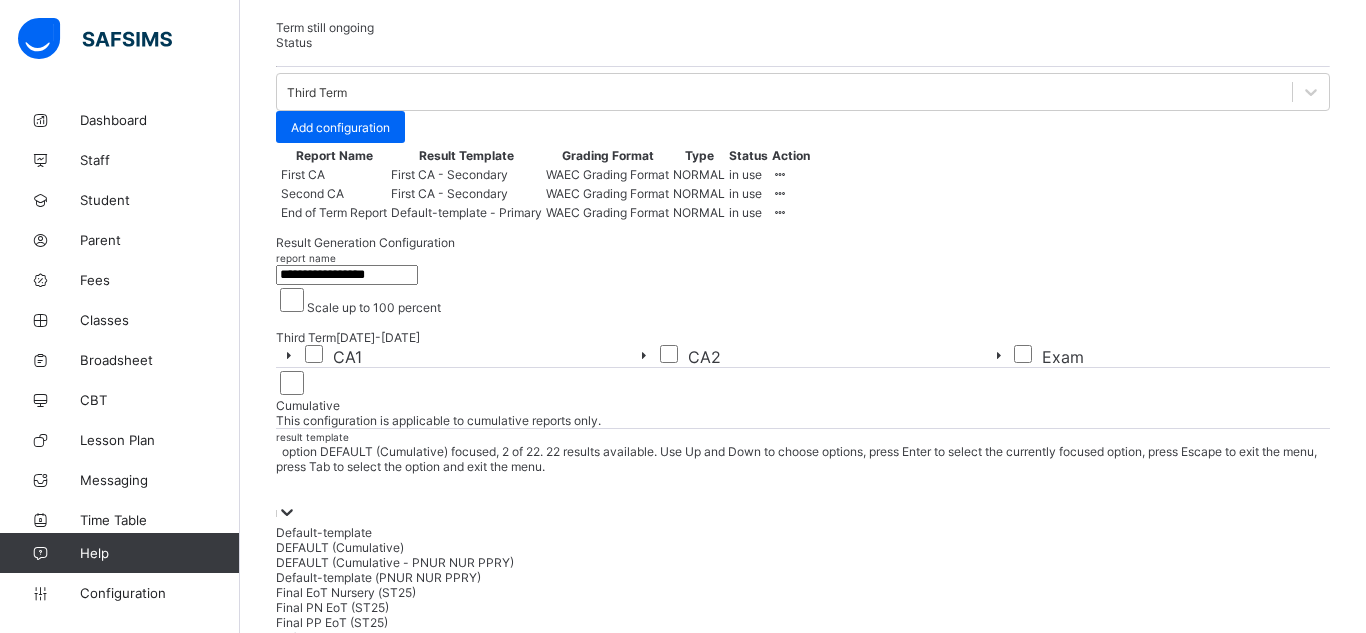 click on "DEFAULT (Cumulative)" at bounding box center (803, 547) 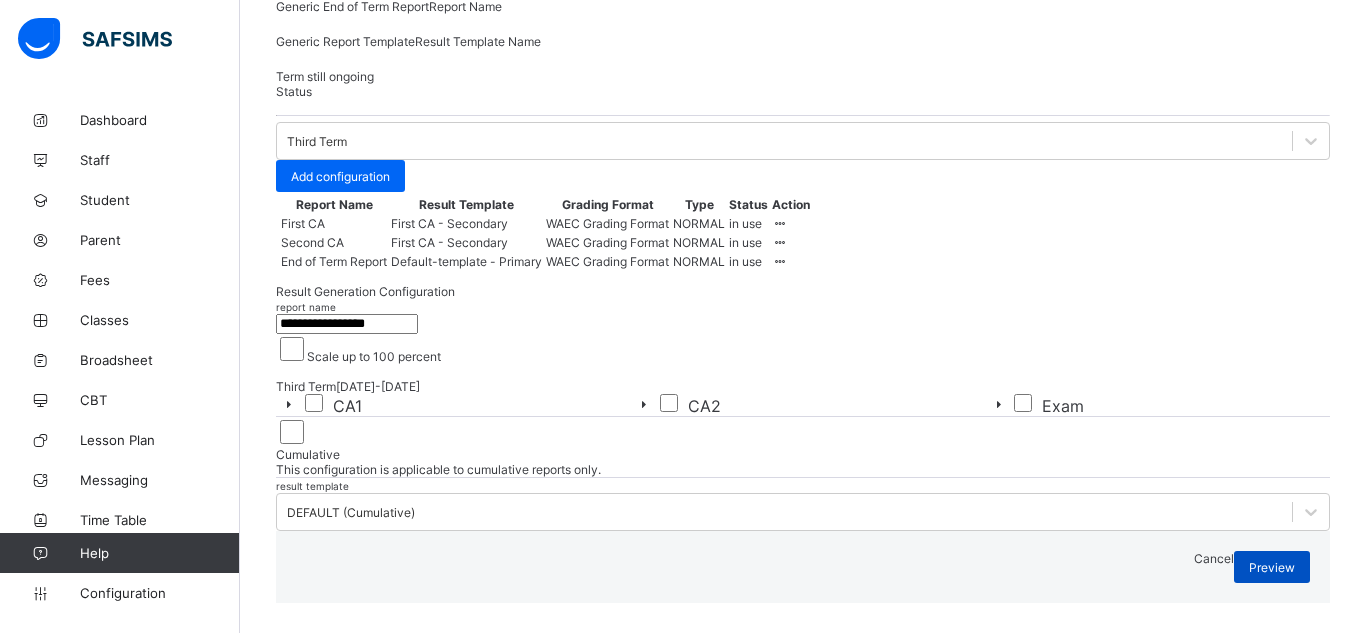 click on "Preview" at bounding box center (1272, 567) 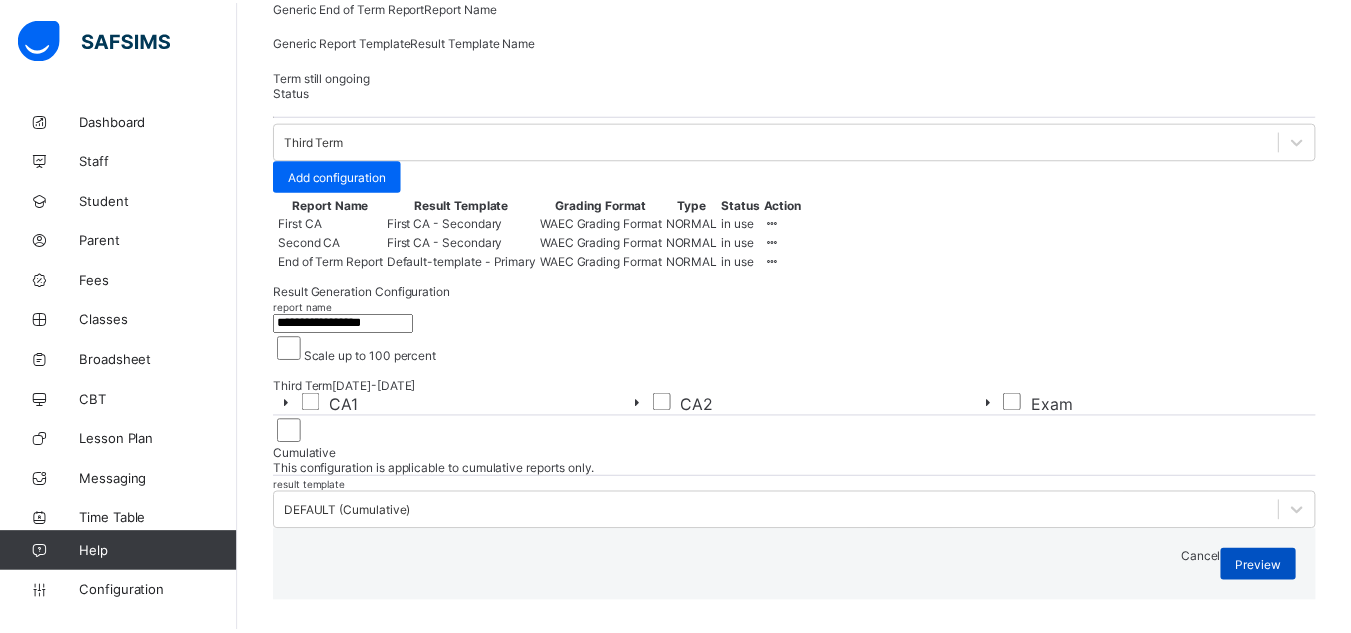 scroll, scrollTop: 4, scrollLeft: 0, axis: vertical 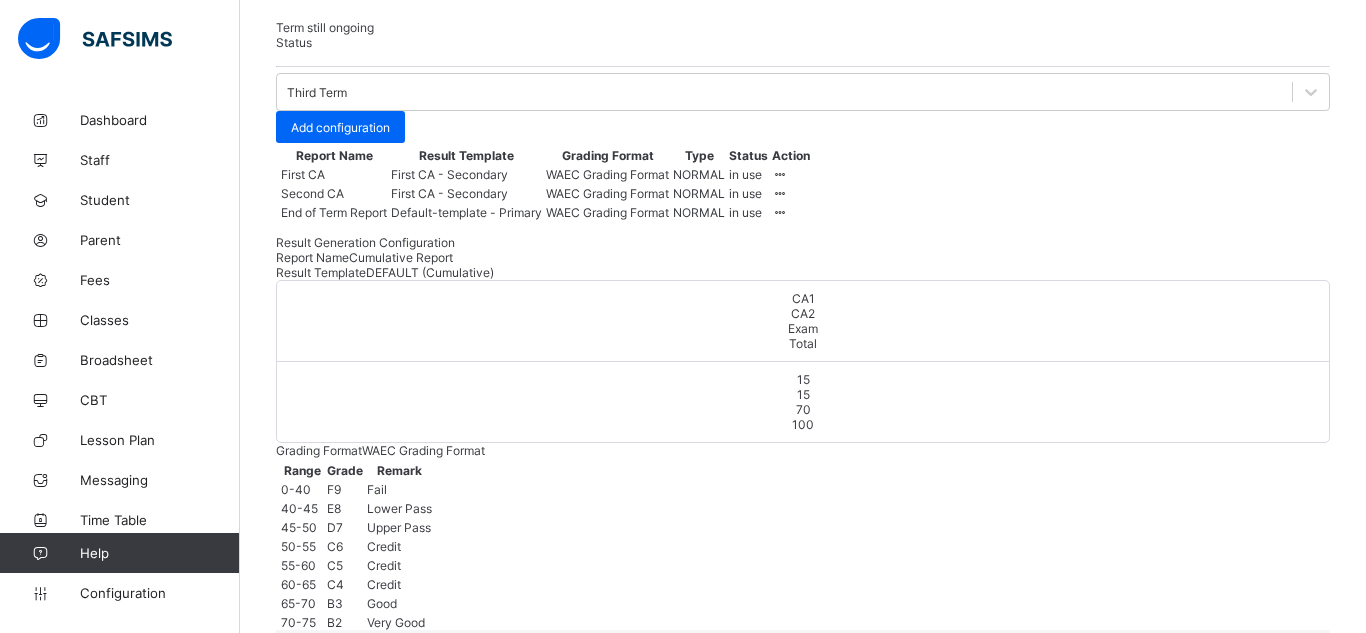 click on "Save" at bounding box center (1280, 665) 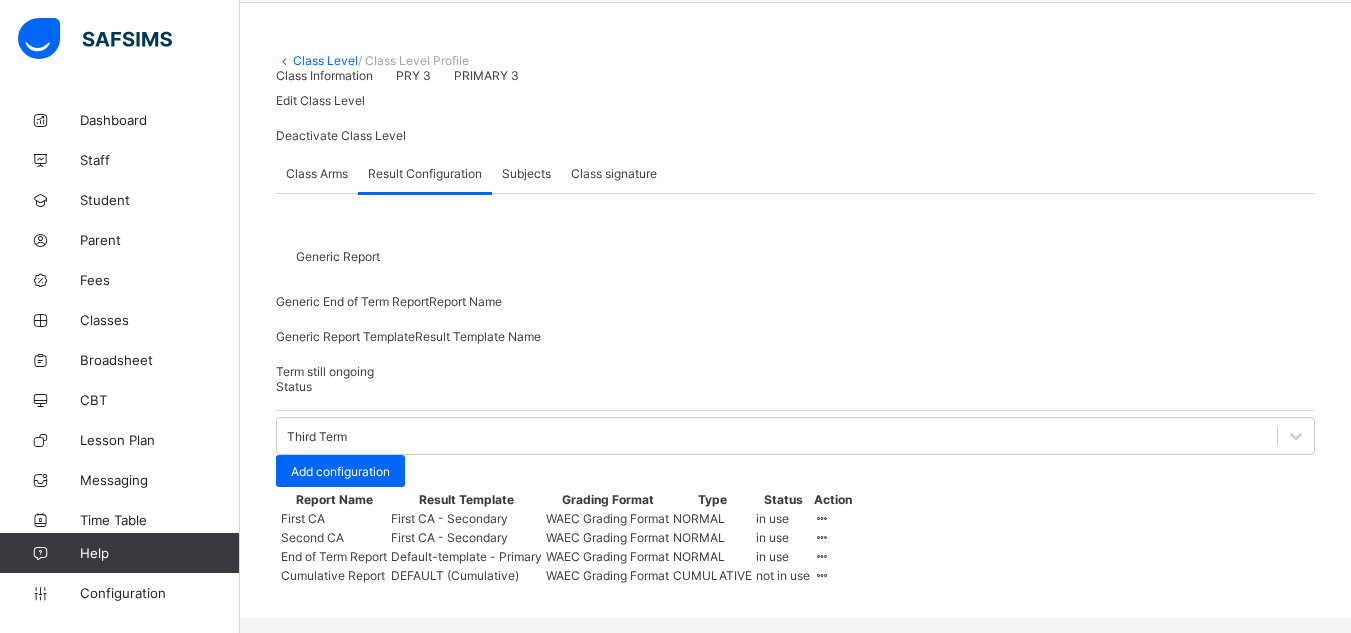 scroll, scrollTop: 478, scrollLeft: 0, axis: vertical 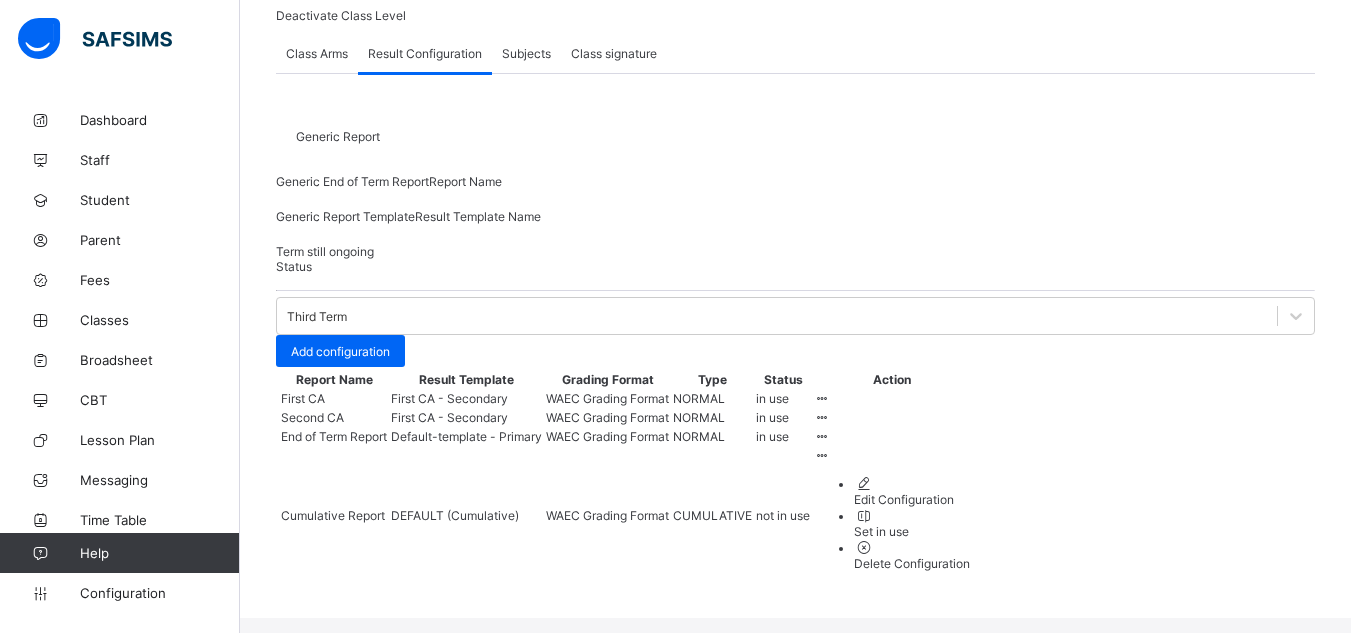 click on "Set in use" at bounding box center (912, 523) 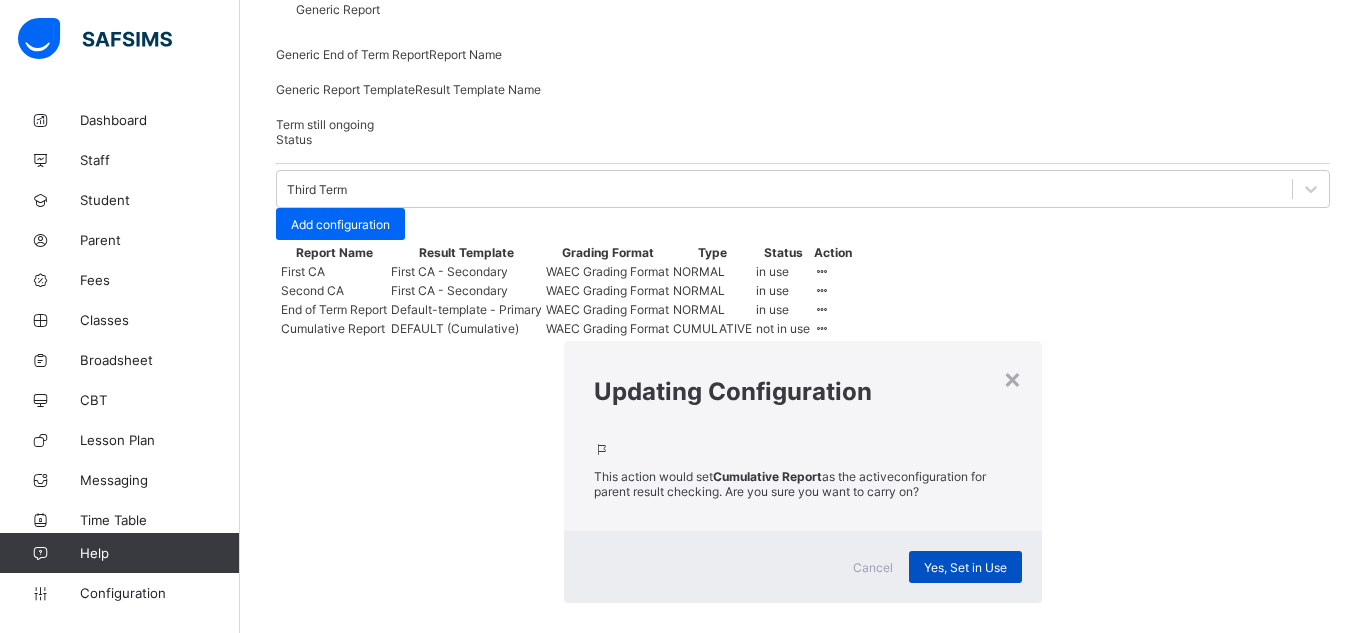 click on "Yes, Set in Use" at bounding box center [965, 567] 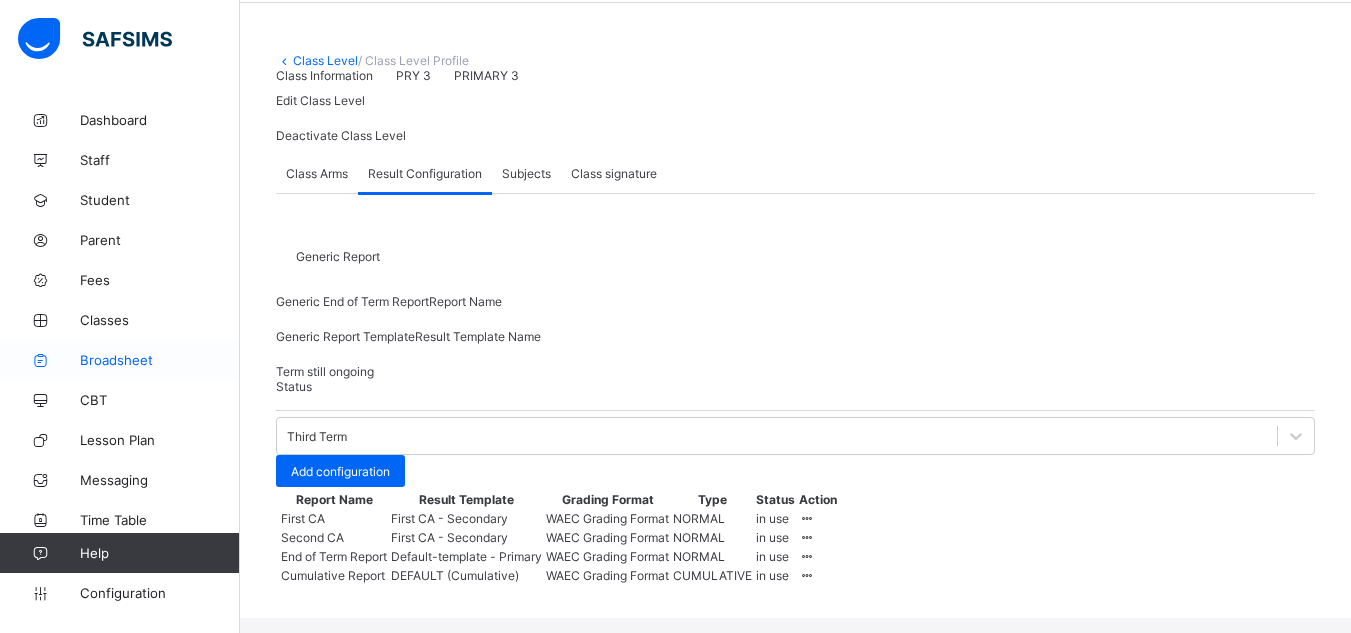 click on "Broadsheet" at bounding box center (160, 360) 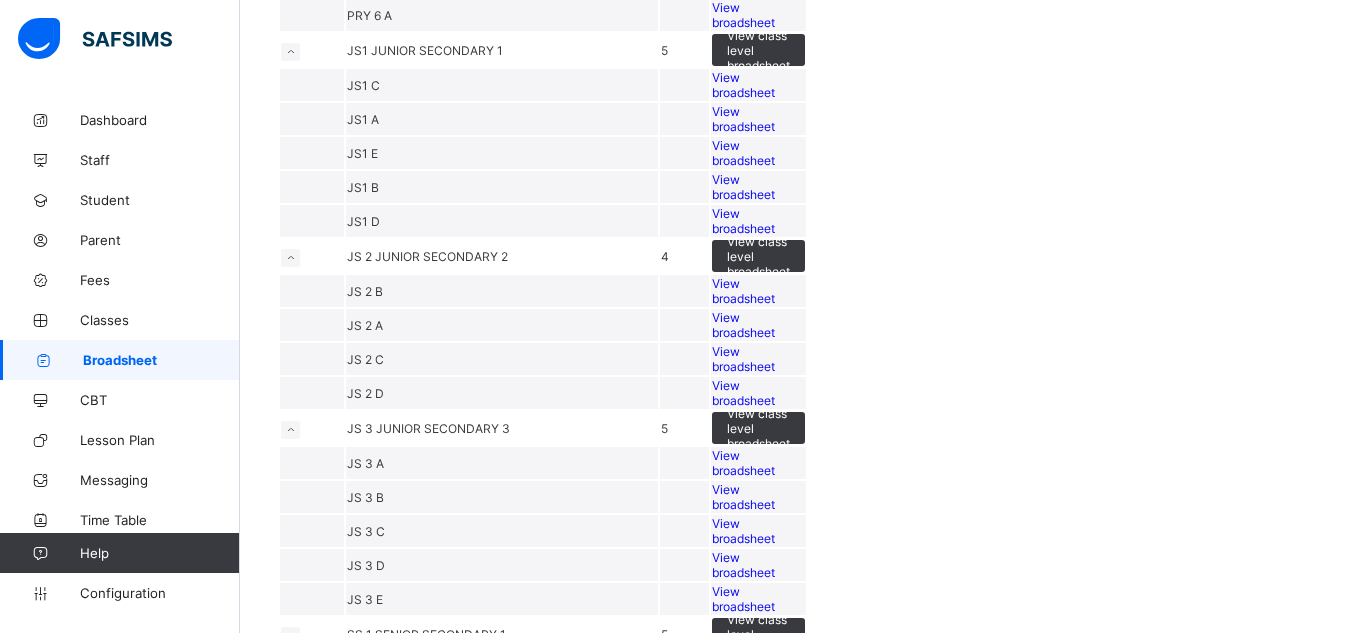 scroll, scrollTop: 1842, scrollLeft: 0, axis: vertical 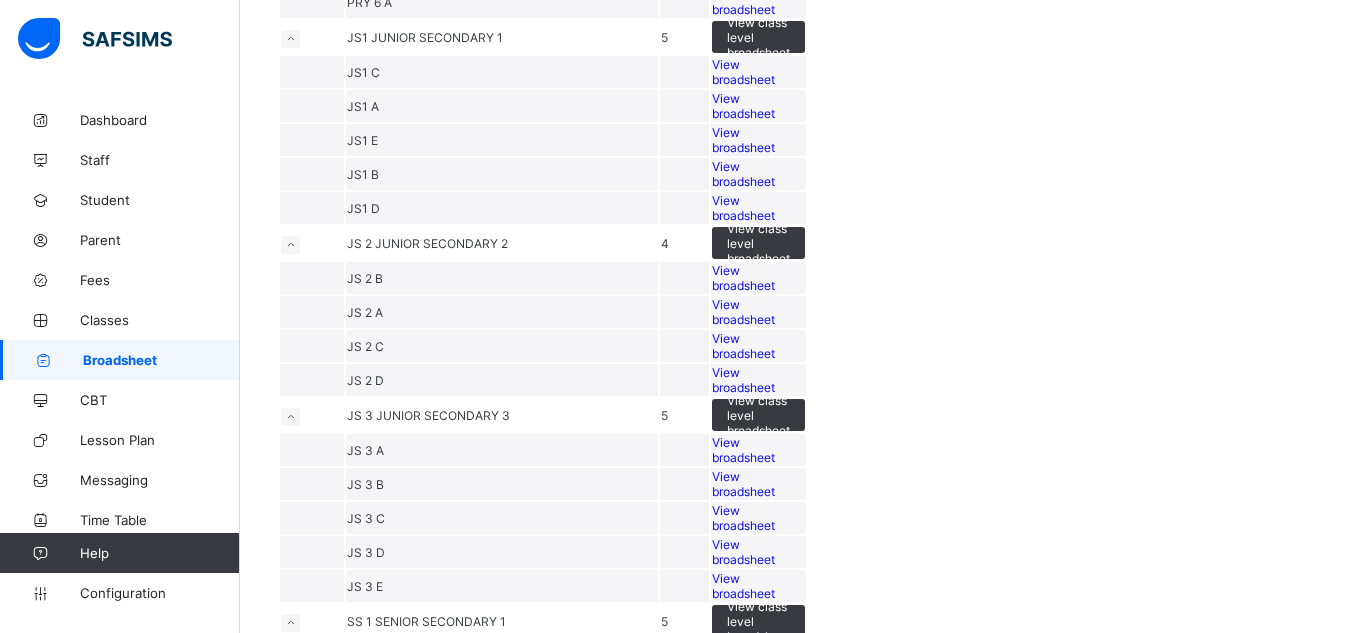 click on "View broadsheet" at bounding box center (743, -514) 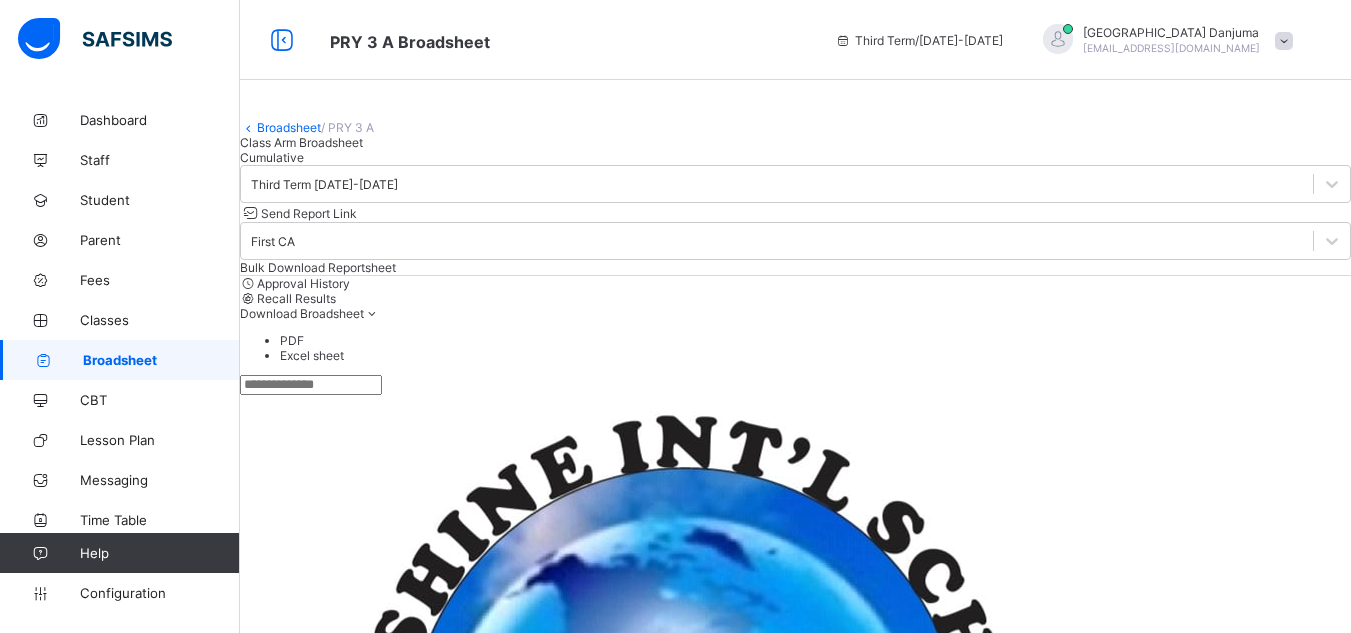scroll, scrollTop: 382, scrollLeft: 0, axis: vertical 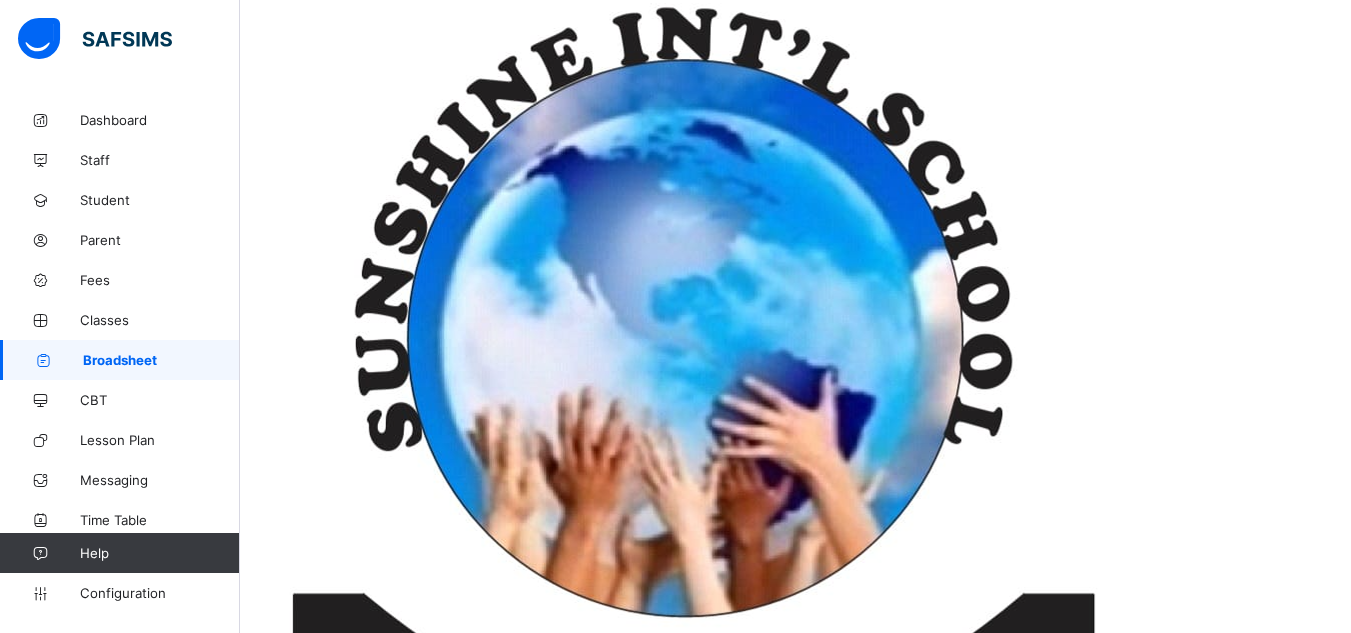 click on "Hassan Ahmad Abubakar" at bounding box center [358, 1749] 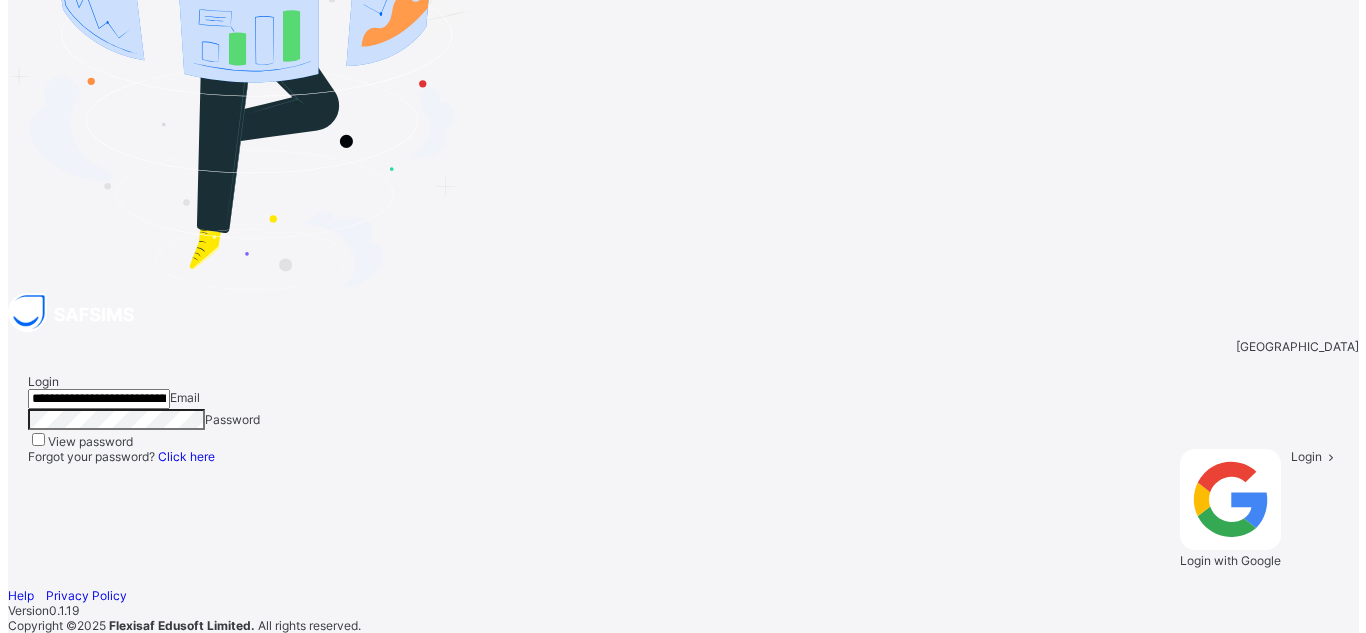 scroll, scrollTop: 0, scrollLeft: 0, axis: both 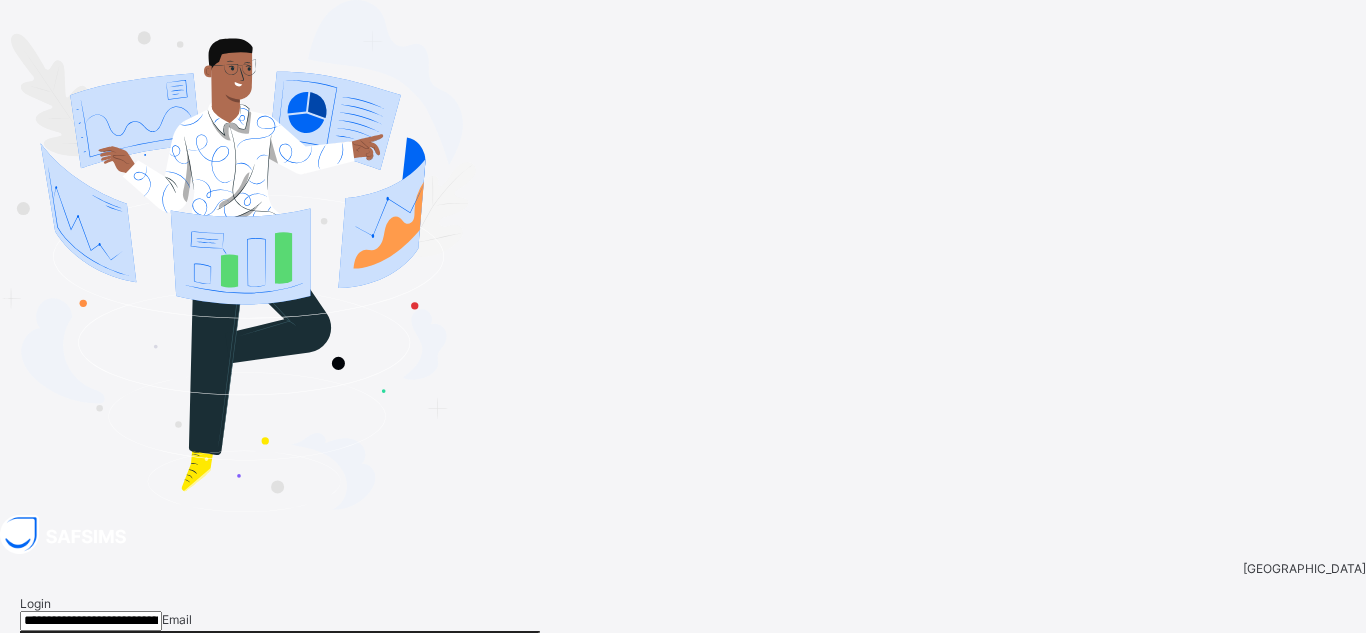 click on "Login with Google" at bounding box center (1237, 790) 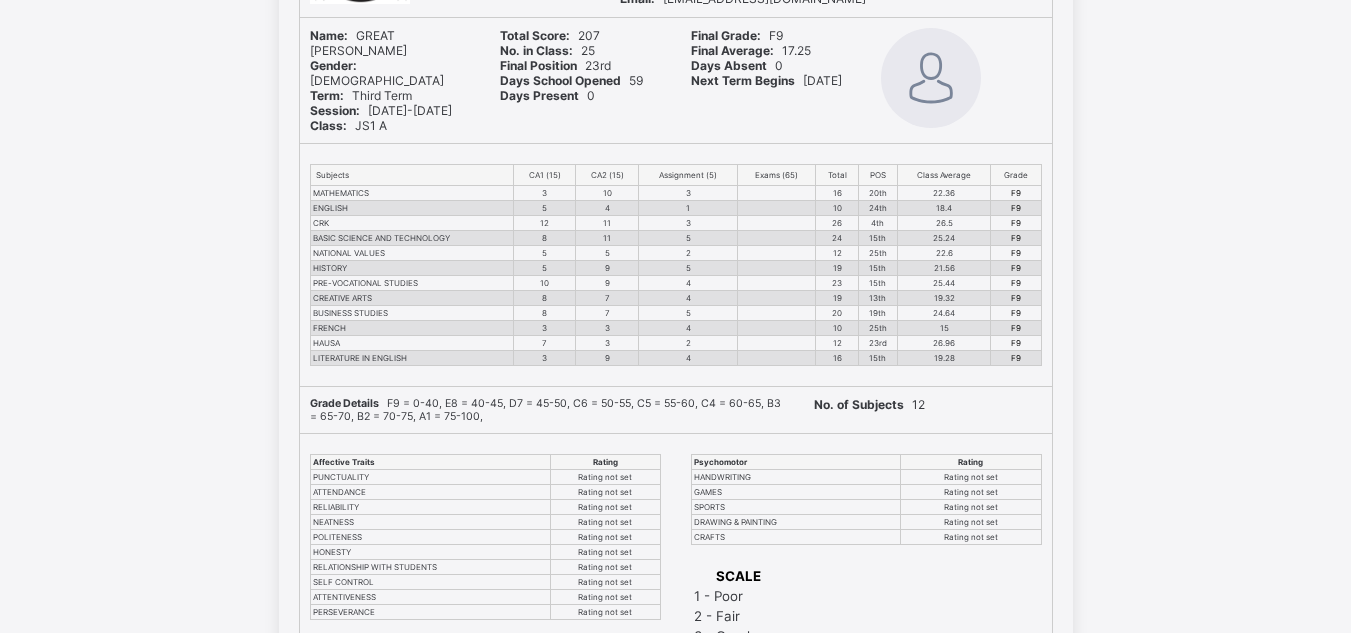 scroll, scrollTop: 258, scrollLeft: 0, axis: vertical 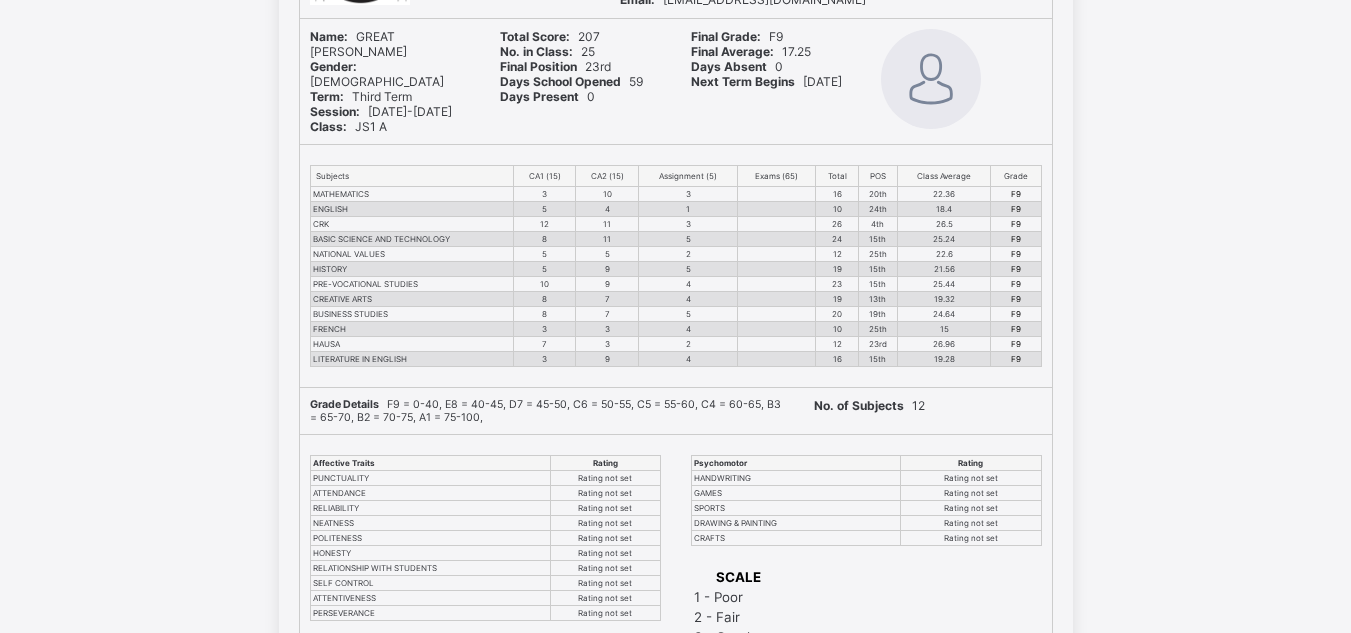 click on "Grade Details F9 = 0-40, E8 = 40-45, D7 = 45-50, C6 = 50-55, C5 = 55-60, C4 = 60-65, B3 = 65-70, B2 = 70-75, A1 = 75-100," at bounding box center (545, 411) 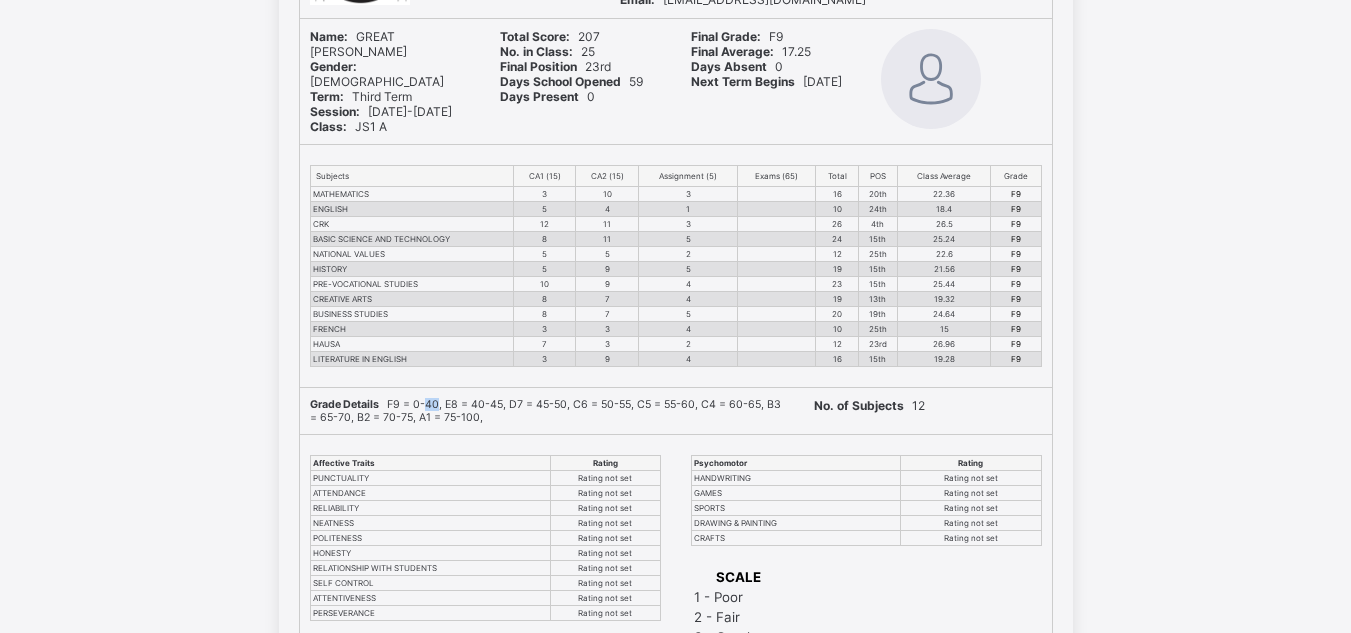 click on "Grade Details F9 = 0-40, E8 = 40-45, D7 = 45-50, C6 = 50-55, C5 = 55-60, C4 = 60-65, B3 = 65-70, B2 = 70-75, A1 = 75-100," at bounding box center [545, 411] 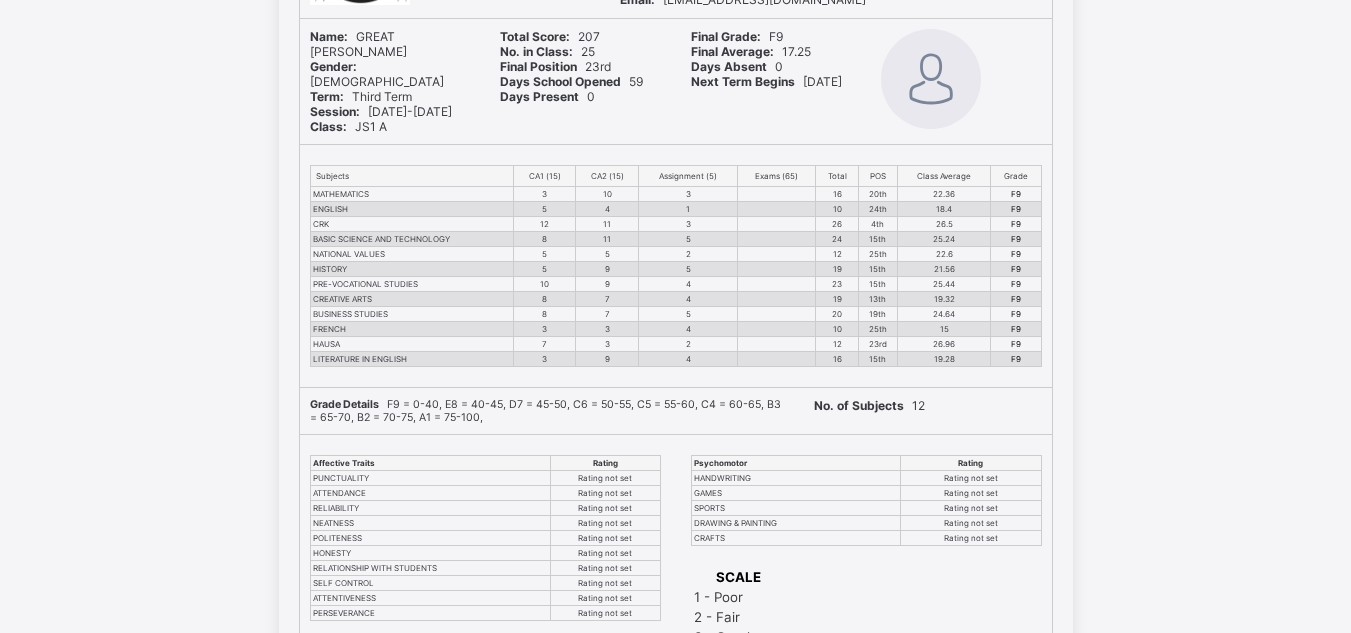 click on "Grade Details F9 = 0-40, E8 = 40-45, D7 = 45-50, C6 = 50-55, C5 = 55-60, C4 = 60-65, B3 = 65-70, B2 = 70-75, A1 = 75-100," at bounding box center [547, 411] 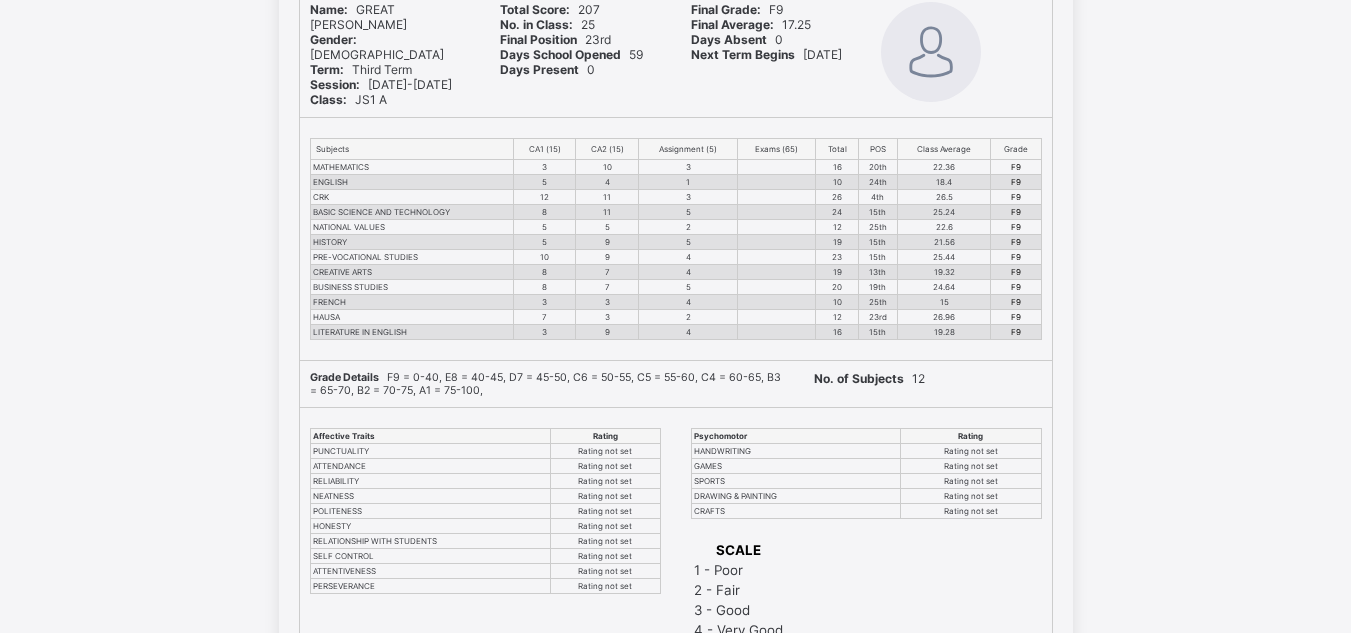 scroll, scrollTop: 286, scrollLeft: 0, axis: vertical 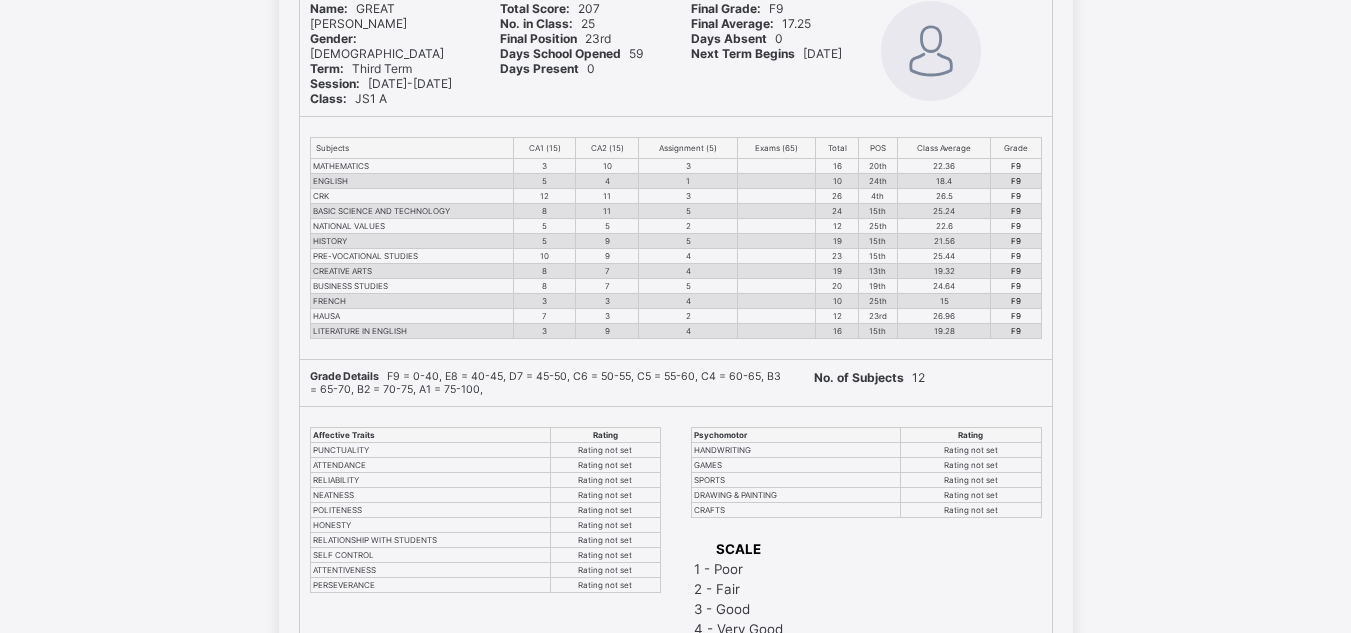 click on "Grade Details F9 = 0-40, E8 = 40-45, D7 = 45-50, C6 = 50-55, C5 = 55-60, C4 = 60-65, B3 = 65-70, B2 = 70-75, A1 = 75-100," at bounding box center (545, 383) 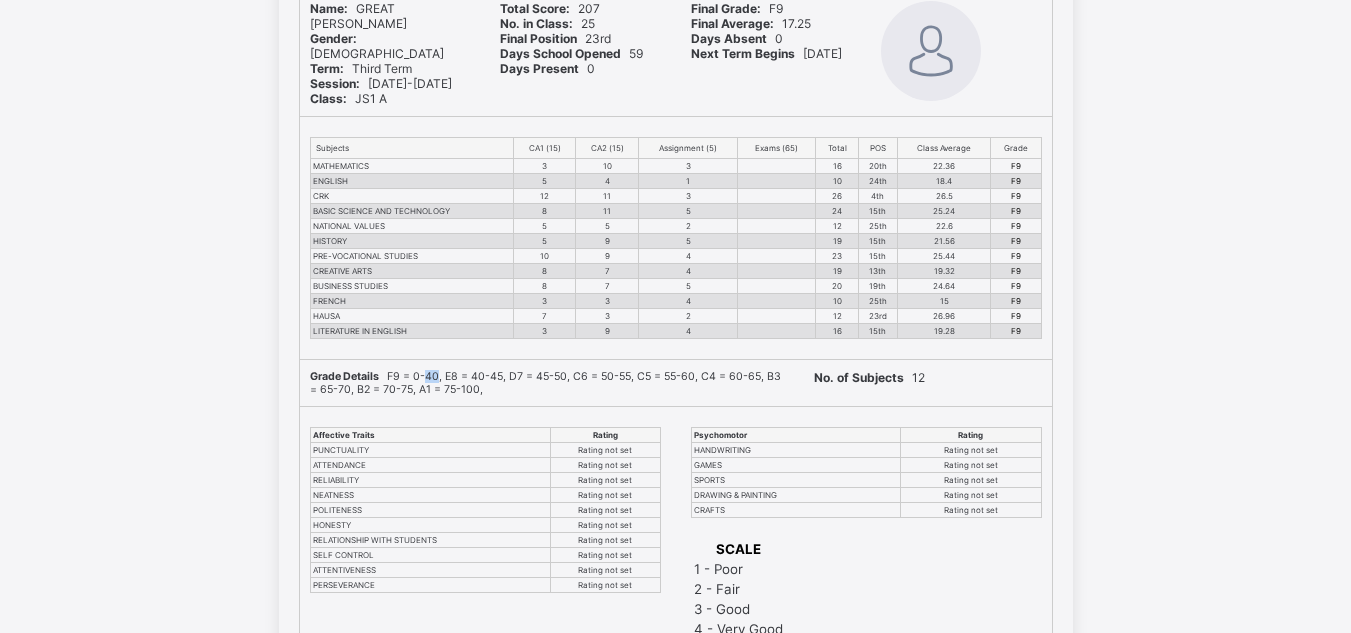 click on "Grade Details F9 = 0-40, E8 = 40-45, D7 = 45-50, C6 = 50-55, C5 = 55-60, C4 = 60-65, B3 = 65-70, B2 = 70-75, A1 = 75-100," at bounding box center (545, 383) 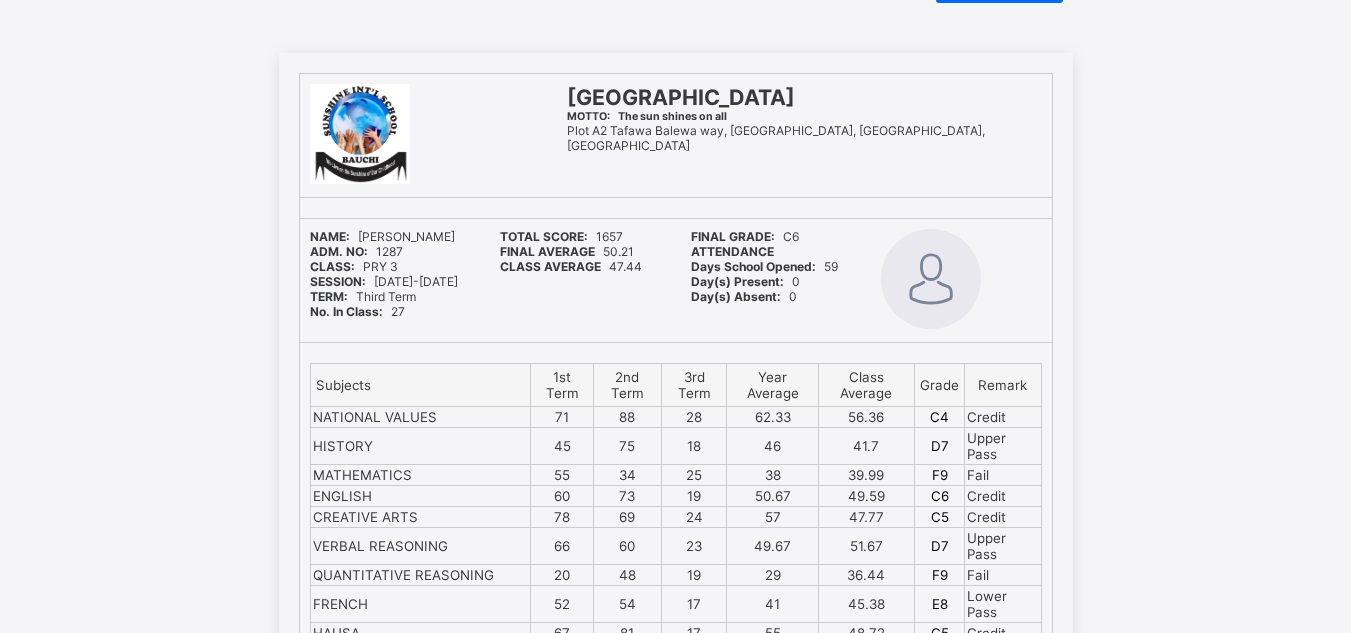 scroll, scrollTop: 78, scrollLeft: 0, axis: vertical 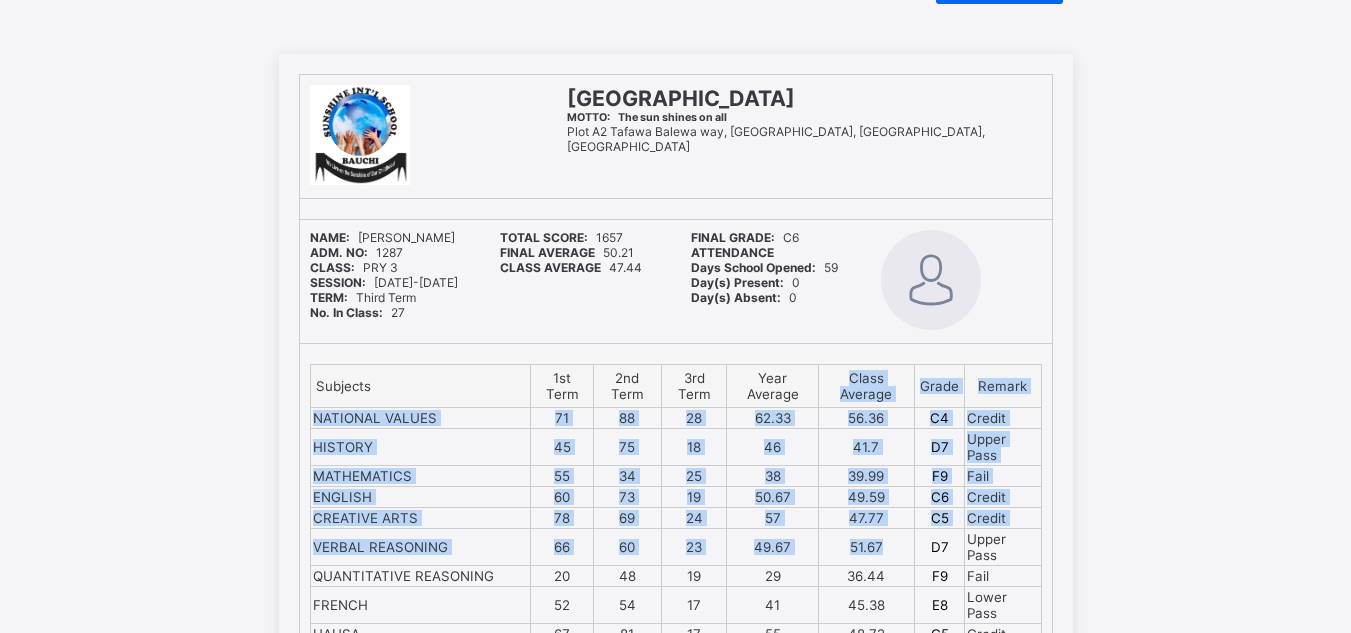 drag, startPoint x: 850, startPoint y: 380, endPoint x: 897, endPoint y: 541, distance: 167.72 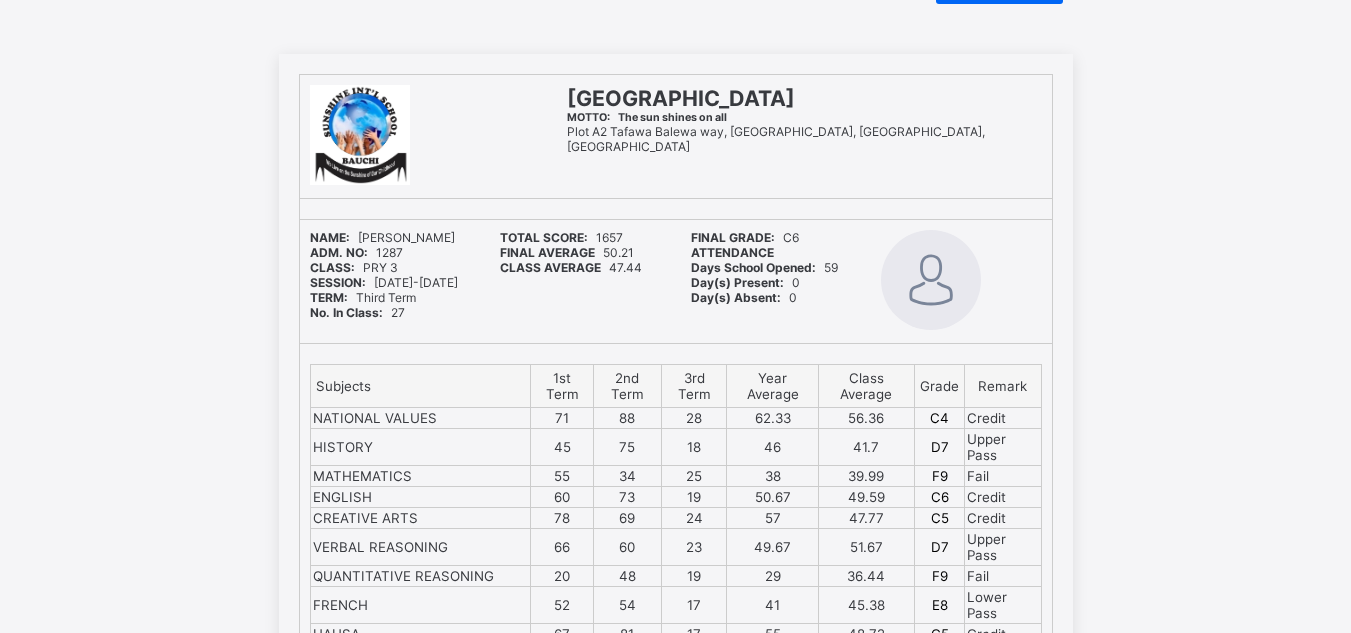 click on "51.67" at bounding box center (866, 547) 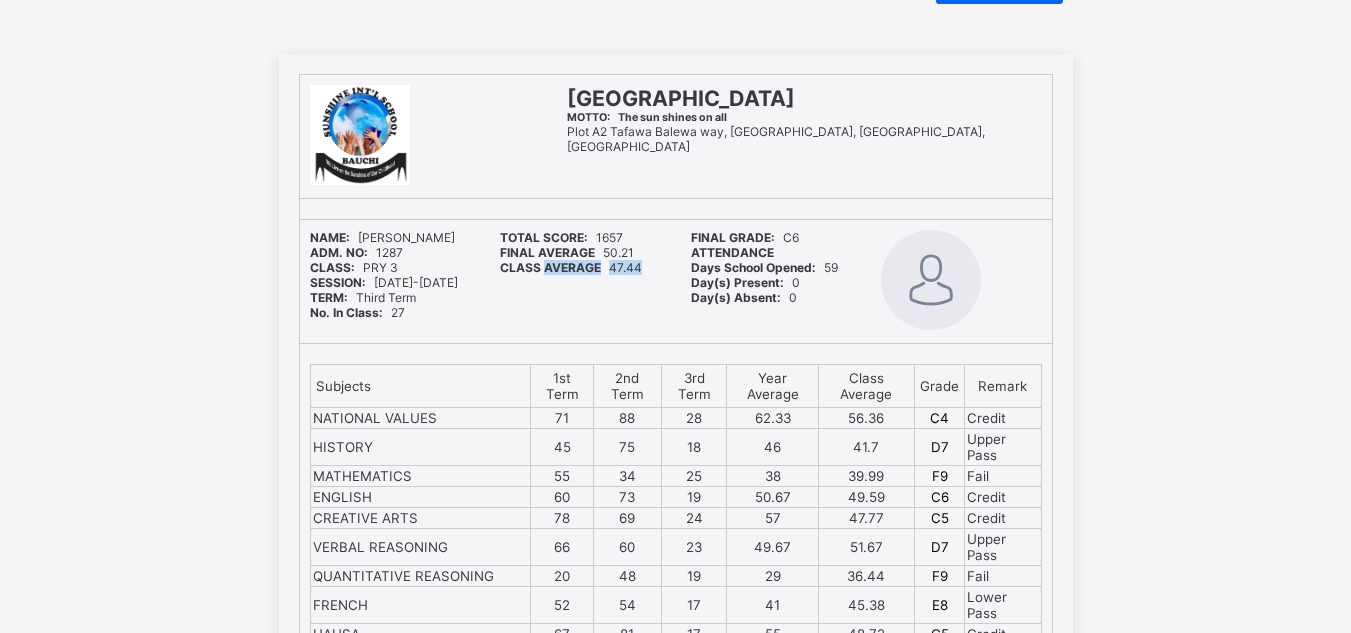 click on "CLASS AVERAGE" at bounding box center [550, 267] 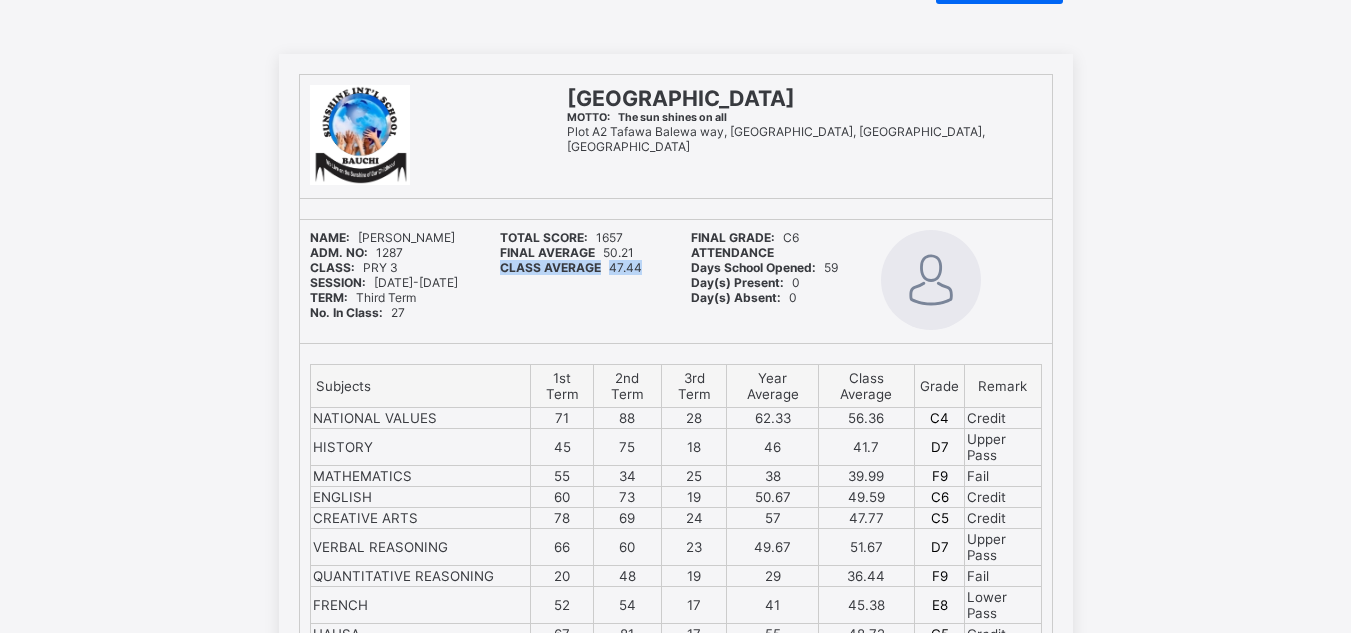 click on "CLASS AVERAGE" at bounding box center [550, 267] 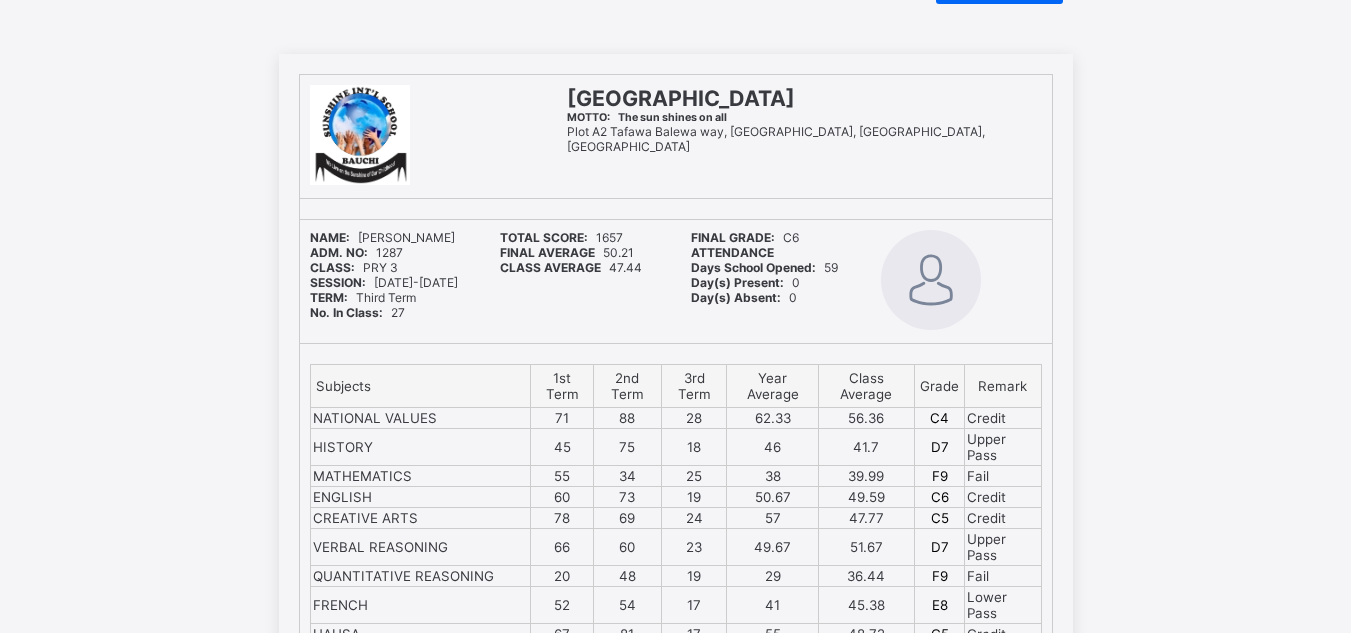 click on "Class Average" at bounding box center [866, 386] 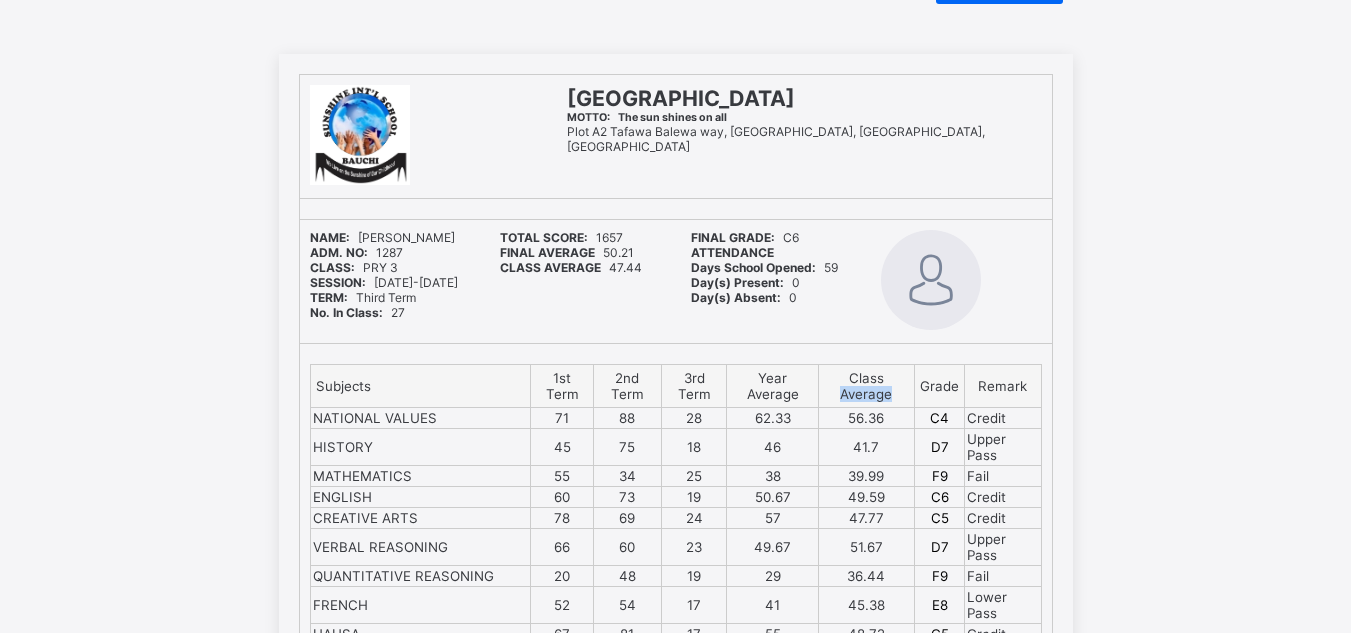 click on "Class Average" at bounding box center [866, 386] 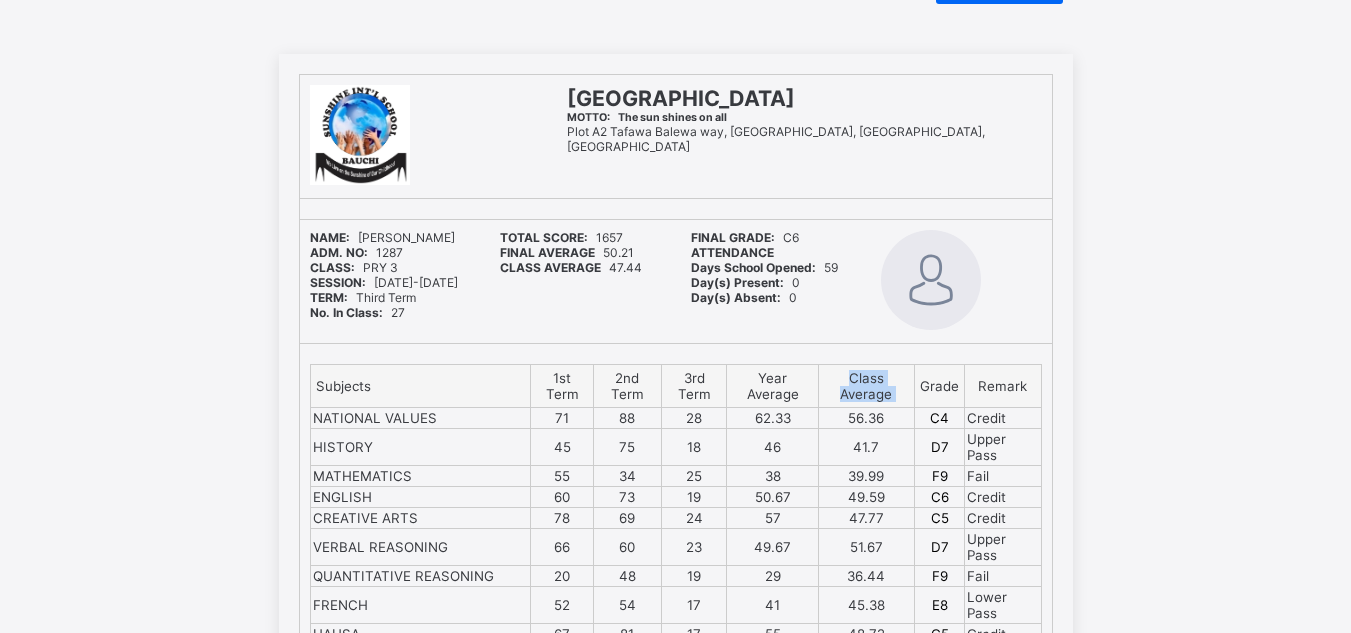click on "Class Average" at bounding box center [866, 386] 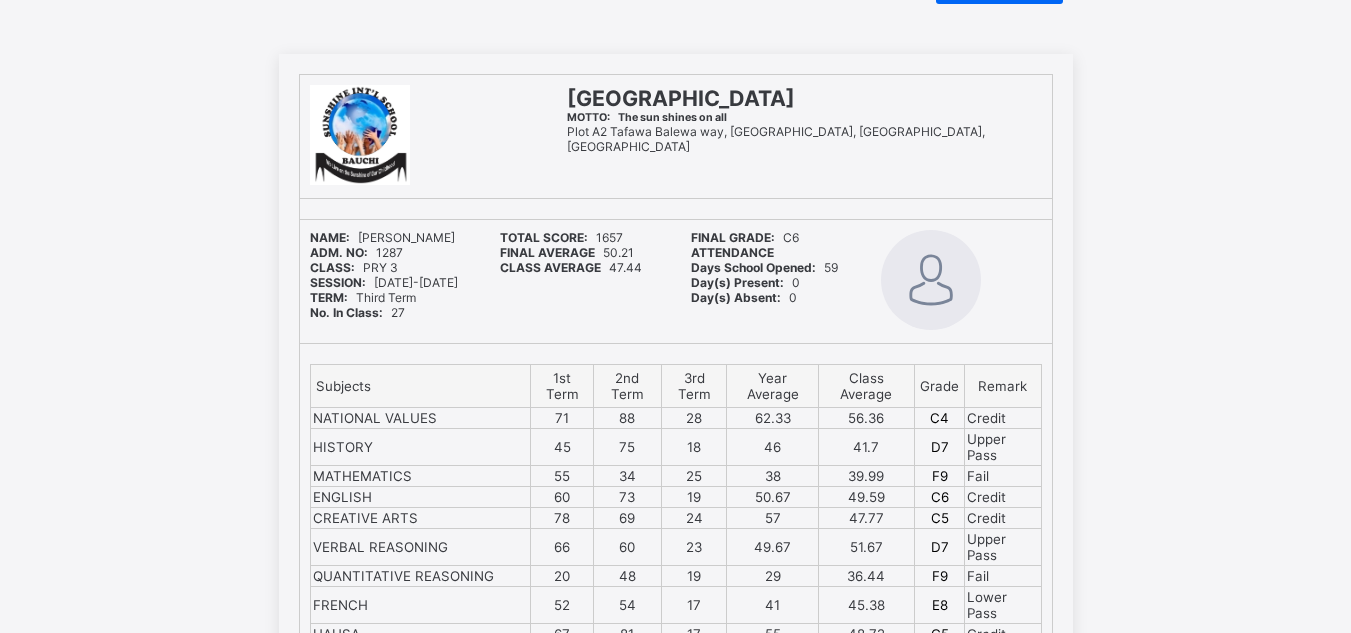 click on "CLASS AVERAGE" at bounding box center (550, 267) 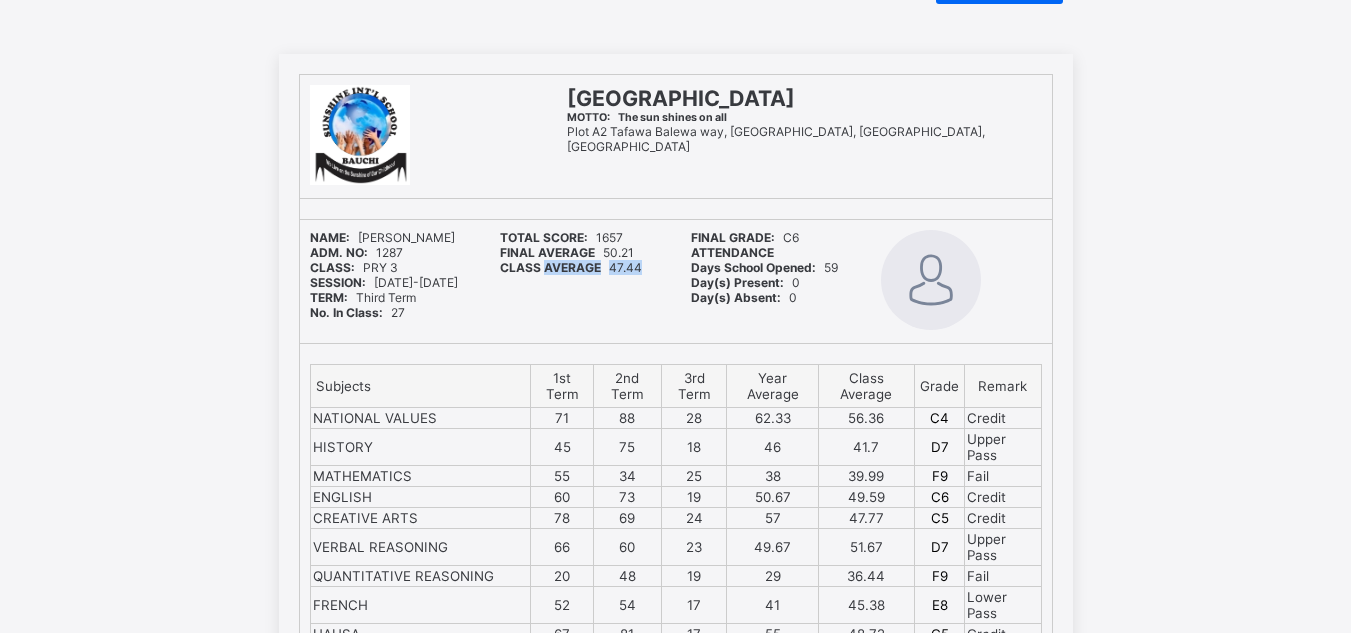 click on "CLASS AVERAGE" at bounding box center (550, 267) 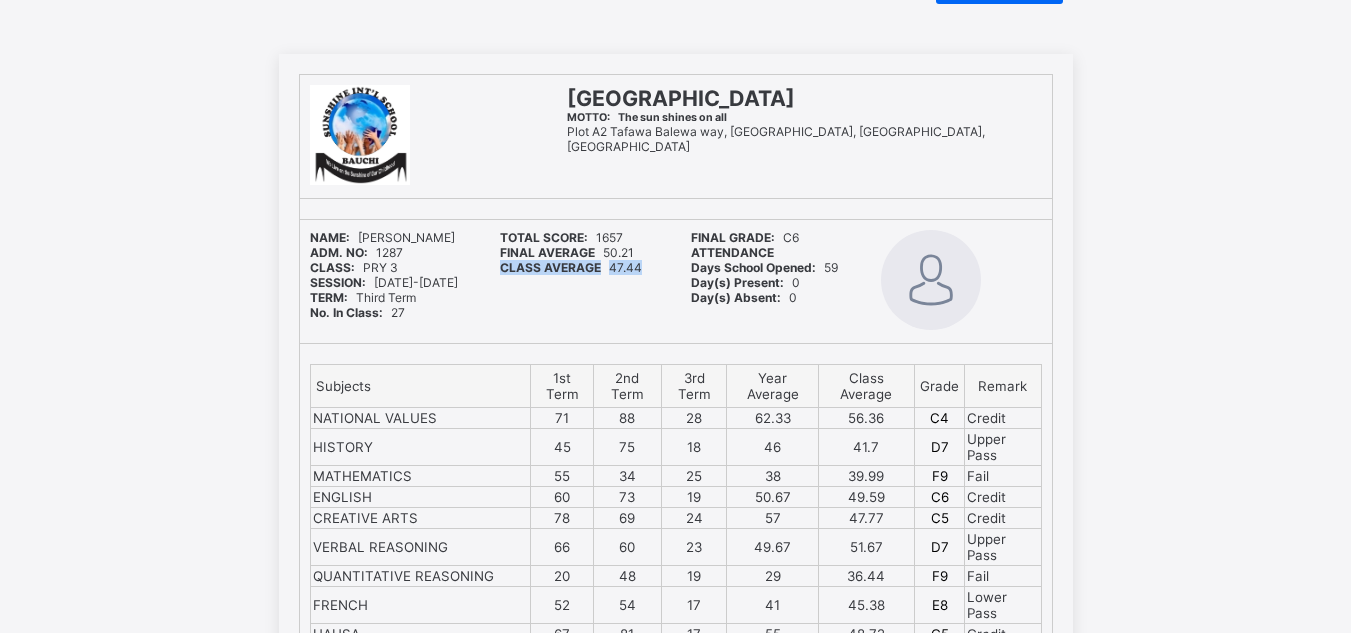 click on "CLASS AVERAGE" at bounding box center [550, 267] 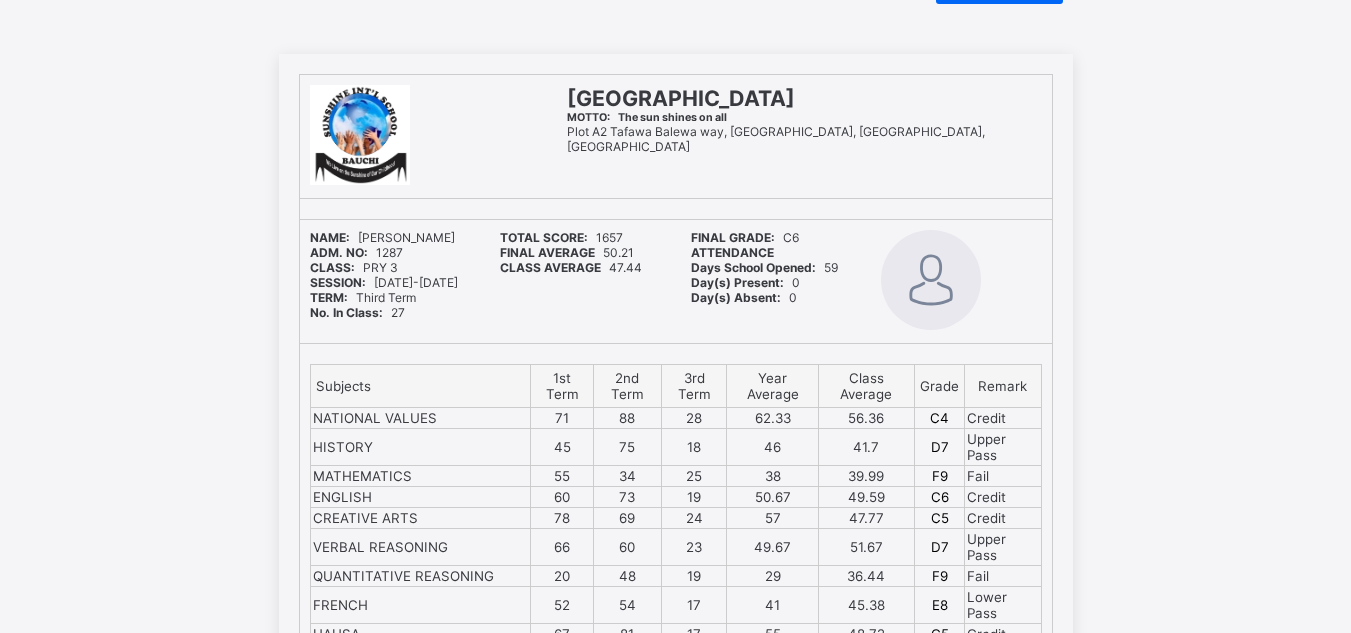 click on "Class Average" at bounding box center [866, 386] 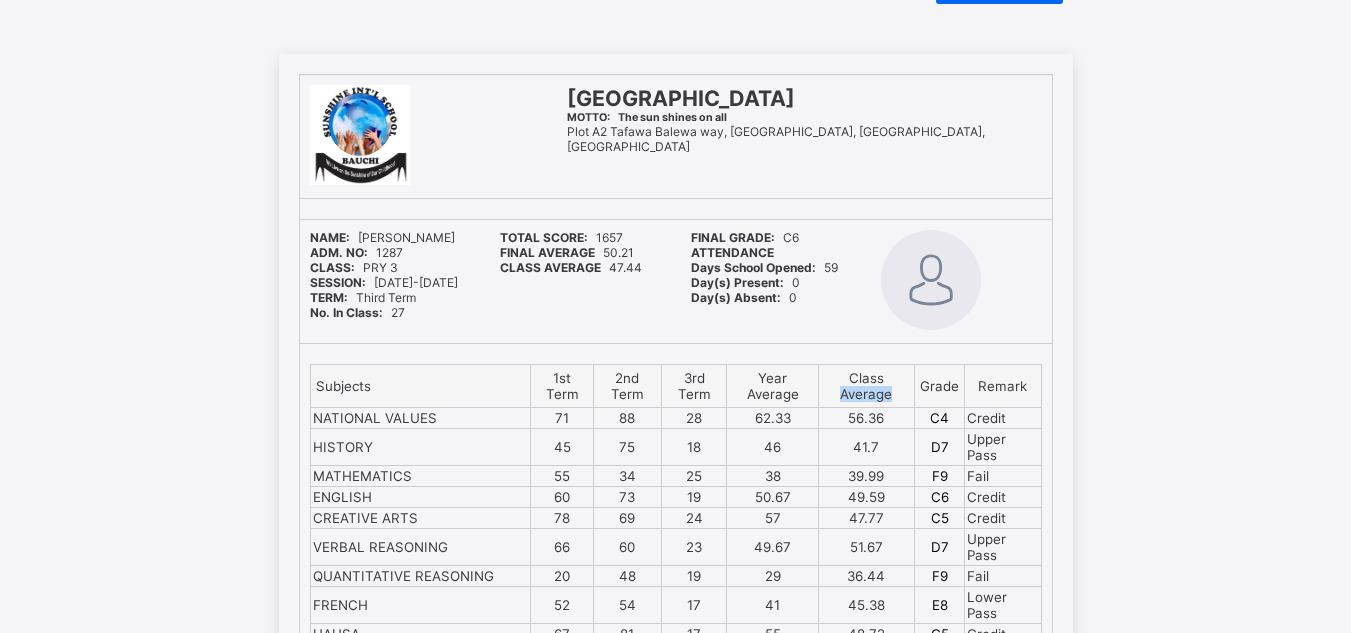 click on "Class Average" at bounding box center [866, 386] 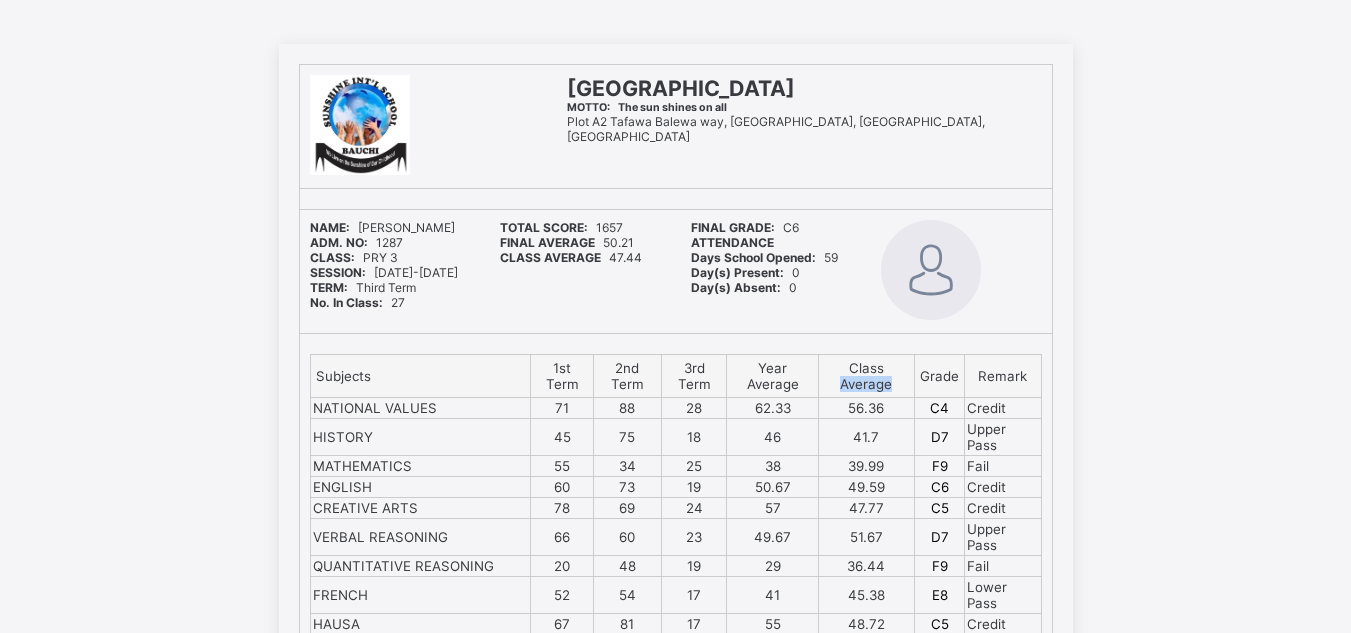 scroll, scrollTop: 87, scrollLeft: 0, axis: vertical 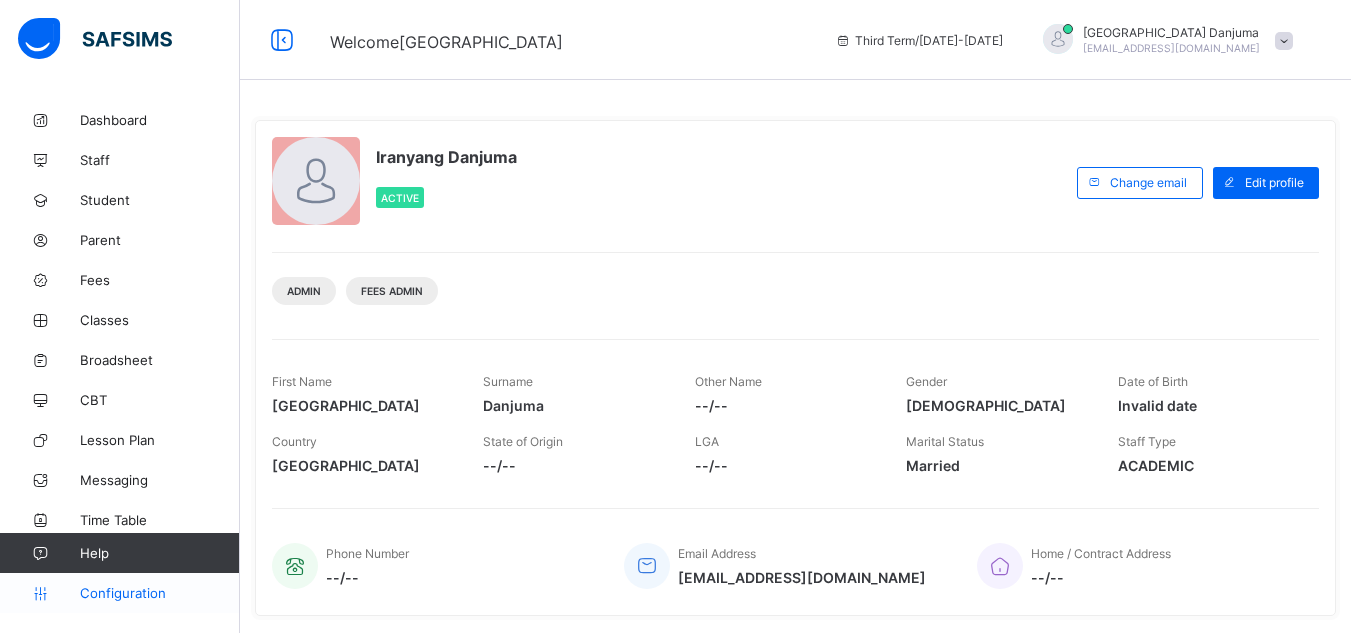 click on "Configuration" at bounding box center [159, 593] 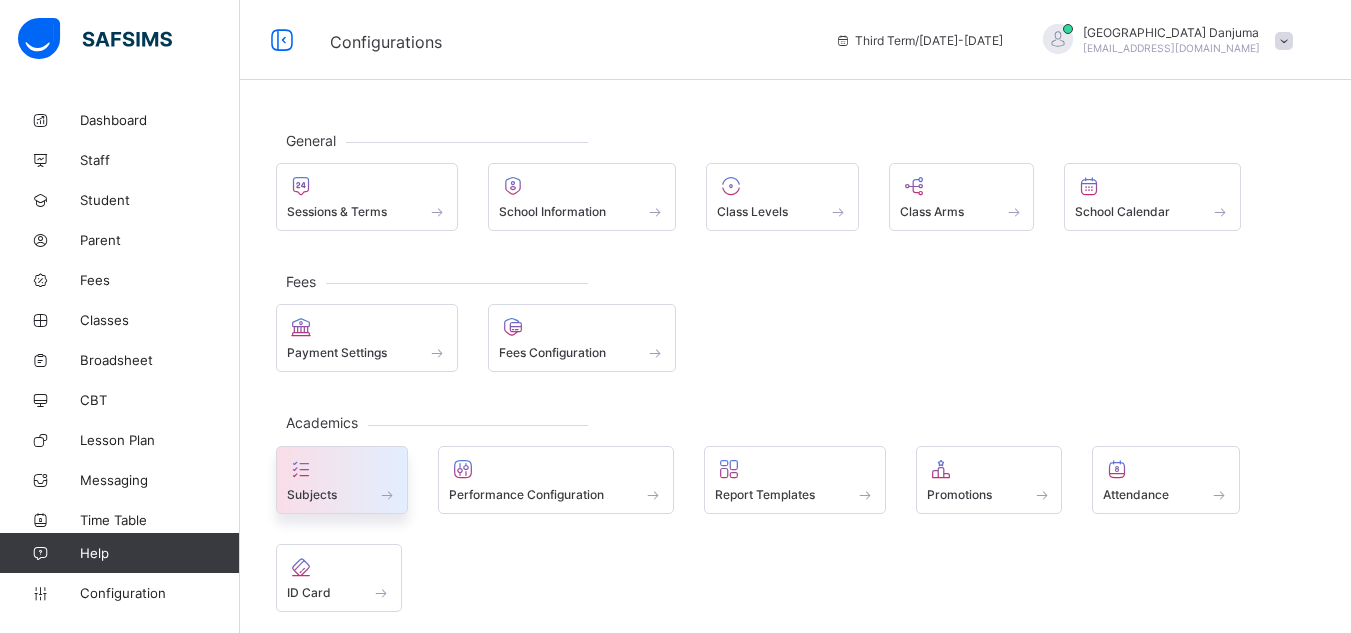 click on "Subjects" at bounding box center (342, 480) 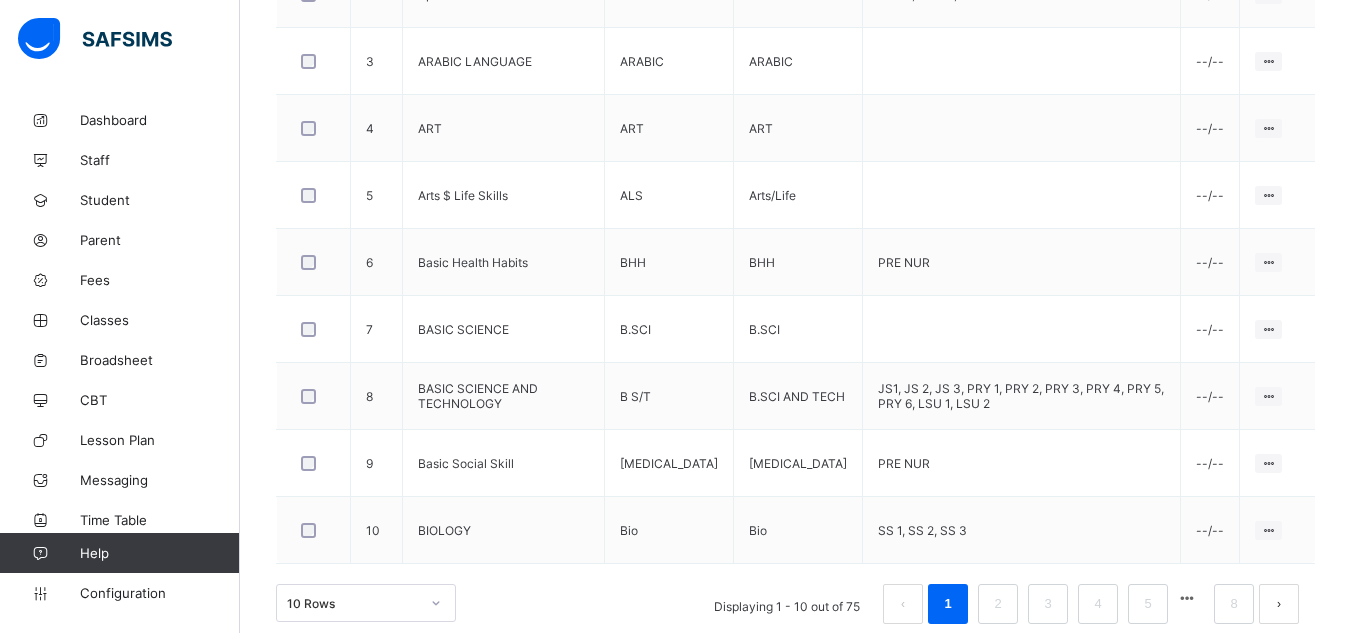 scroll, scrollTop: 760, scrollLeft: 0, axis: vertical 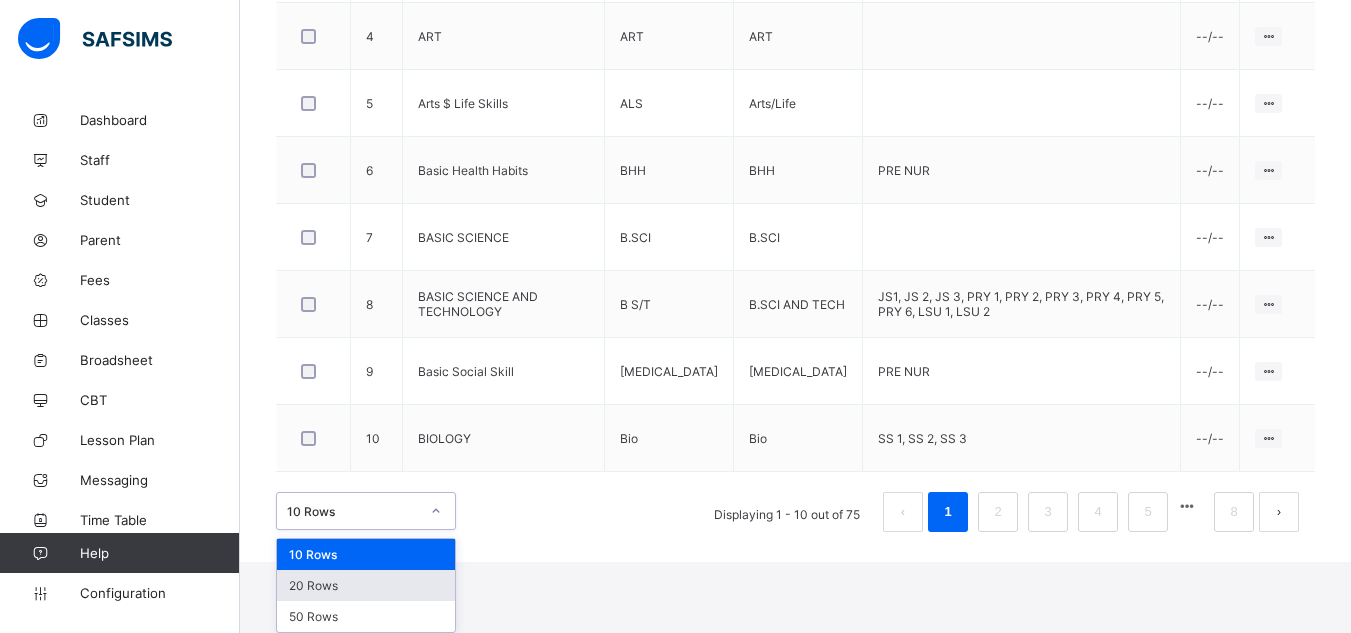 click on "option 20 Rows focused, 2 of 3. 3 results available. Use Up and Down to choose options, press Enter to select the currently focused option, press Escape to exit the menu, press Tab to select the option and exit the menu. 10 Rows 10 Rows 20 Rows 50 Rows" at bounding box center (366, 511) 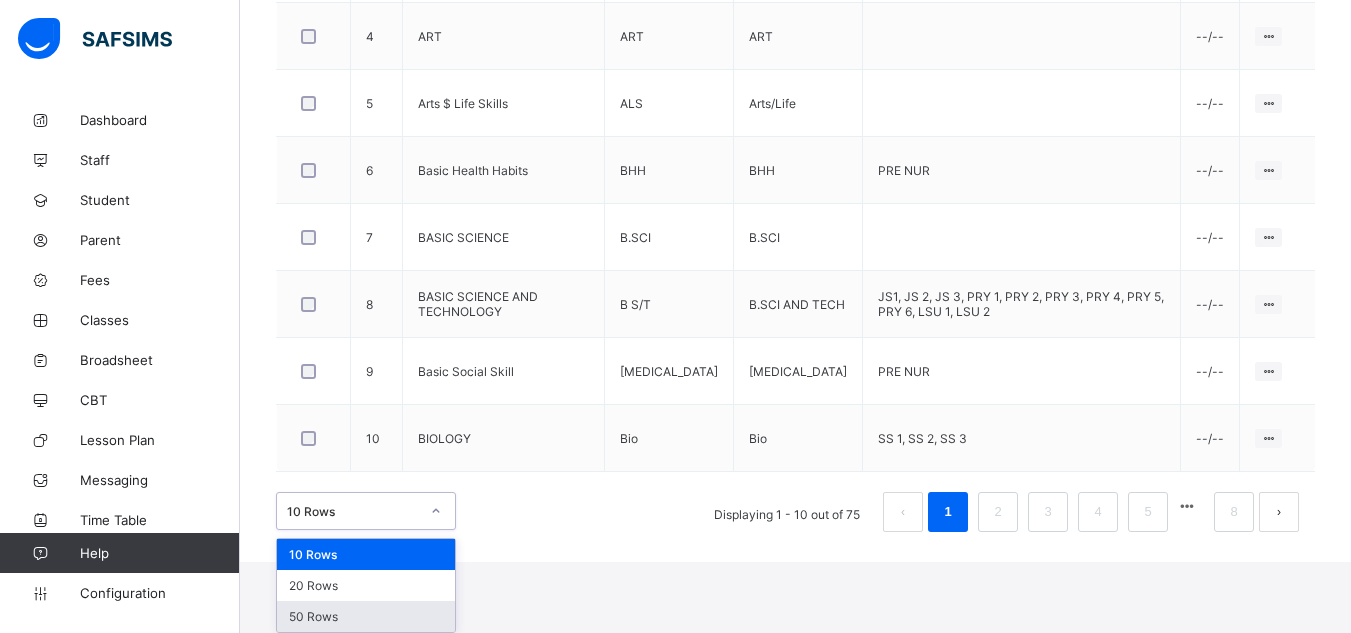 click on "50 Rows" at bounding box center (366, 616) 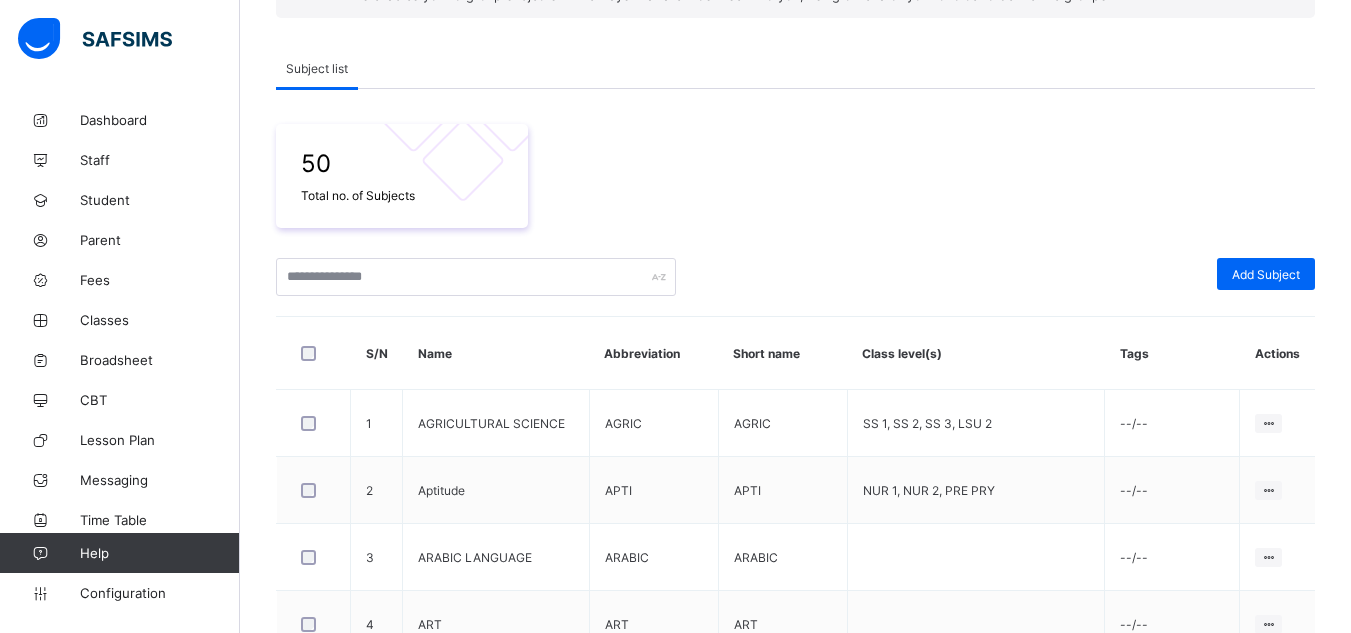 scroll, scrollTop: 204, scrollLeft: 0, axis: vertical 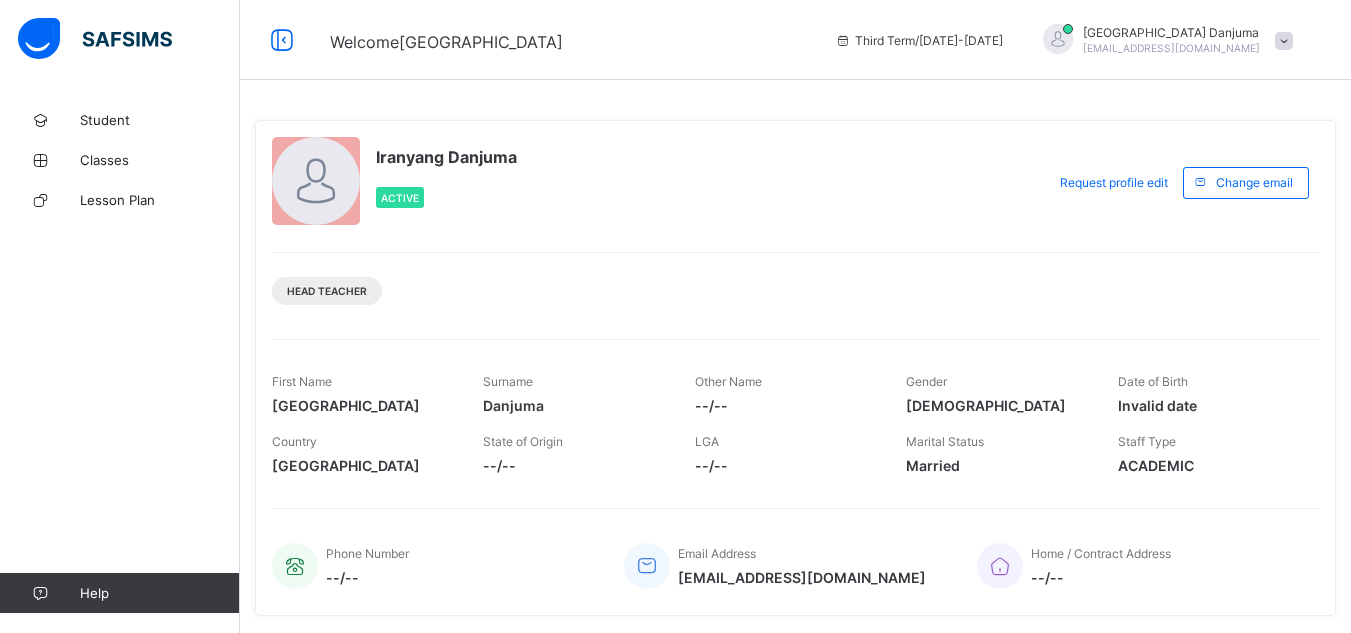 click on "Classes" at bounding box center (160, 160) 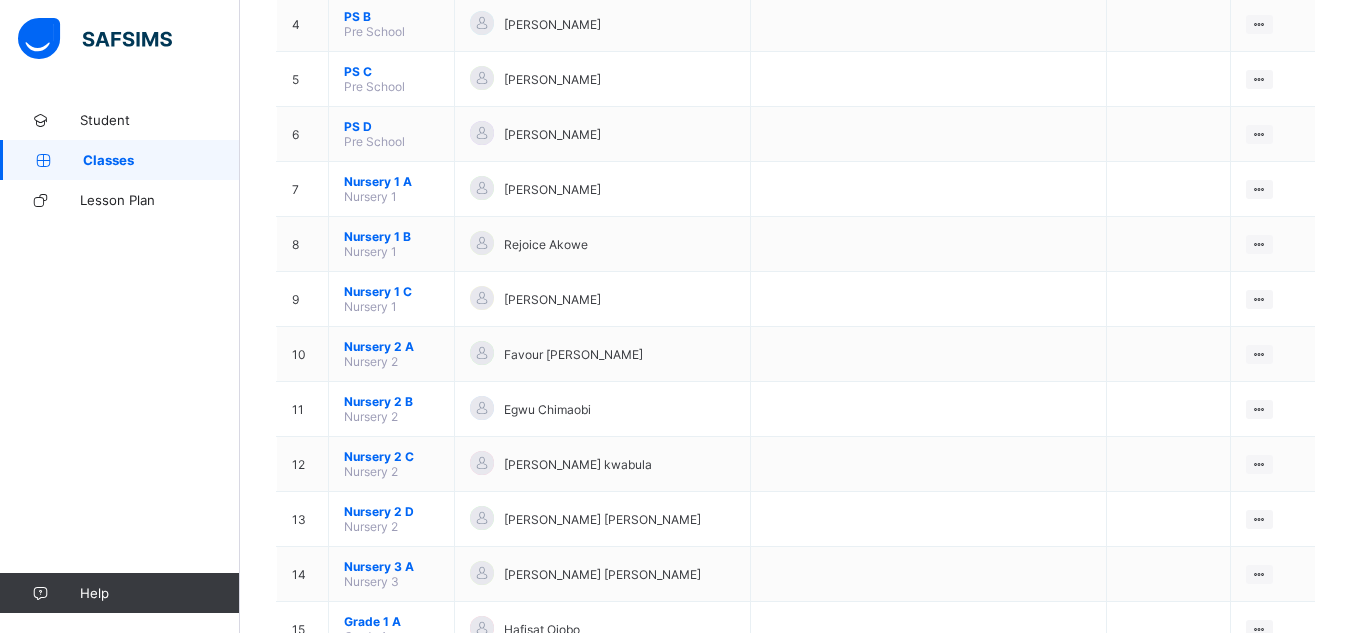 scroll, scrollTop: 475, scrollLeft: 0, axis: vertical 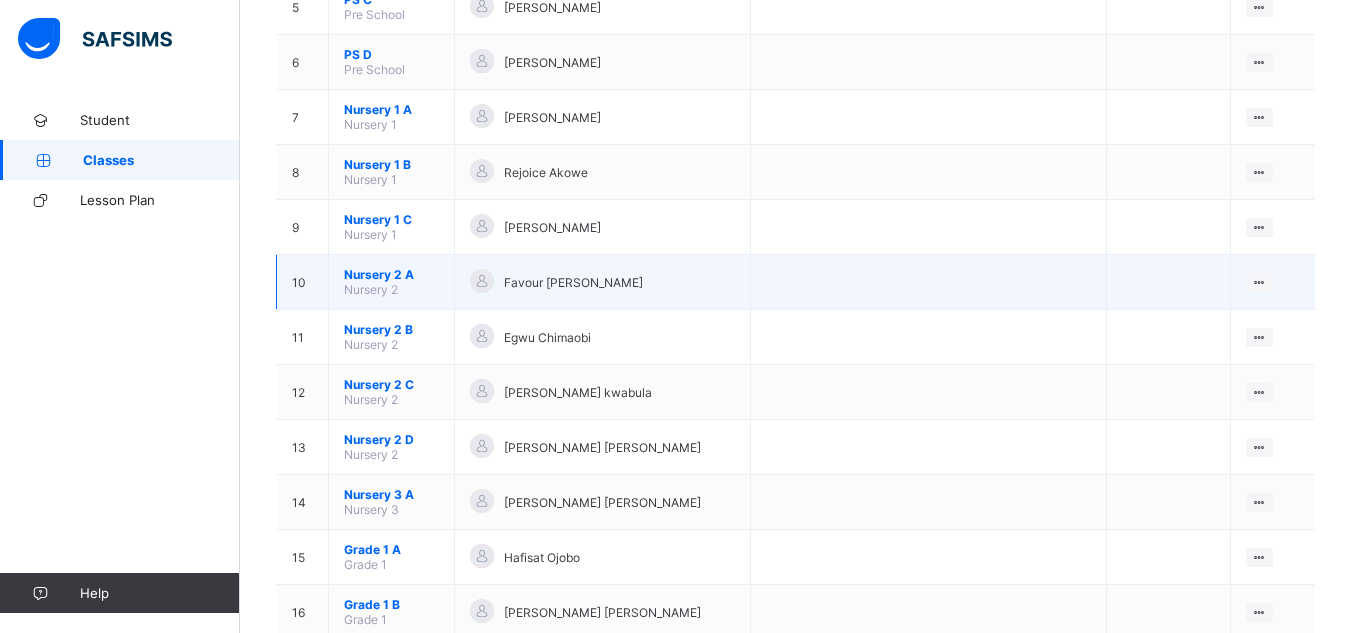 click on "Nursery 2   A" at bounding box center (391, 274) 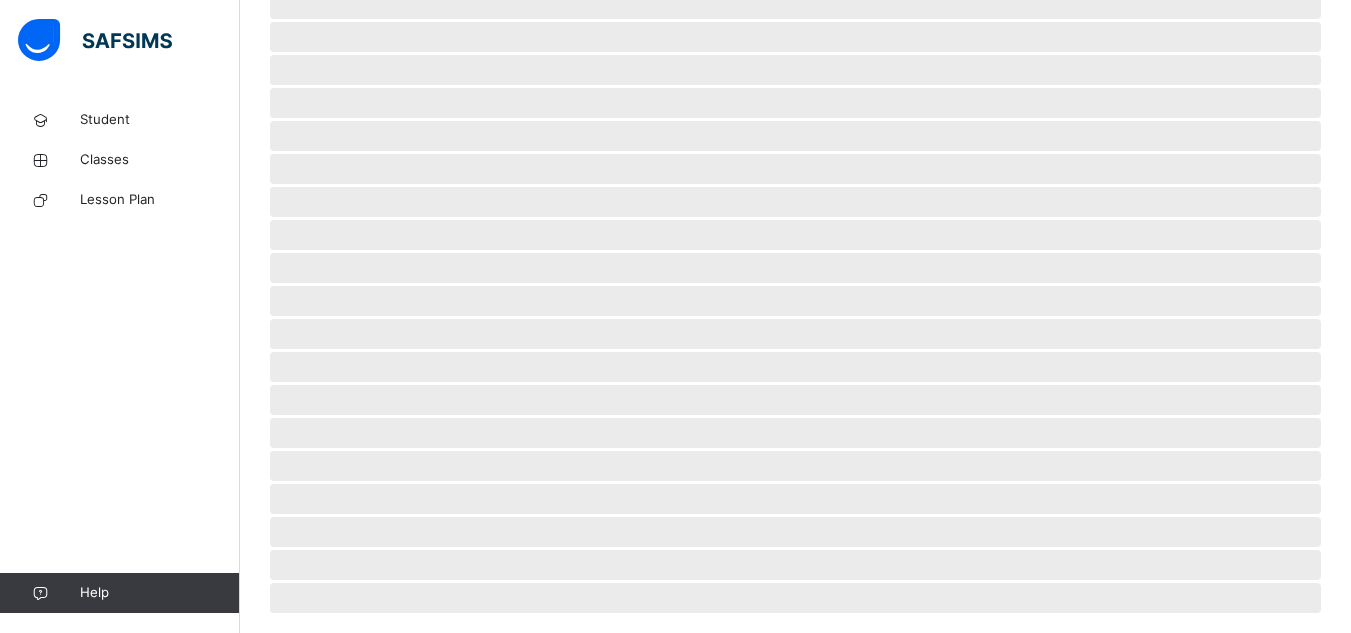 scroll, scrollTop: 0, scrollLeft: 0, axis: both 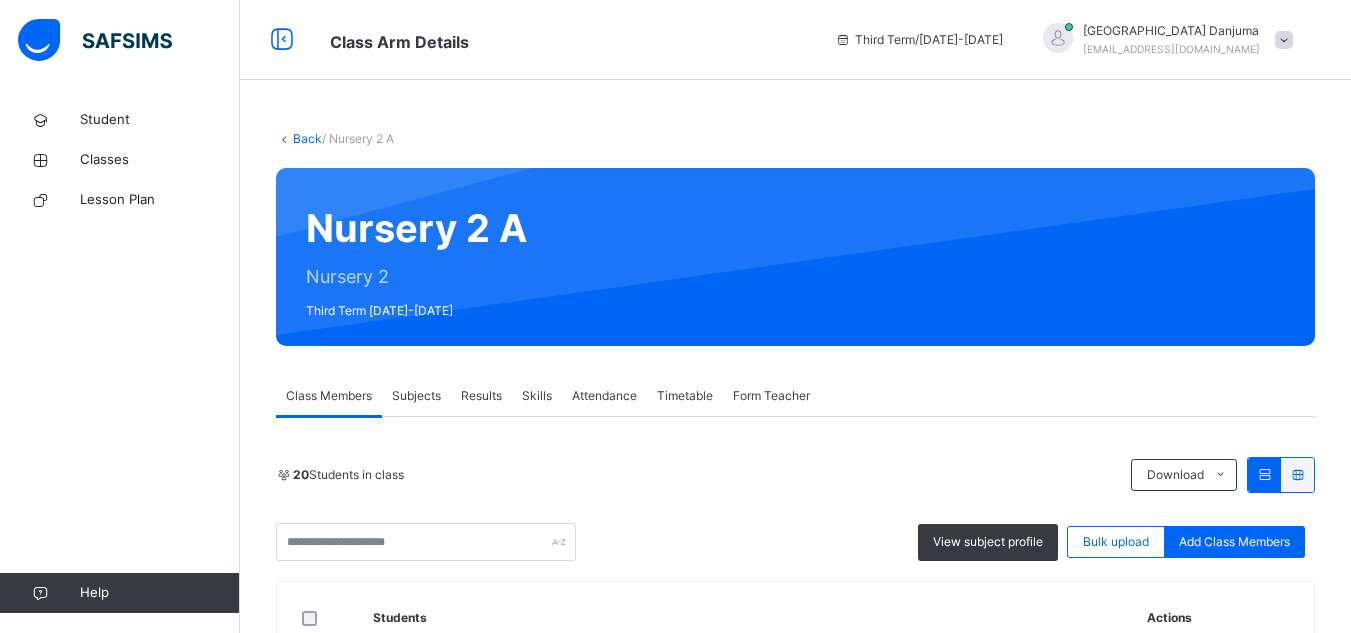 click on "Back" at bounding box center (307, 138) 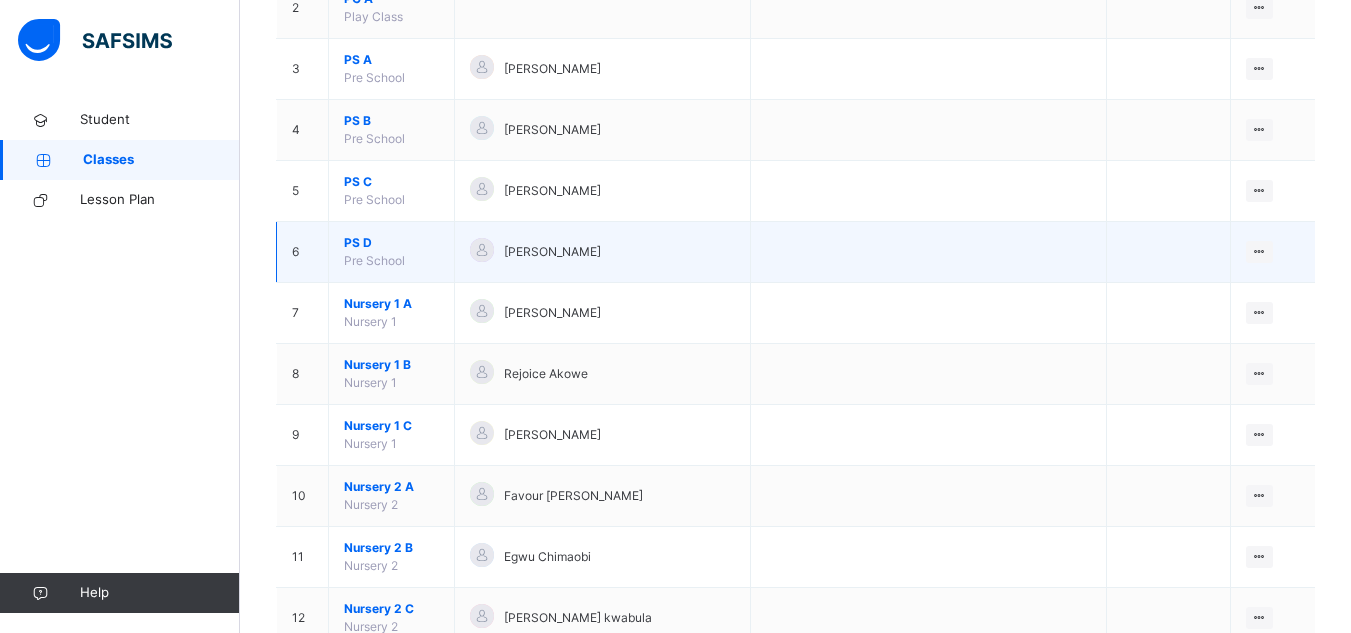 scroll, scrollTop: 322, scrollLeft: 0, axis: vertical 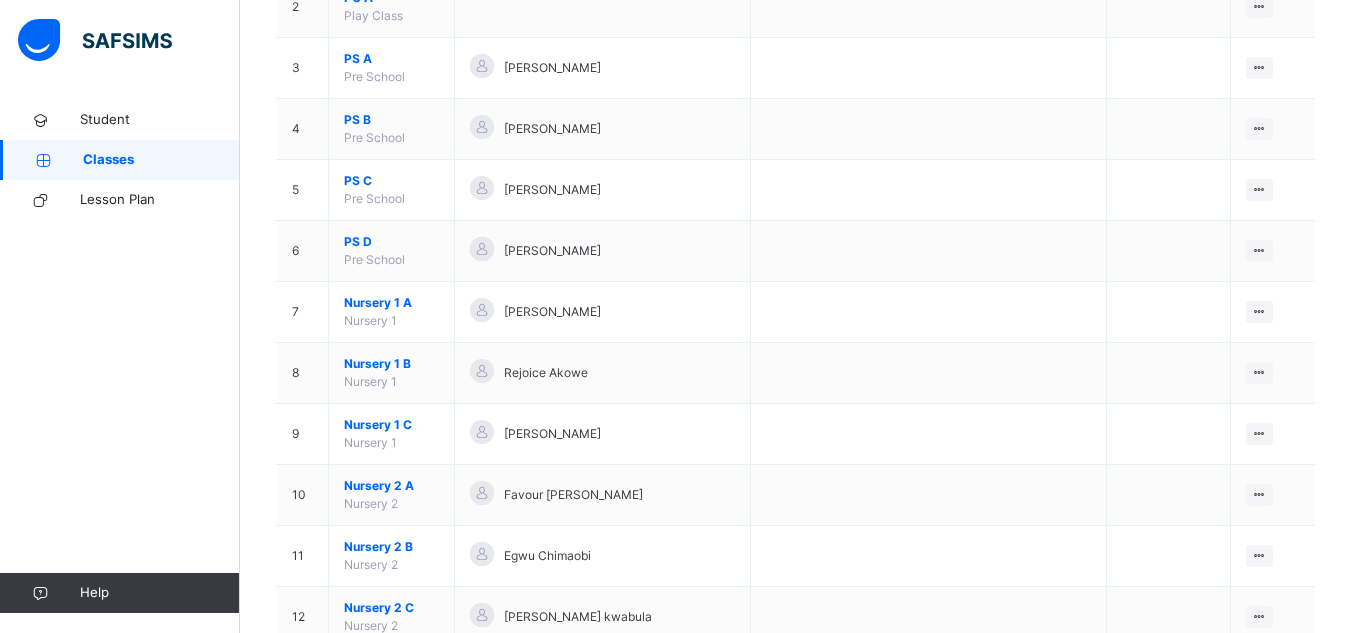 click on "Nursery 1   A" at bounding box center (391, 303) 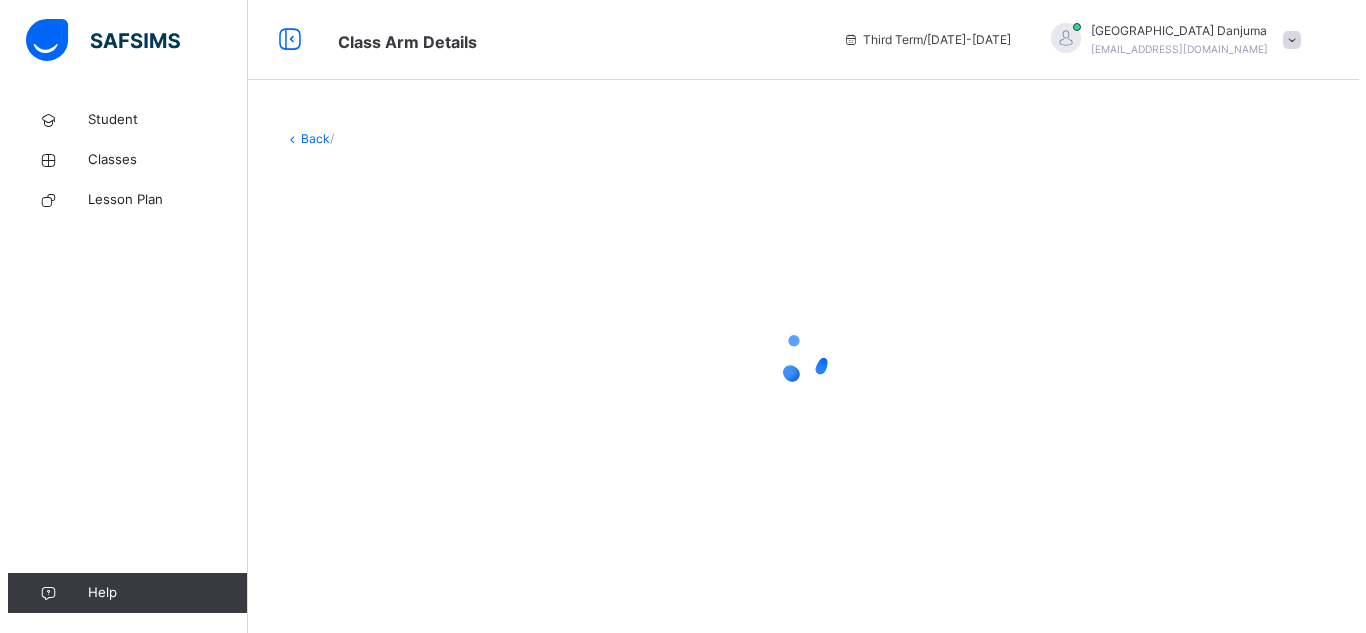 scroll, scrollTop: 0, scrollLeft: 0, axis: both 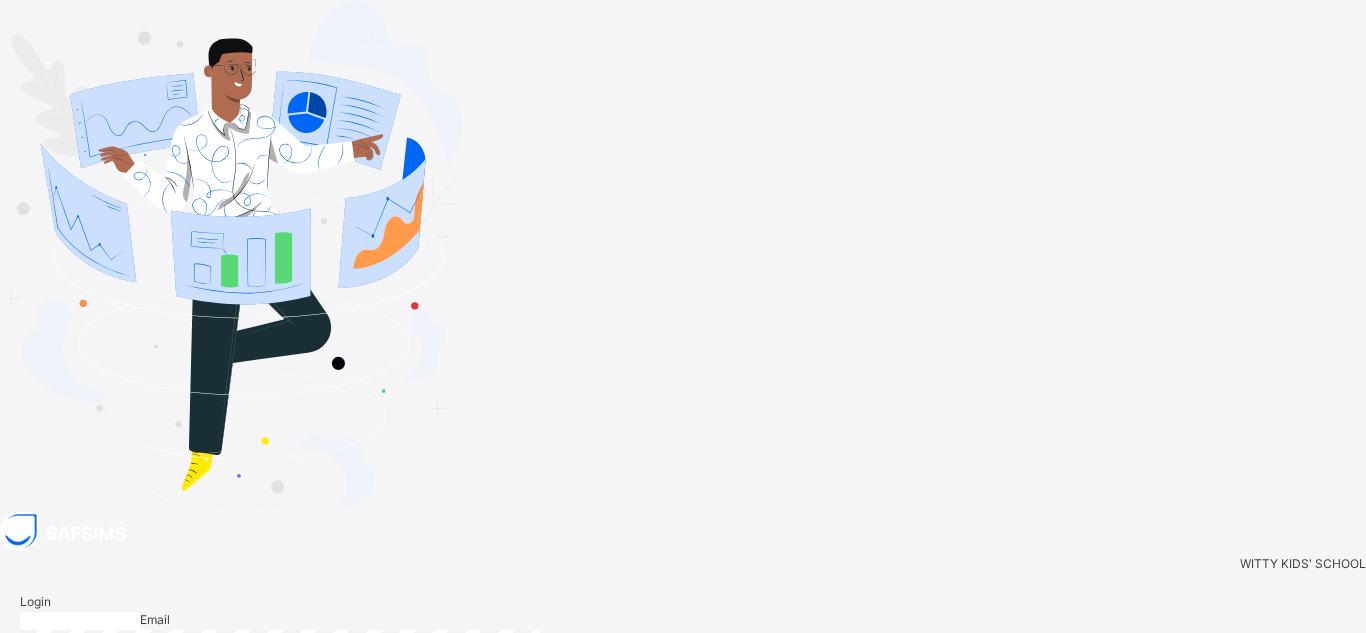 click on "Login with Google" at bounding box center [1237, 851] 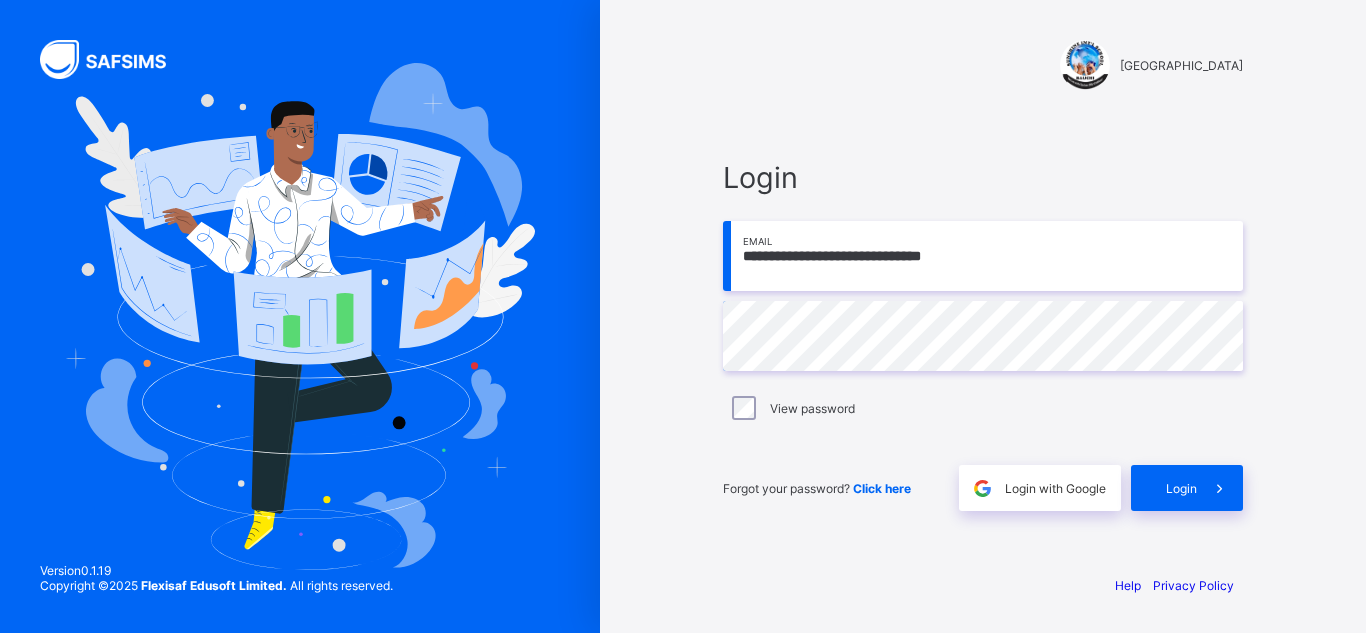 scroll, scrollTop: 0, scrollLeft: 0, axis: both 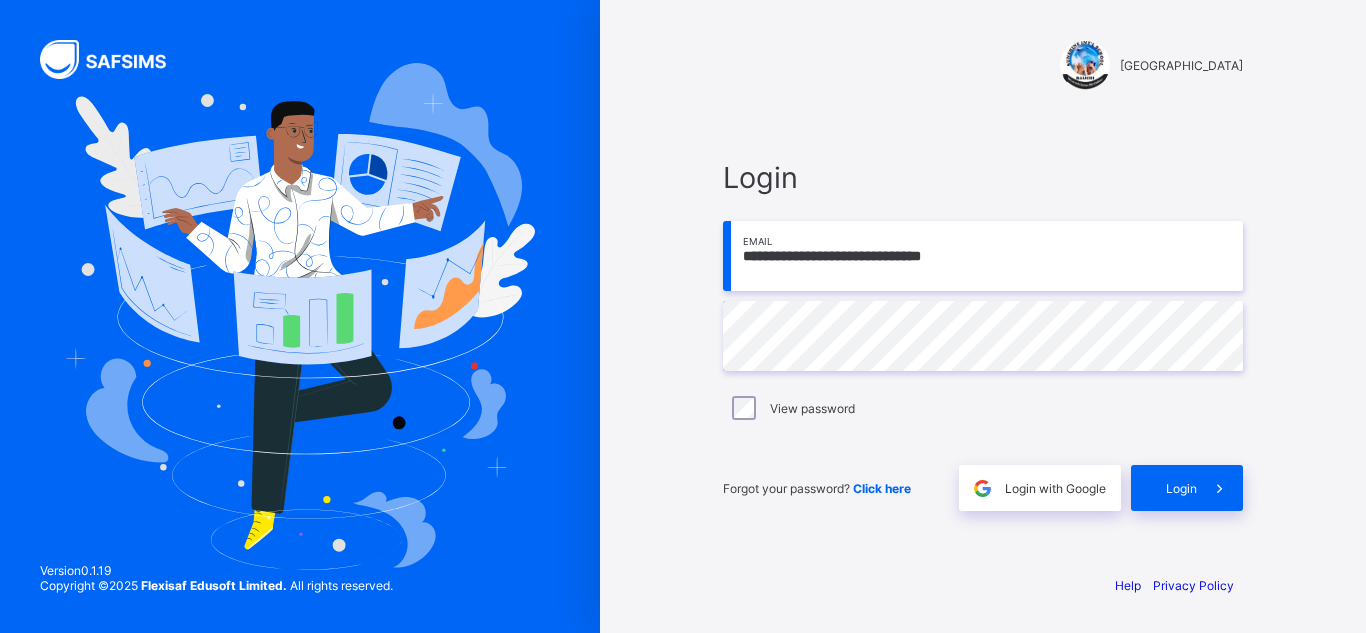 click on "**********" at bounding box center (983, 316) 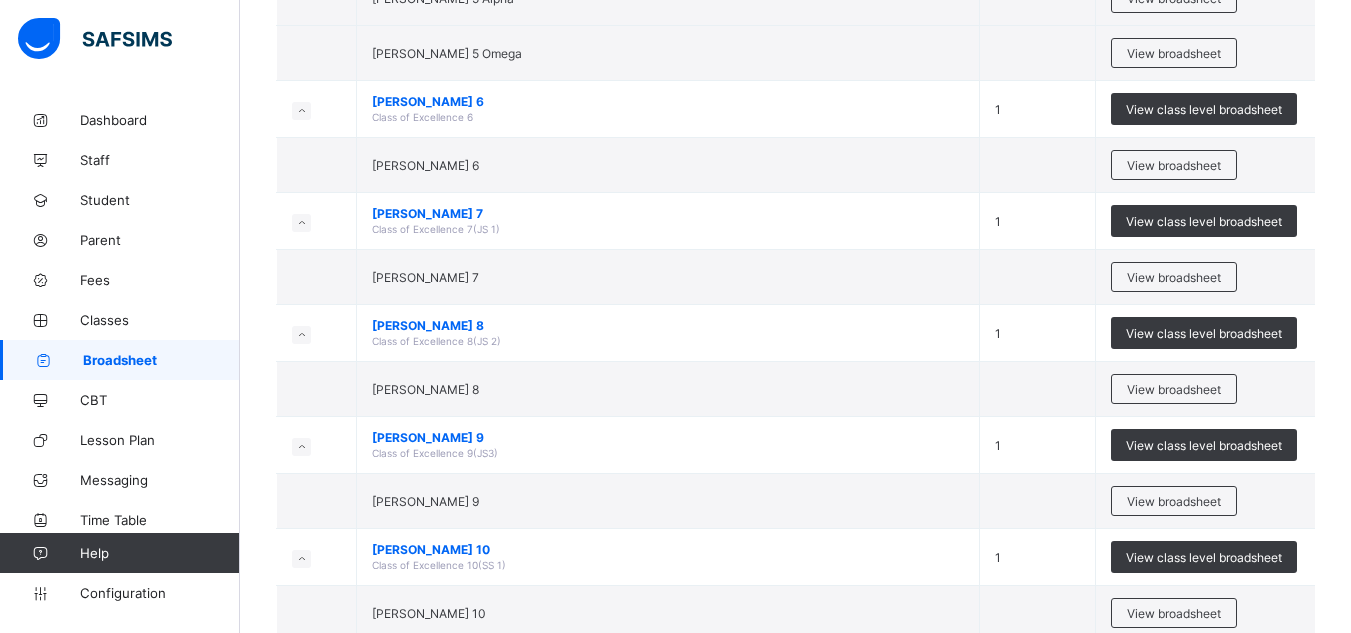 scroll, scrollTop: 3434, scrollLeft: 0, axis: vertical 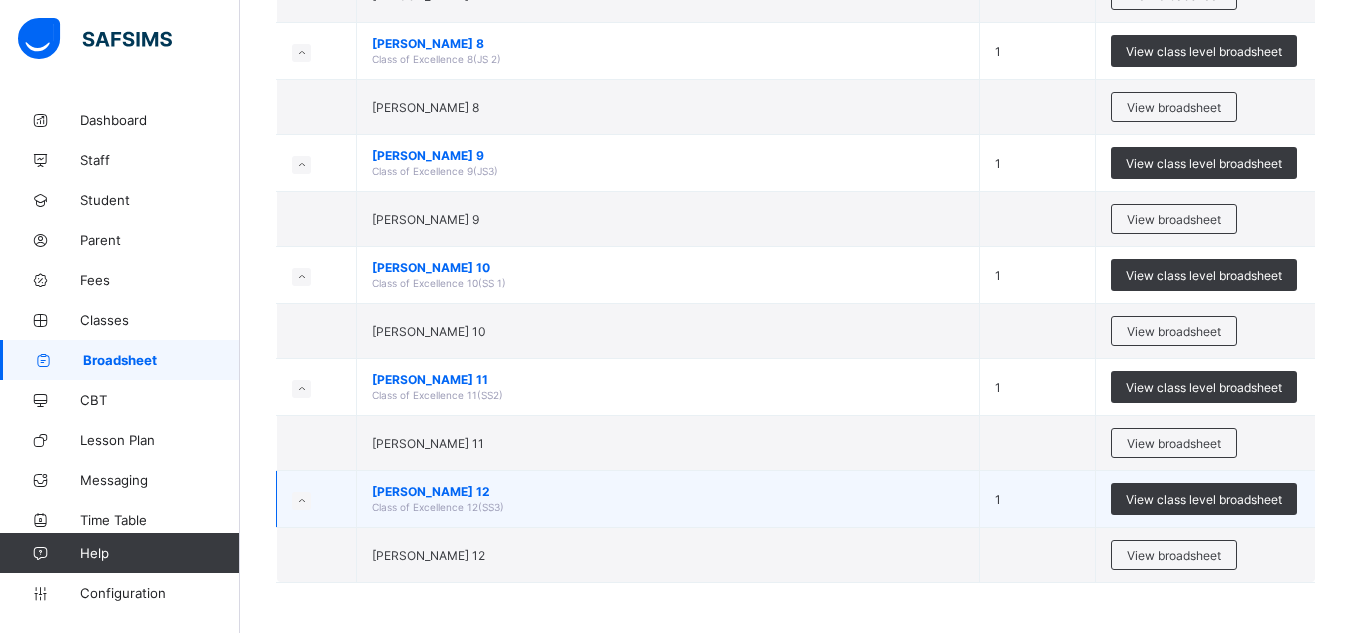 click at bounding box center (301, 501) 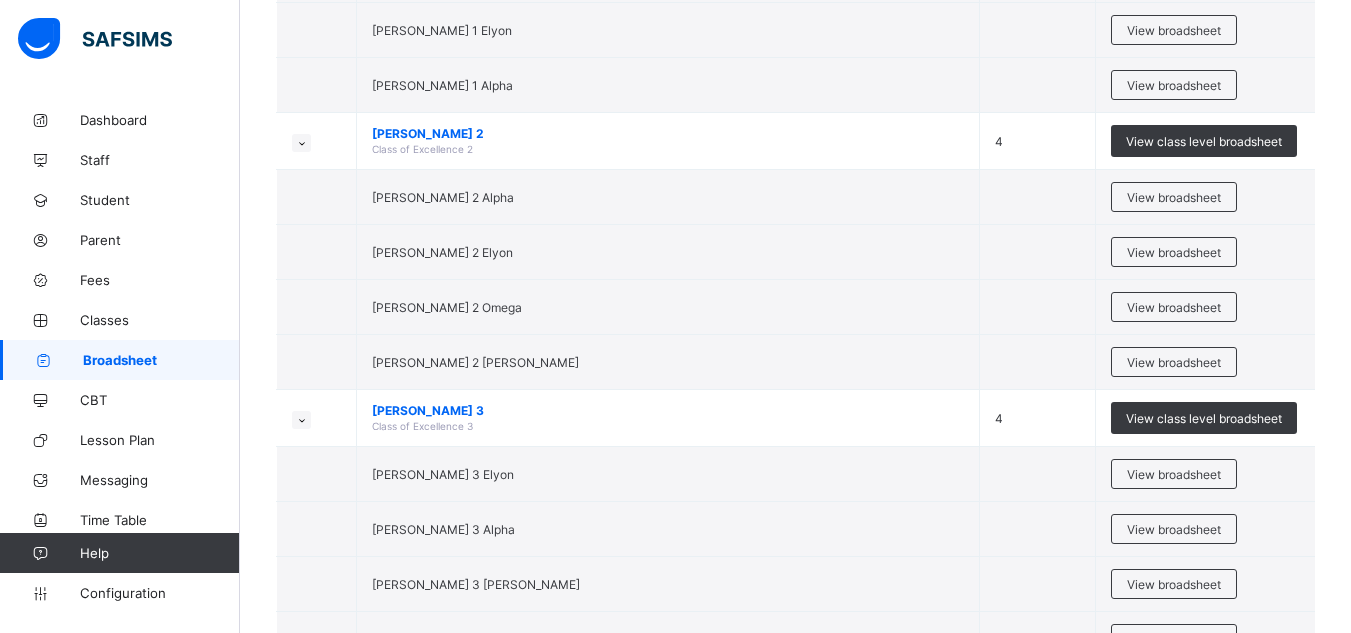 scroll, scrollTop: 2009, scrollLeft: 0, axis: vertical 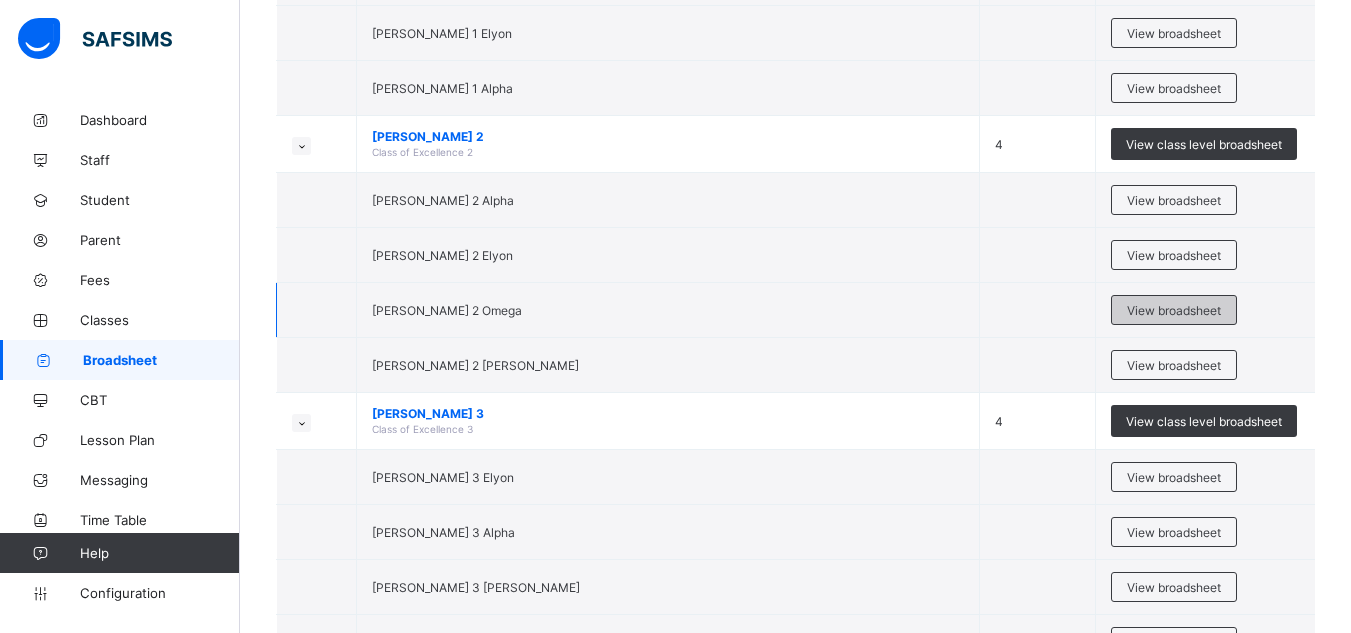 click on "View broadsheet" at bounding box center [1174, 310] 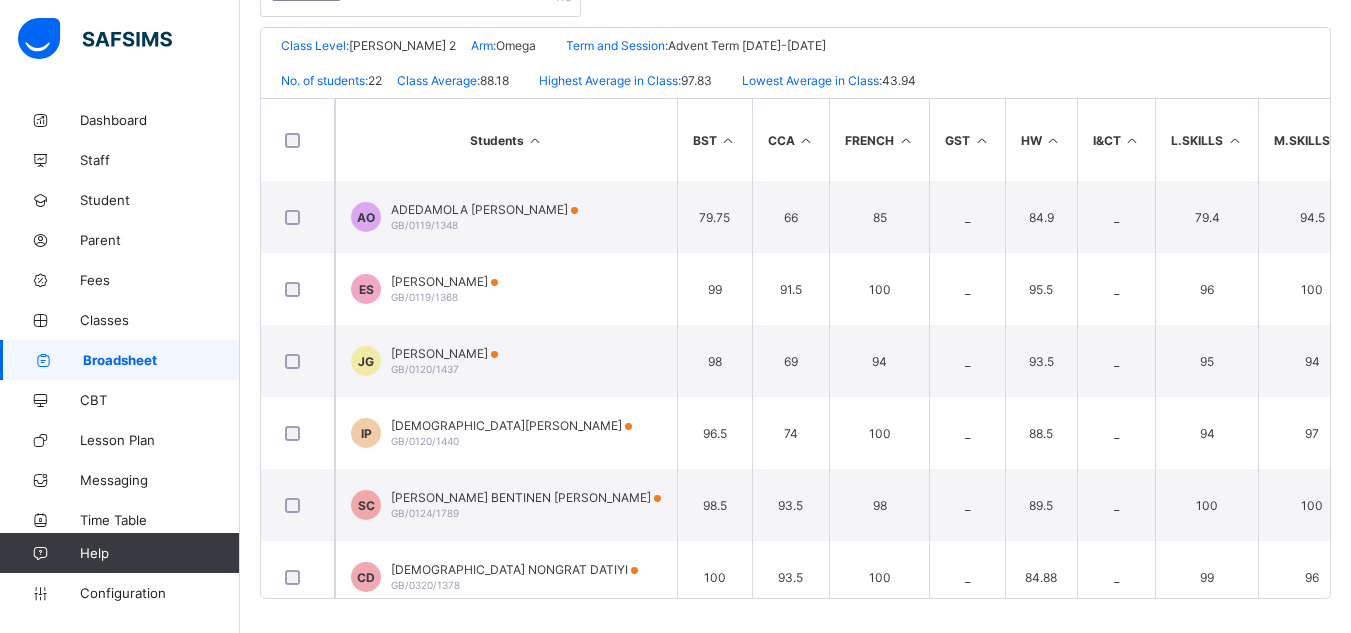 scroll, scrollTop: 444, scrollLeft: 0, axis: vertical 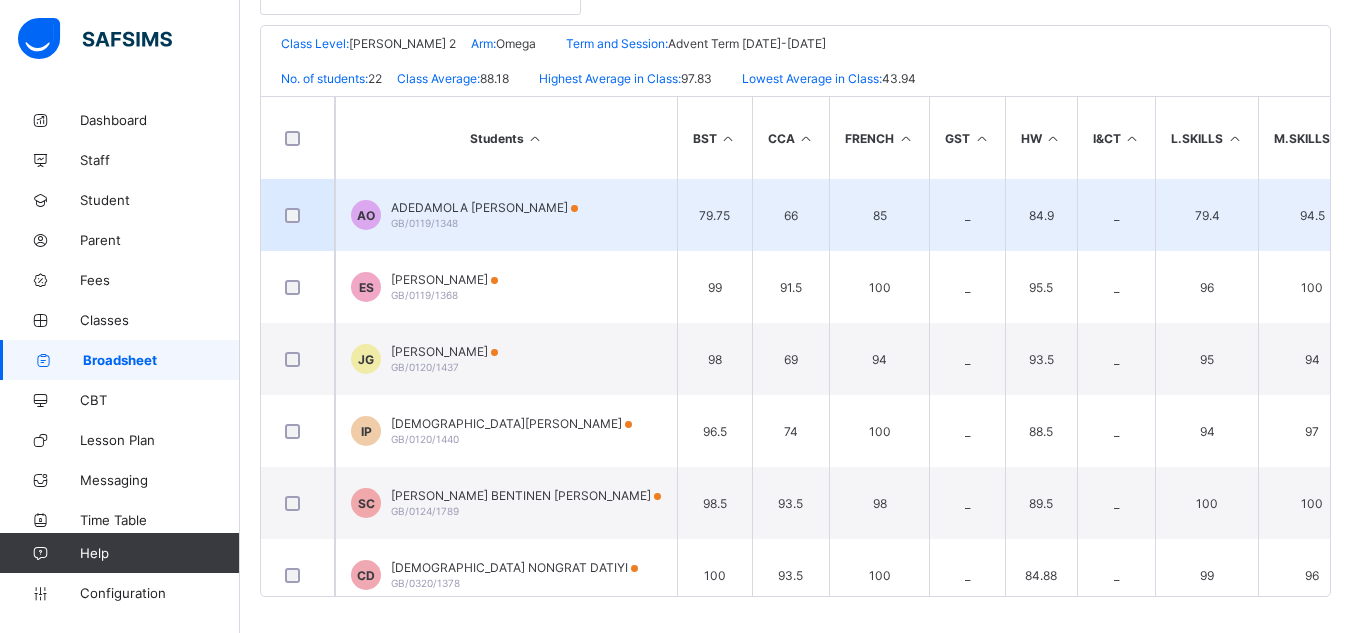 click on "ADEDAMOLA [PERSON_NAME]" at bounding box center [484, 207] 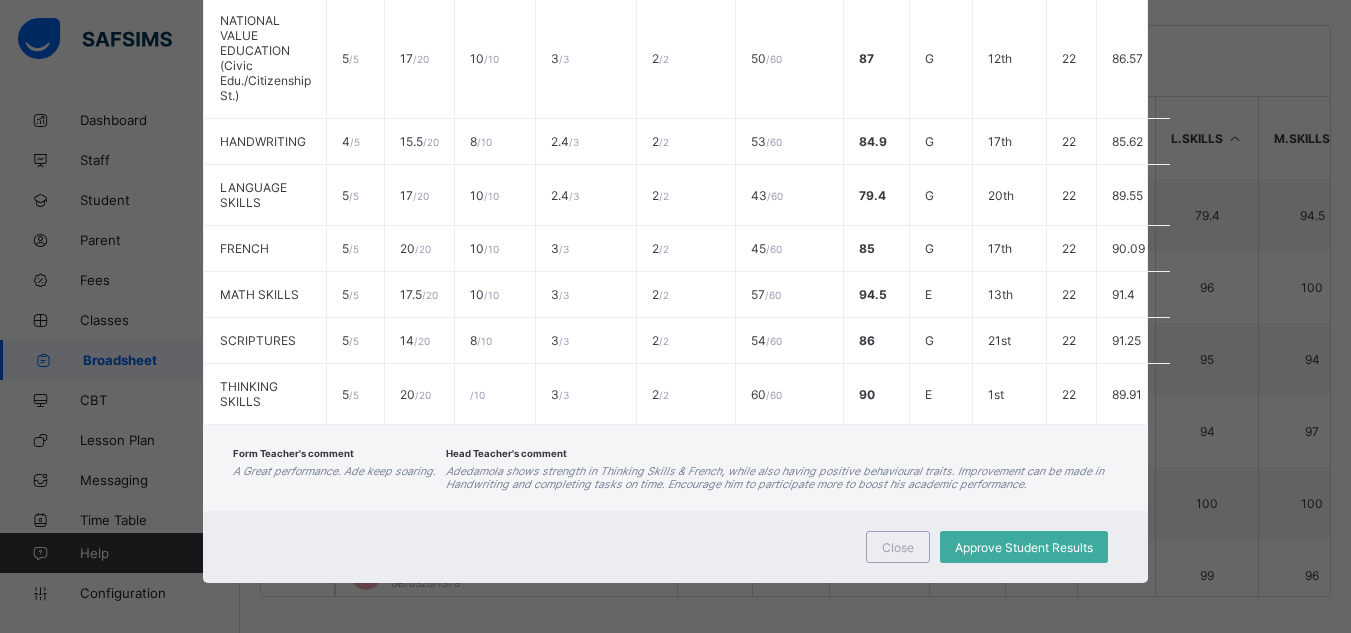 scroll, scrollTop: 0, scrollLeft: 0, axis: both 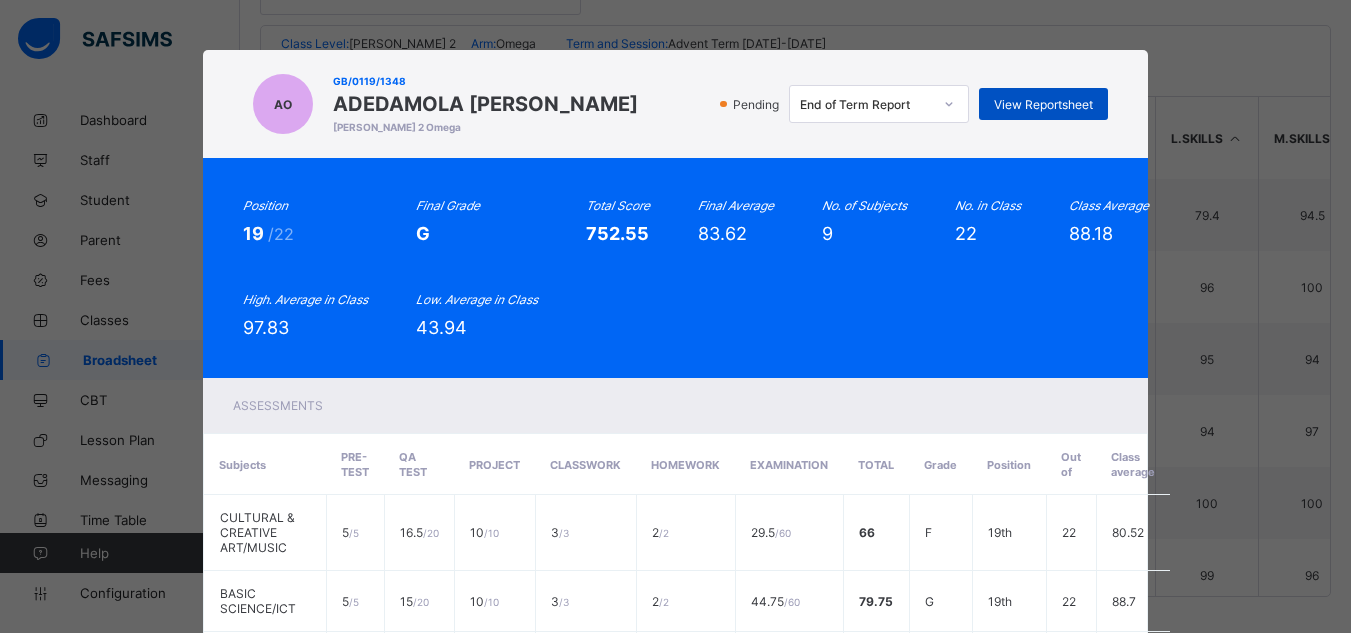 click on "View Reportsheet" at bounding box center (1043, 104) 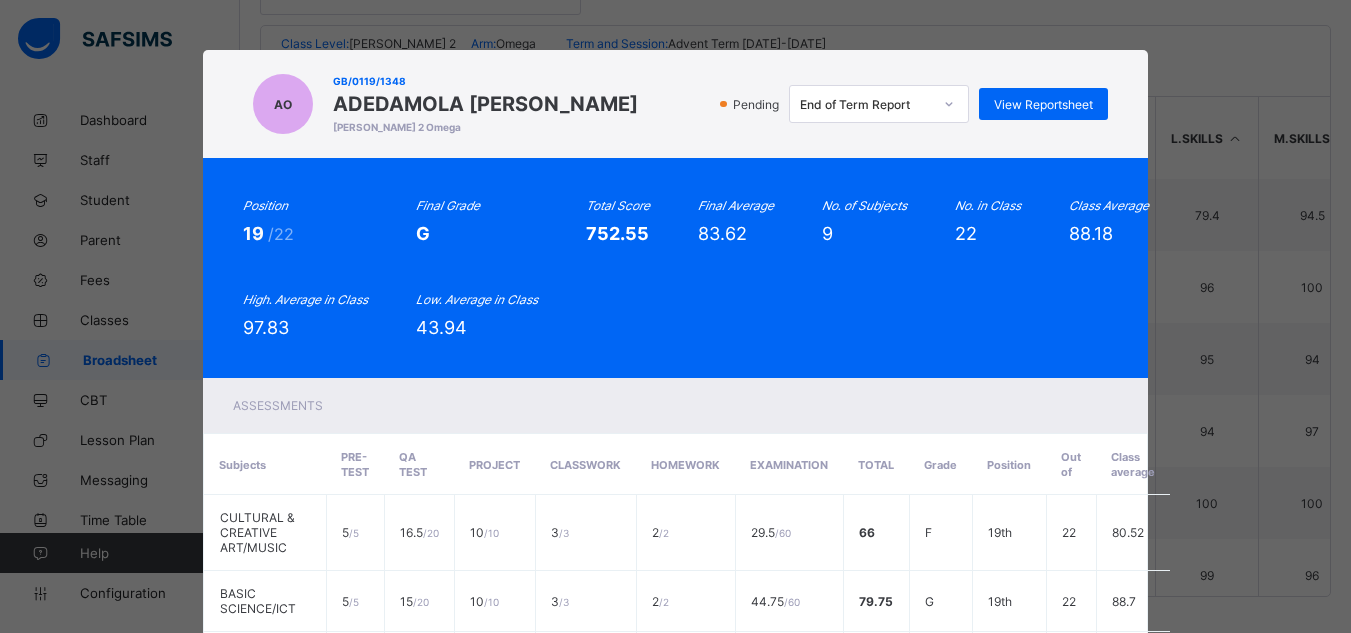 scroll, scrollTop: 634, scrollLeft: 0, axis: vertical 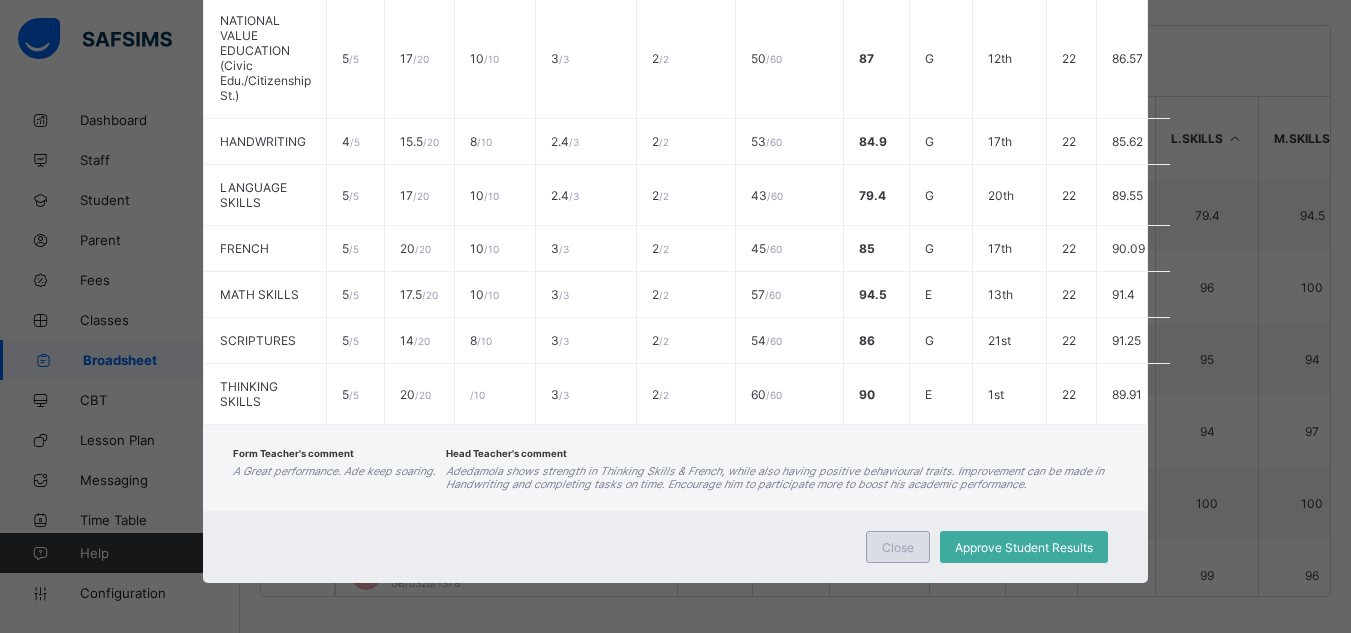 click on "Close" at bounding box center (898, 547) 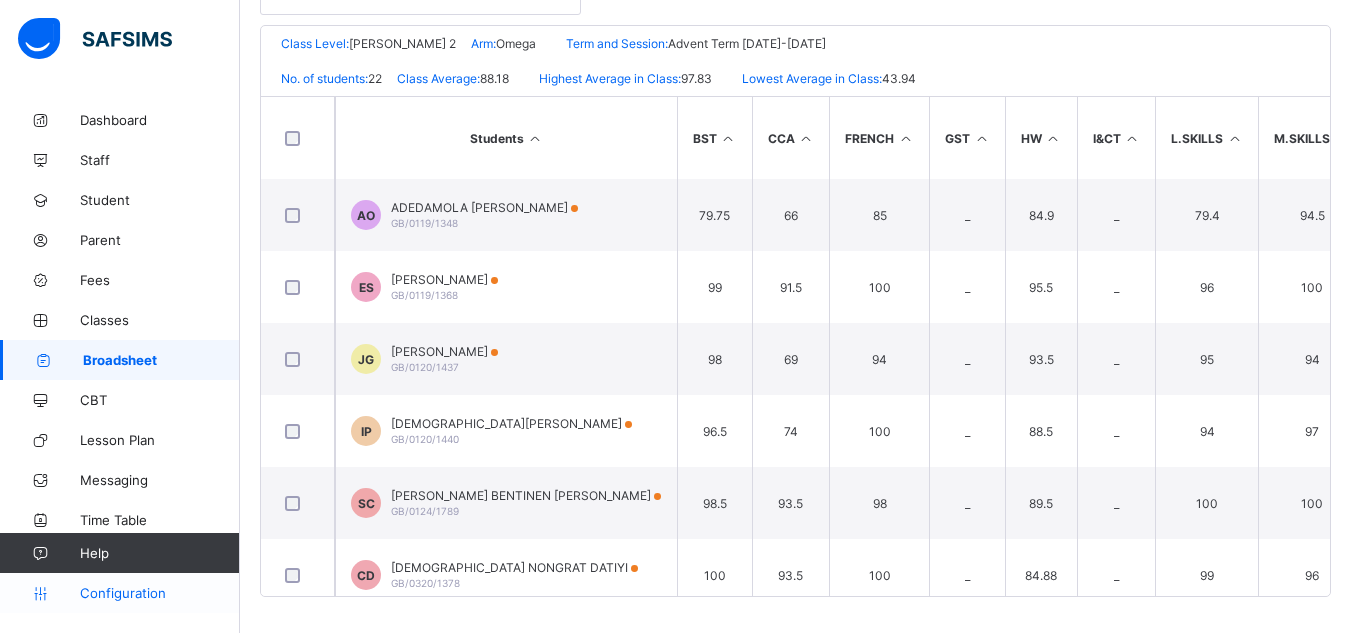 click on "Configuration" at bounding box center [159, 593] 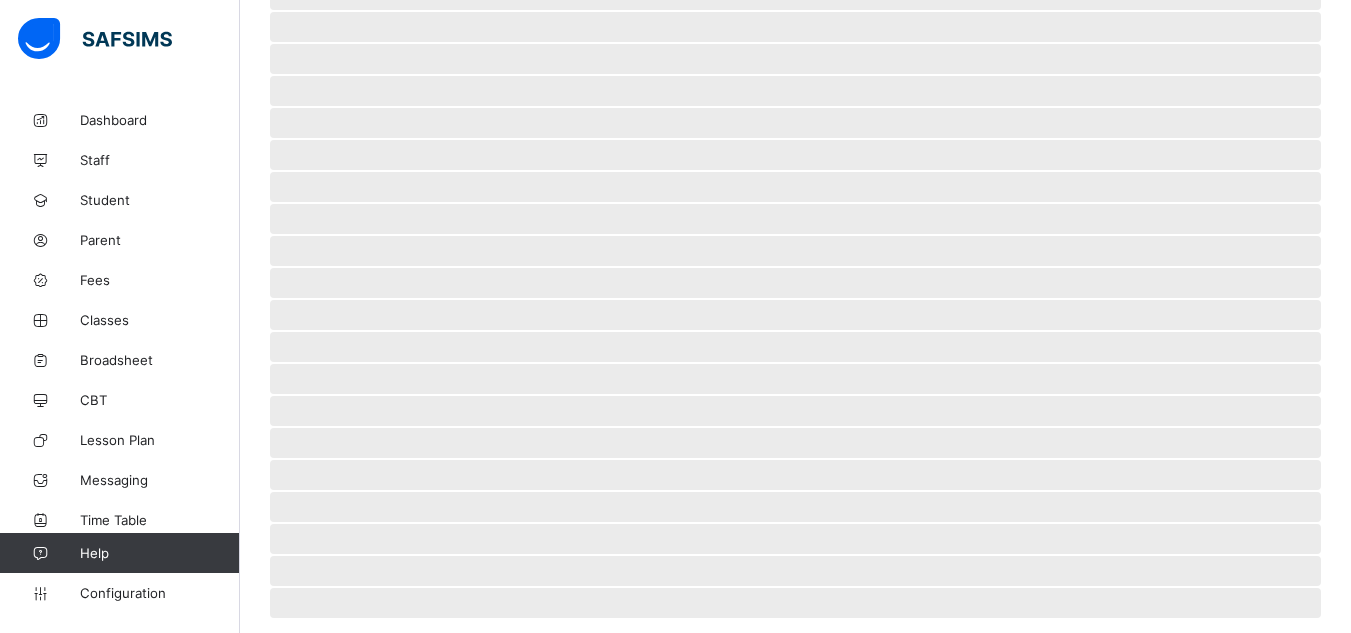 scroll, scrollTop: 150, scrollLeft: 0, axis: vertical 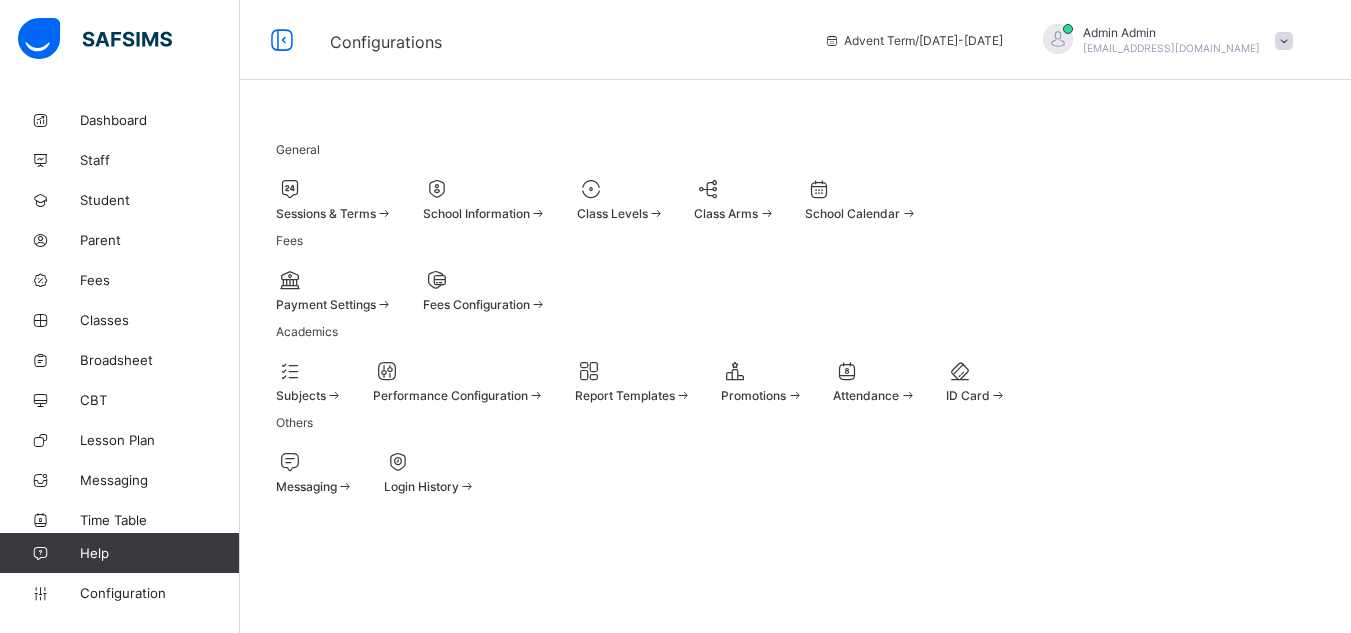 click on "Performance Configuration" at bounding box center [450, 395] 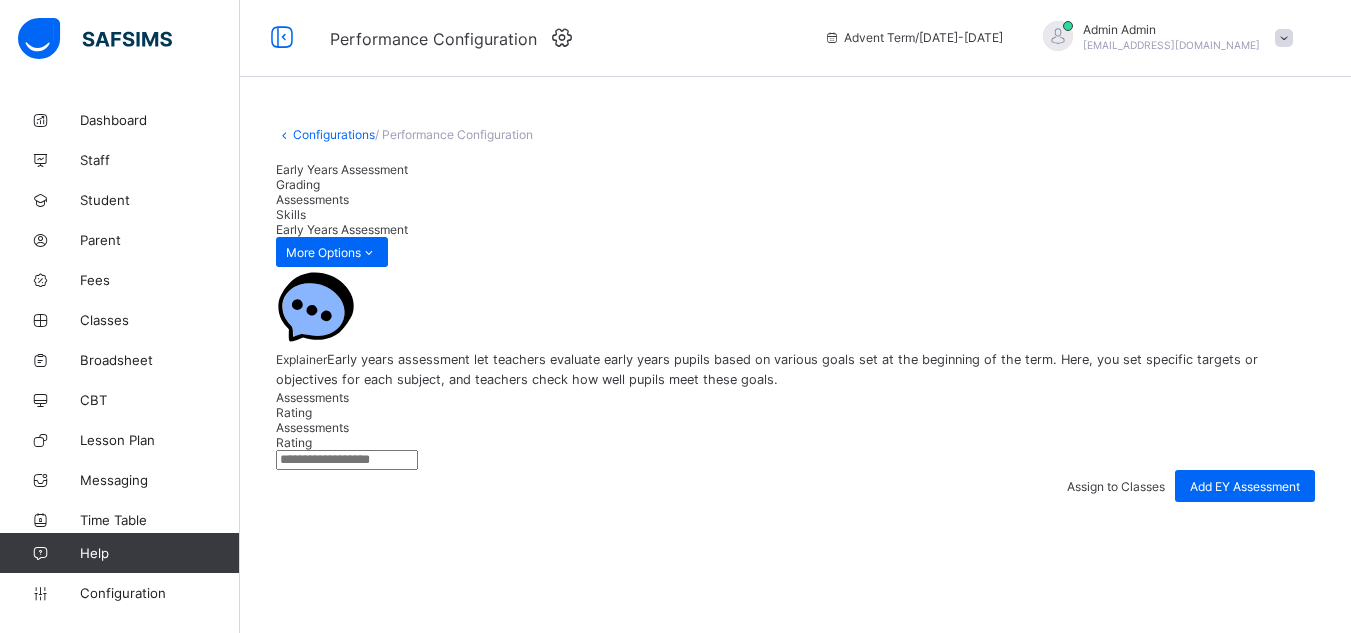 scroll, scrollTop: 0, scrollLeft: 0, axis: both 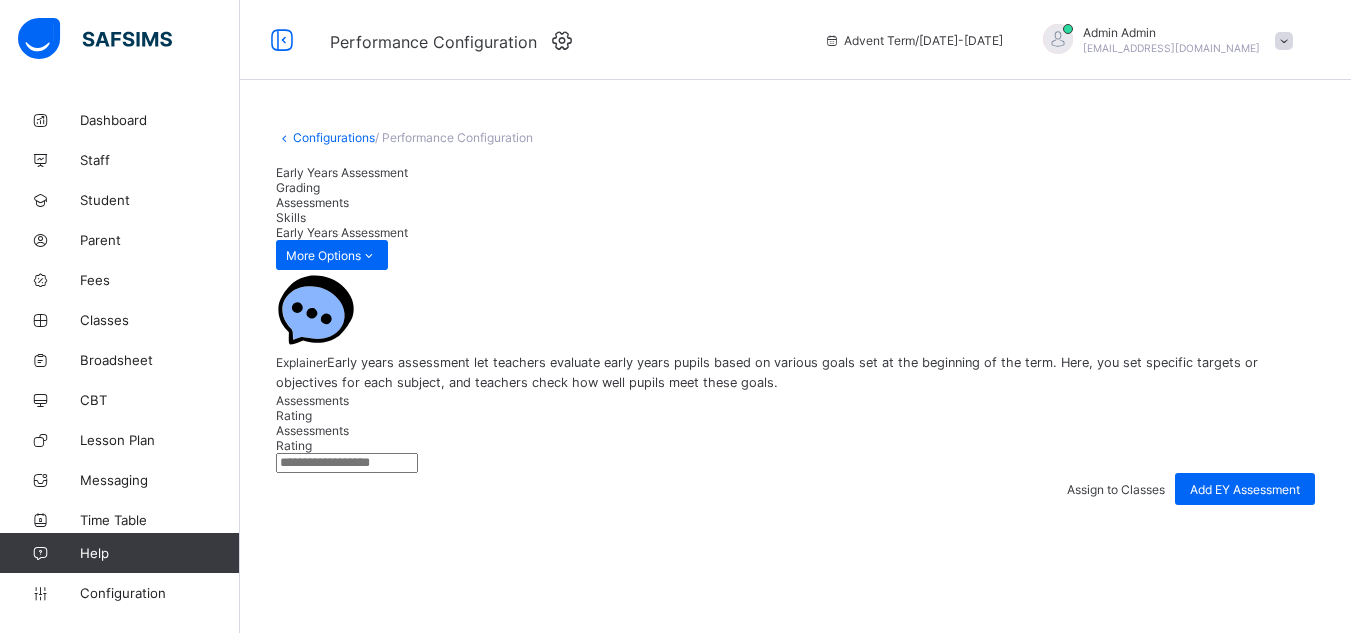 click on "Skills" at bounding box center (795, 217) 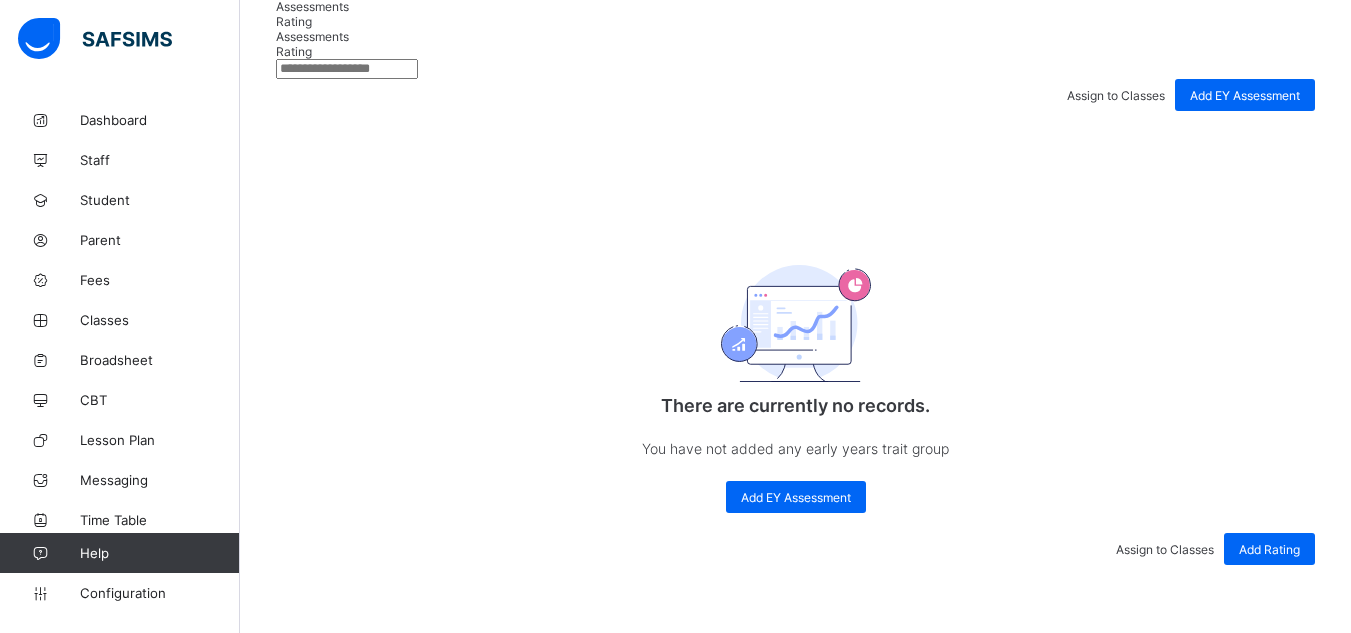 scroll, scrollTop: 395, scrollLeft: 0, axis: vertical 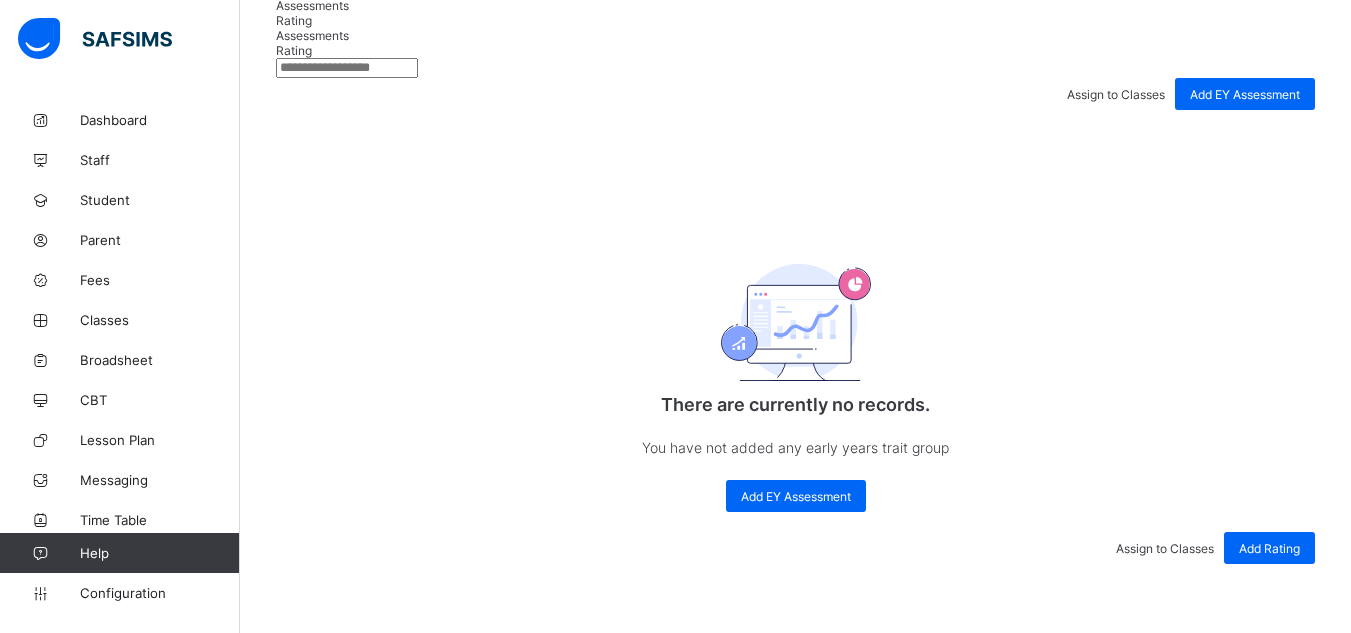 click on "Edit" at bounding box center [439, 4861] 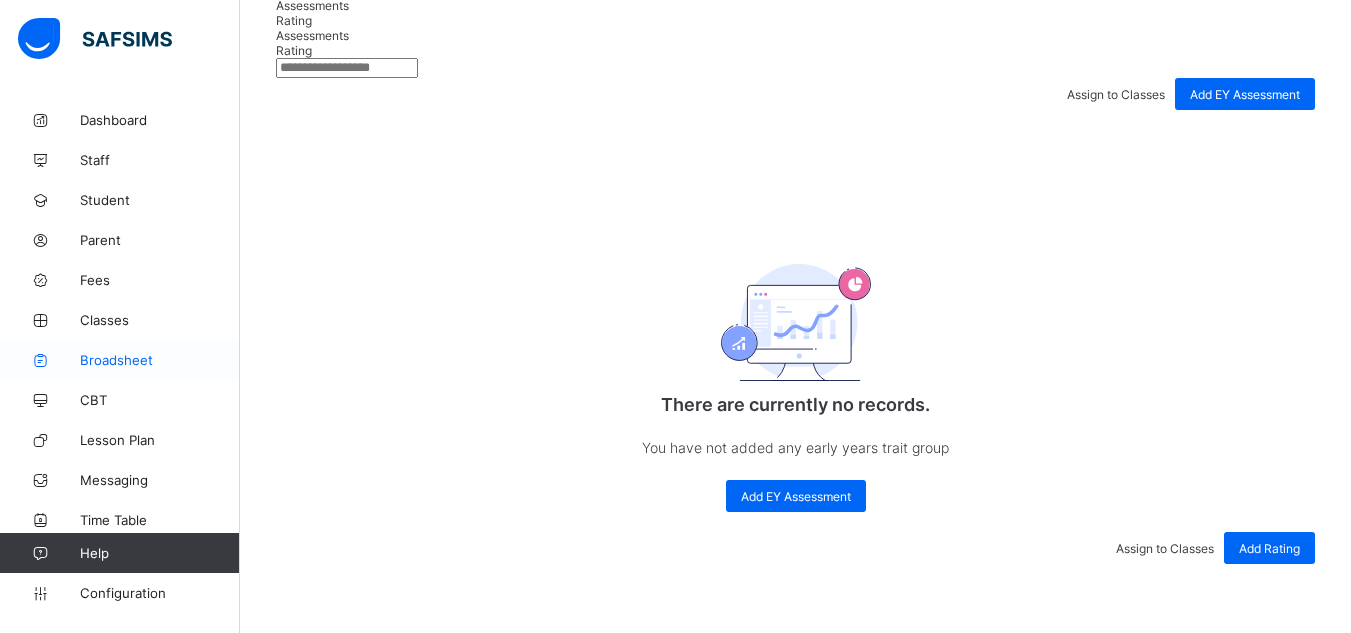 click on "Broadsheet" at bounding box center (160, 360) 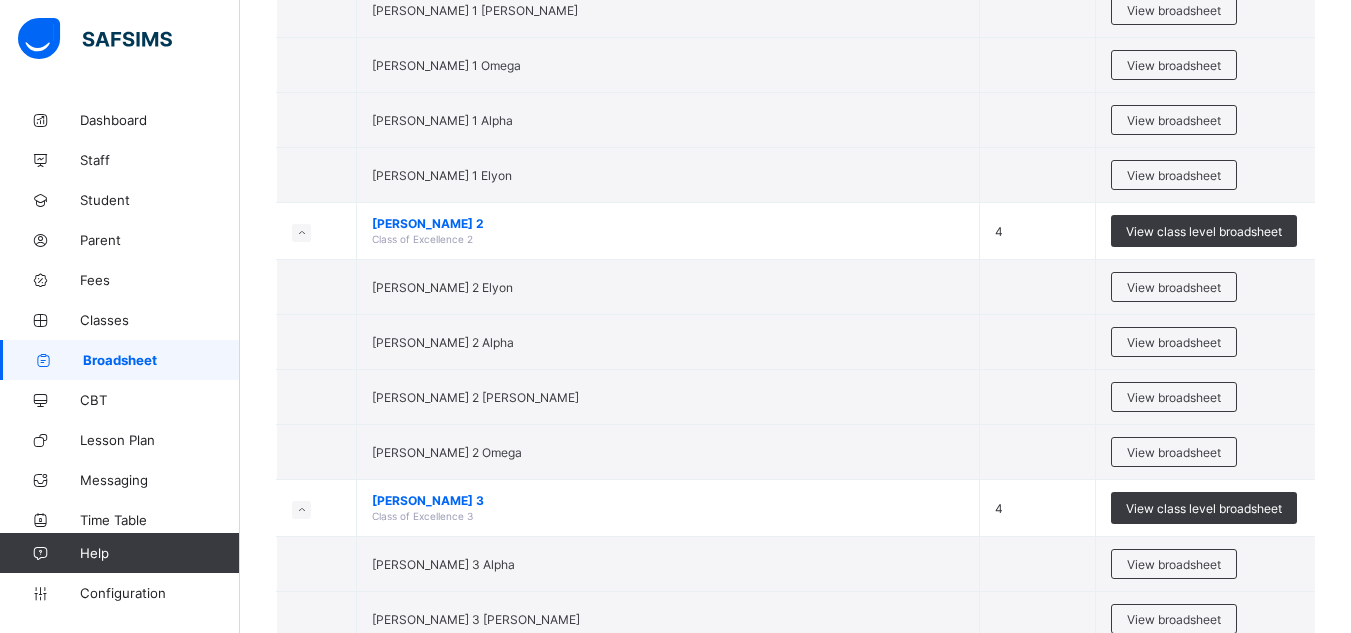 scroll, scrollTop: 1923, scrollLeft: 0, axis: vertical 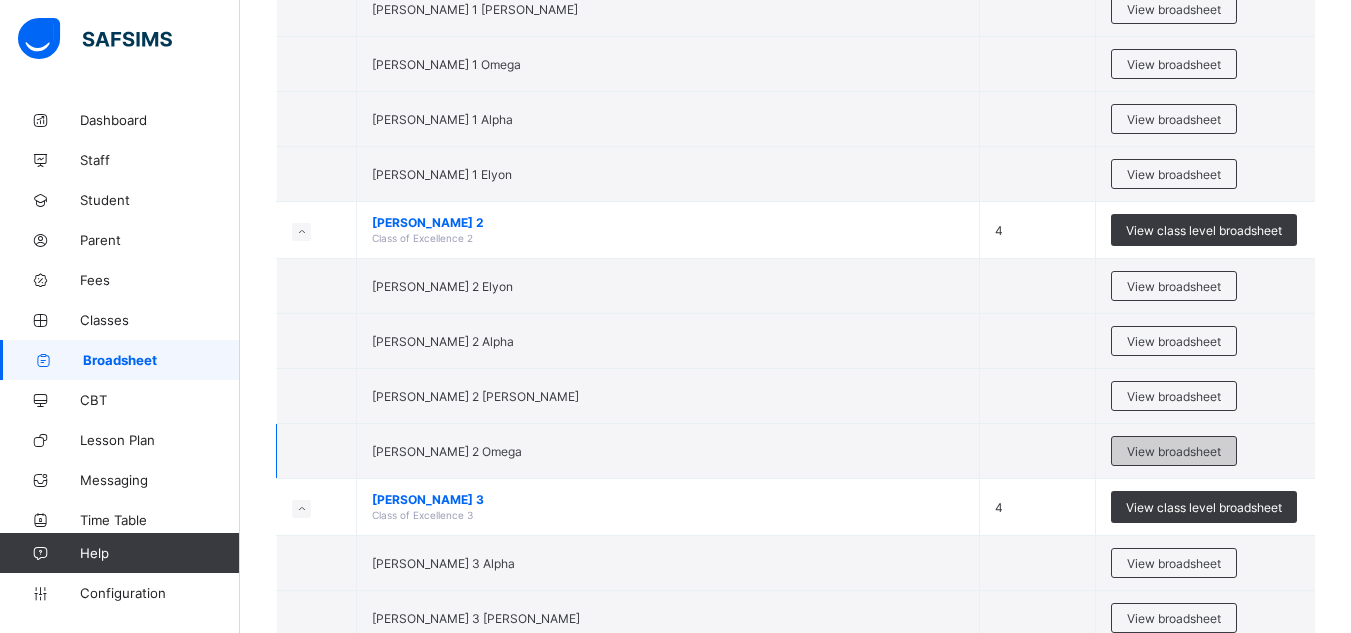 click on "View broadsheet" at bounding box center [1174, 451] 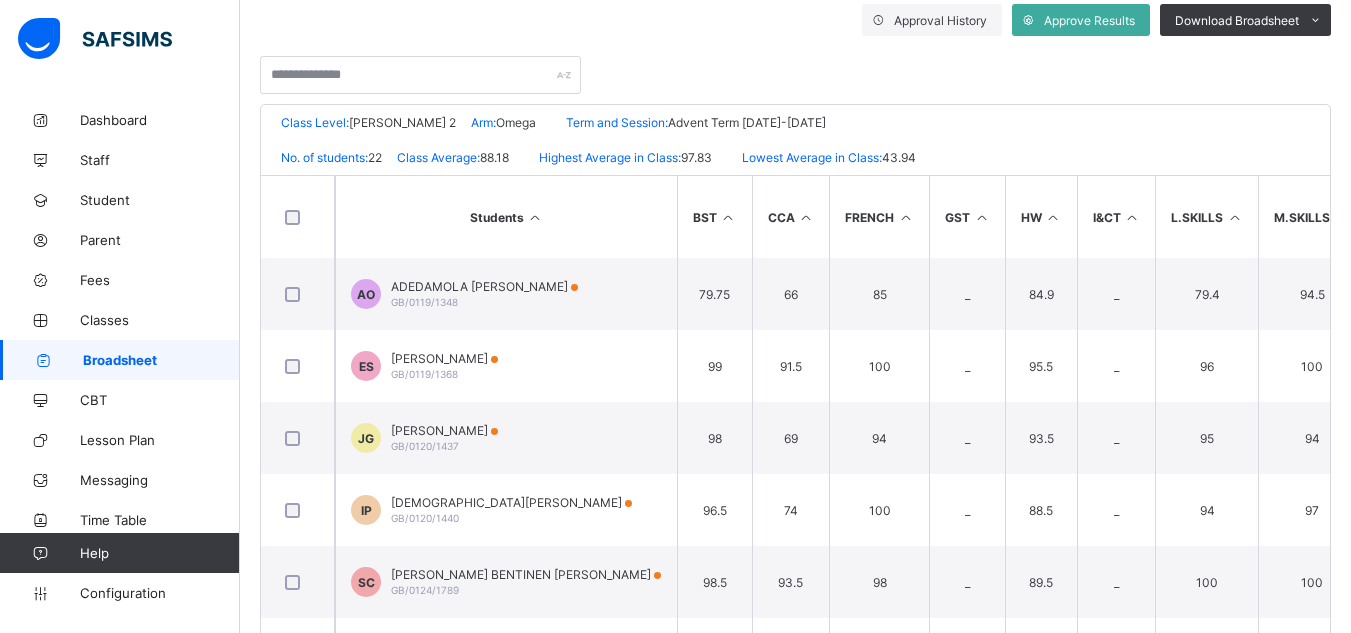 scroll, scrollTop: 366, scrollLeft: 0, axis: vertical 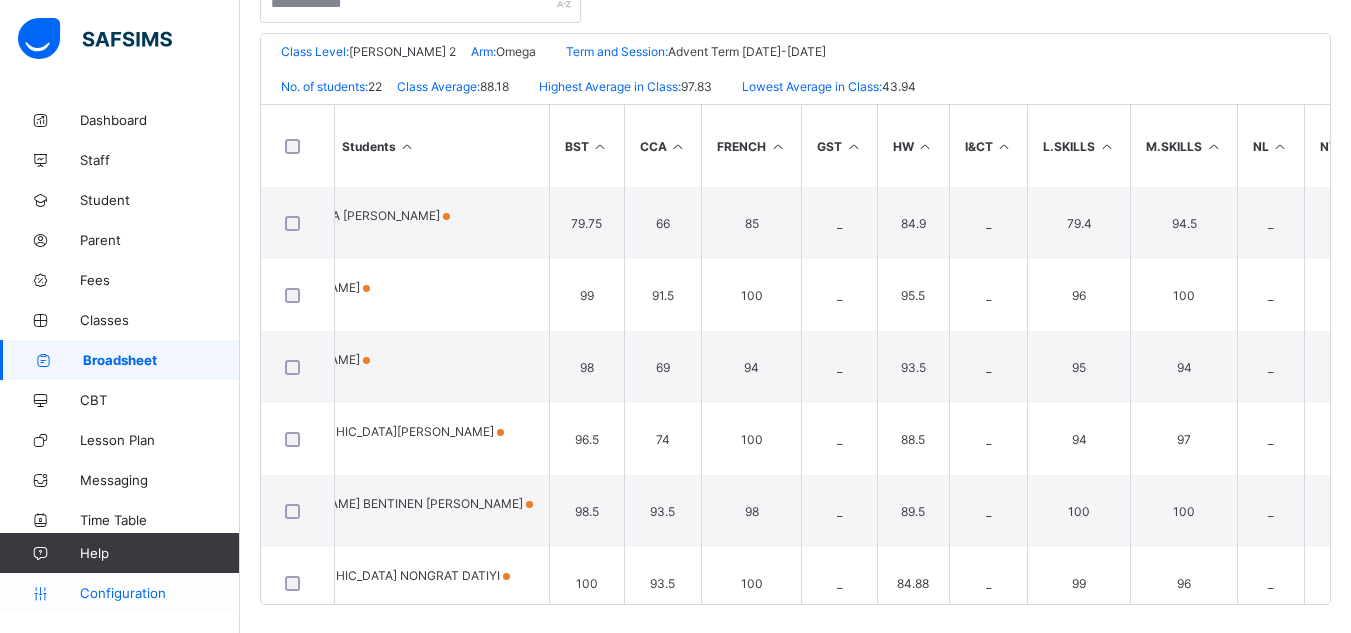 click on "Configuration" at bounding box center [159, 593] 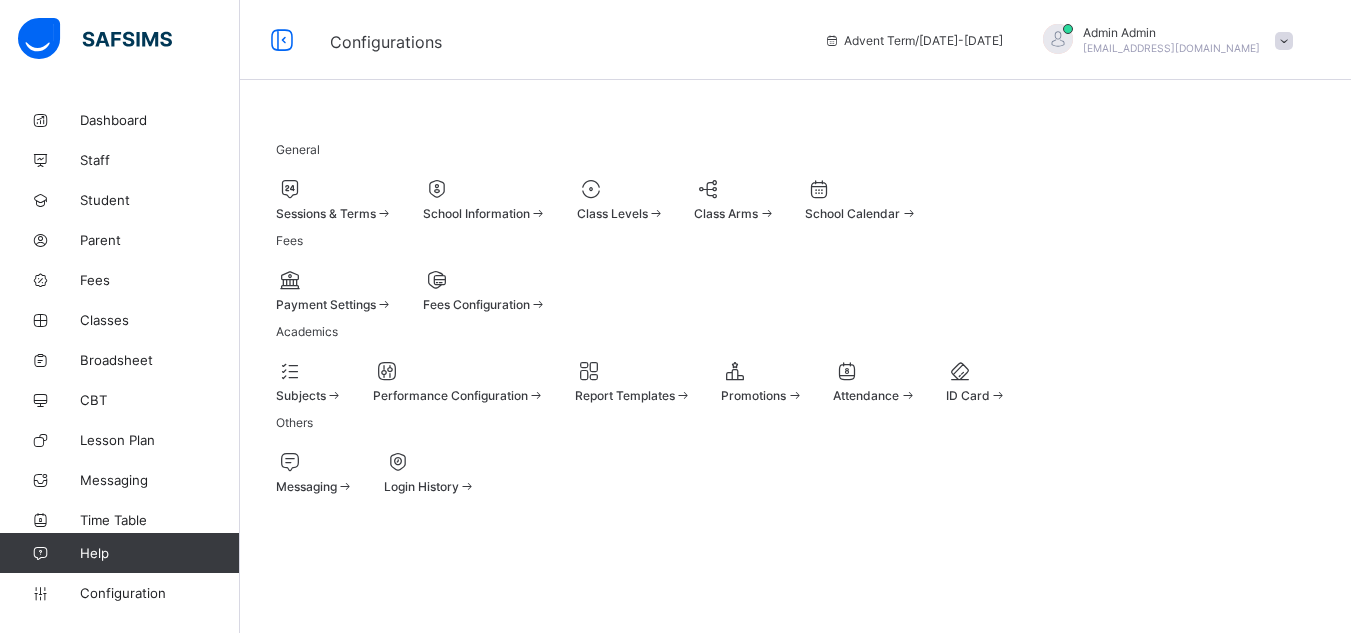 click on "Performance Configuration" at bounding box center [459, 395] 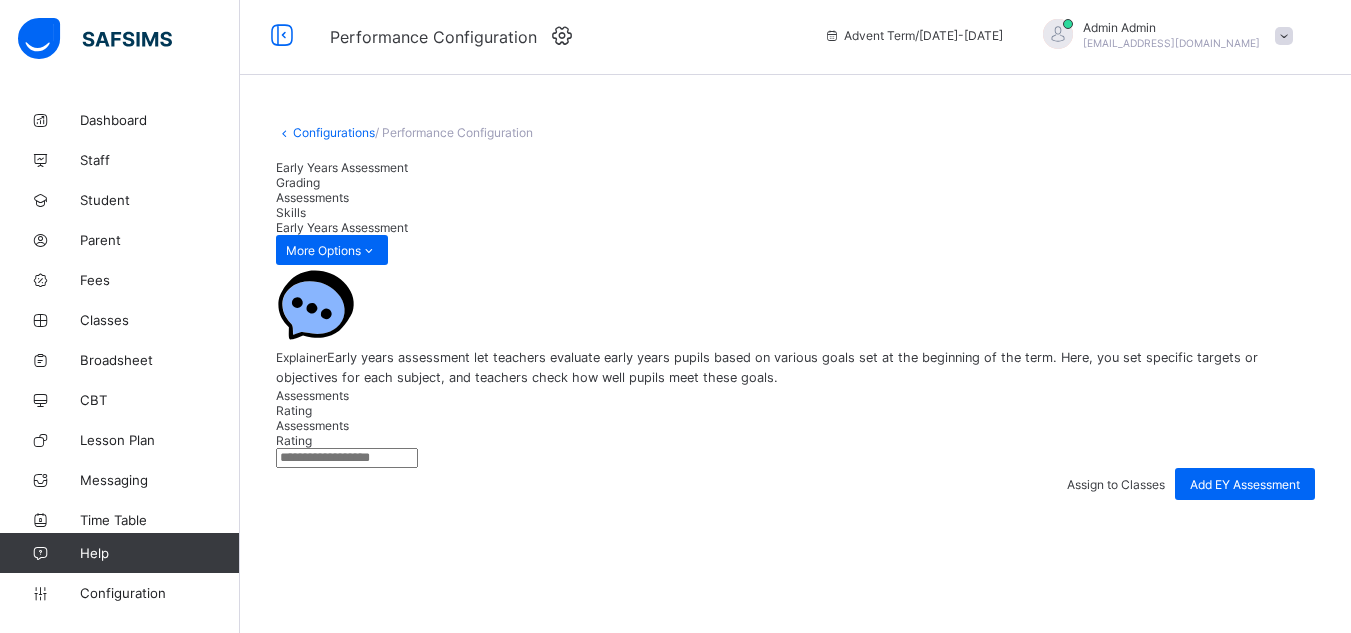 scroll, scrollTop: 0, scrollLeft: 0, axis: both 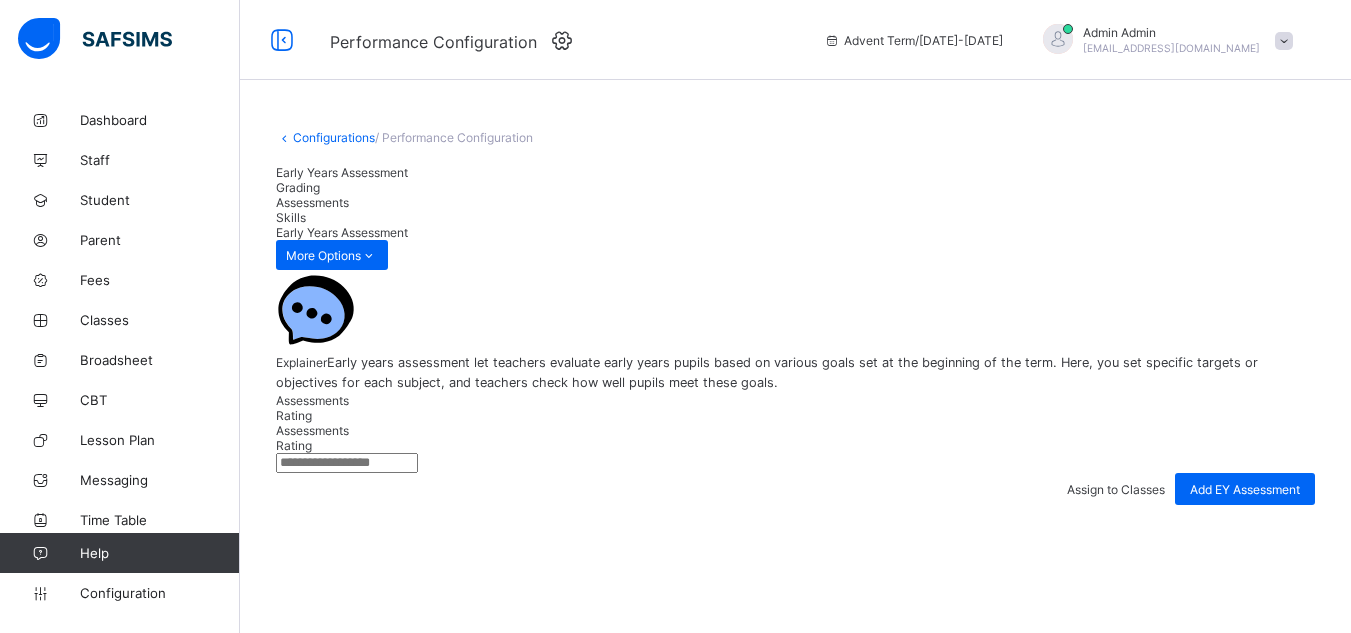 click on "Assessments" at bounding box center (312, 202) 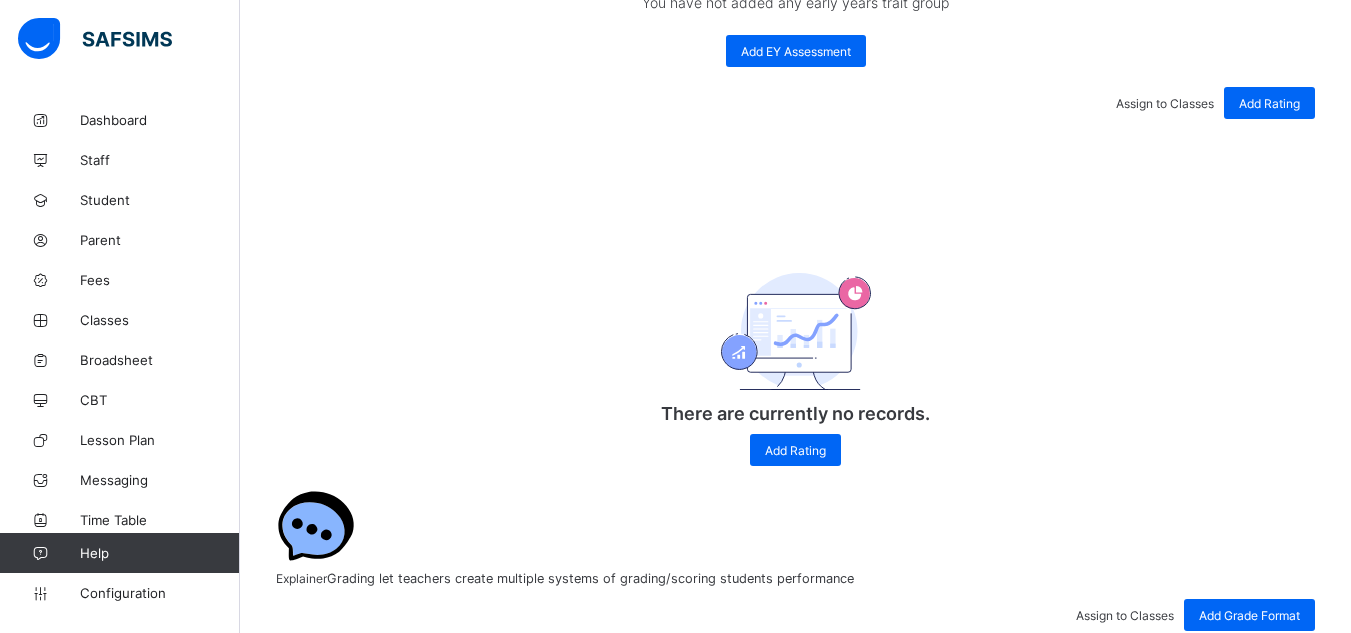 scroll, scrollTop: 838, scrollLeft: 0, axis: vertical 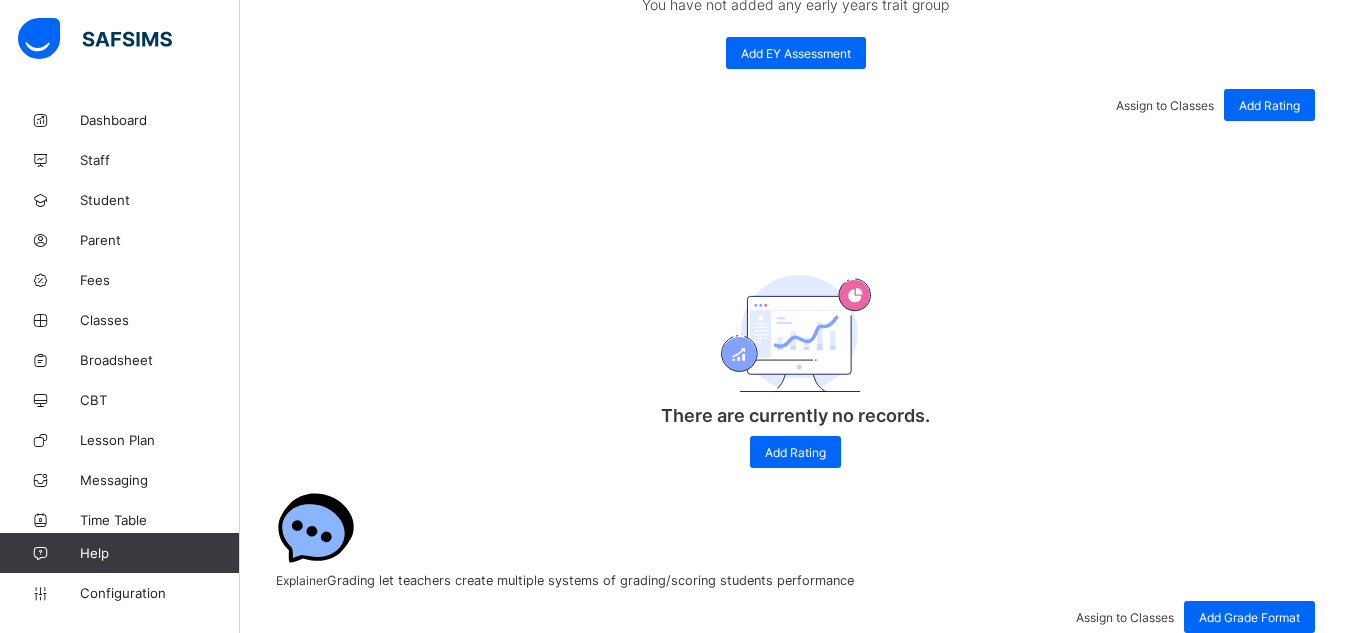 click at bounding box center [284, 2618] 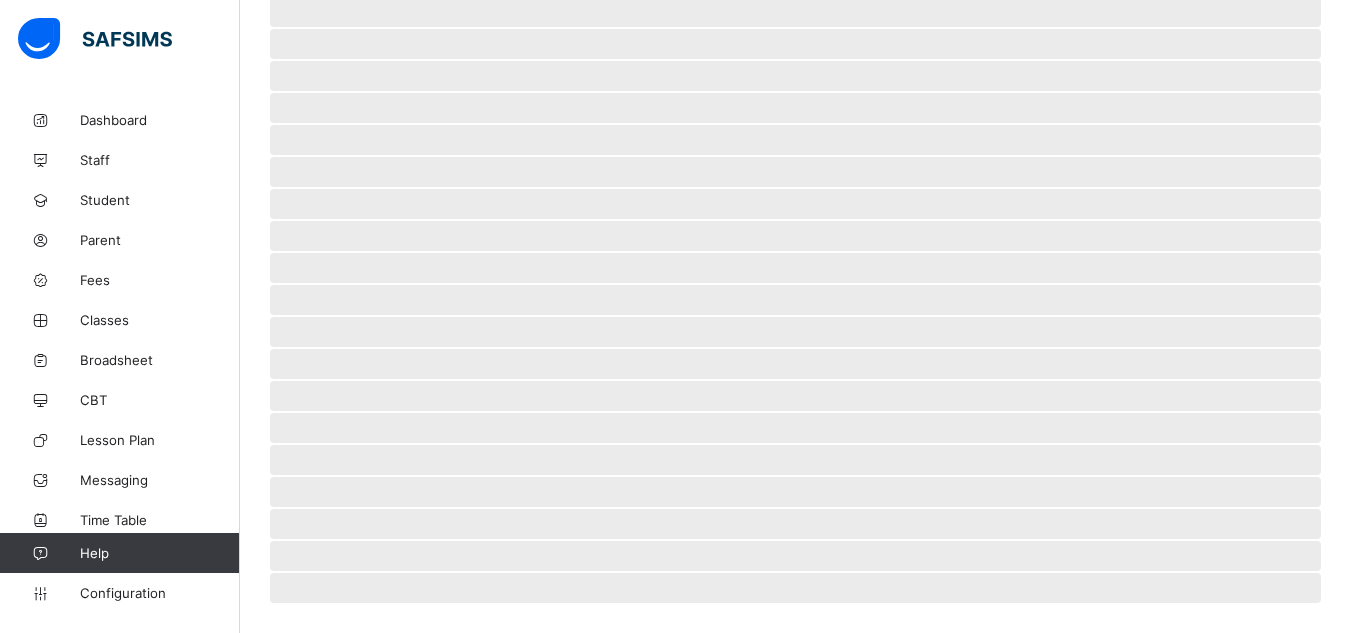 scroll, scrollTop: 0, scrollLeft: 0, axis: both 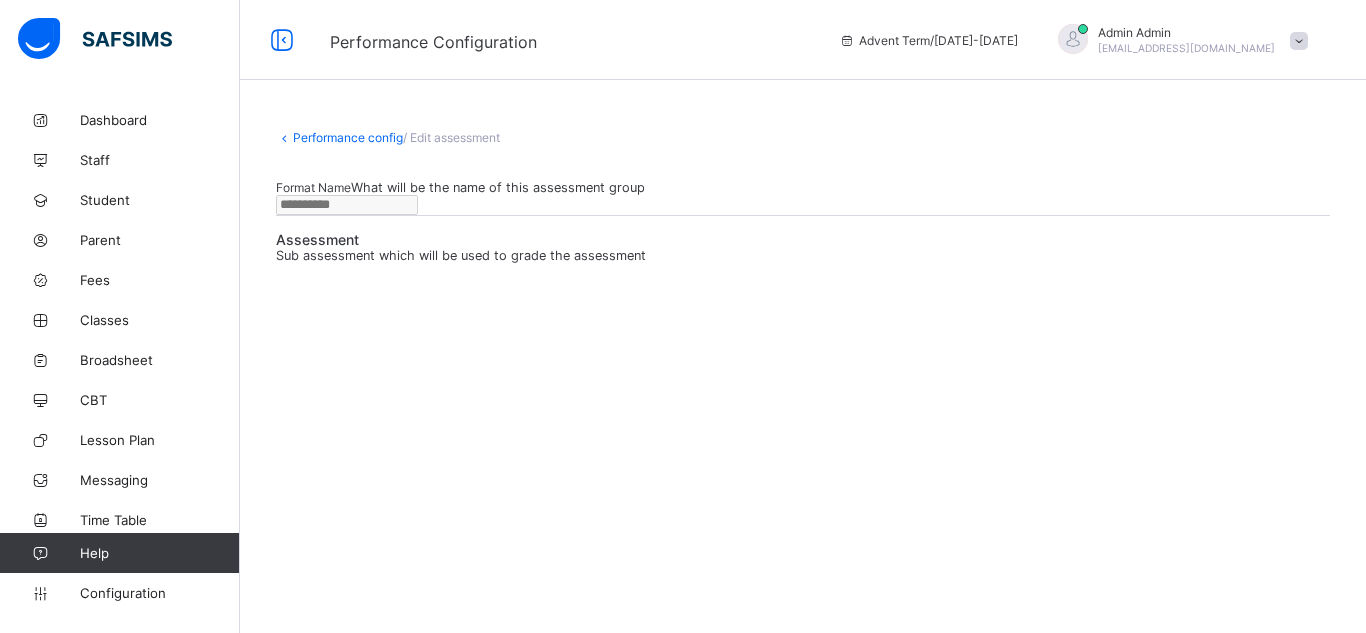 type on "**********" 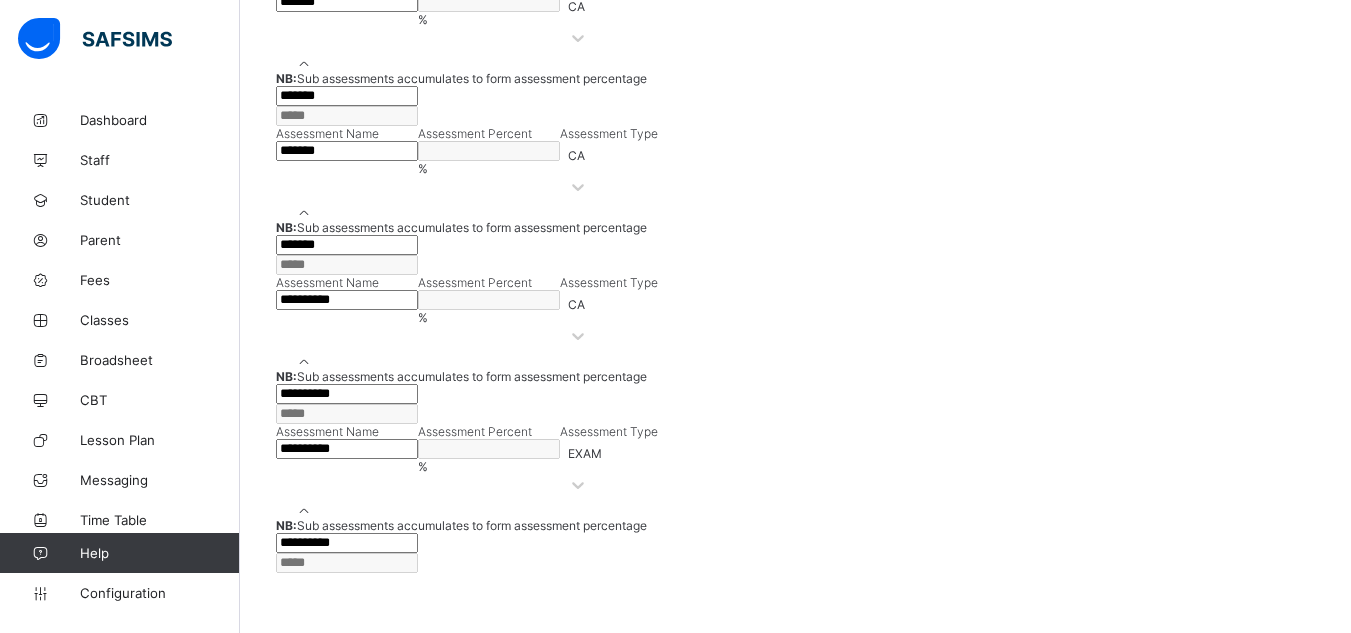 scroll, scrollTop: 0, scrollLeft: 0, axis: both 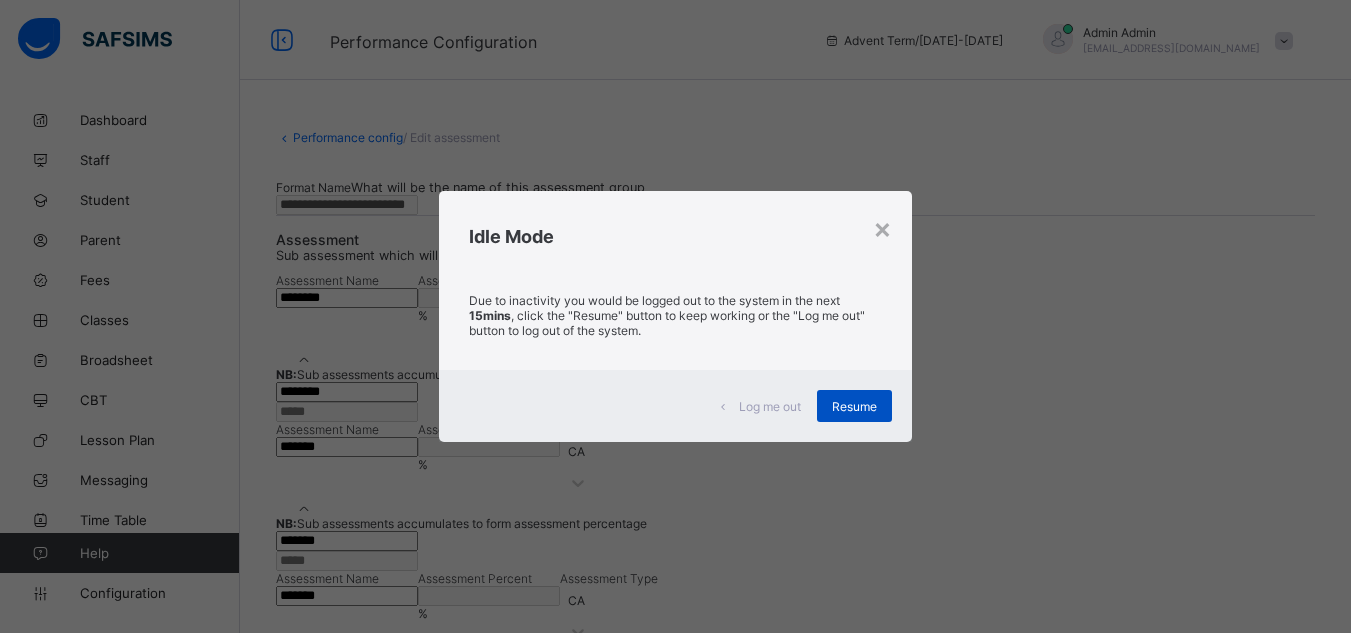 click on "Resume" at bounding box center [854, 406] 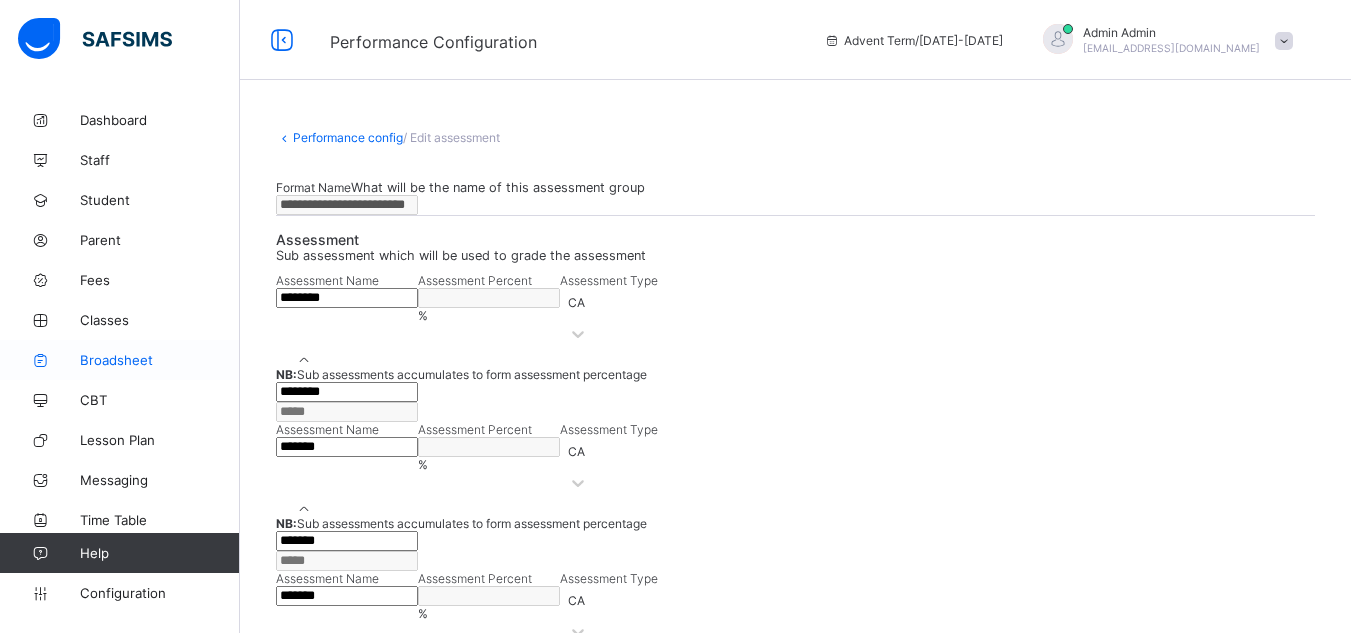 click on "Broadsheet" at bounding box center (160, 360) 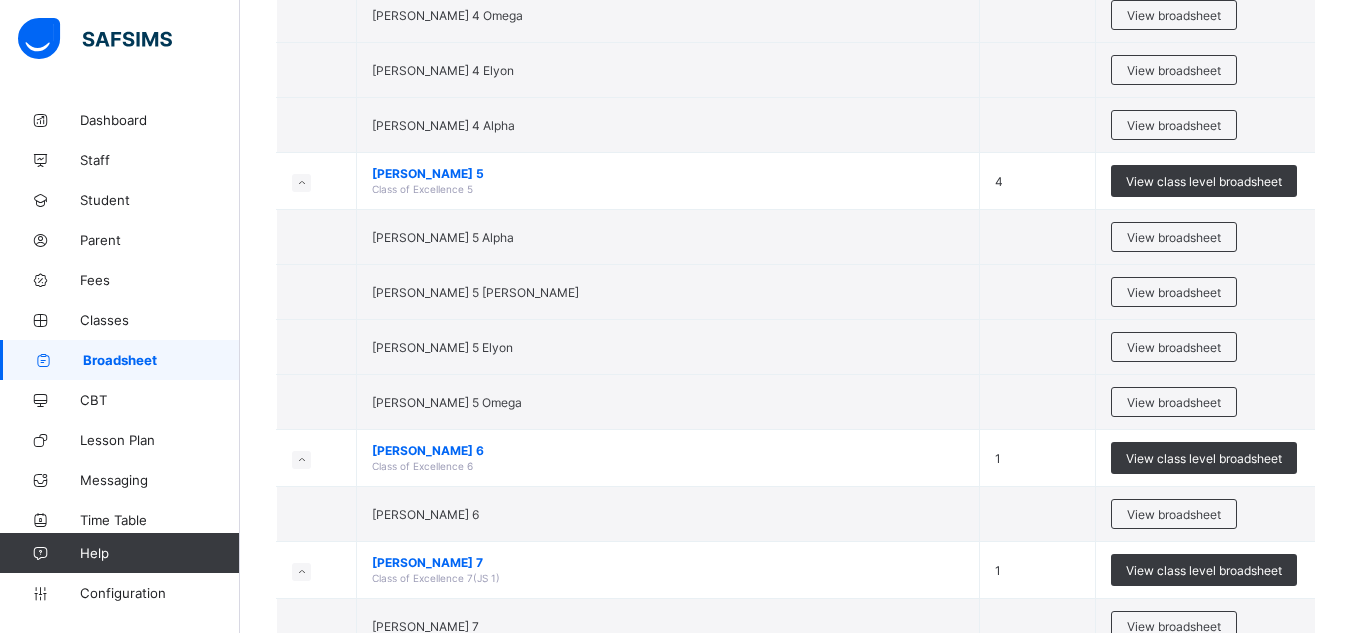 scroll, scrollTop: 2802, scrollLeft: 0, axis: vertical 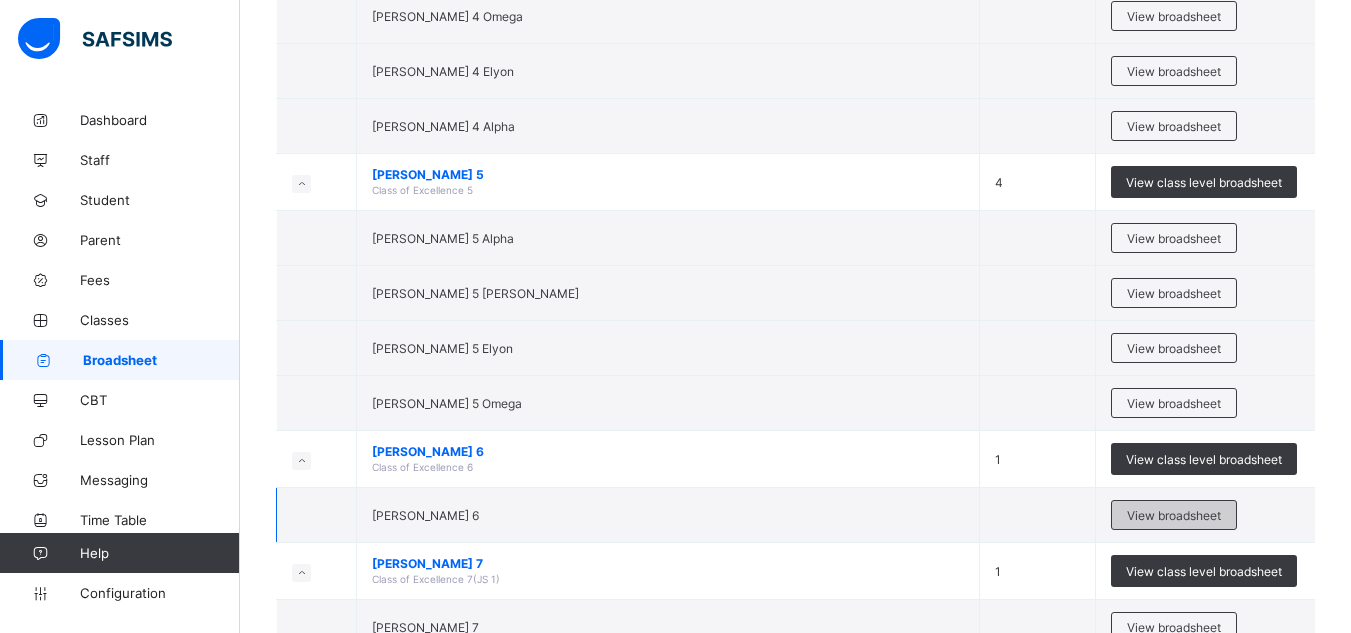 click on "View broadsheet" at bounding box center (1174, 515) 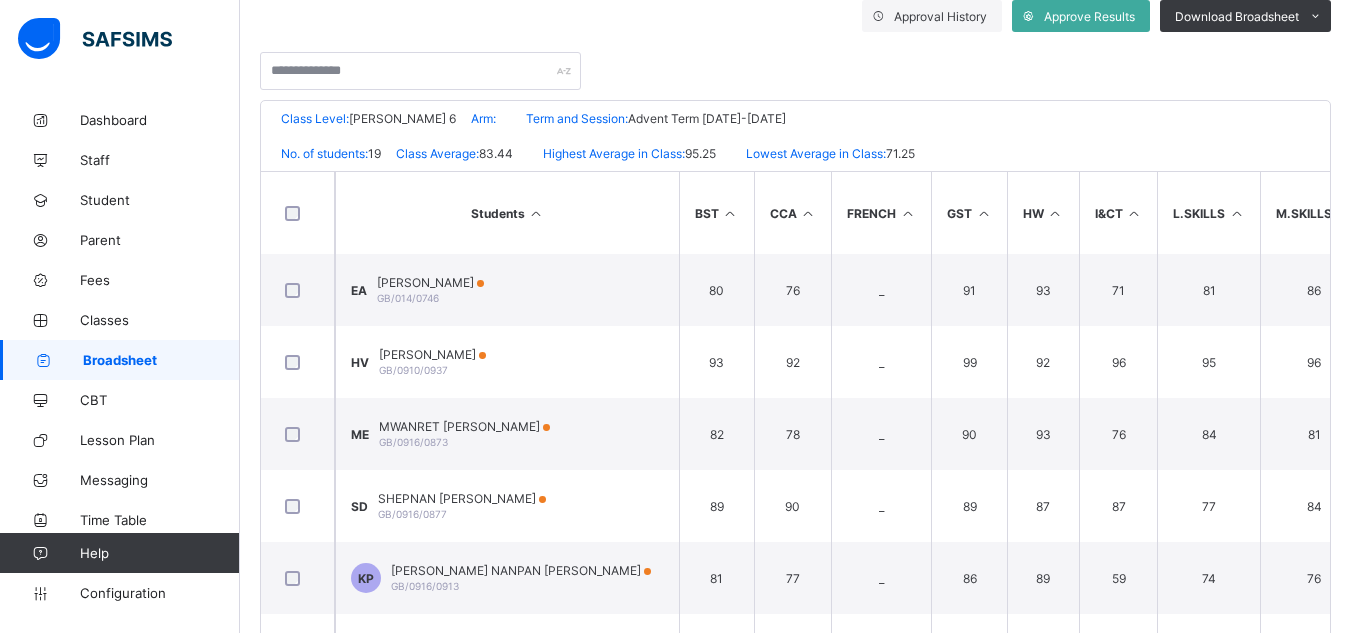 scroll, scrollTop: 370, scrollLeft: 0, axis: vertical 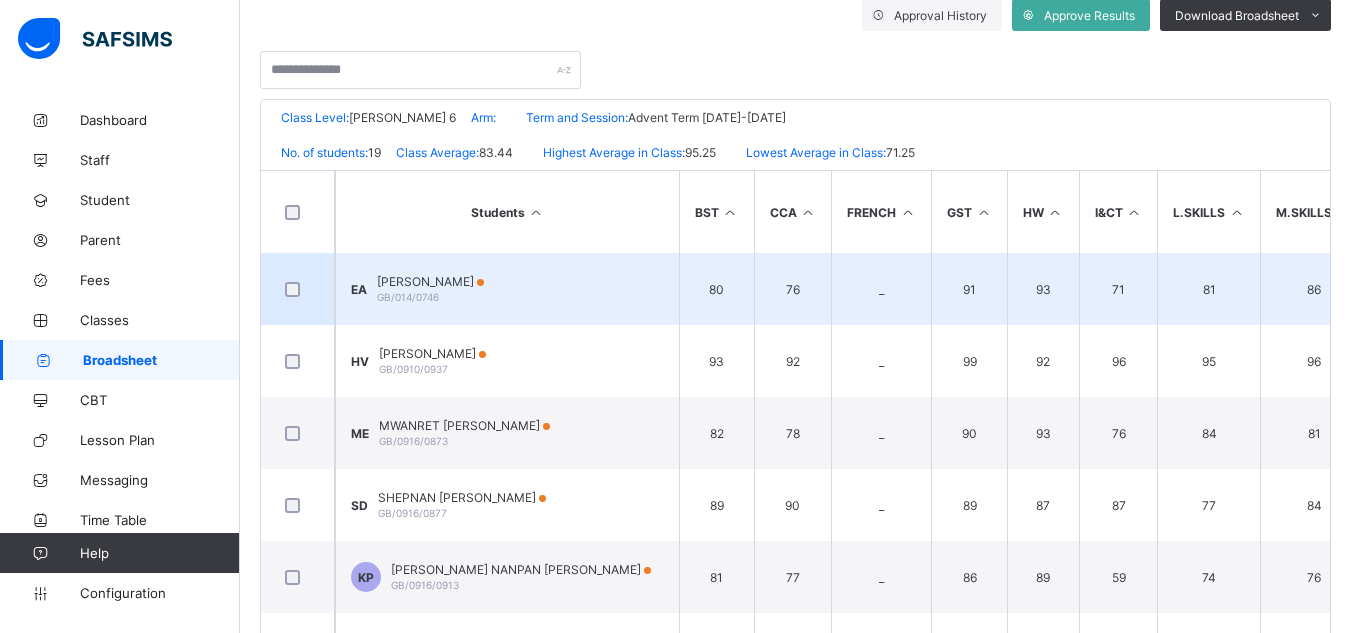 click on "ESTHER OLAYEMI AKANJI" at bounding box center [430, 281] 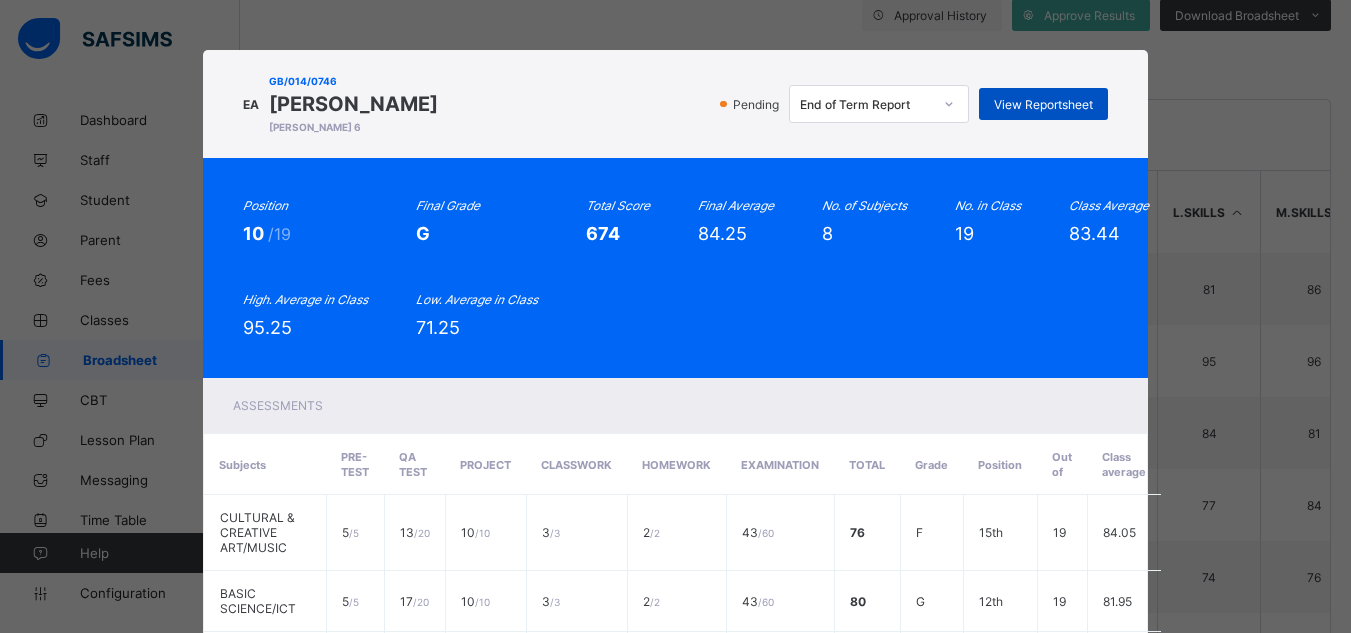 click on "View Reportsheet" at bounding box center (1043, 104) 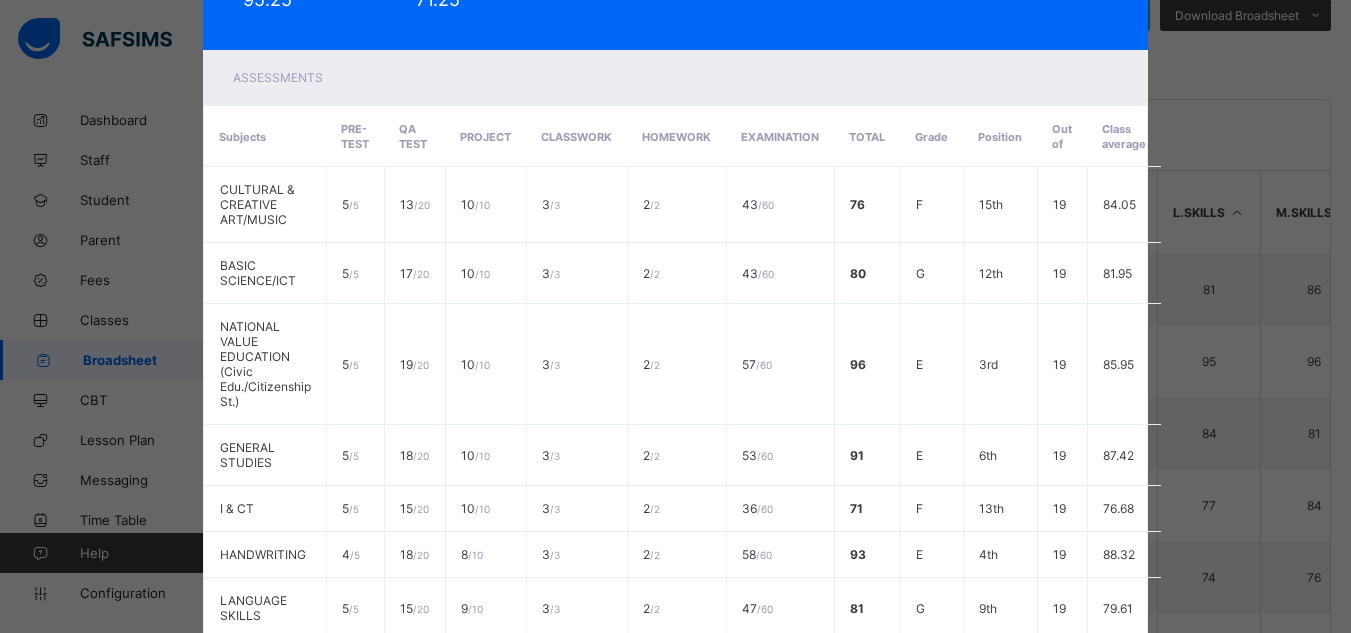 scroll, scrollTop: 588, scrollLeft: 0, axis: vertical 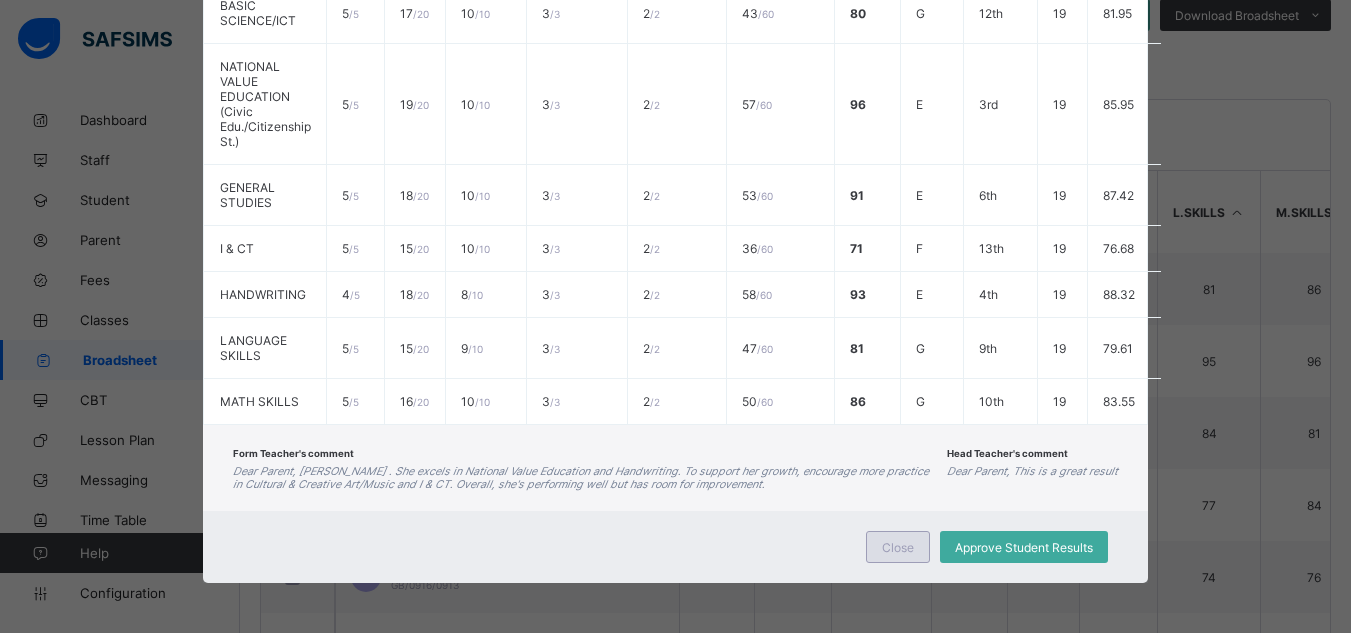 click on "Close" at bounding box center [898, 547] 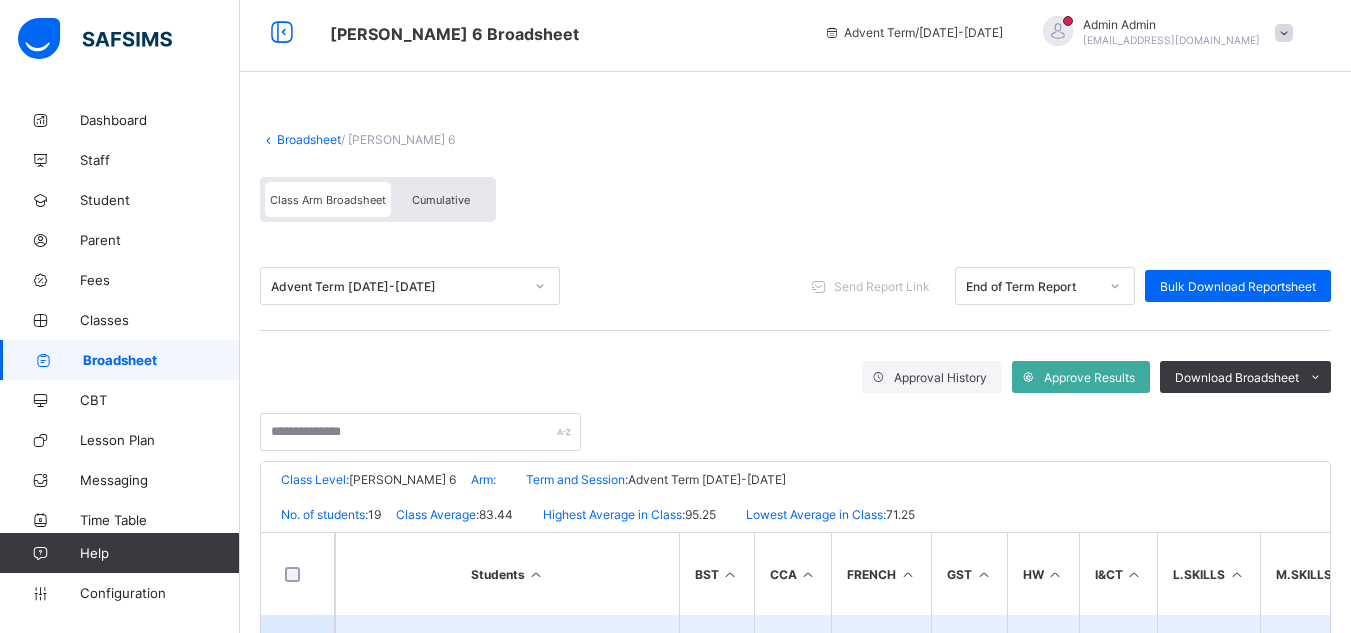 scroll, scrollTop: 0, scrollLeft: 0, axis: both 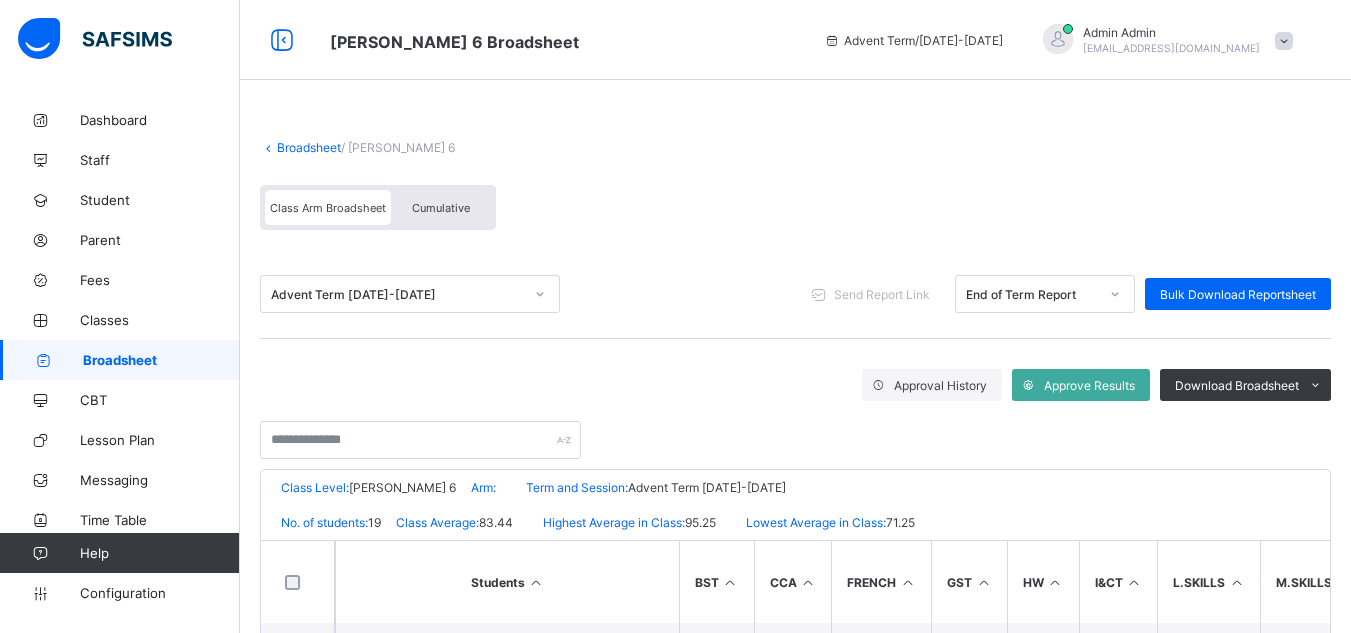 click on "Broadsheet" at bounding box center (309, 147) 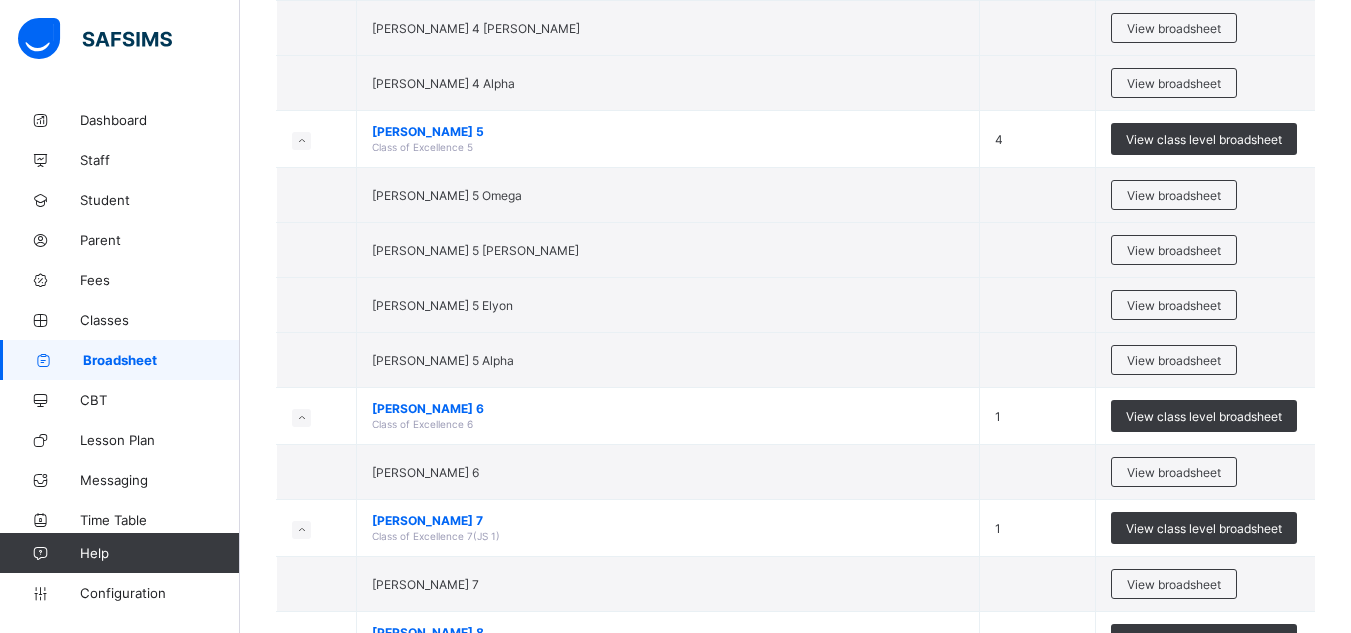 scroll, scrollTop: 2844, scrollLeft: 0, axis: vertical 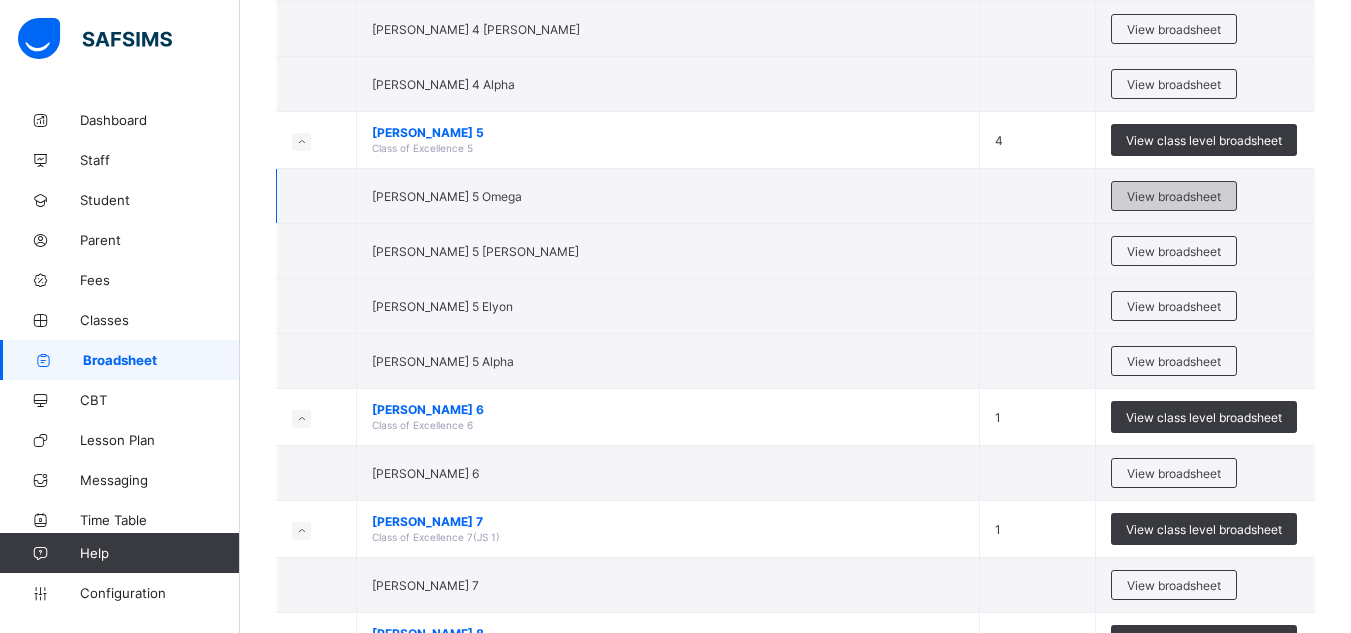 click on "View broadsheet" at bounding box center [1174, 196] 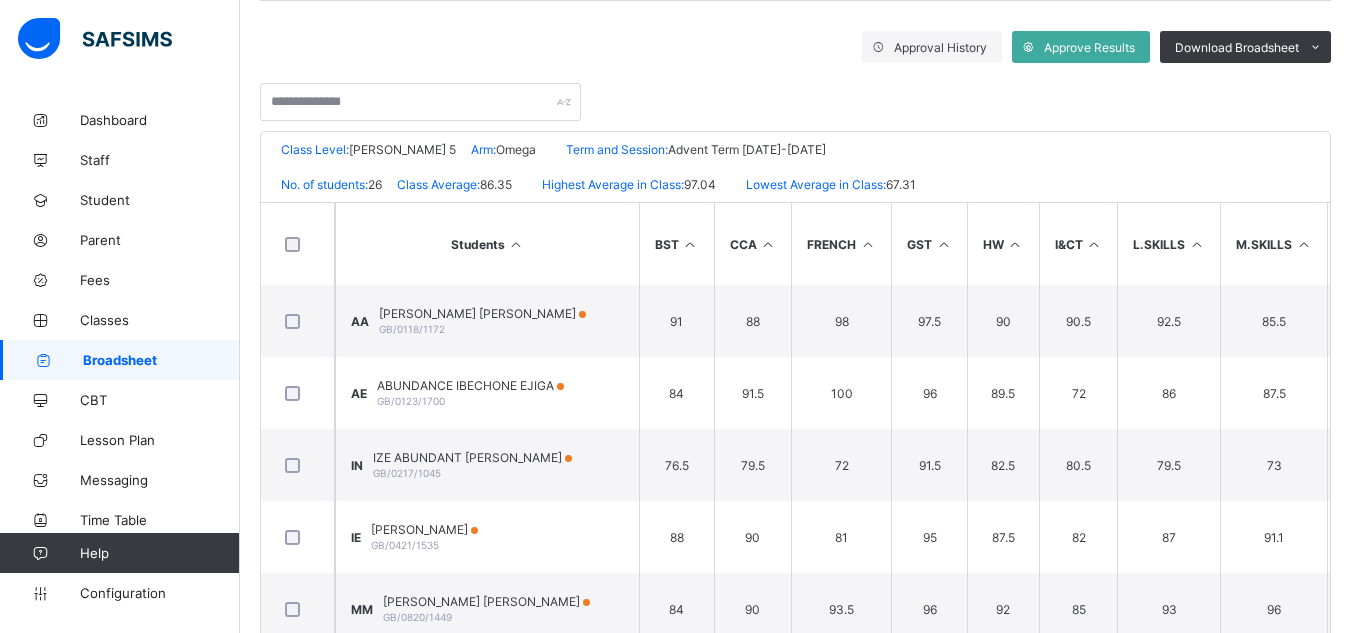 scroll, scrollTop: 448, scrollLeft: 0, axis: vertical 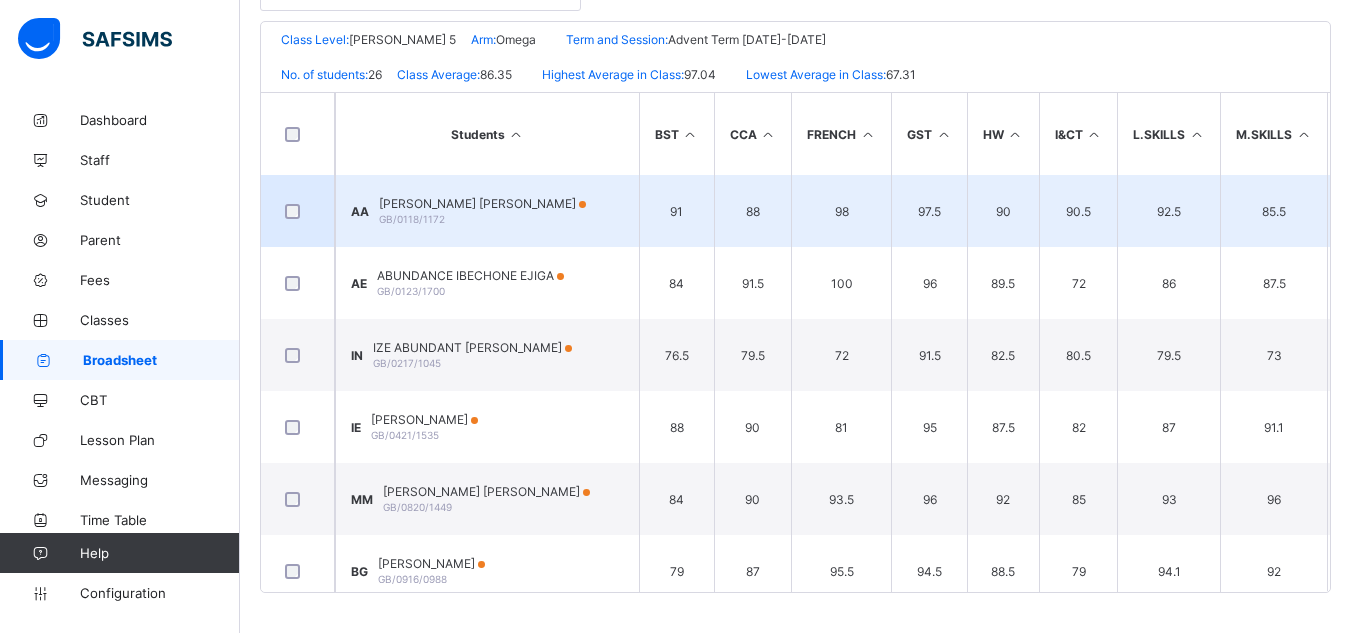 click on "AVIEL ARDO ABDULLAHI" at bounding box center [482, 203] 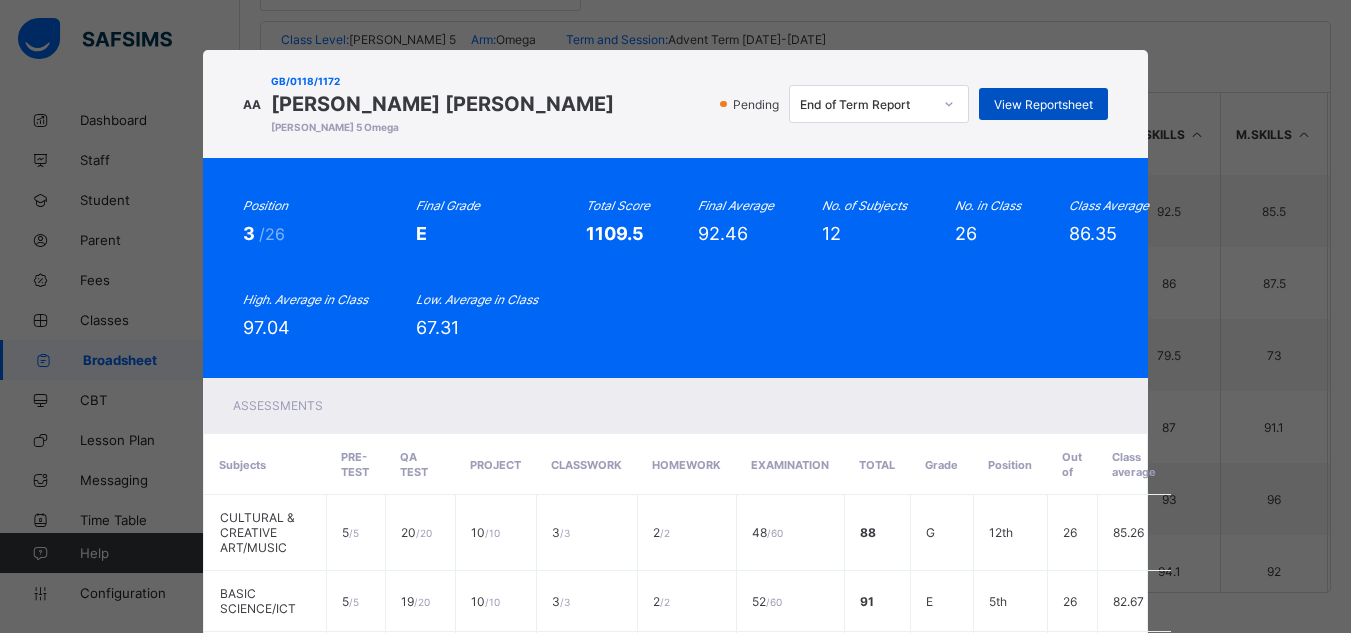 click on "View Reportsheet" at bounding box center [1043, 104] 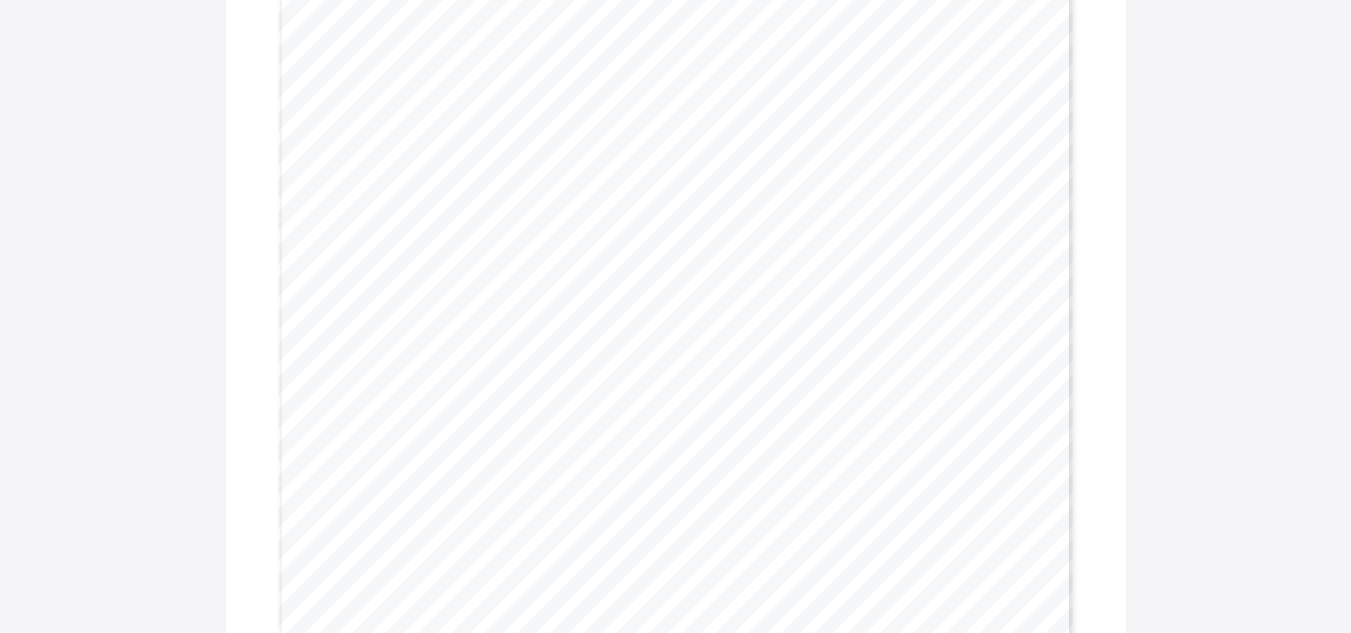 scroll, scrollTop: 331, scrollLeft: 0, axis: vertical 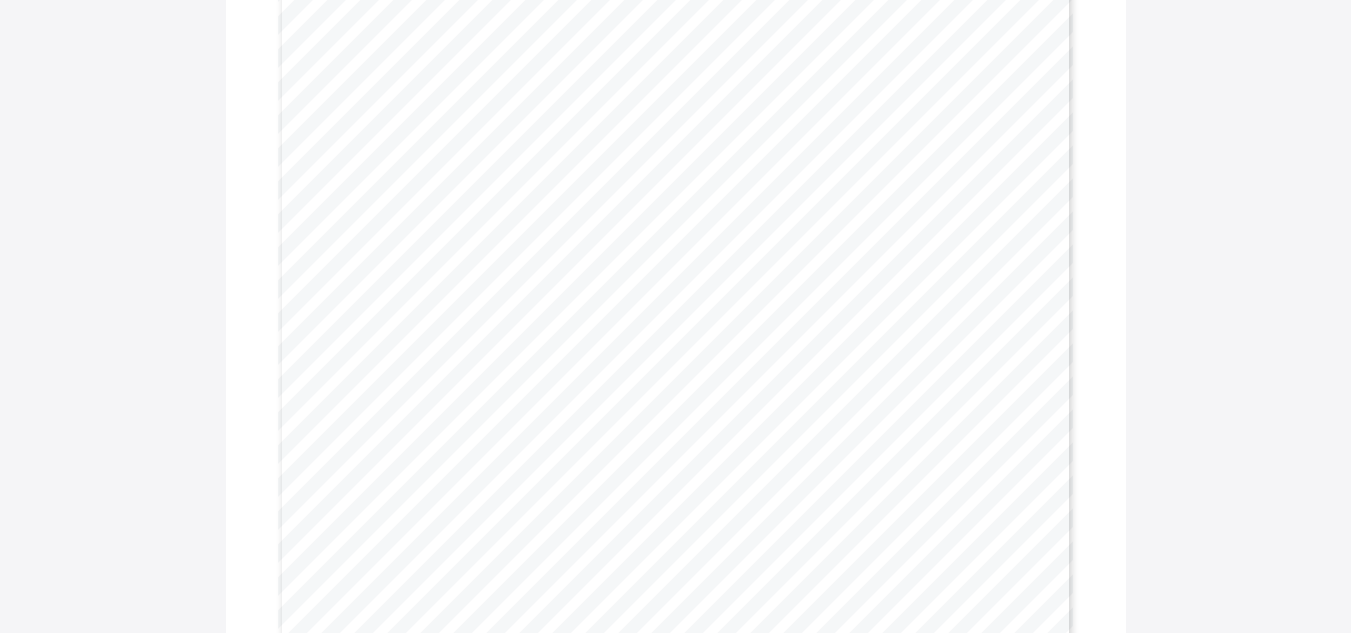 click on "Great Blessings [DEMOGRAPHIC_DATA] Learning Centre Motto:   Learning is fun Phone:   [PHONE_NUMBER], [PHONE_NUMBER] Email:   [EMAIL_ADDRESS][DOMAIN_NAME] Website:   [DOMAIN_NAME] Address:   [STREET_ADDRESS][PERSON_NAME] ([GEOGRAPHIC_DATA]), [GEOGRAPHIC_DATA][PERSON_NAME] on-the Plateau Report Sheet for   Advent Term   [DATE]-[DATE] Academic Session Name:   ADEDAMOLA [PERSON_NAME]   Total Score:   752.55   Final Grade: G Gender:   [DEMOGRAPHIC_DATA]   Class Average:   88.18   Final Average:   83.6 Term:   Advent Term   Highest In Class:   97.83   Class:   Class of Excellence 2 Omega Session: [DATE]-[DATE]   Lowest In Class:   43.94   No. in Class:   22 S u b j e c t s   PRE-TEST (5) QUALITY ASSURANCE TEST (20) PROJECT (10) CLASS WORK (3) HOME WORK (2) EVALUATIO N (10) TOTAL   GRADE   POS   OUT OF LOW. IN CLASS HIGH. IN CLASS CLASS AVERAGE   REMARK CULTURAL & CREATIVE ART/MUSIC 5.0   16.5   10.0   2.5   2.5   29.5   66.0   F 19   22 40.0   100.0   80.5   Fair BASIC SCIENCE/ICT   5.0   15.0   10.0   2.5   2.5   44.8   79.8   G   19   22   40.0   100.0   88.7" at bounding box center [676, 366] 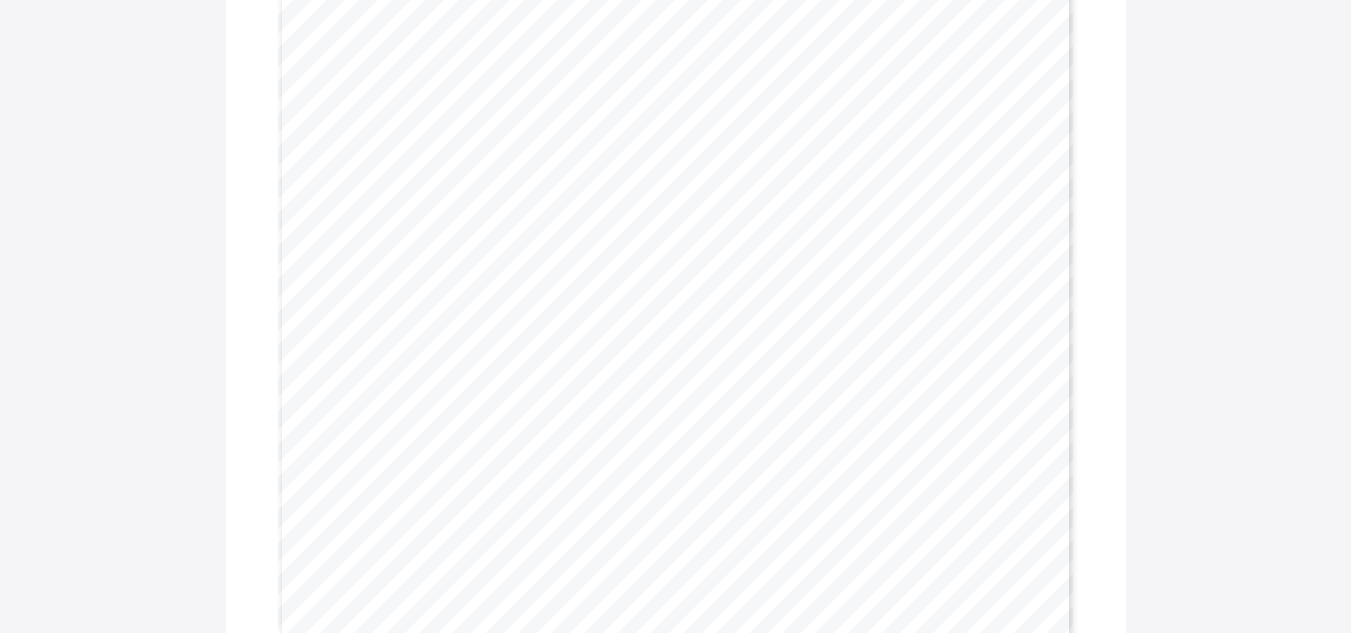 scroll, scrollTop: 232, scrollLeft: 0, axis: vertical 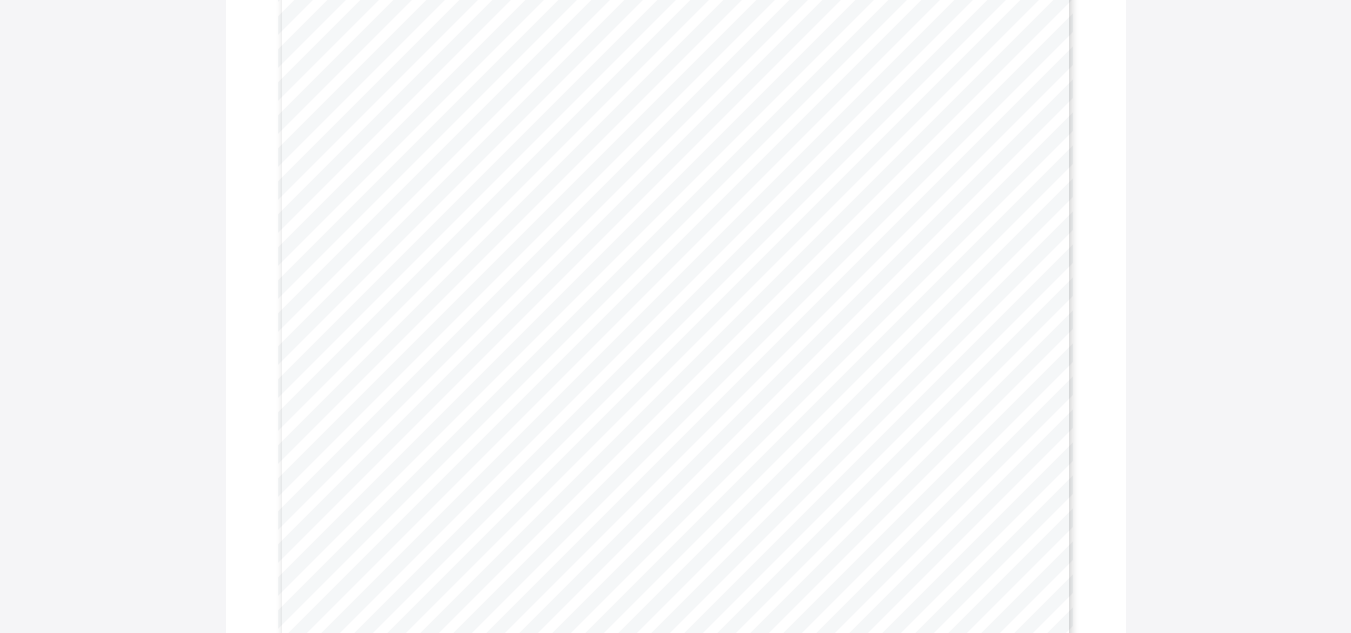 click on "Great Blessings [DEMOGRAPHIC_DATA] Learning Centre Motto:   Learning is fun Phone:   [PHONE_NUMBER], [PHONE_NUMBER] Email:   [EMAIL_ADDRESS][DOMAIN_NAME] Website:   [DOMAIN_NAME] Address:   [STREET_ADDRESS][PERSON_NAME] ([GEOGRAPHIC_DATA]), [GEOGRAPHIC_DATA][PERSON_NAME] on-the Plateau Report Sheet for   Advent Term   [DATE]-[DATE] Academic Session Name:   ADEDAMOLA [PERSON_NAME]   Total Score:   752.55   Final Grade: G Gender:   [DEMOGRAPHIC_DATA]   Class Average:   88.18   Final Average:   83.6 Term:   Advent Term   Highest In Class:   97.83   Class:   Class of Excellence 2 Omega Session: [DATE]-[DATE]   Lowest In Class:   43.94   No. in Class:   22 S u b j e c t s   PRE-TEST (5) QUALITY ASSURANCE TEST (20) PROJECT (10) CLASS WORK (3) HOME WORK (2) EVALUATIO N (10) TOTAL   GRADE   POS   OUT OF LOW. IN CLASS HIGH. IN CLASS CLASS AVERAGE   REMARK CULTURAL & CREATIVE ART/MUSIC 5.0   16.5   10.0   2.5   2.5   29.5   66.0   F 19   22 40.0   100.0   80.5   Fair BASIC SCIENCE/ICT   5.0   15.0   10.0   2.5   2.5   44.8   79.8   G   19   22   40.0   100.0   88.7" at bounding box center (676, 465) 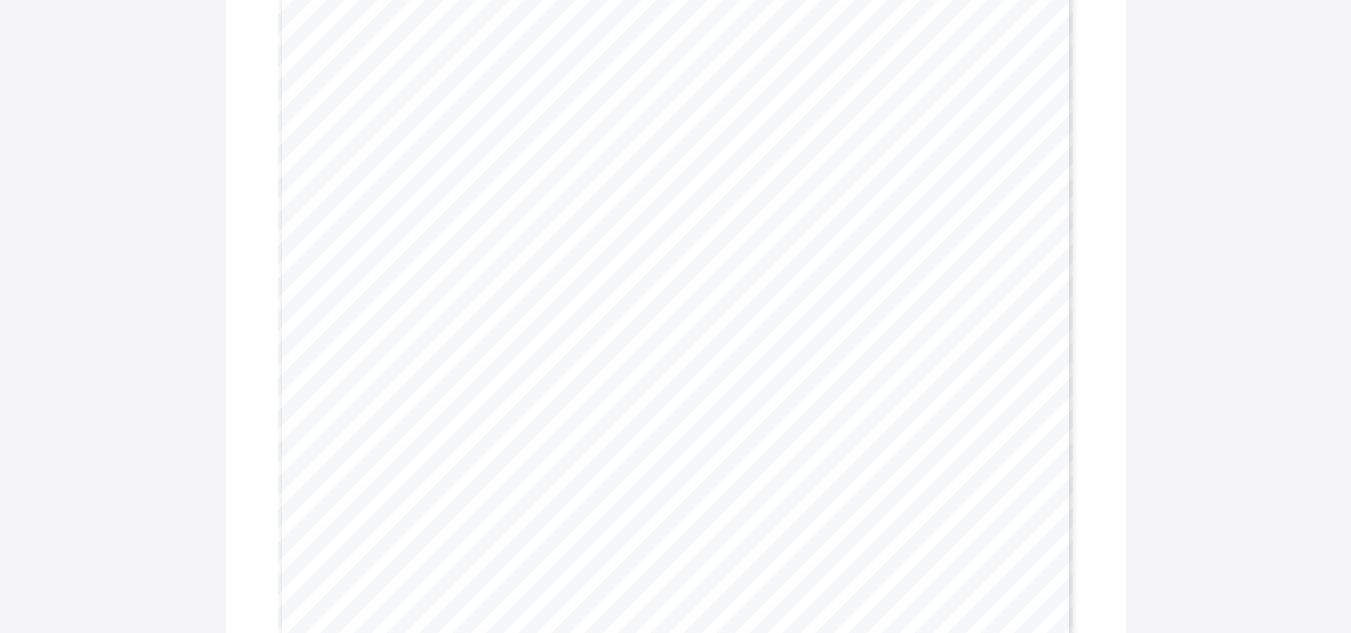 scroll, scrollTop: 0, scrollLeft: 0, axis: both 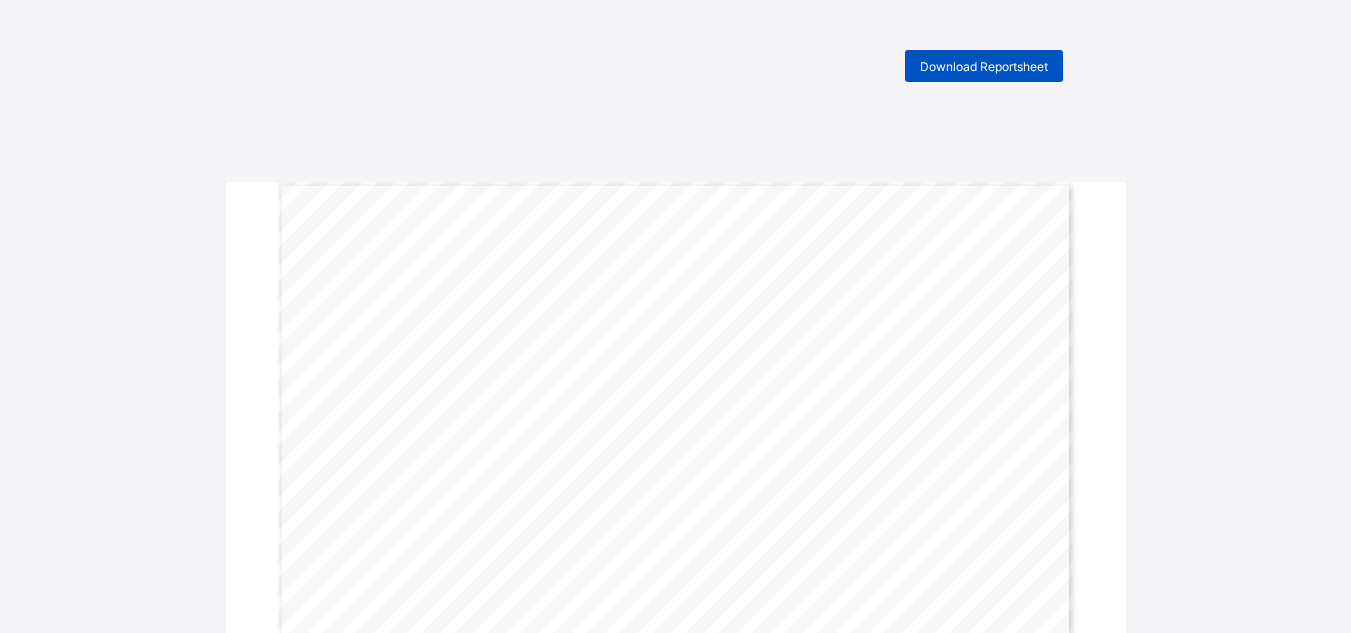 click on "Download Reportsheet" at bounding box center [984, 66] 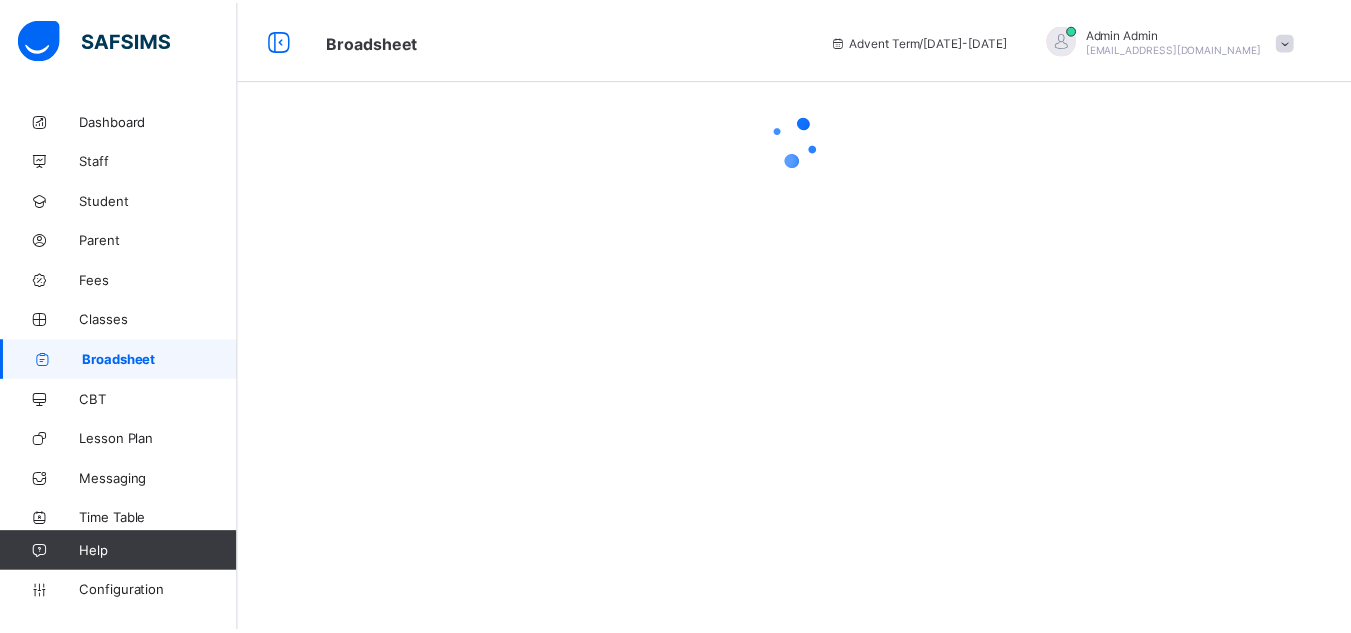 scroll, scrollTop: 0, scrollLeft: 0, axis: both 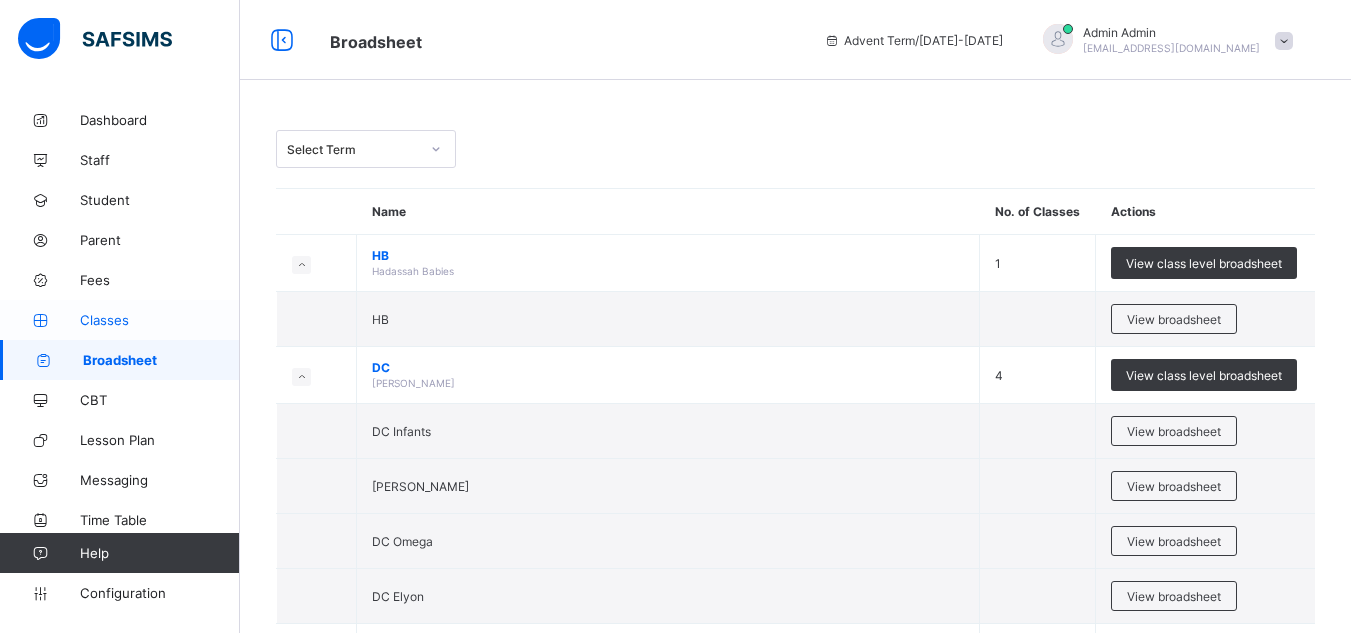 click on "Classes" at bounding box center [160, 320] 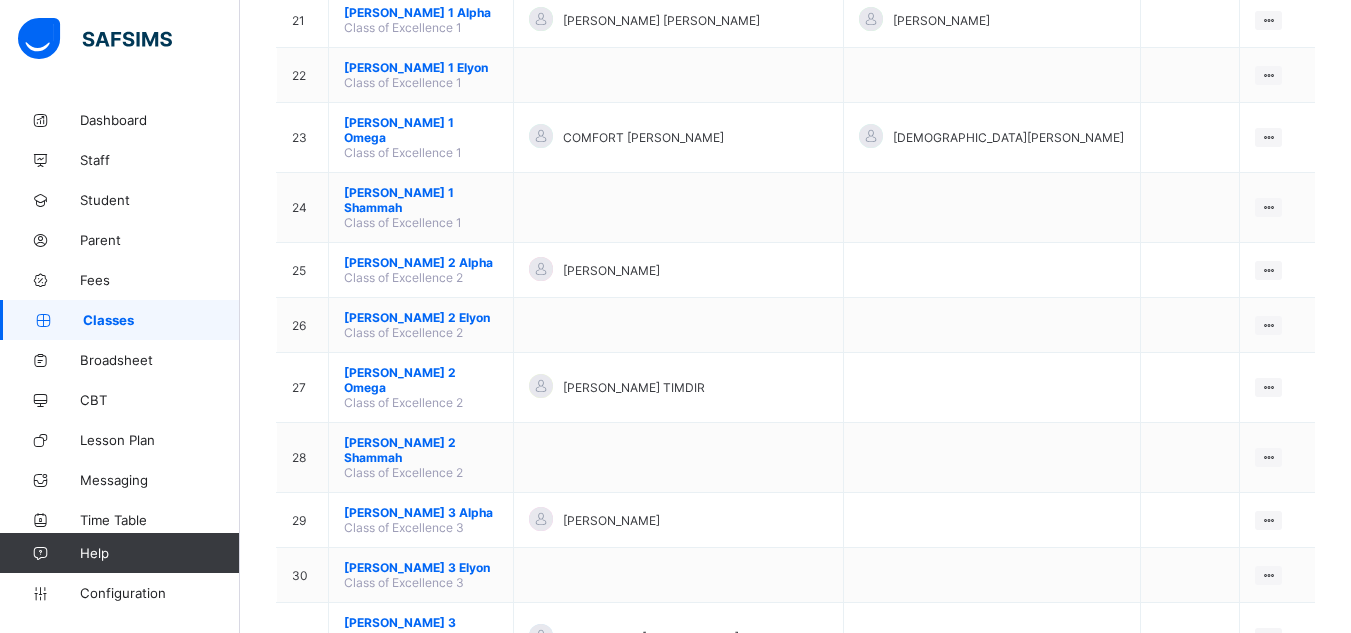 scroll, scrollTop: 1524, scrollLeft: 0, axis: vertical 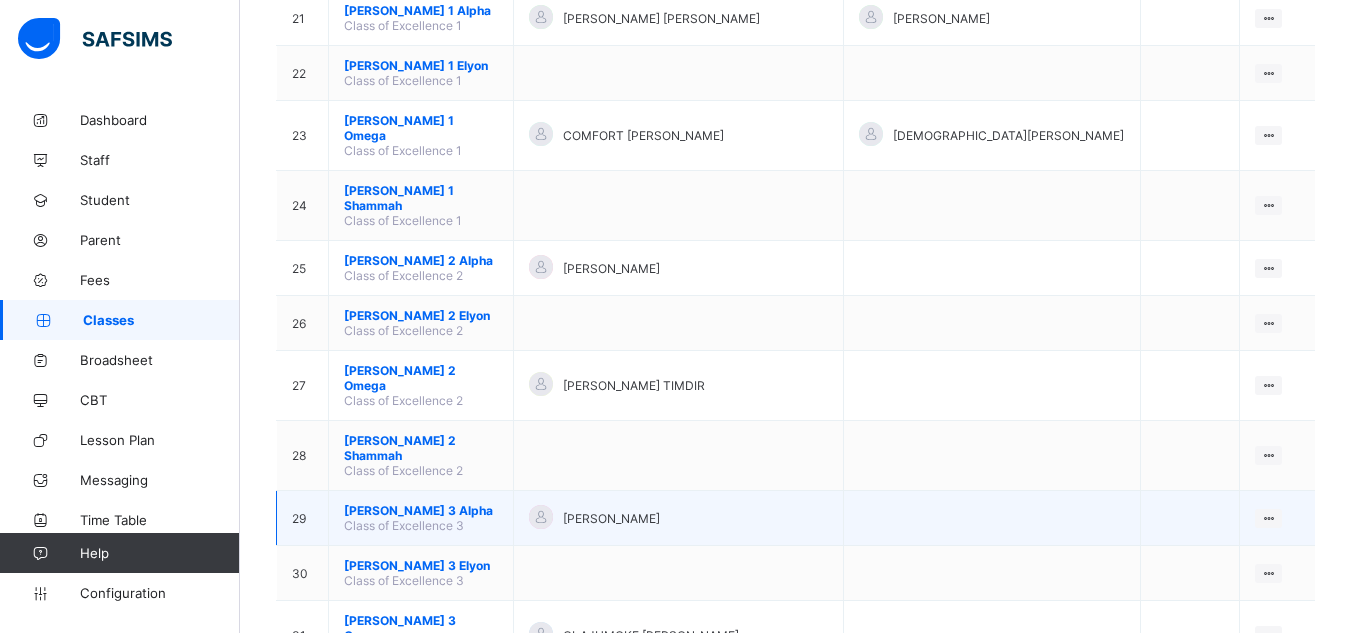 click on "COE 3   Alpha" at bounding box center [421, 510] 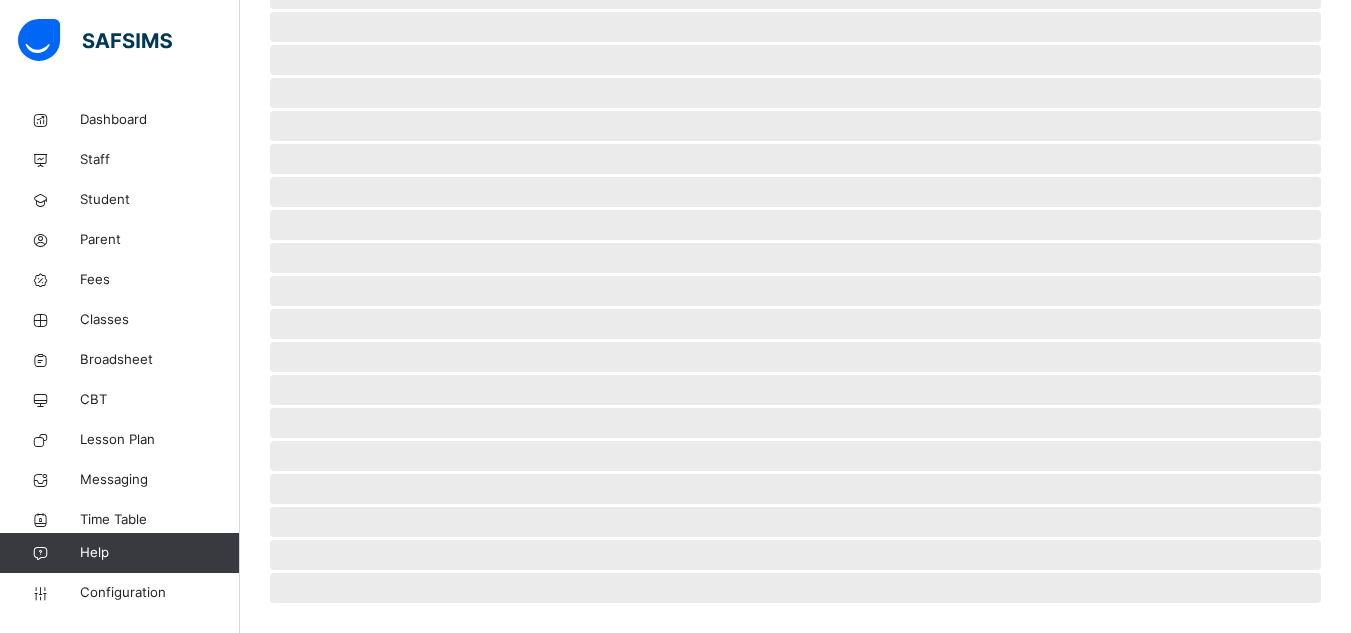 scroll, scrollTop: 0, scrollLeft: 0, axis: both 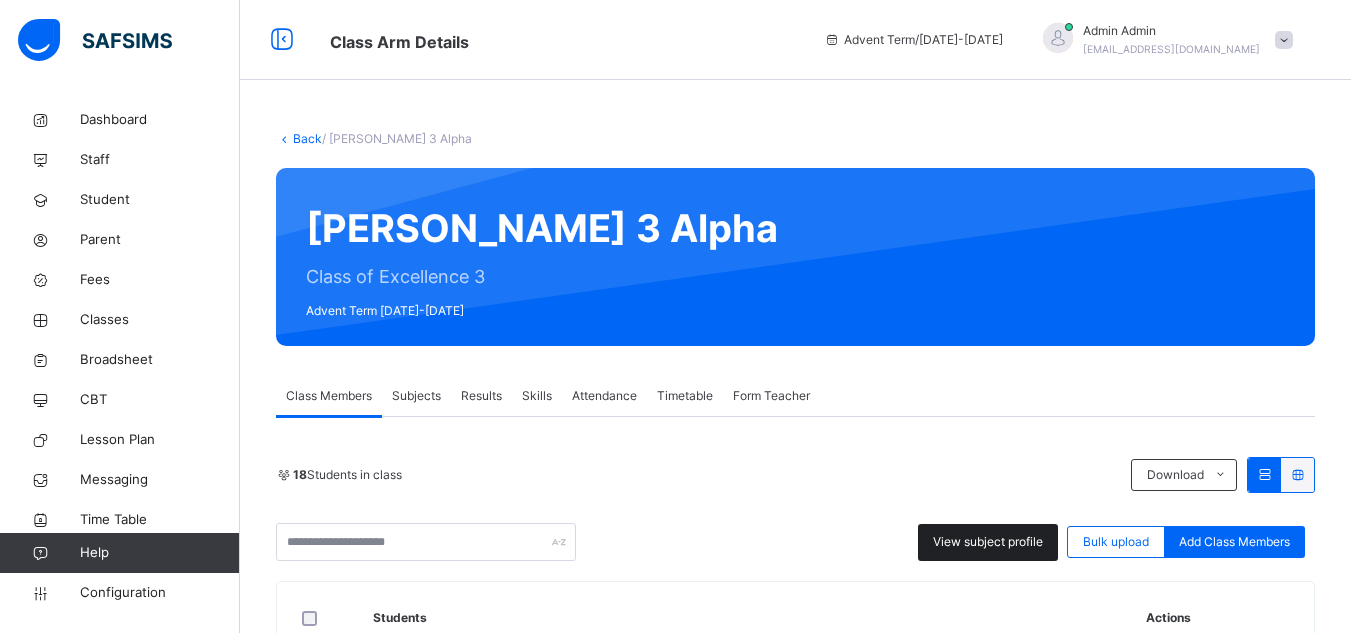 click on "View subject profile" at bounding box center [988, 542] 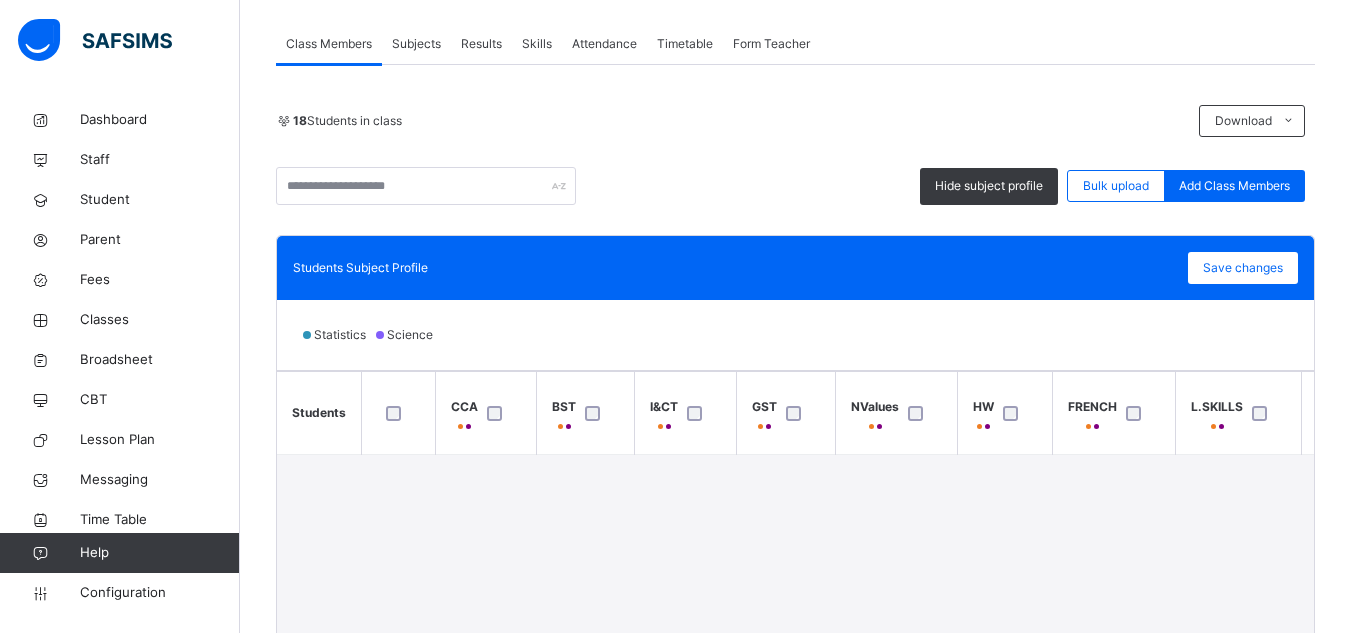 scroll, scrollTop: 374, scrollLeft: 0, axis: vertical 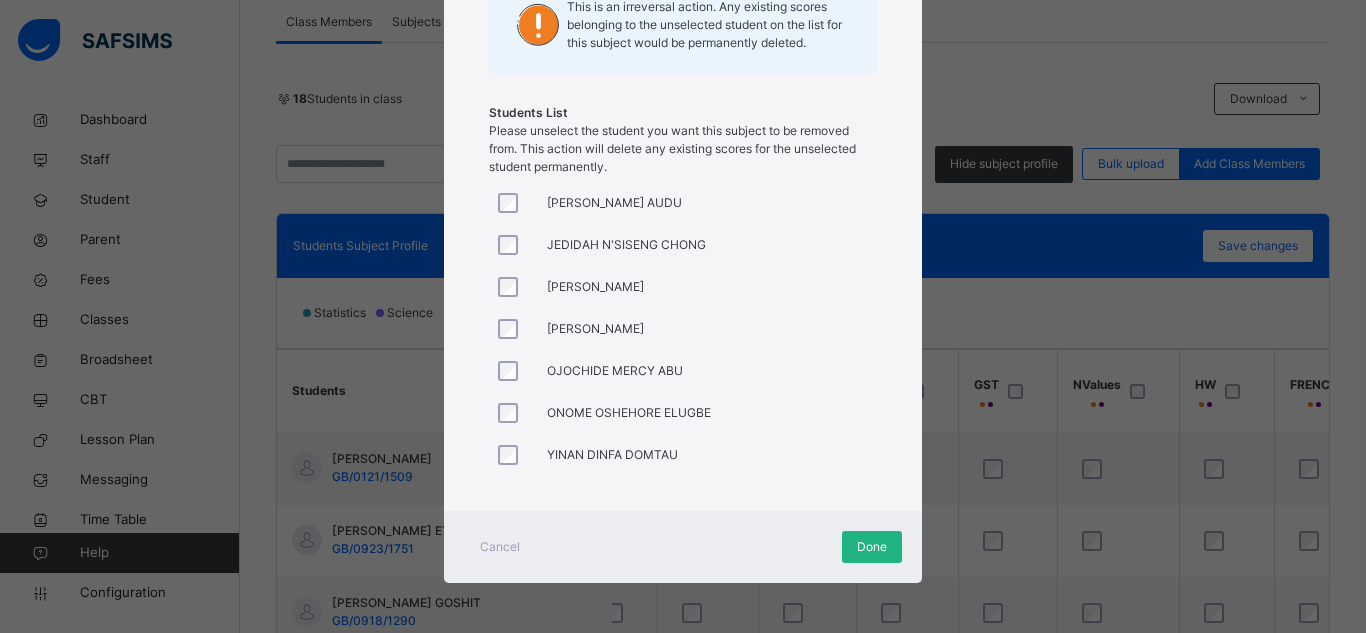 click on "Done" at bounding box center (872, 547) 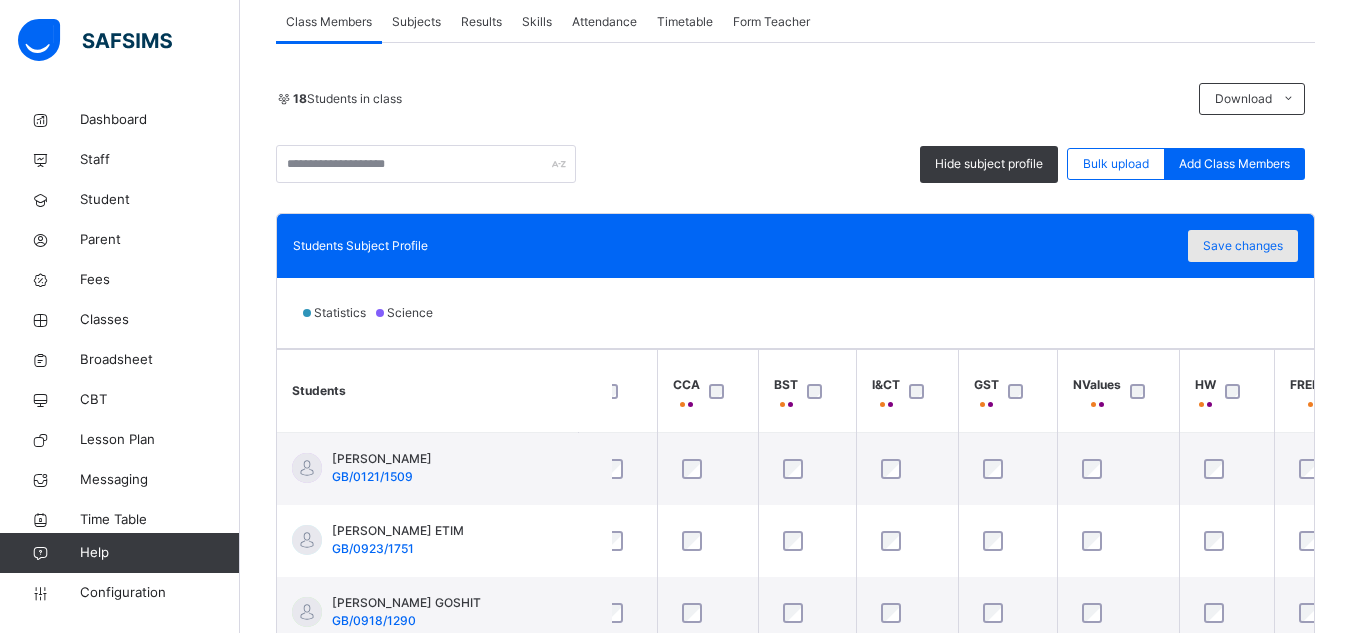 click on "Save changes" at bounding box center (1243, 246) 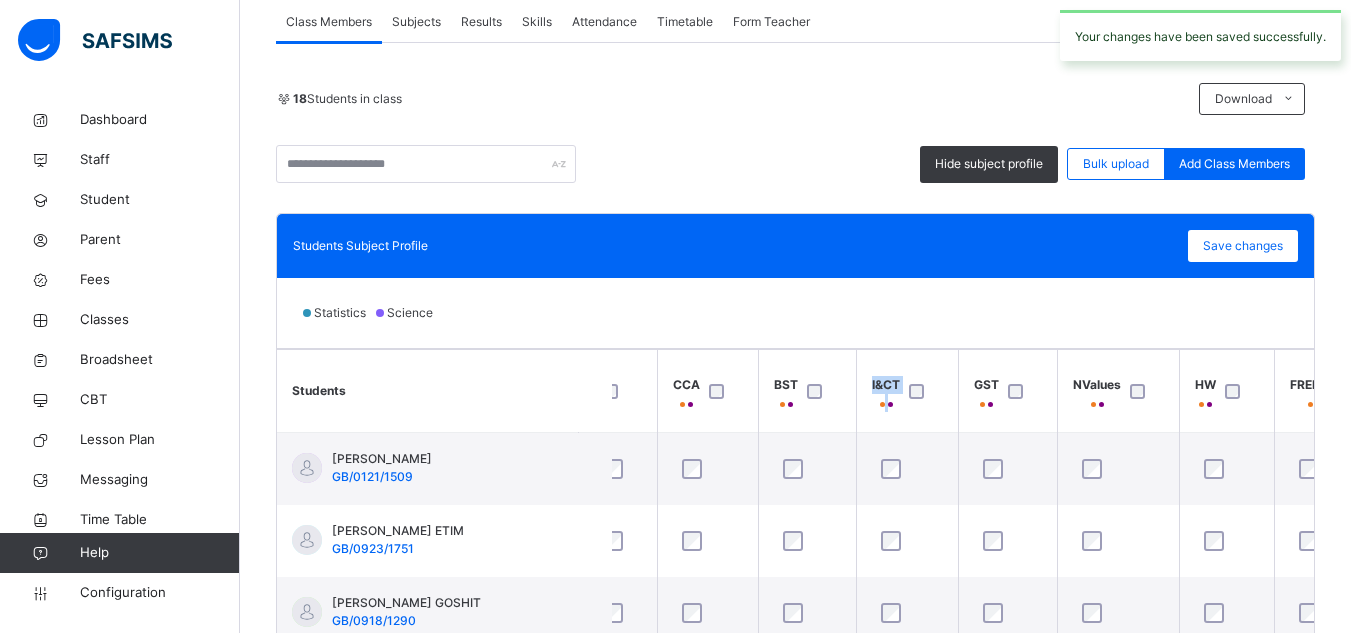 drag, startPoint x: 833, startPoint y: 382, endPoint x: 804, endPoint y: 384, distance: 29.068884 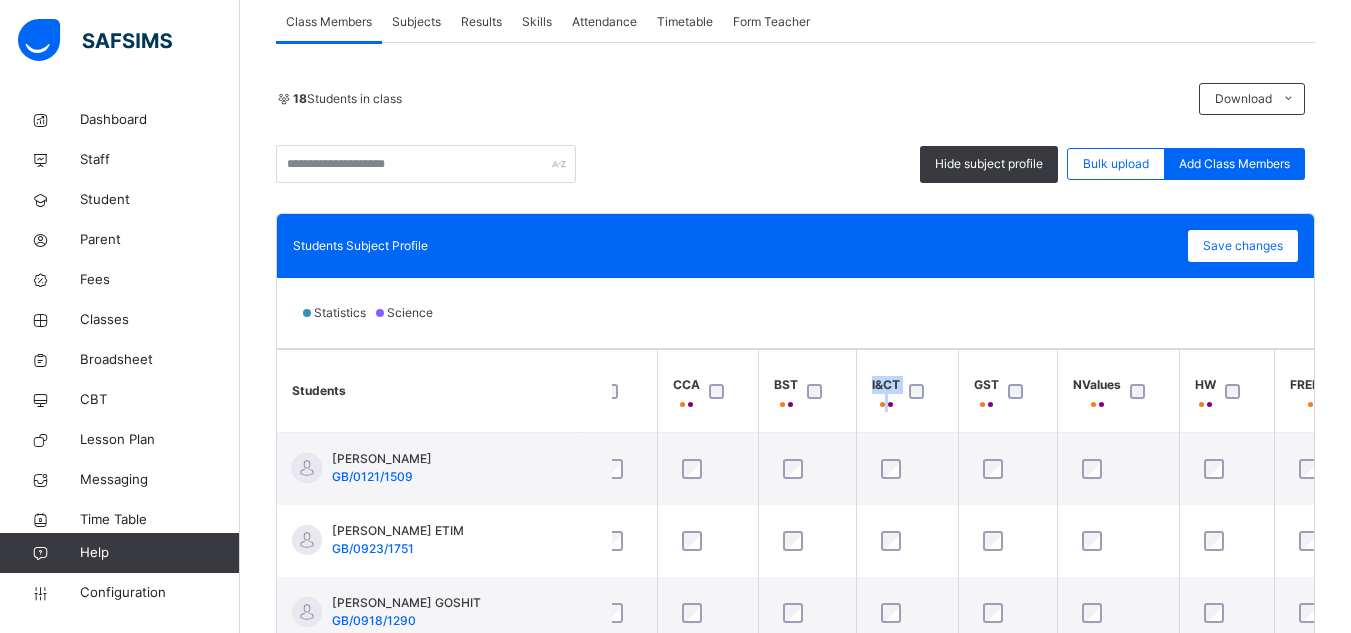 copy on "I&CT" 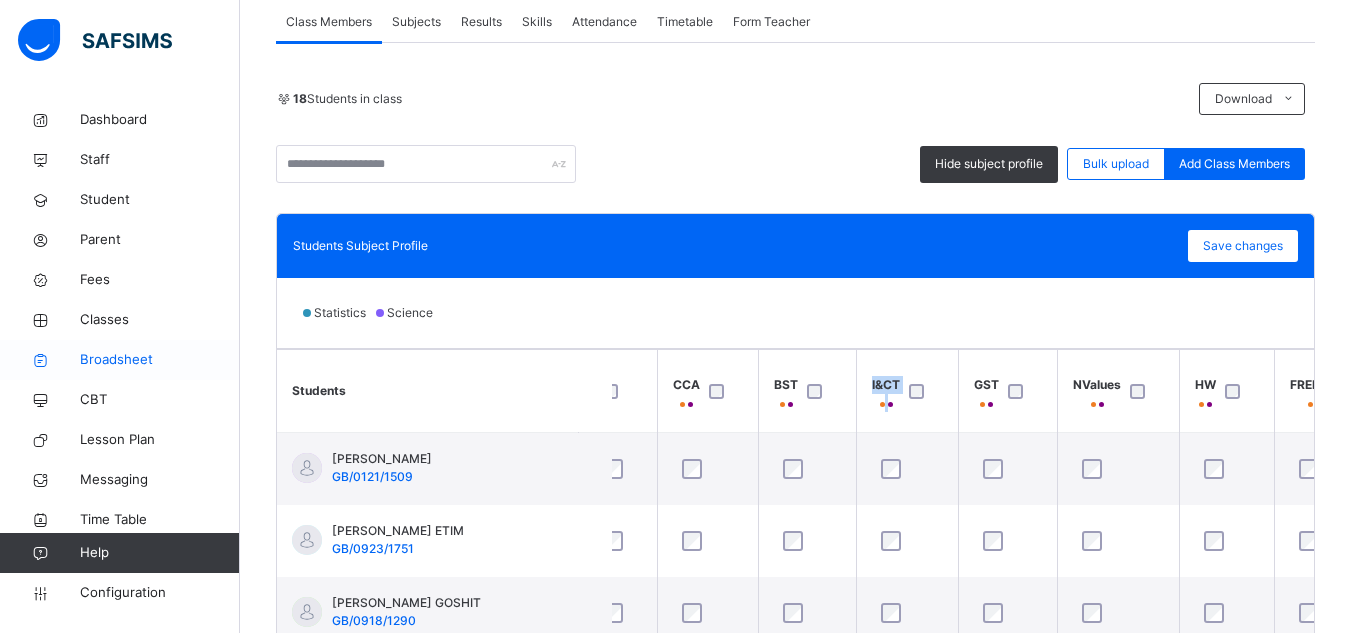 click on "Broadsheet" at bounding box center [160, 360] 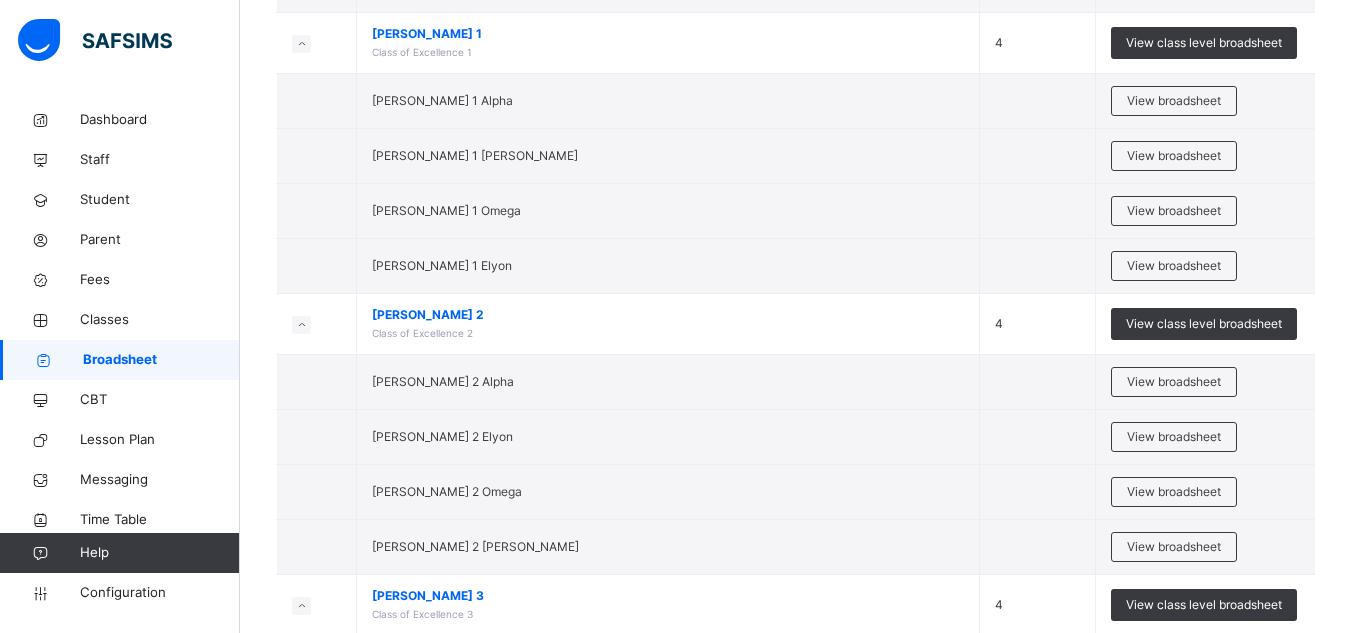 scroll, scrollTop: 1889, scrollLeft: 0, axis: vertical 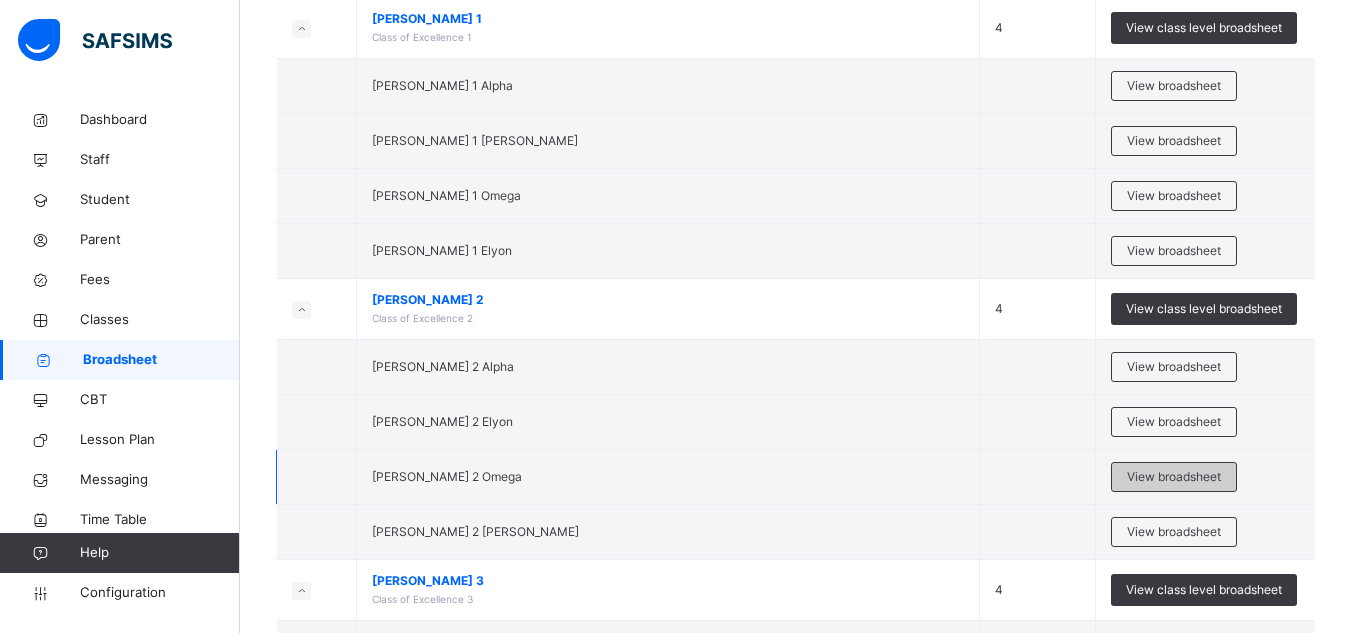 click on "View broadsheet" at bounding box center (1174, 477) 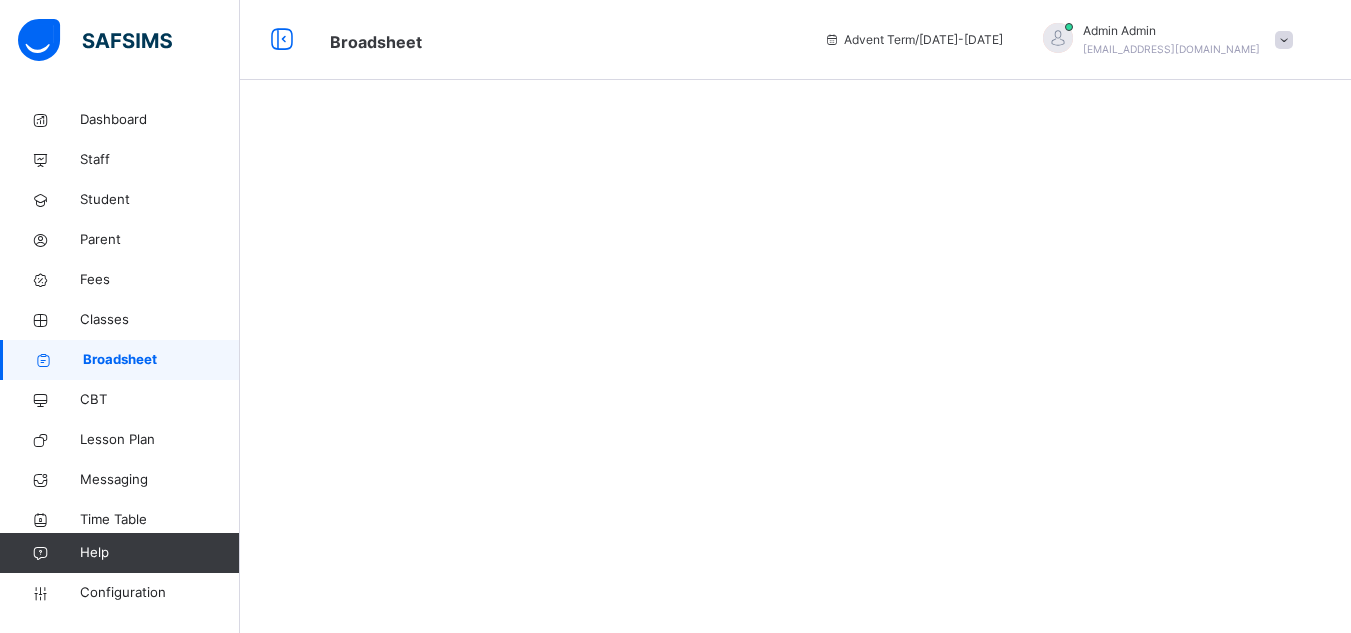 scroll, scrollTop: 0, scrollLeft: 0, axis: both 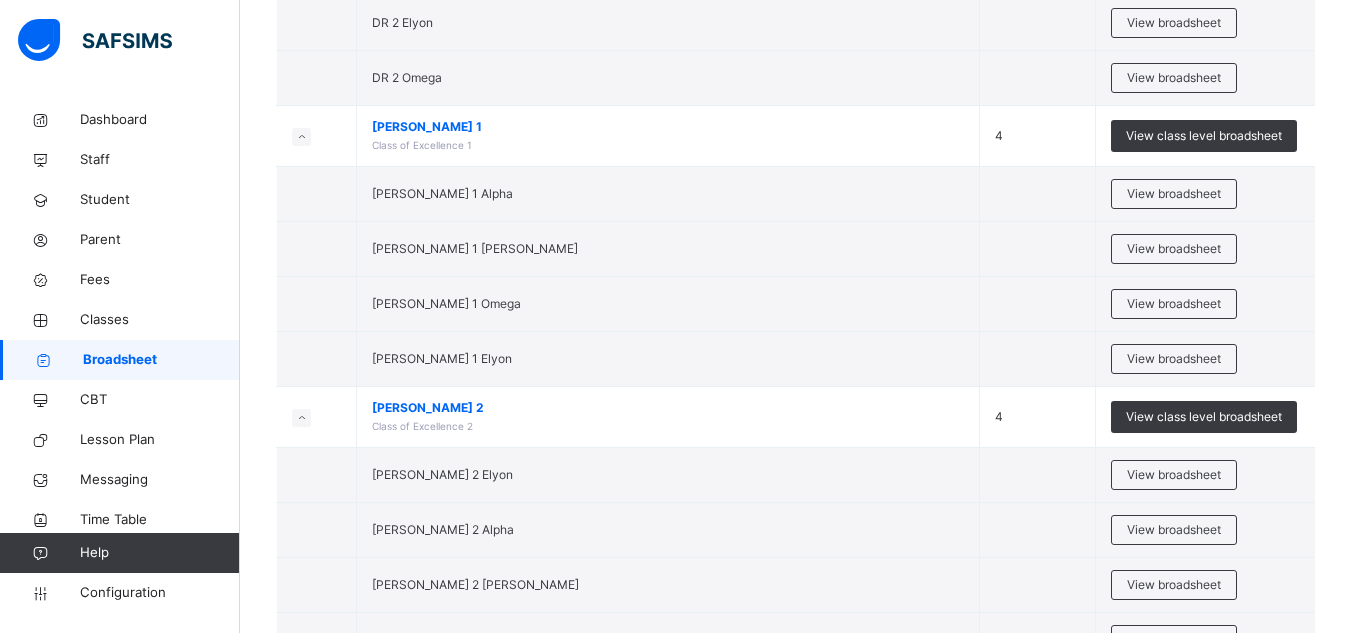 click on "Select Term Name No. of Classes Actions   HB     Hadassah Babies   1   View class level broadsheet   HB  View broadsheet   DC     David Creche    4   View class level broadsheet   DC Omega View broadsheet DC Infants View broadsheet DC Shammah View broadsheet DC Elyon View broadsheet   DCT     David Creche Toddler   1   View class level broadsheet   DCT  View broadsheet   JPA     Joshua Playgroup   1   View class level broadsheet   JPA Alpha View broadsheet   JPO     Joshua Playgroup   1   View class level broadsheet   JPO Omega View broadsheet   JPS     JOSHUA PLAYGROUP   1   View class level broadsheet   JPS Shammah View broadsheet   Foundation +     Foundations Plus   3   View class level broadsheet   Foundation +  View broadsheet Foundation + Omega View broadsheet Foundation + Alpha View broadsheet   DR 1     Daniel Reception 1   4   View class level broadsheet   DR 1 Elyon View broadsheet DR 1 Alpha View broadsheet DR 1 Shammah View broadsheet DR 1 Omega View broadsheet   DR 2     Daniel Reception 2   4" at bounding box center (795, 346) 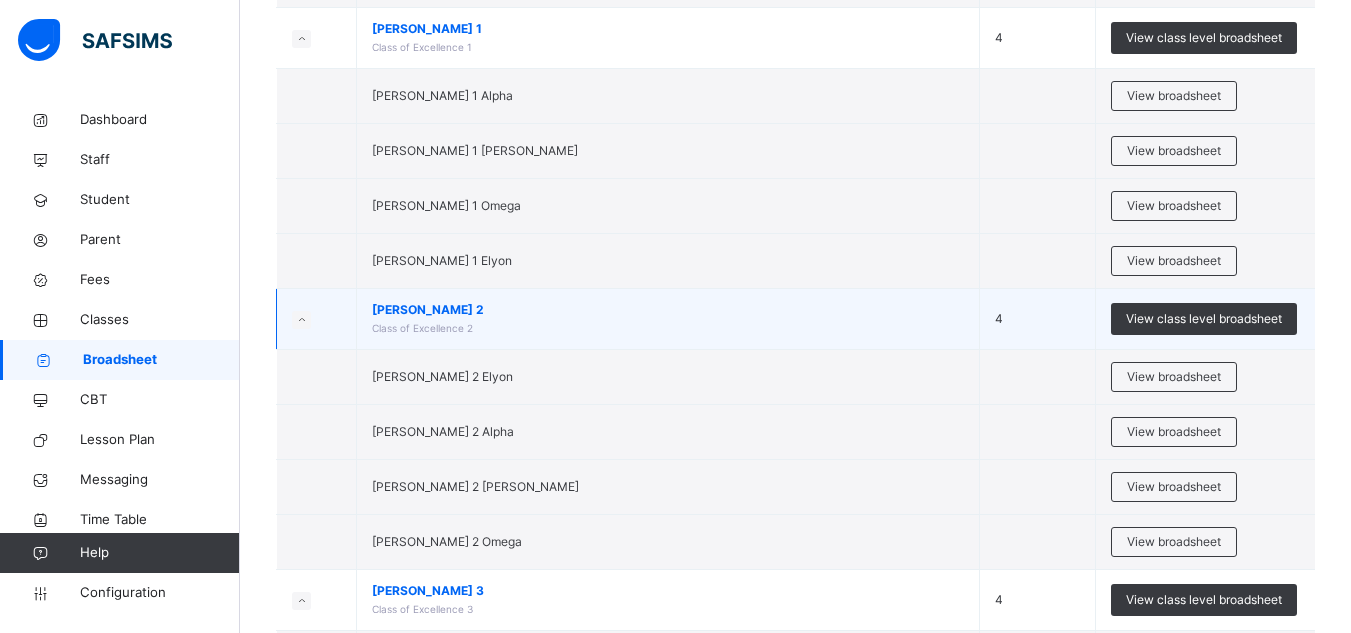 scroll, scrollTop: 1882, scrollLeft: 0, axis: vertical 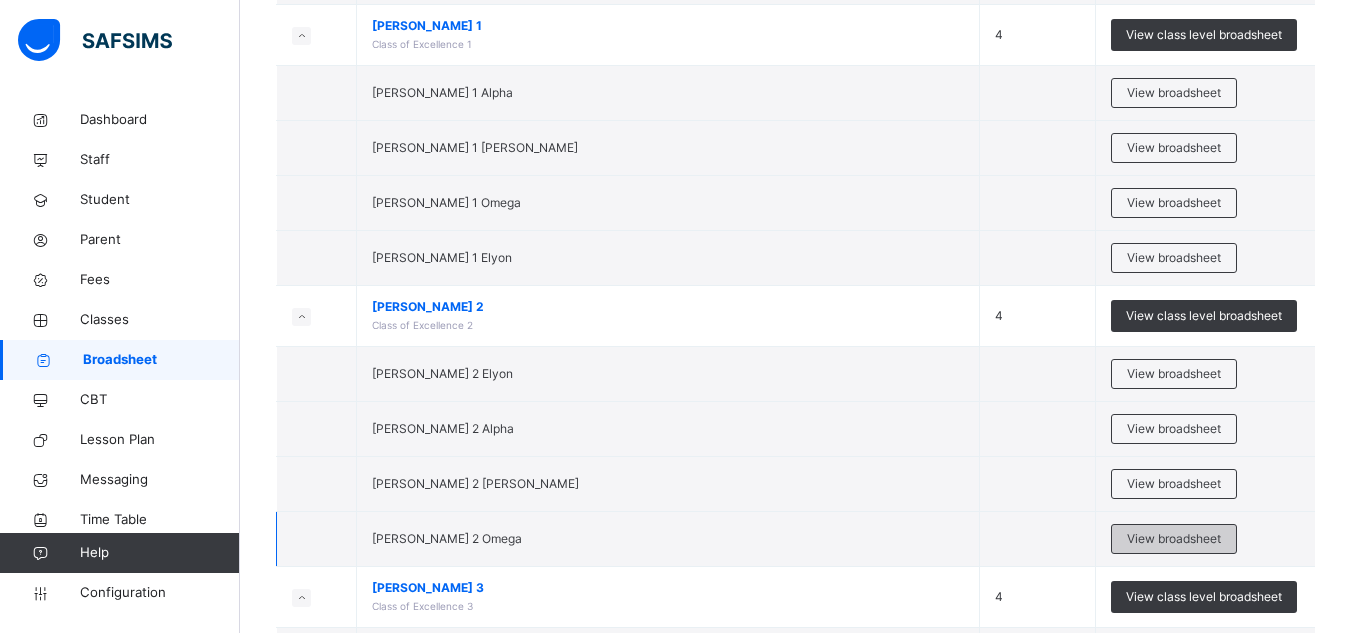 click on "View broadsheet" at bounding box center [1174, 539] 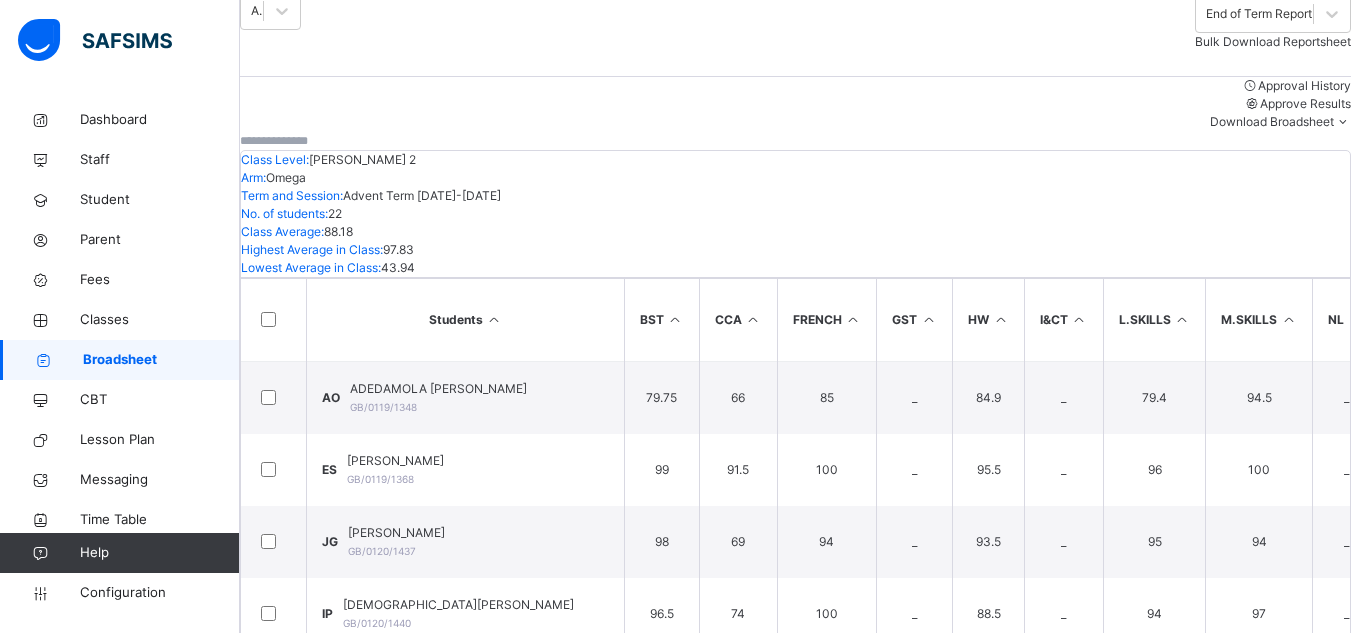 scroll, scrollTop: 279, scrollLeft: 0, axis: vertical 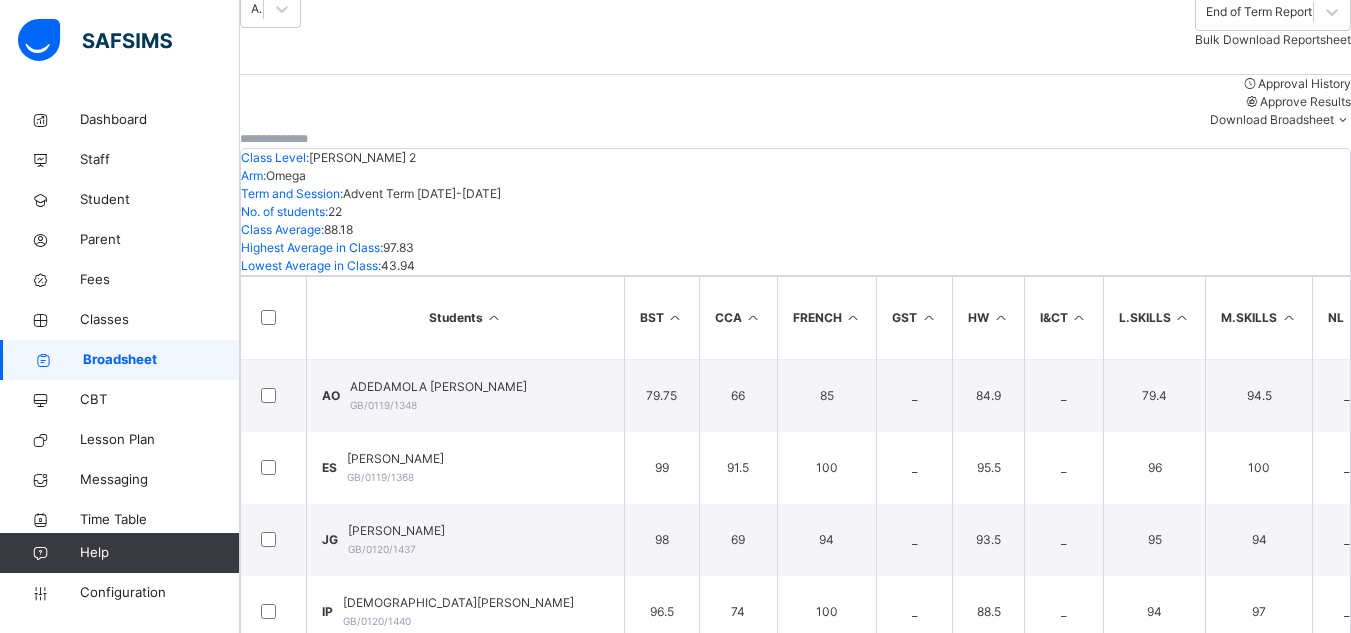 click on "Advent Term 2024-2025 Send Report Link End of Term Report Bulk Download Reportsheet" at bounding box center (795, 10) 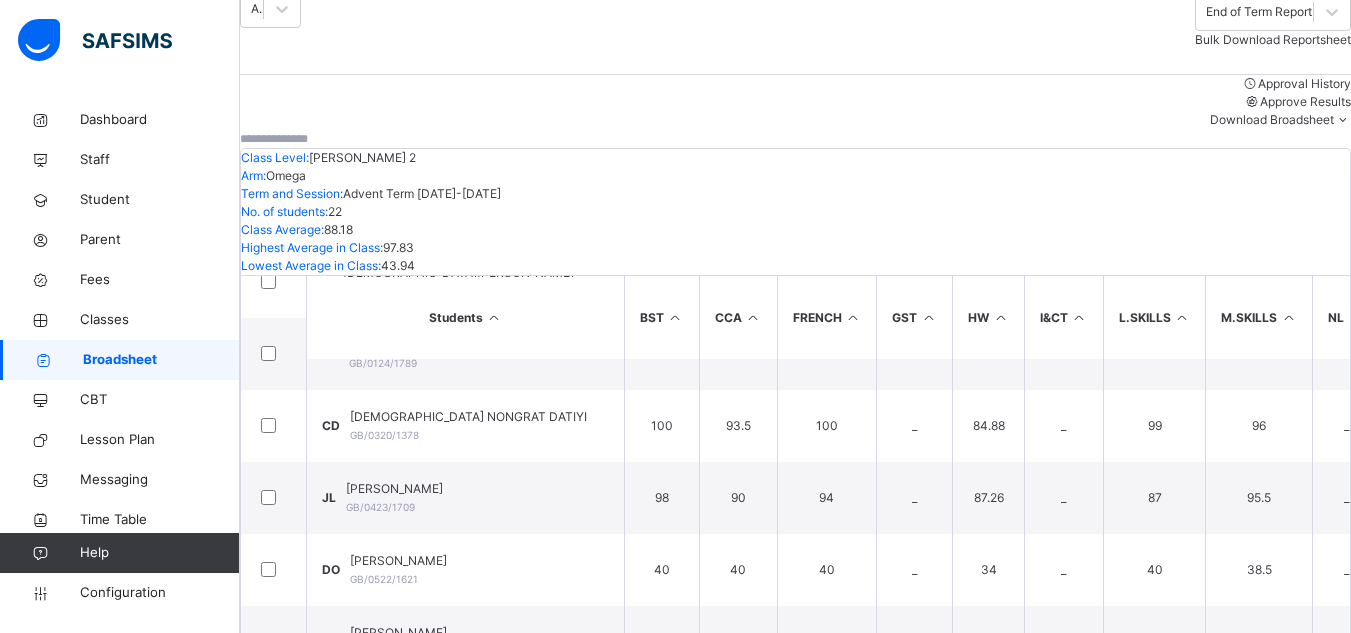 scroll, scrollTop: 331, scrollLeft: 0, axis: vertical 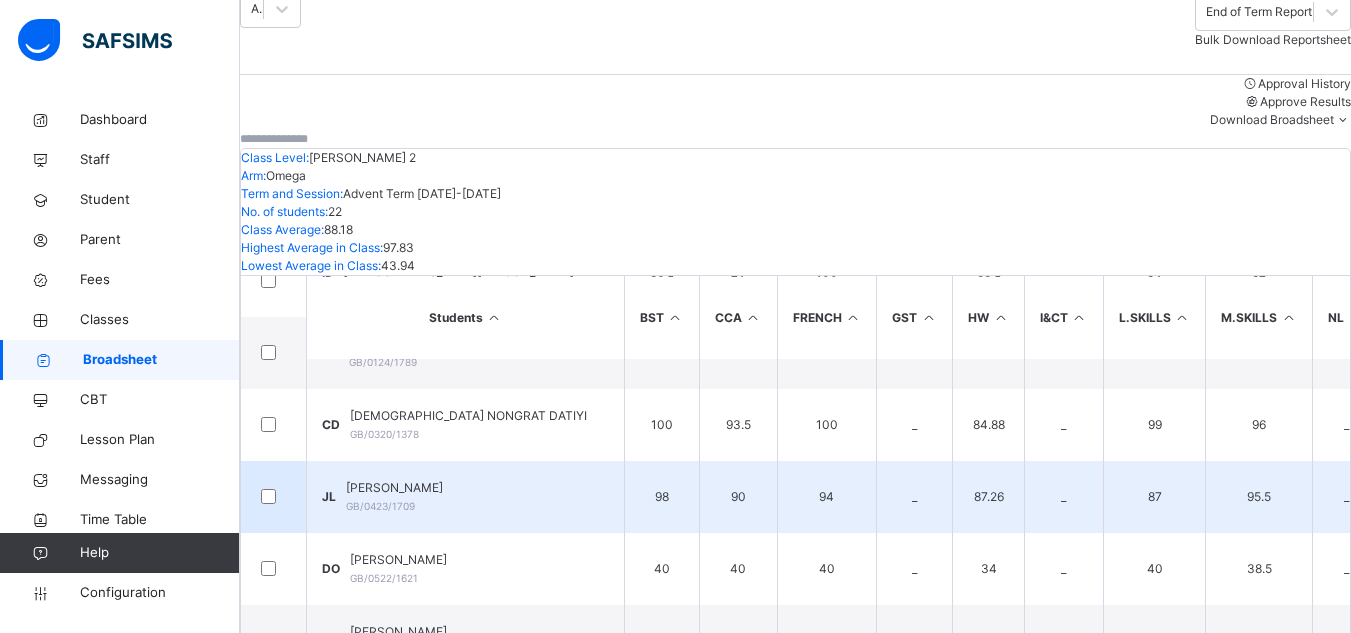 click on "JOSEPH NIMNAN LOHJUL" at bounding box center (394, 488) 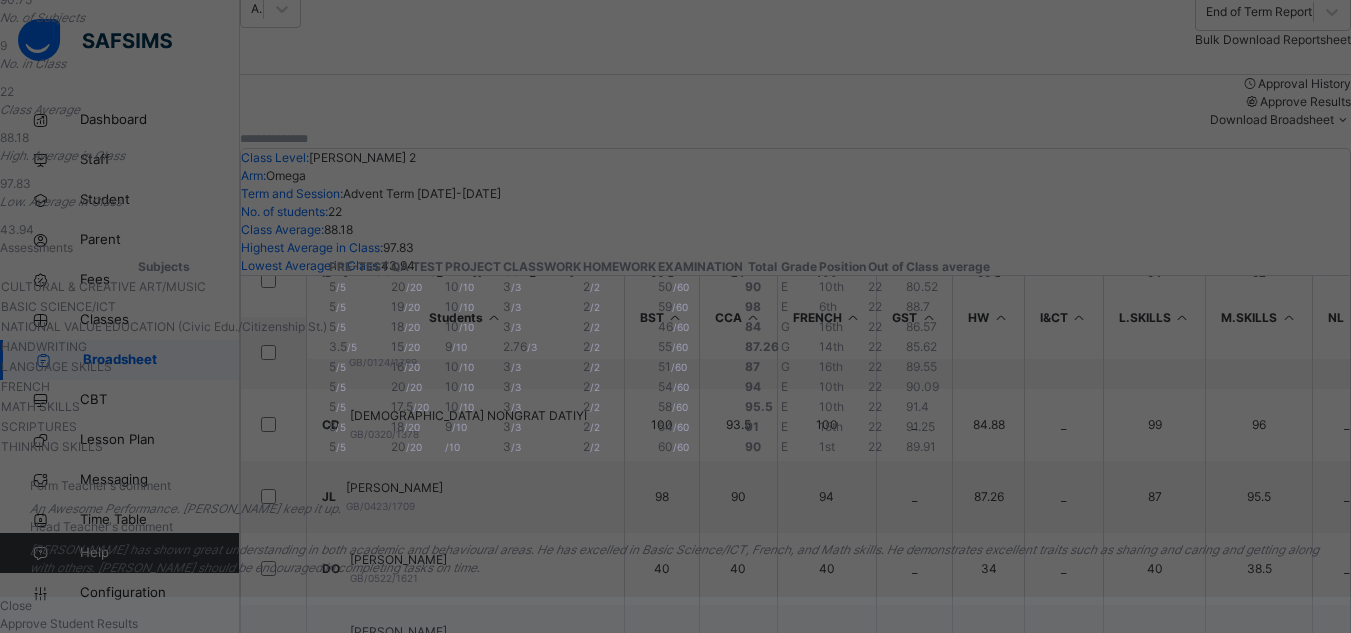 scroll, scrollTop: 603, scrollLeft: 0, axis: vertical 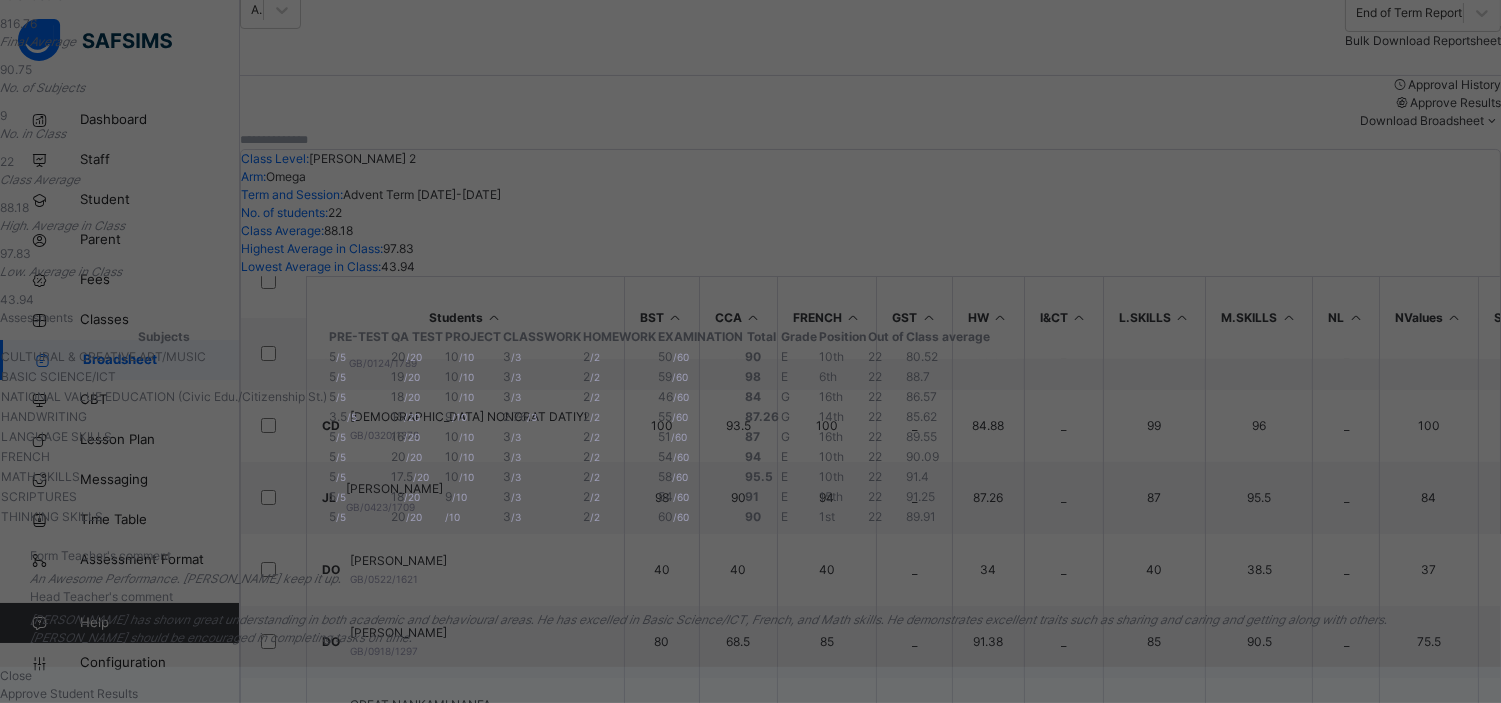 click on "JL   GB/0423/1709     JOSEPH NIMNAN LOHJUL     COE 2 Omega   Pending End of Term Report View Reportsheet     Position         11       /22         Final Grade         E         Total Score         816.76         Final Average         90.75         No. of Subjects         9         No. in Class         22         Class Average         88.18         High. Average in Class         97.83         Low. Average in Class         43.94     Assessments     Subjects       PRE-TEST     QA TEST     PROJECT     CLASSWORK     HOMEWORK     EXAMINATION       Total         Grade         Position         Out of         Class average       CULTURAL & CREATIVE ART/MUSIC     5 / 5     20 / 20     10 / 10     3 / 3     2 / 2     50 / 60     90     E     10th     22     80.52     BASIC SCIENCE/ICT     5 / 5     19 / 20     10 / 10     3 / 3     2 / 2     59 / 60     98     E     6th     22     88.7     NATIONAL VALUE EDUCATION (Civic Edu./Citizenship St.)     5 / 5     18 / 20     10 / 10     3 / 3     2 / 2     46 / 60     84     G" at bounding box center (750, 351) 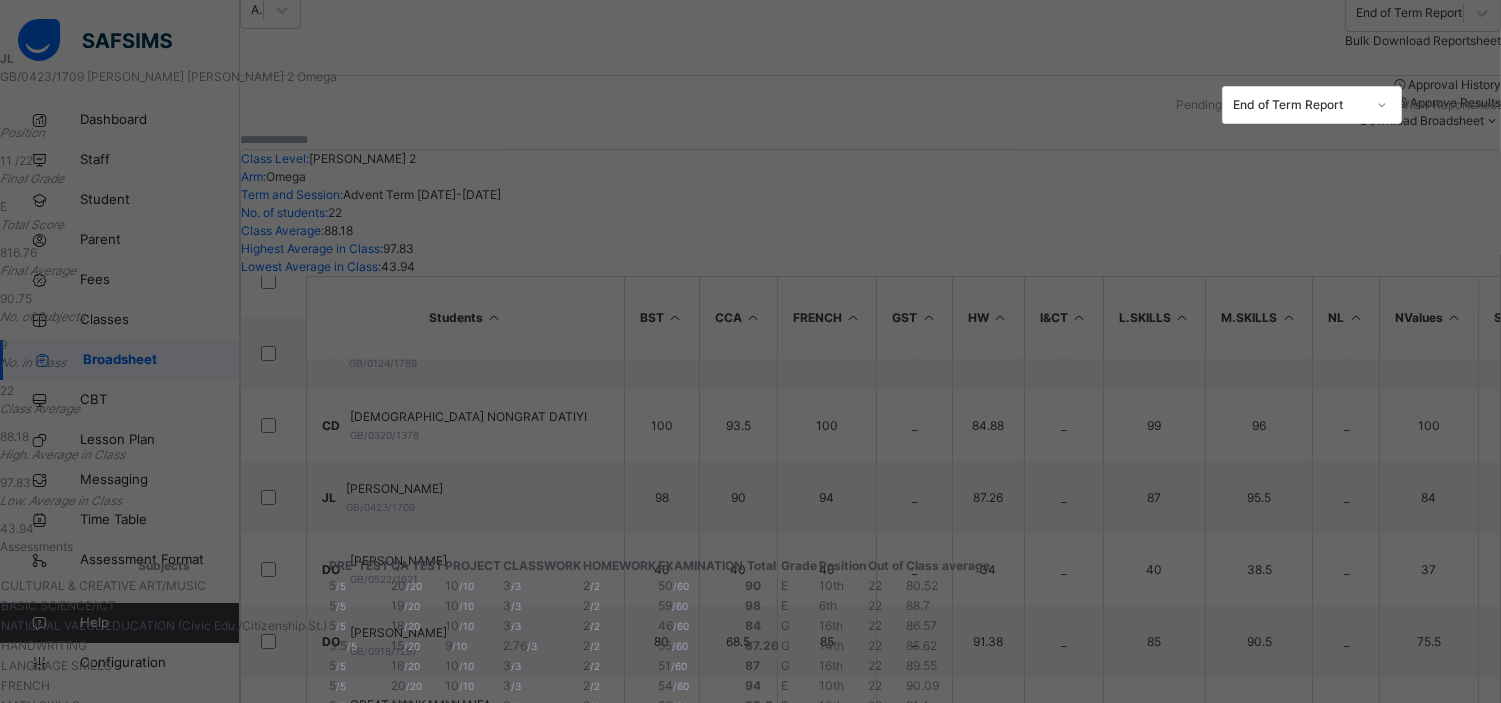 scroll, scrollTop: 560, scrollLeft: 0, axis: vertical 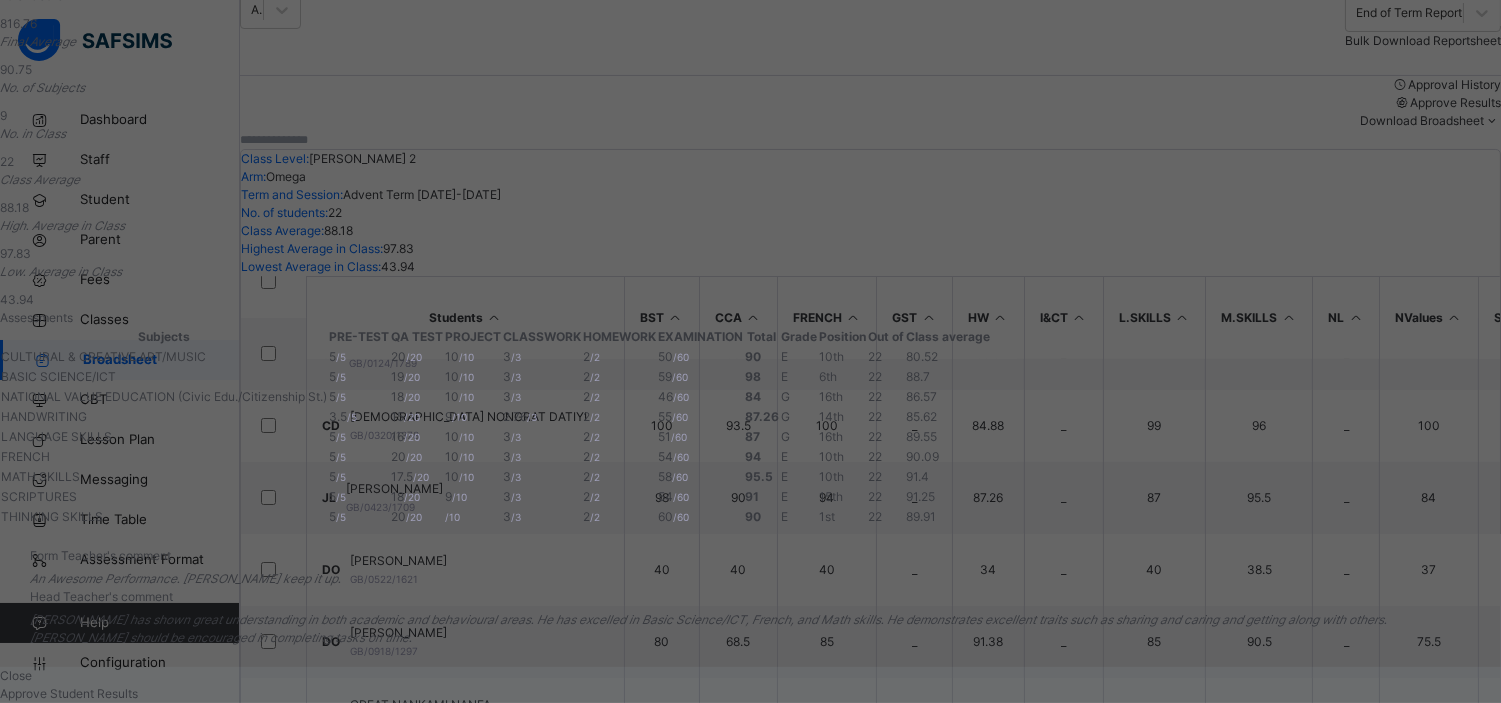 click on "Close" at bounding box center [16, 675] 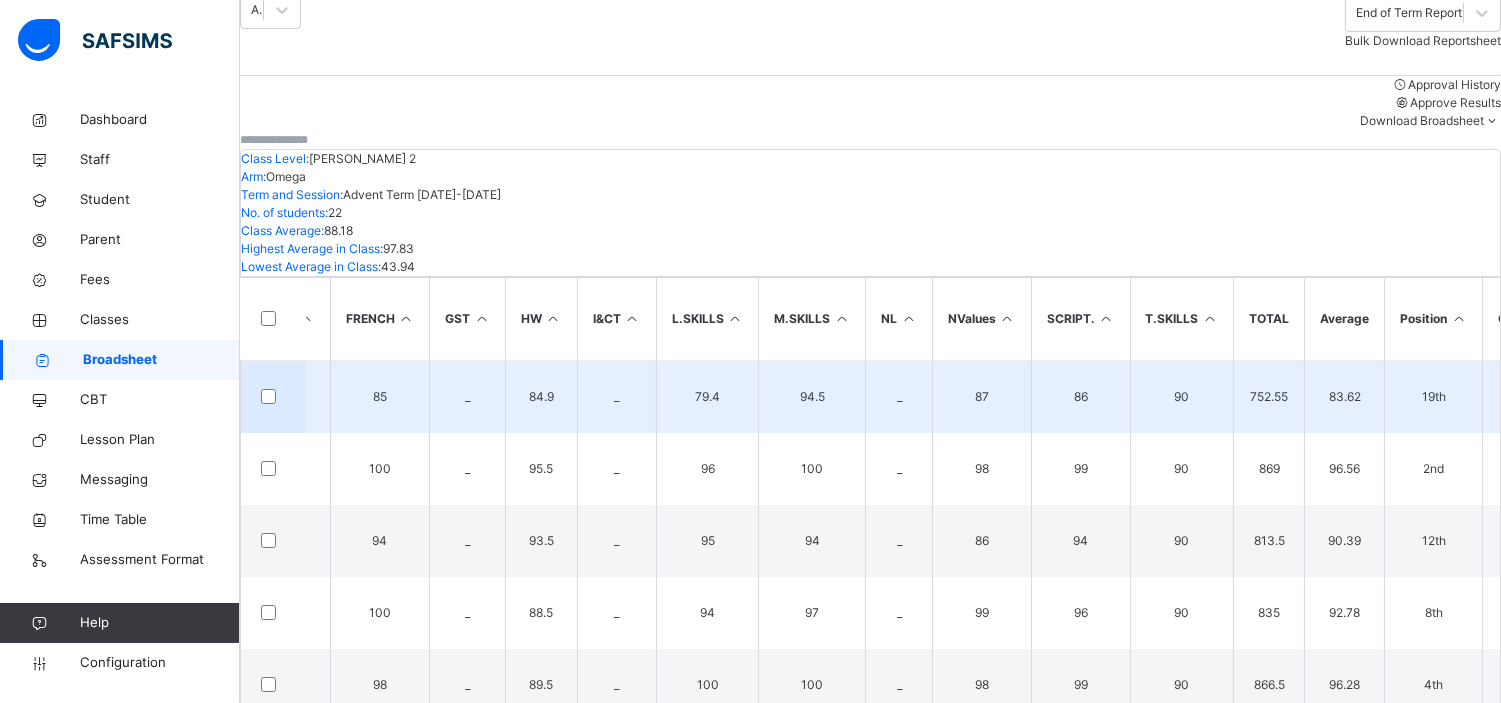 scroll, scrollTop: 0, scrollLeft: 482, axis: horizontal 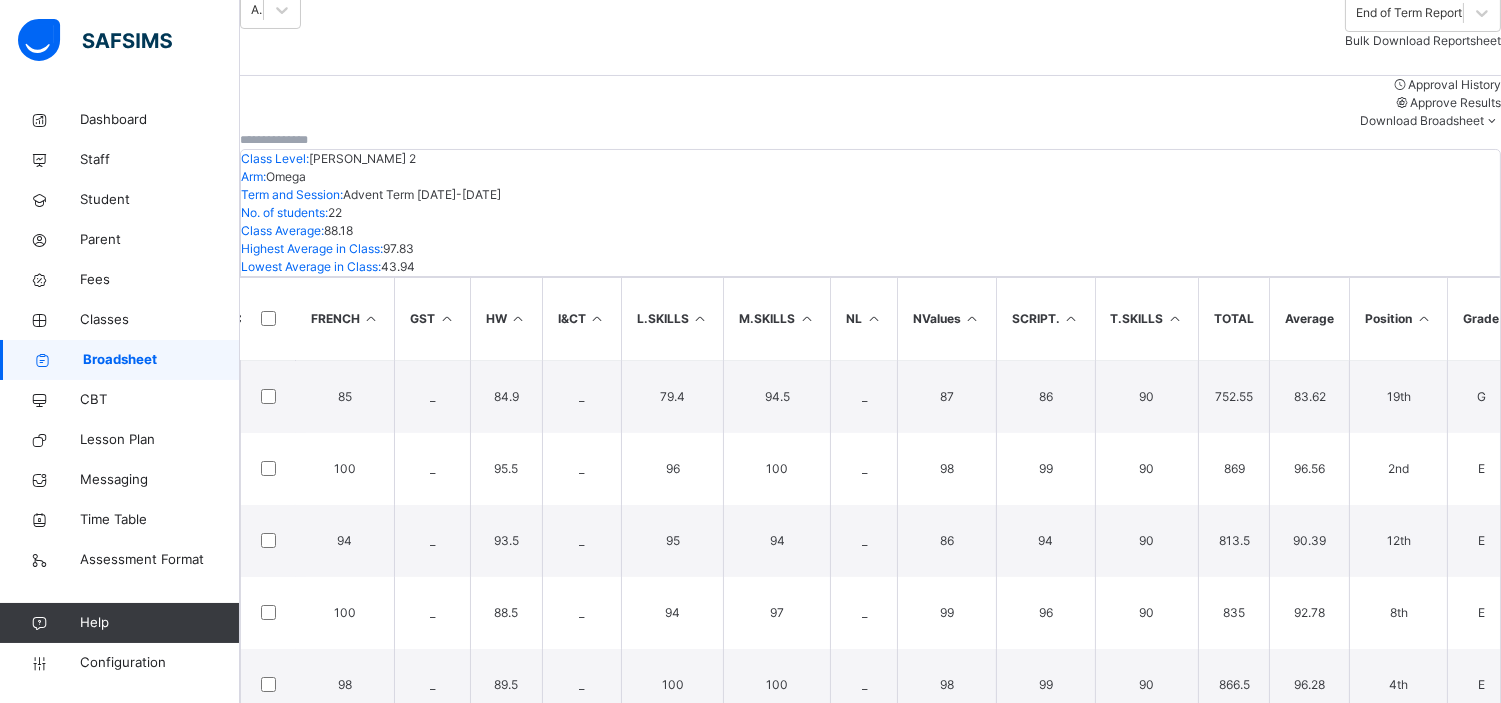 click on "T.SKILLS" at bounding box center (1147, 318) 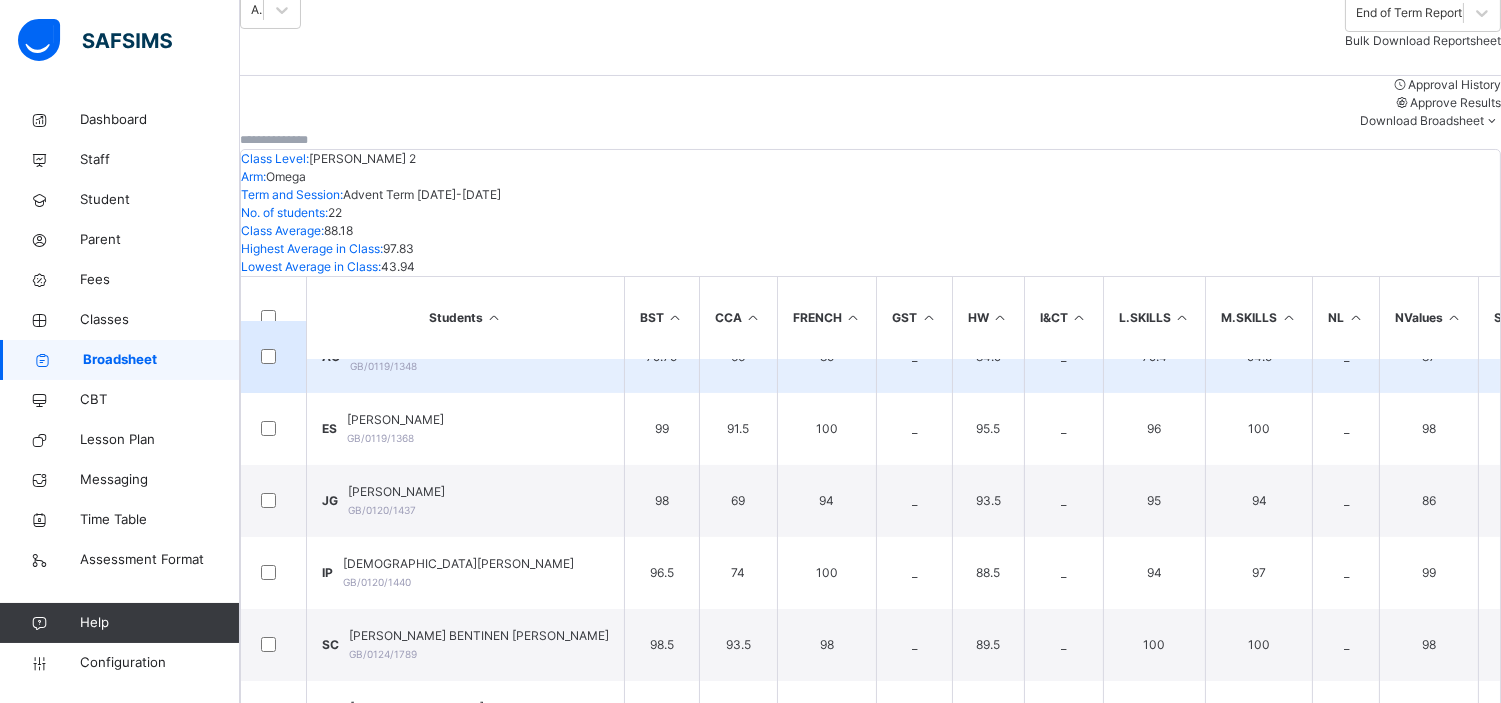 scroll, scrollTop: 0, scrollLeft: 0, axis: both 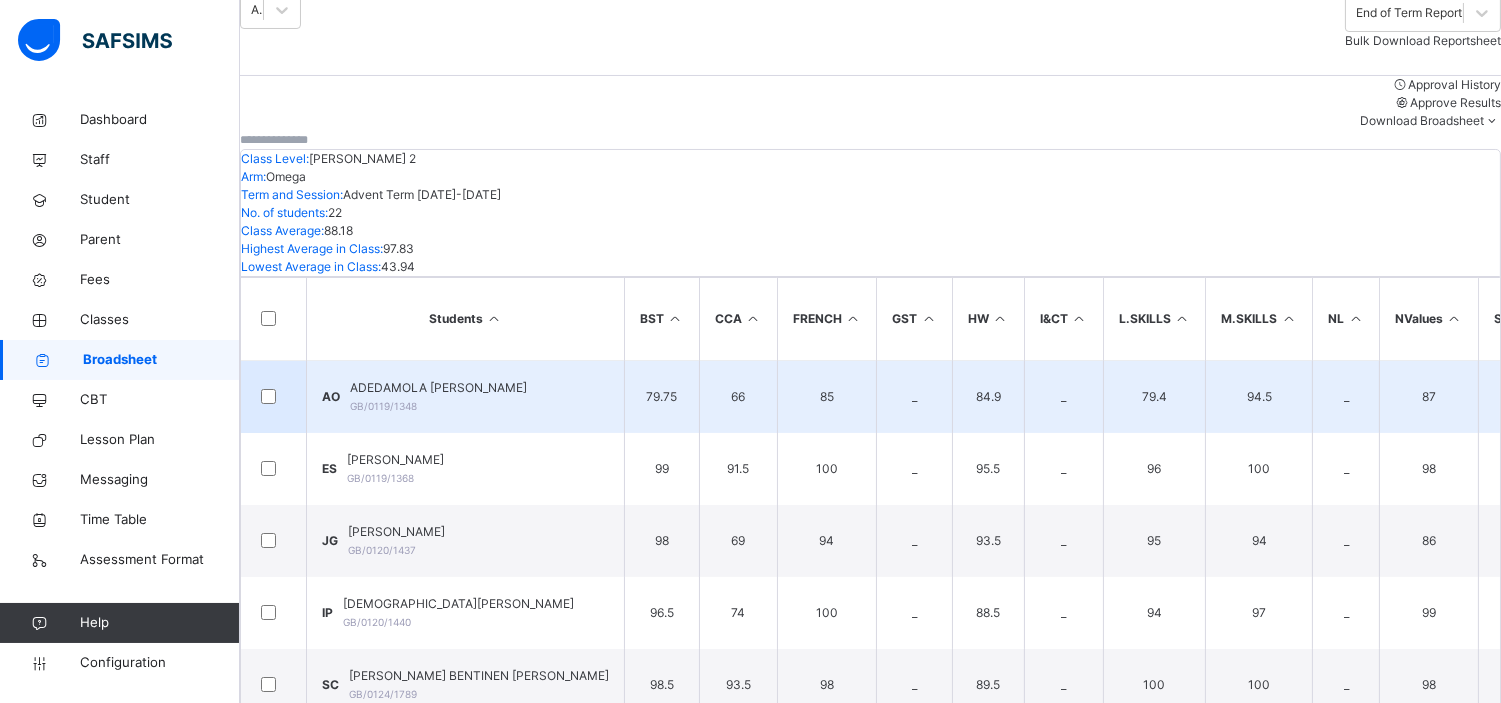 click on "ADEDAMOLA DAVID OSHIKOYA" at bounding box center (438, 388) 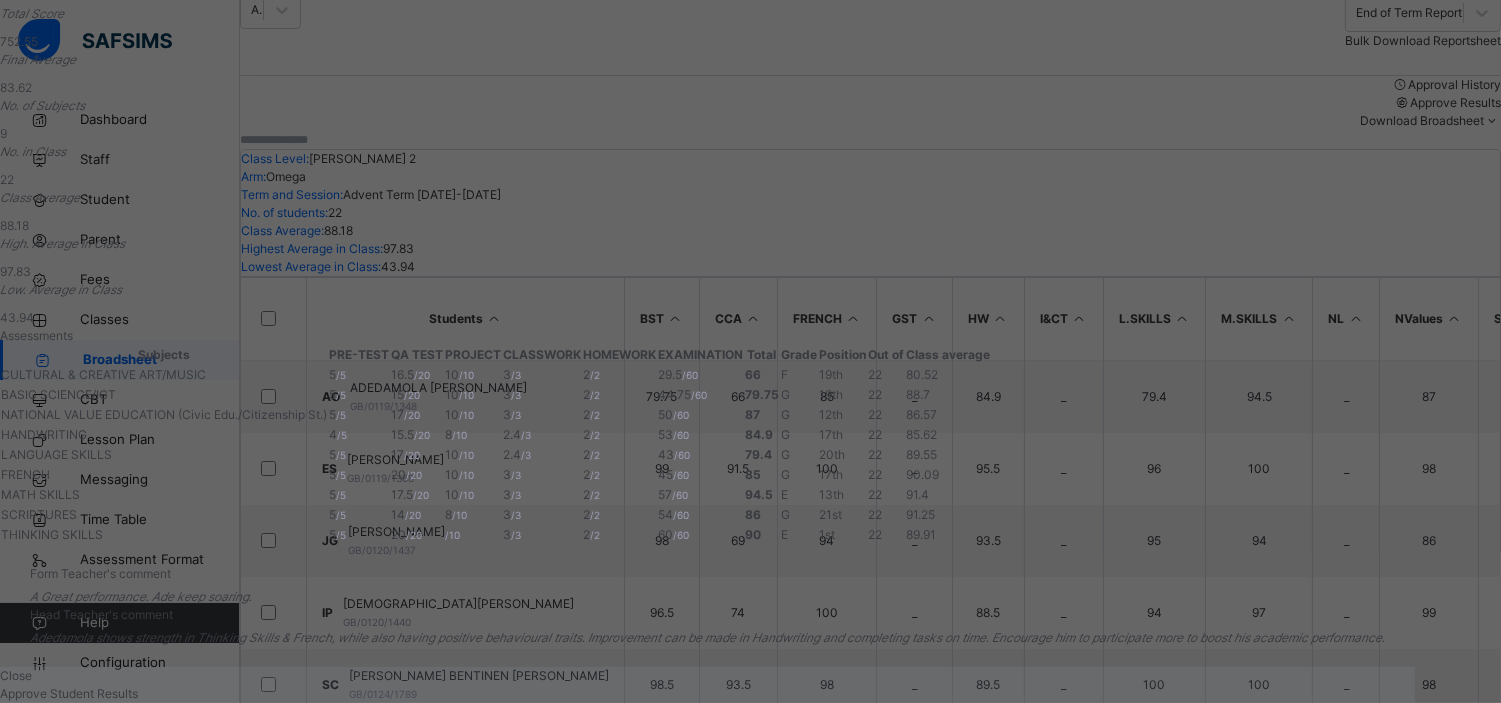 scroll, scrollTop: 544, scrollLeft: 0, axis: vertical 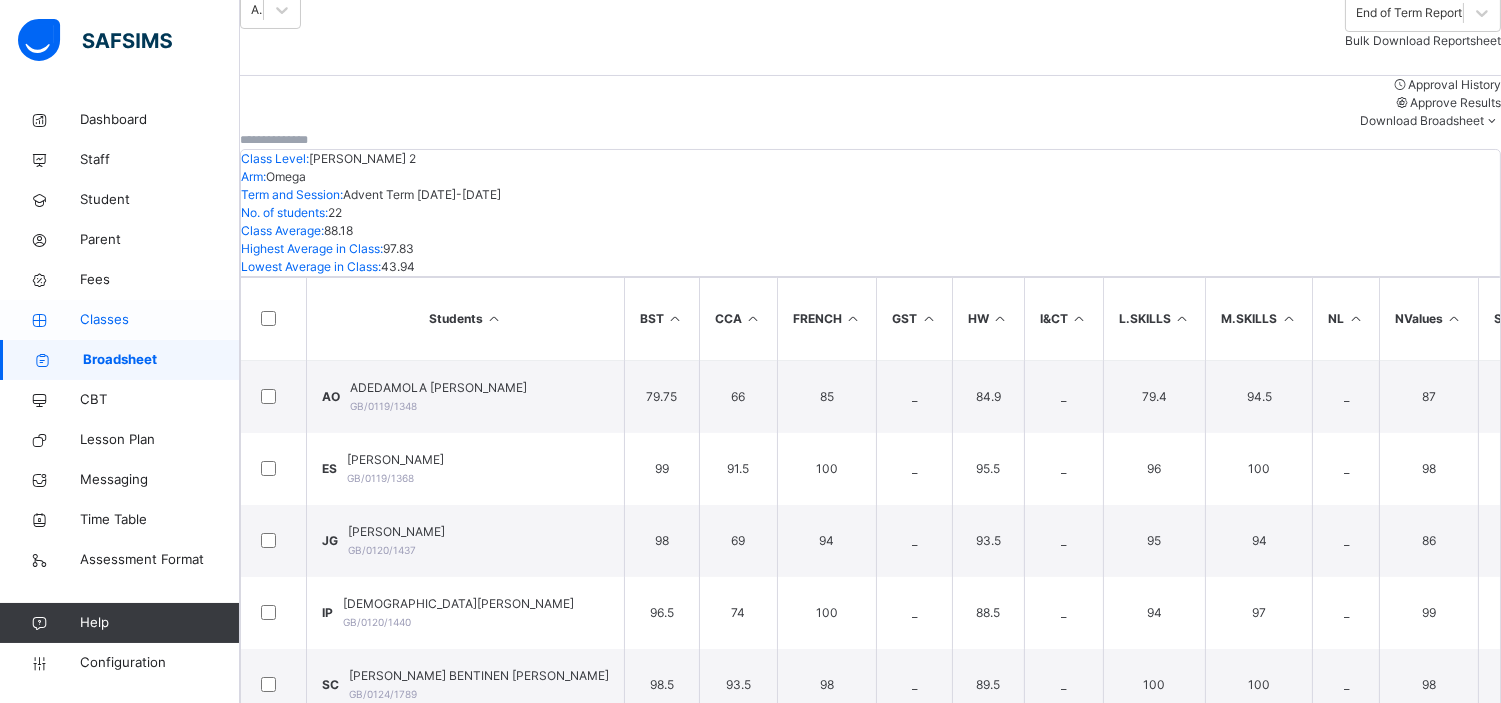 click on "Classes" at bounding box center [160, 320] 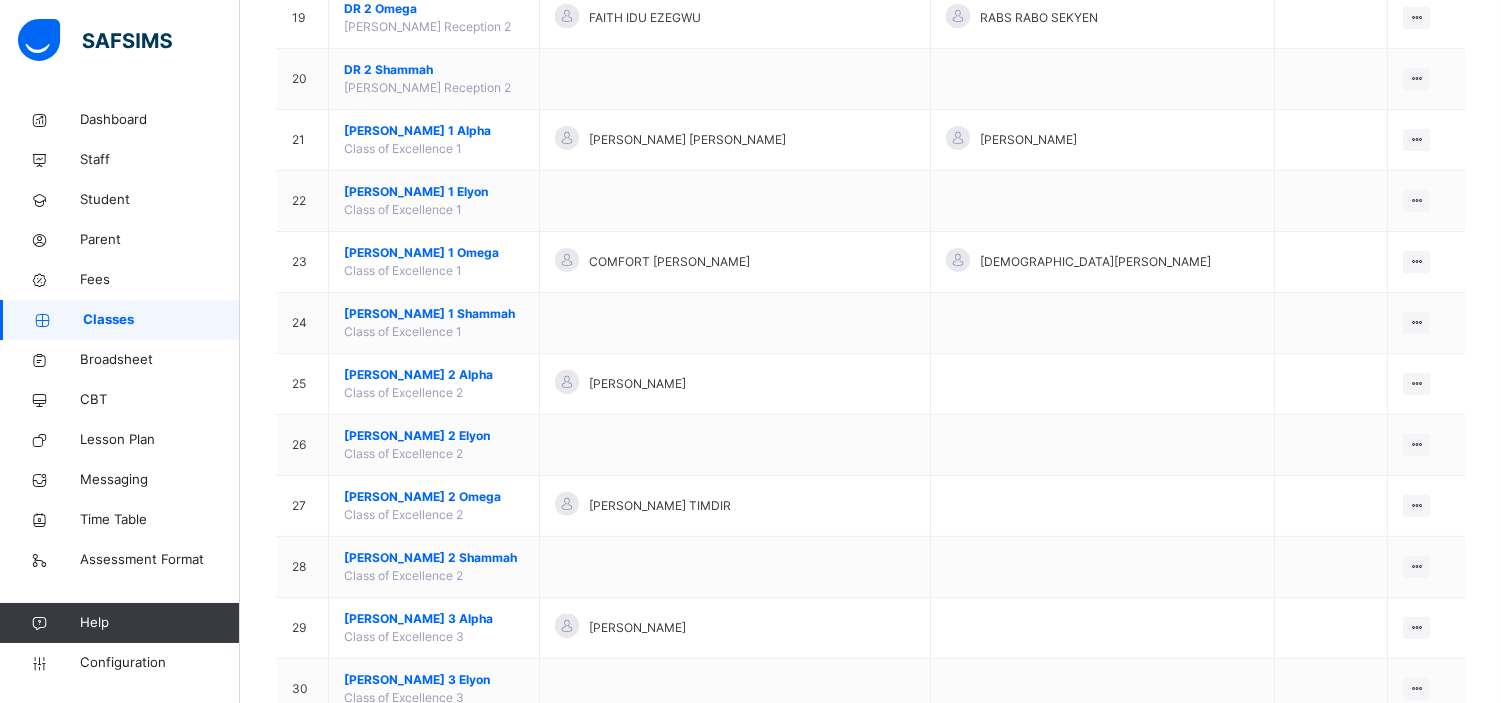 scroll, scrollTop: 1357, scrollLeft: 0, axis: vertical 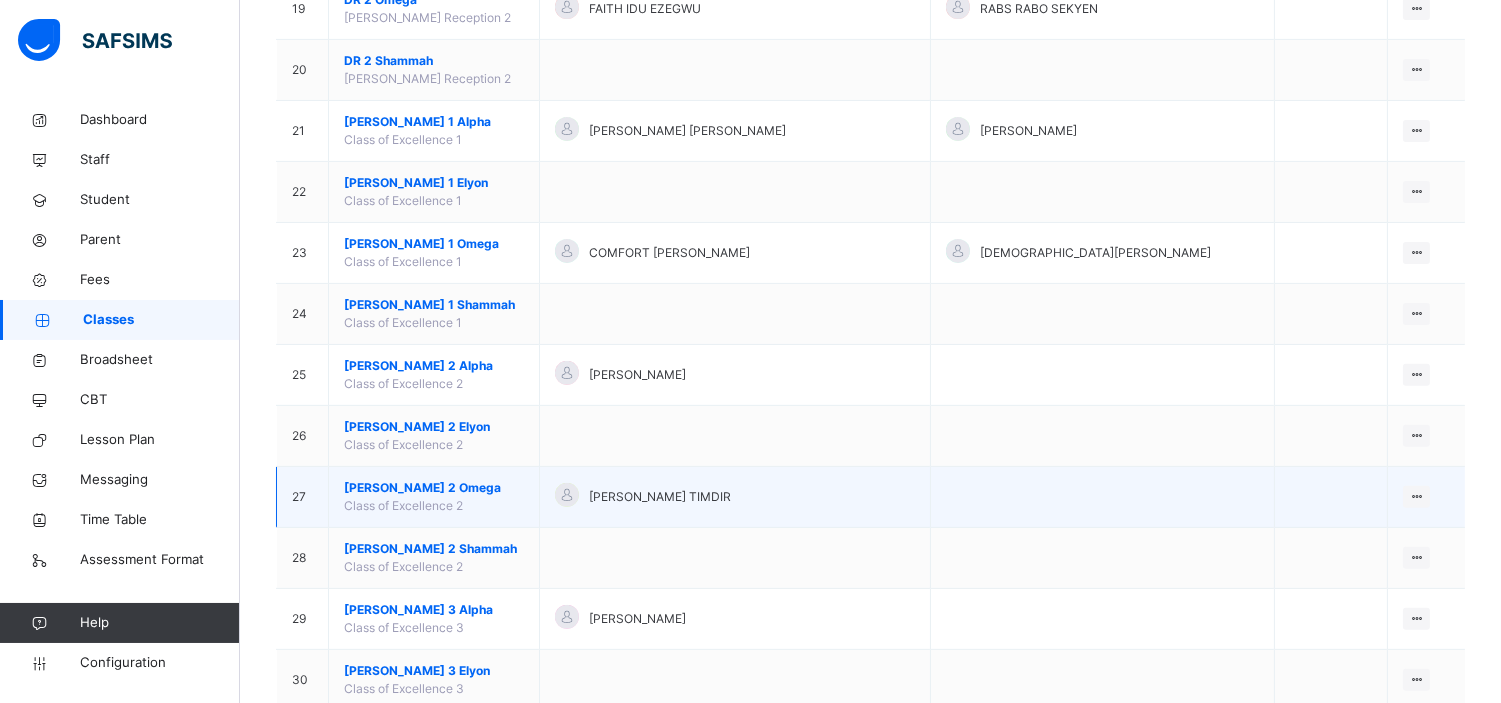 click on "COE 2   Omega" at bounding box center (434, 488) 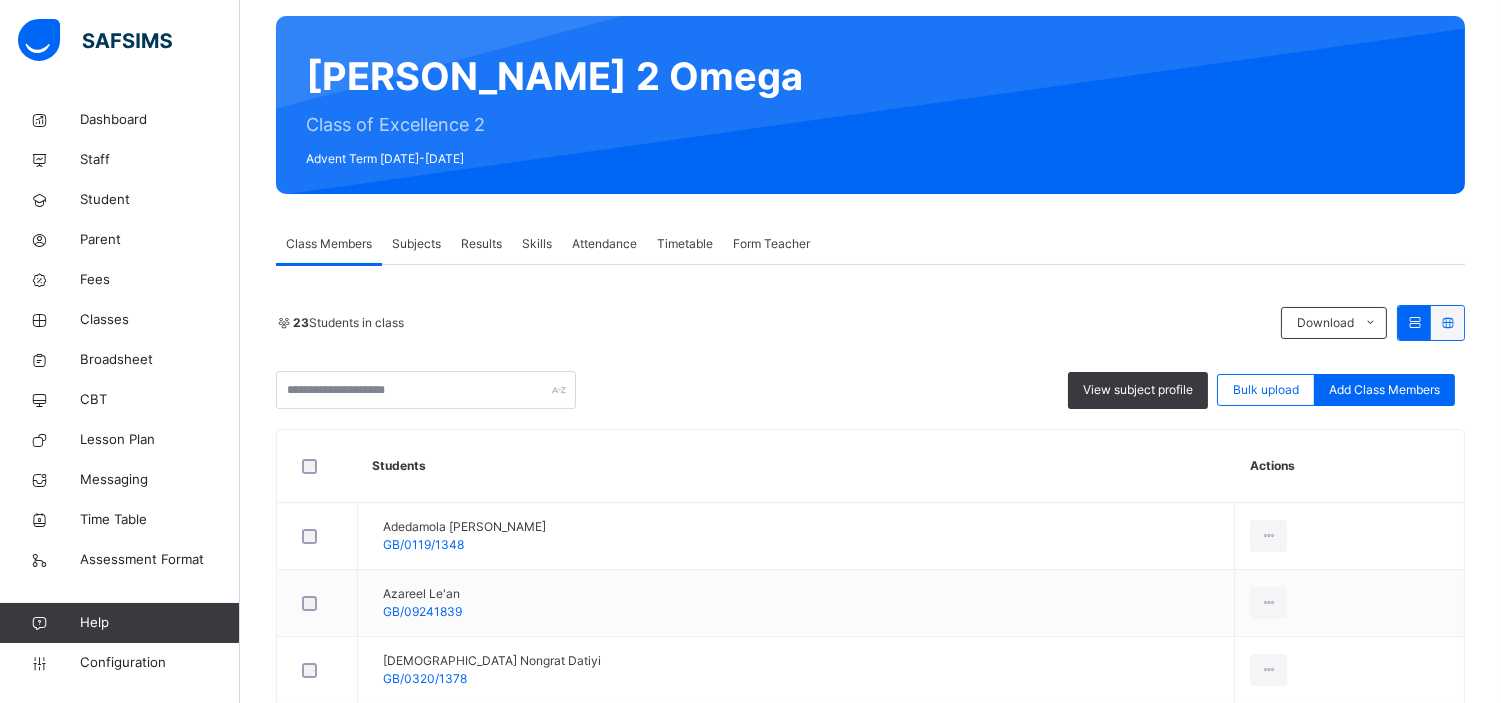 scroll, scrollTop: 154, scrollLeft: 0, axis: vertical 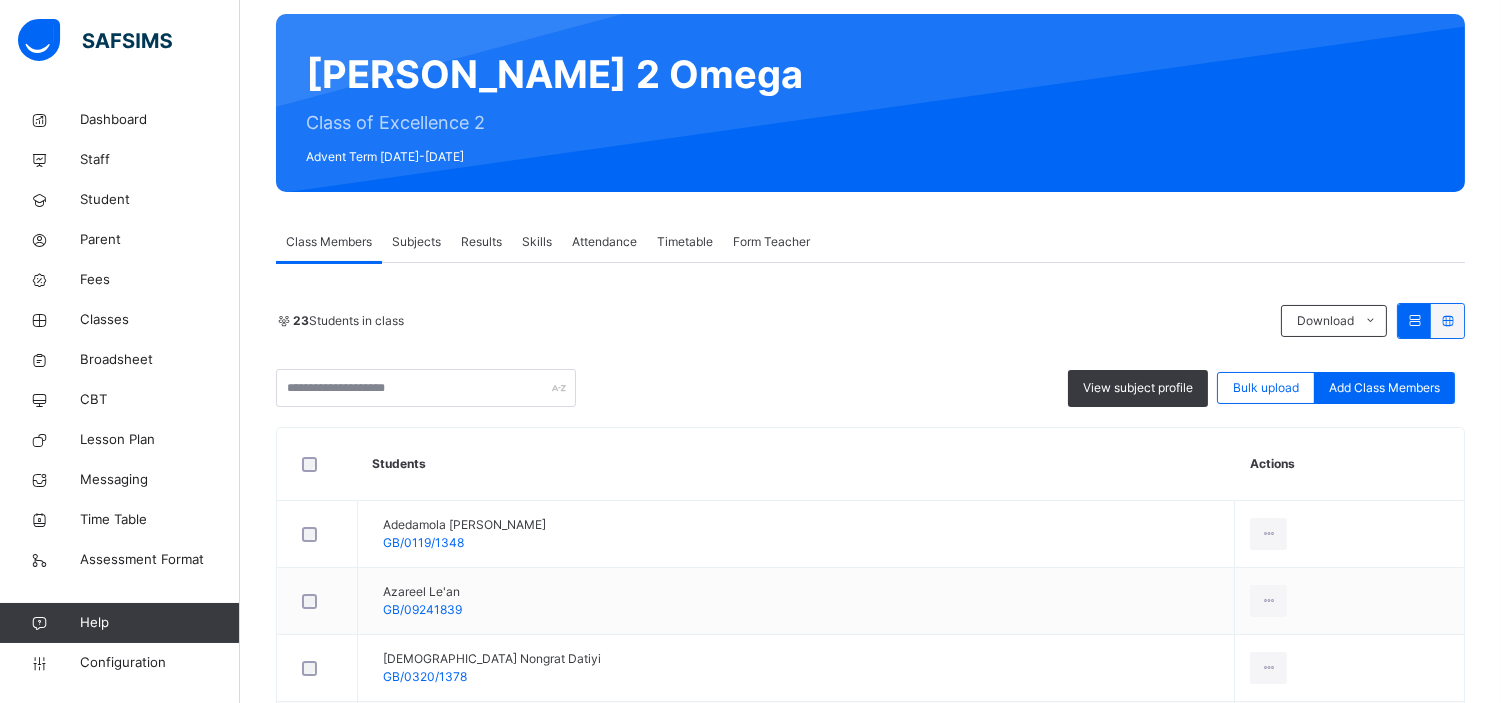 click on "Subjects" at bounding box center [416, 242] 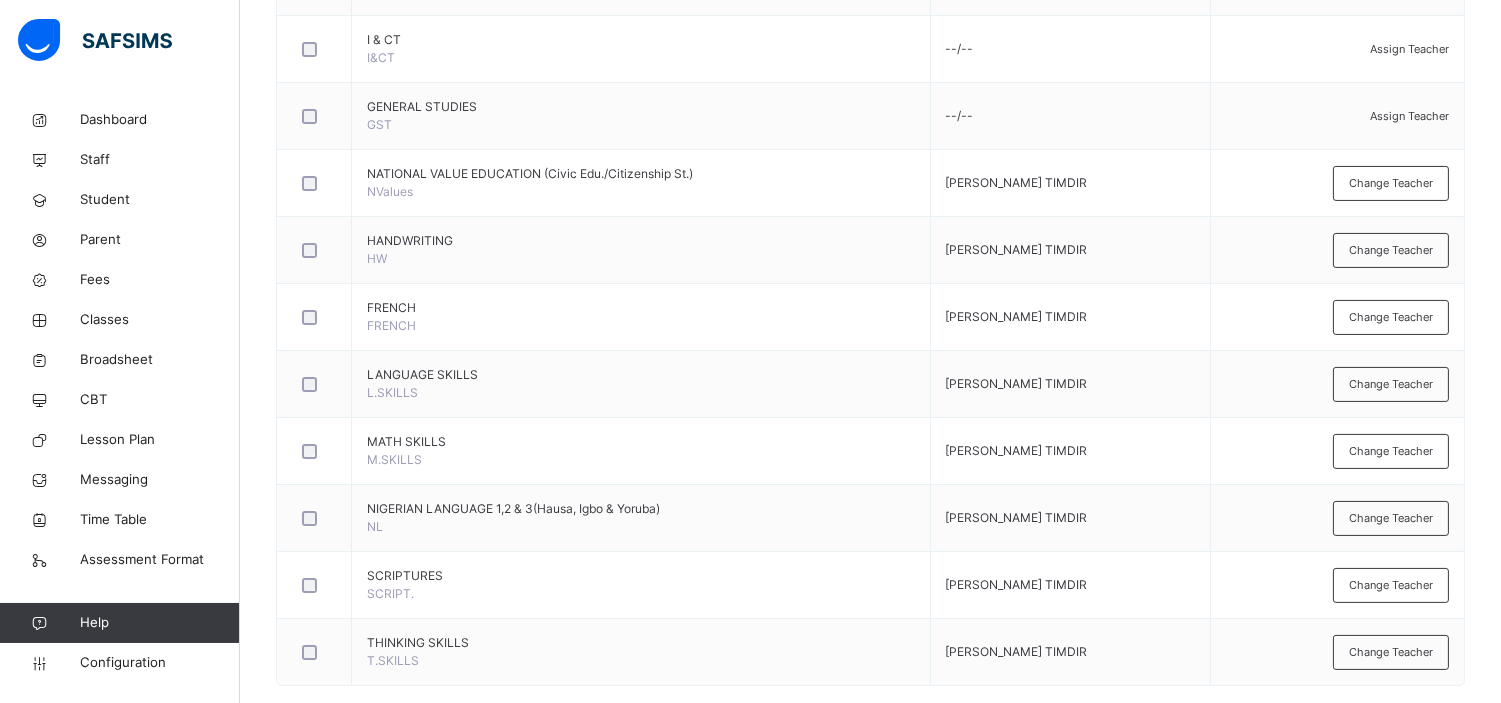 scroll, scrollTop: 725, scrollLeft: 0, axis: vertical 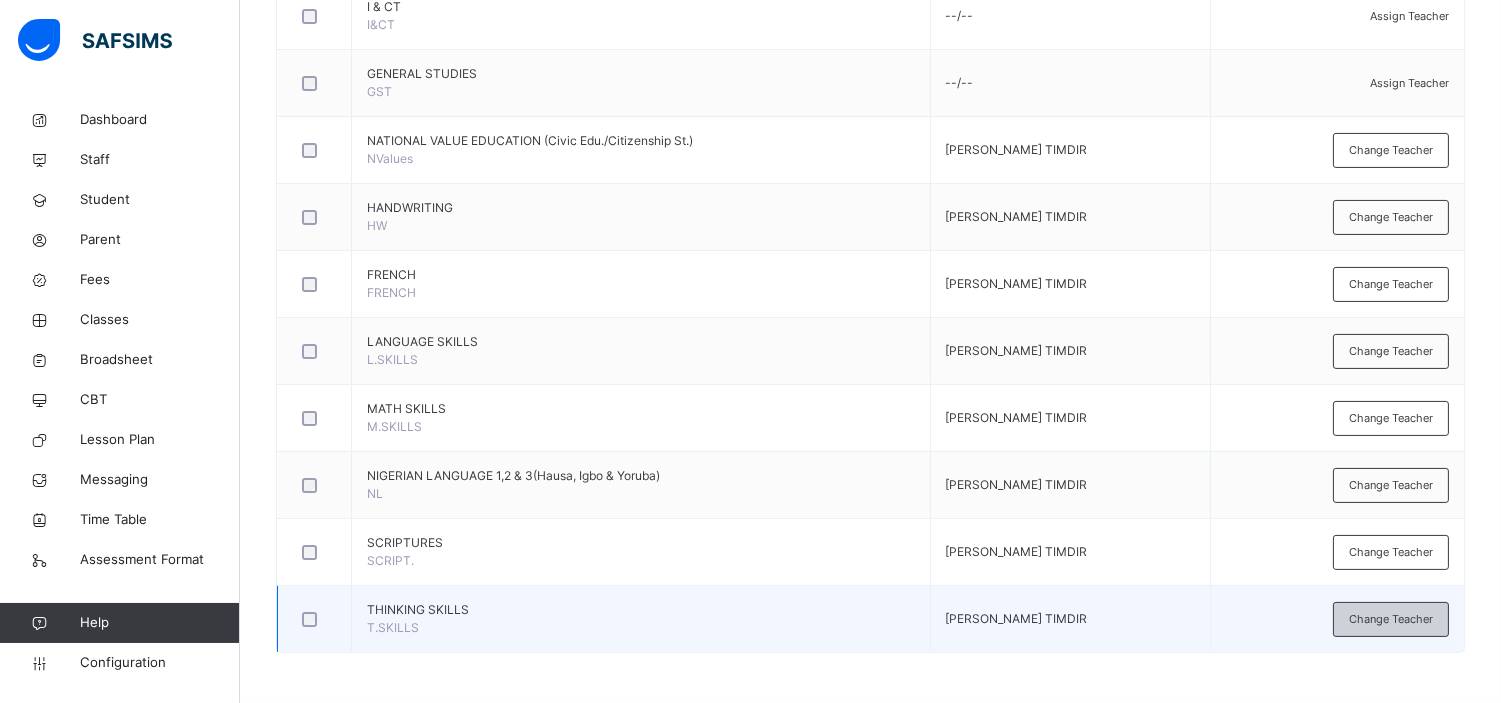 click on "Change Teacher" at bounding box center [1391, 619] 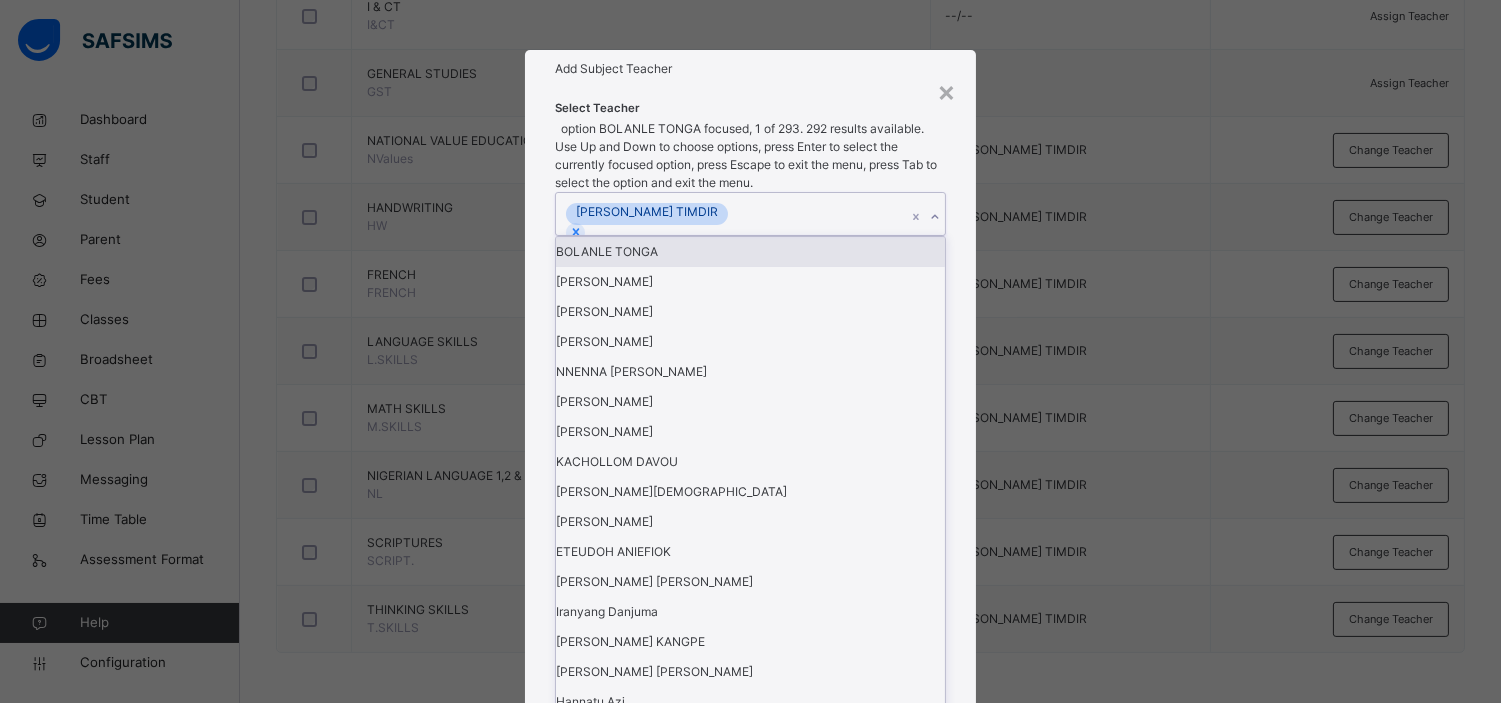 click on "SYLVIA KUDOR TIMDIR" at bounding box center [731, 214] 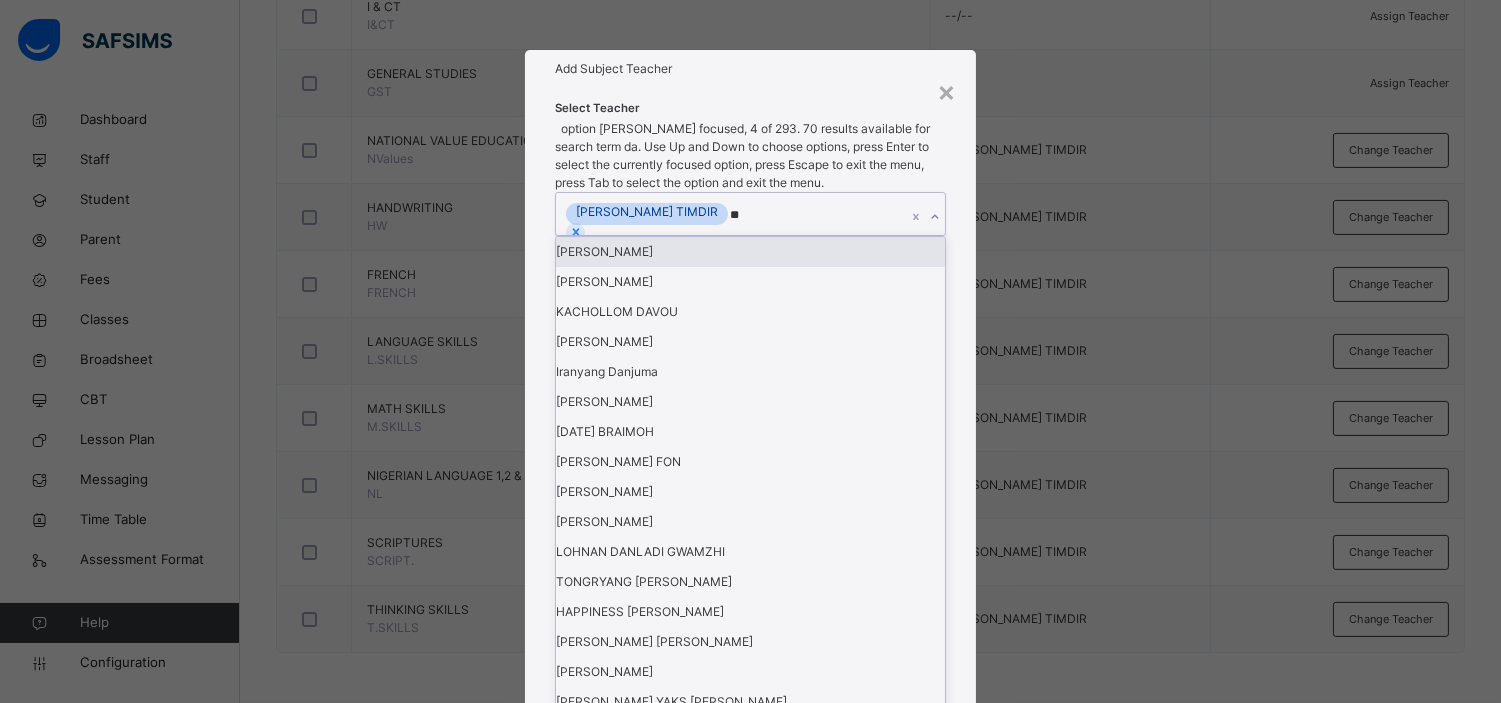 type on "***" 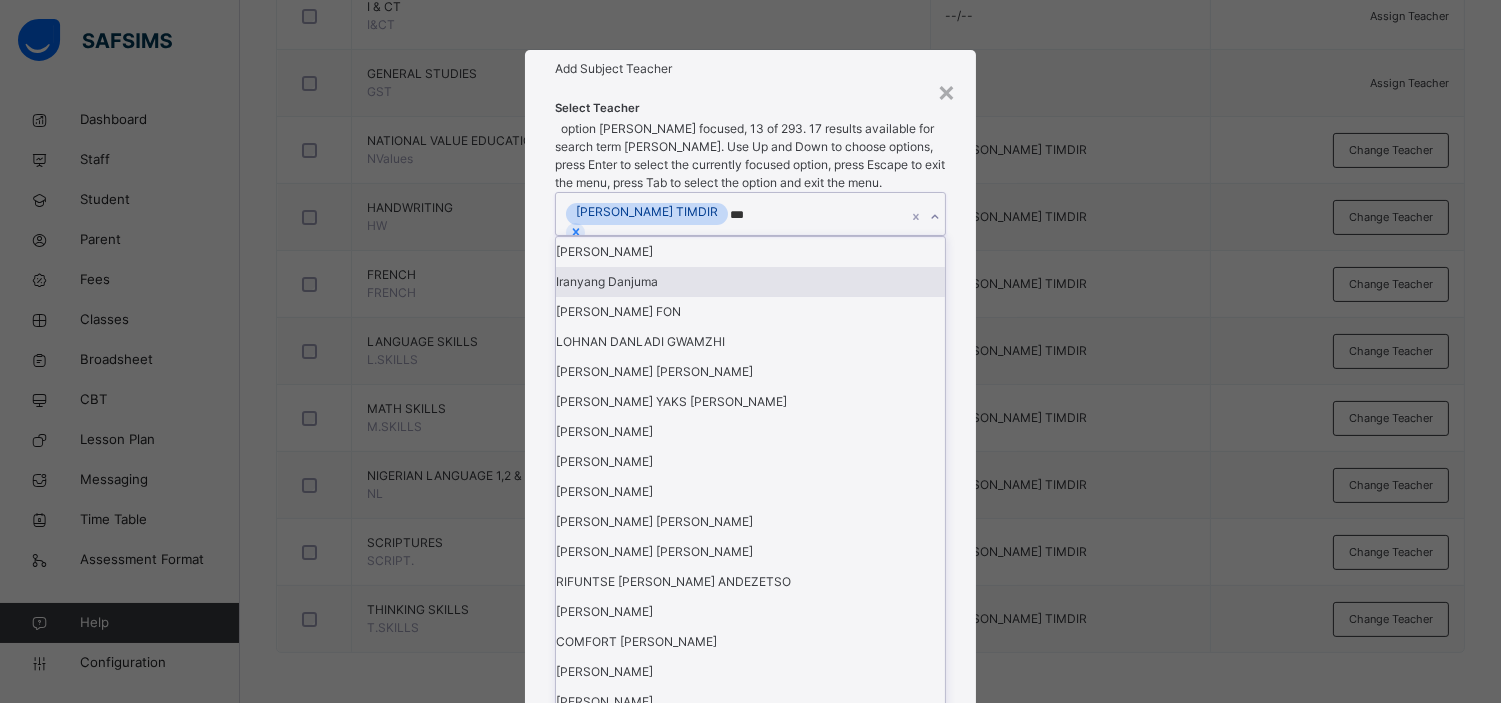 click on "Iranyang  Danjuma" at bounding box center [750, 282] 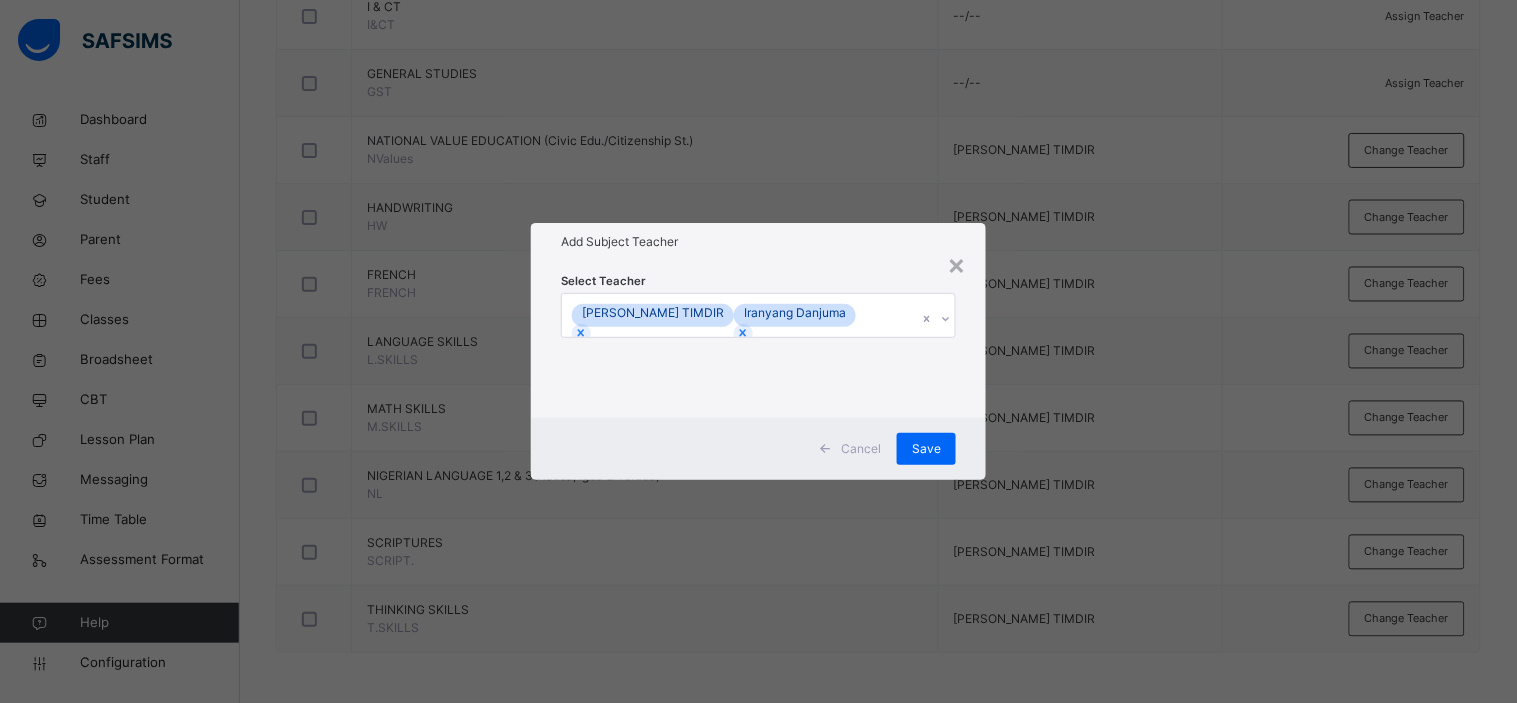 click on "Add Subject Teacher" at bounding box center (758, 242) 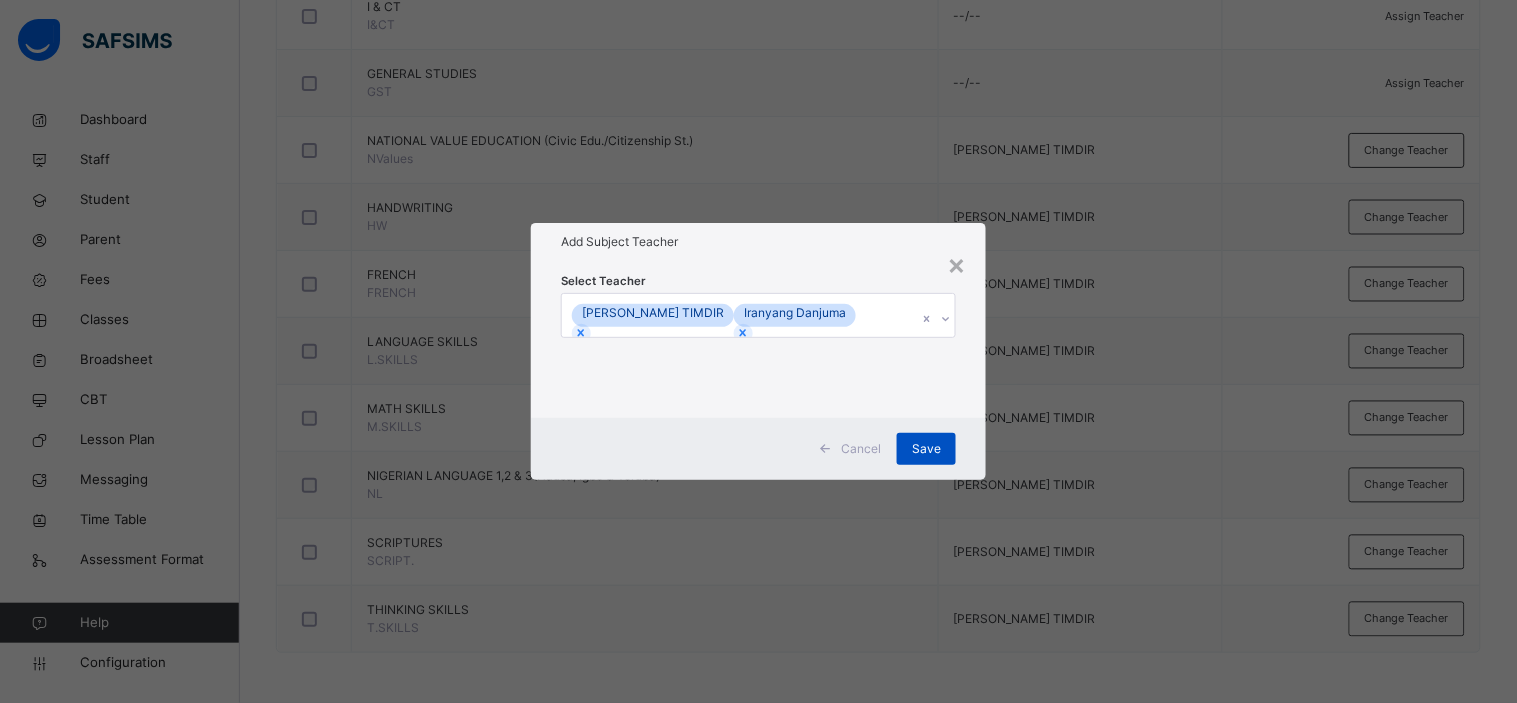 click on "Save" at bounding box center [926, 449] 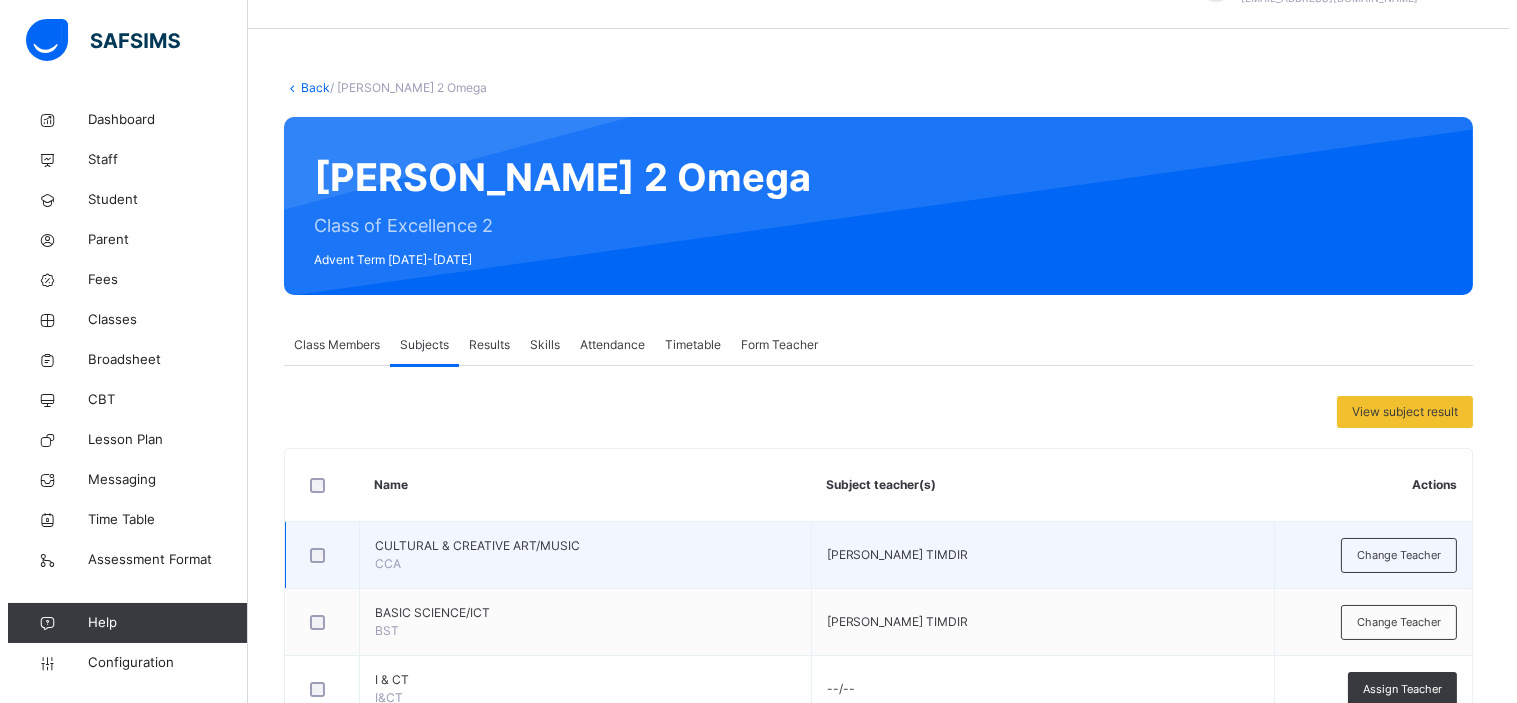 scroll, scrollTop: 0, scrollLeft: 0, axis: both 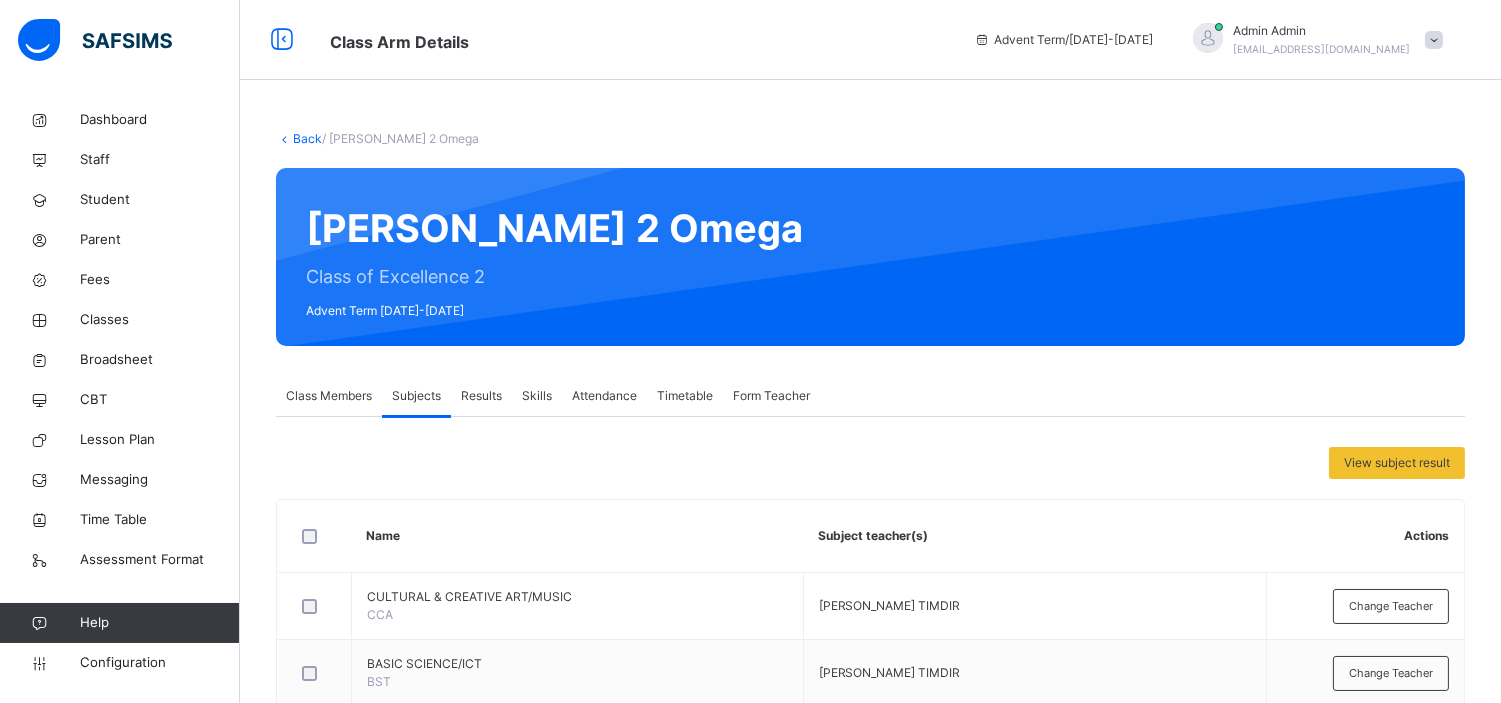 click at bounding box center [1434, 40] 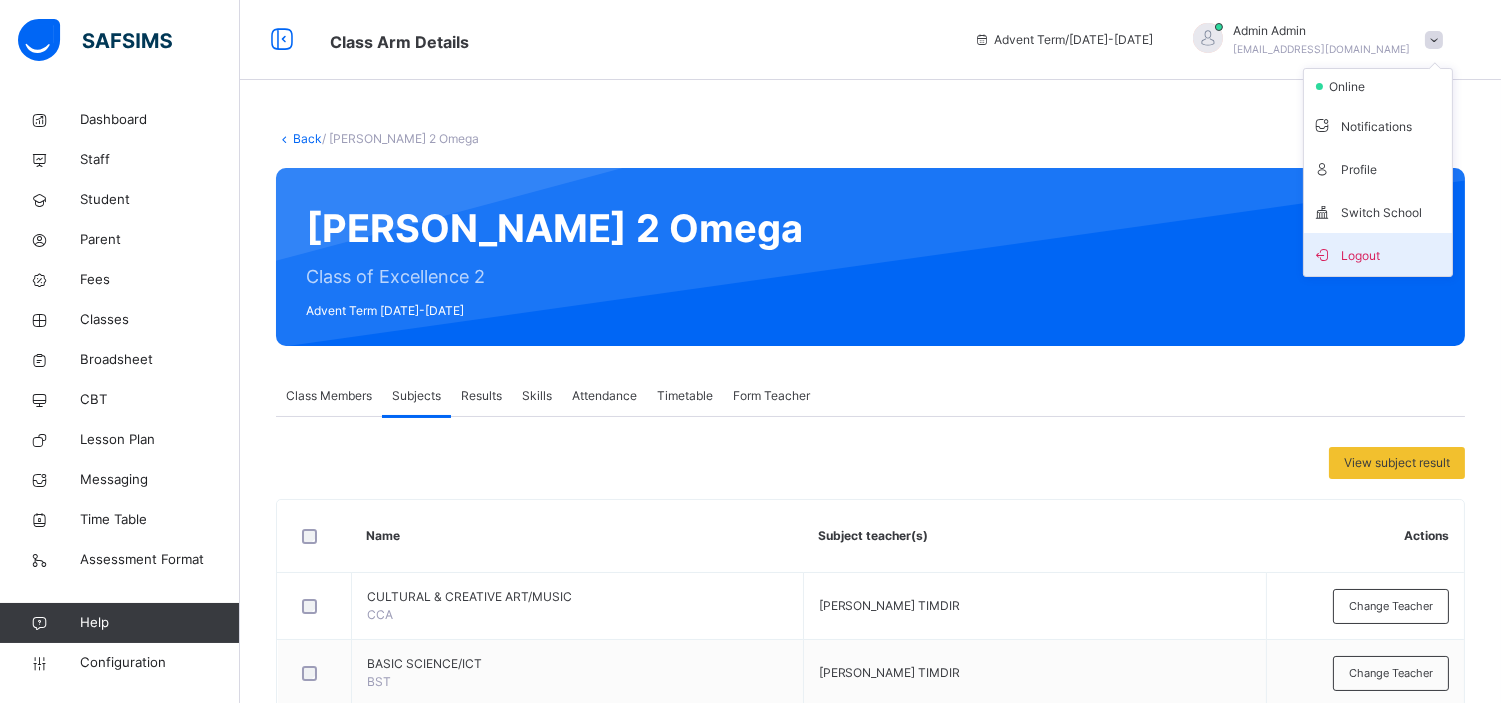 click on "Logout" at bounding box center (1378, 254) 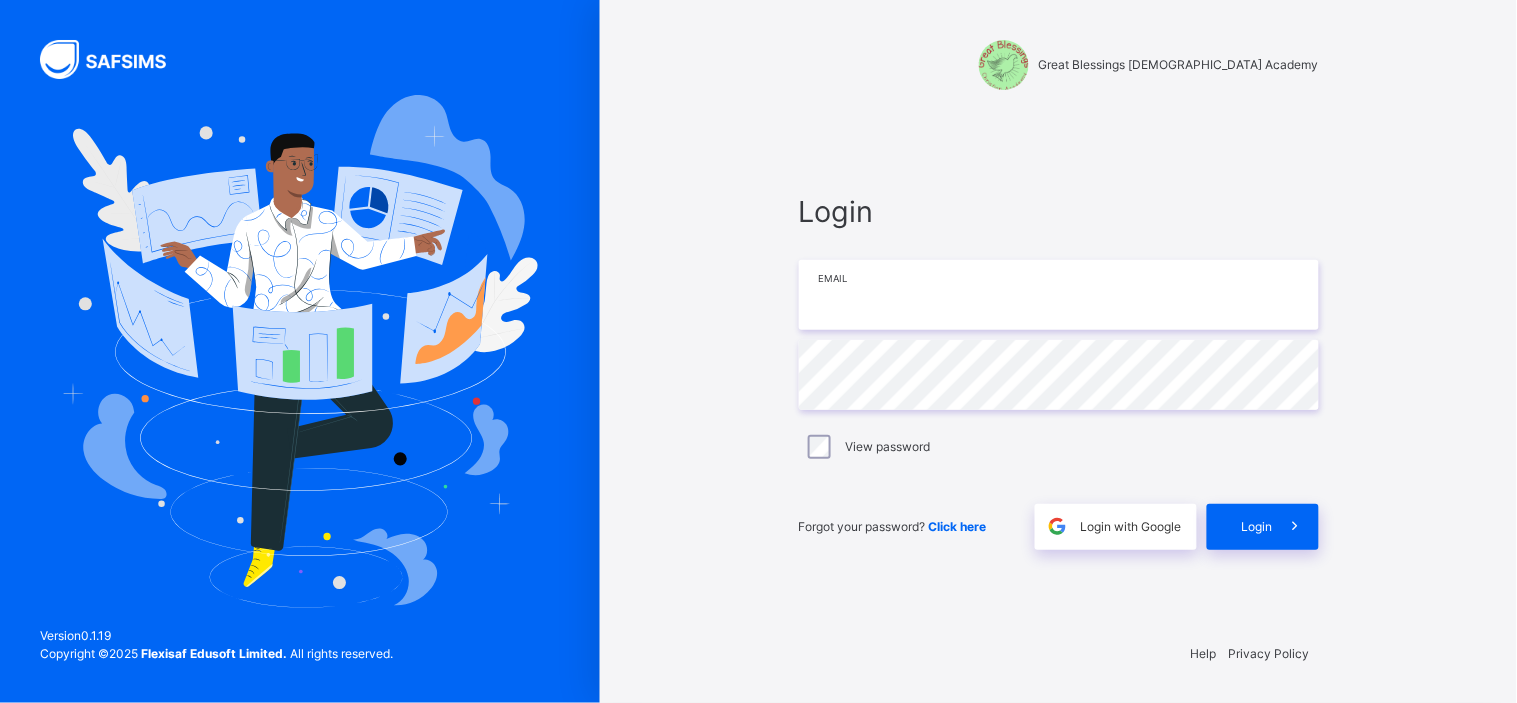 type on "**********" 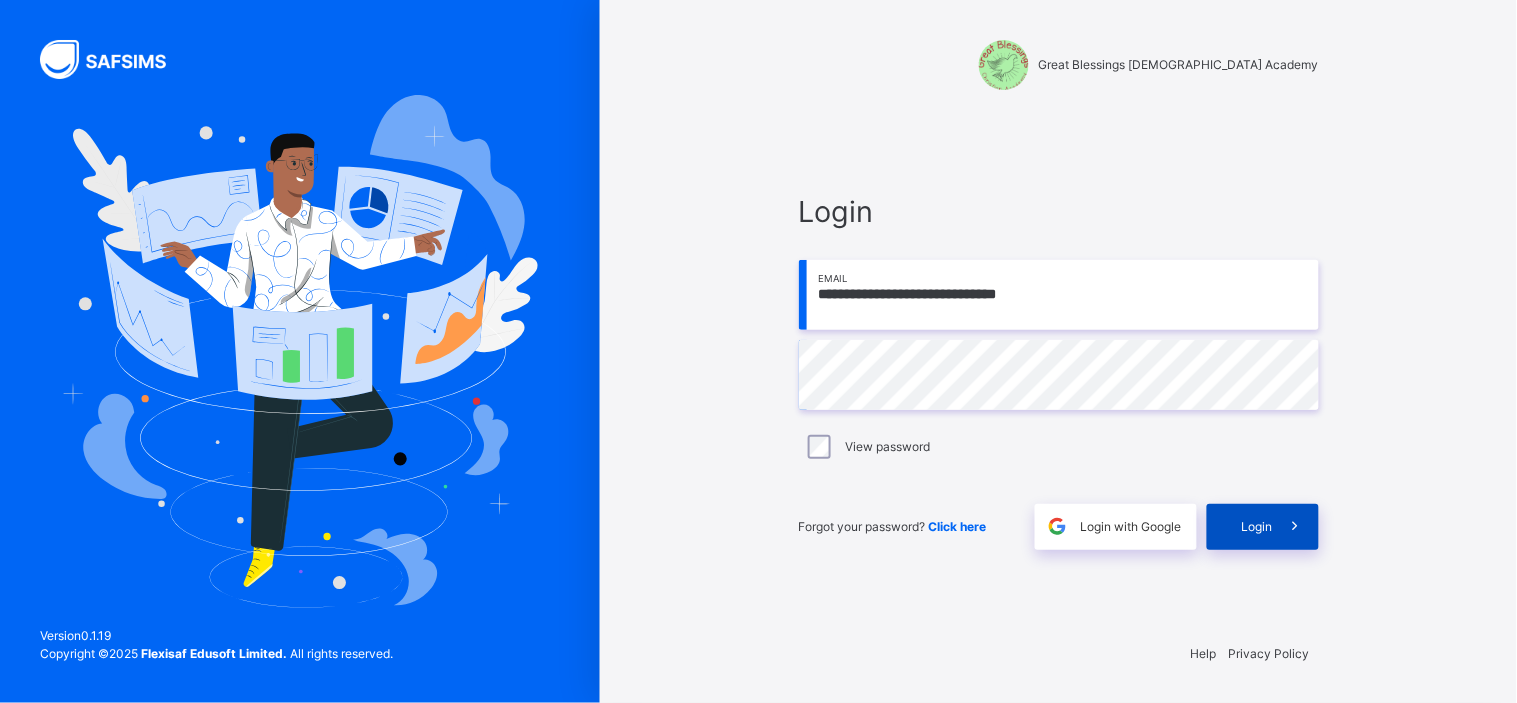 click on "Login" at bounding box center (1257, 527) 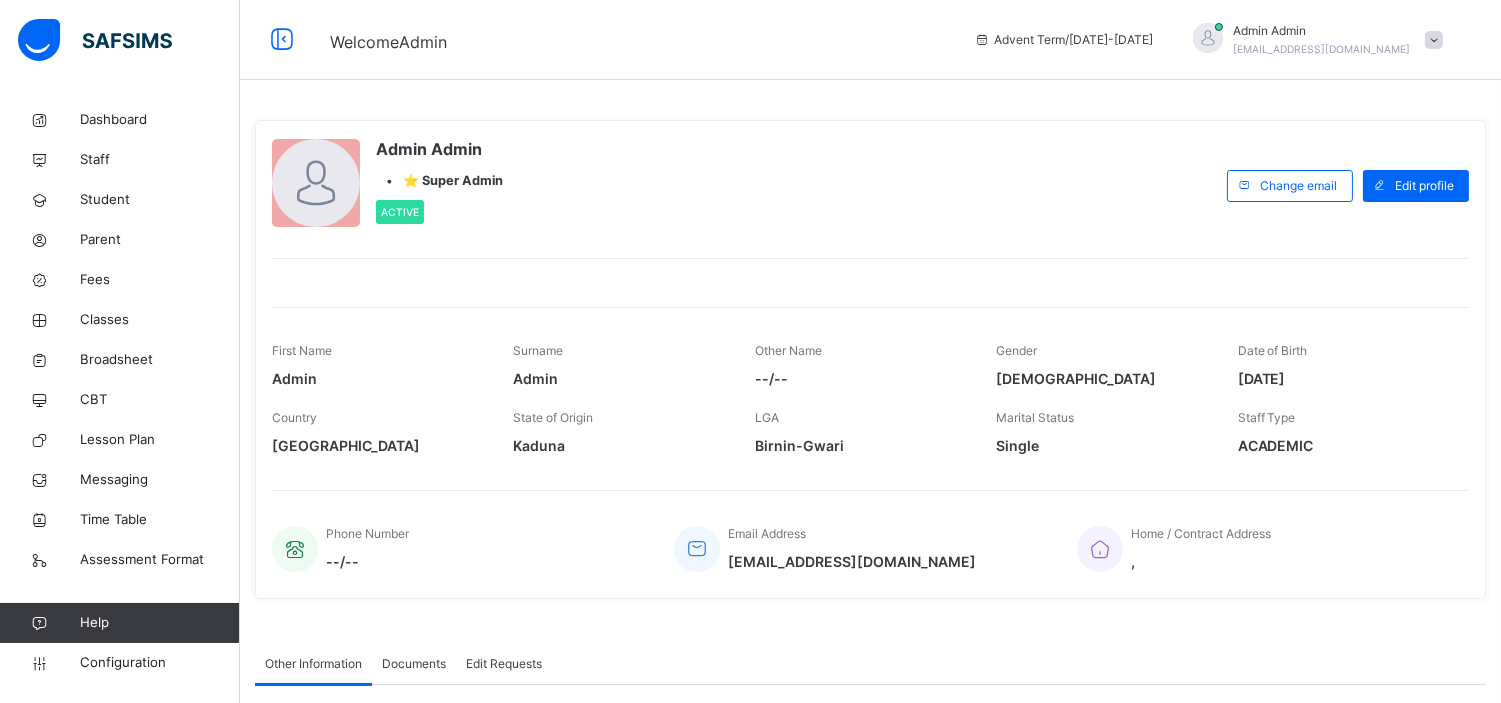 click at bounding box center (1434, 40) 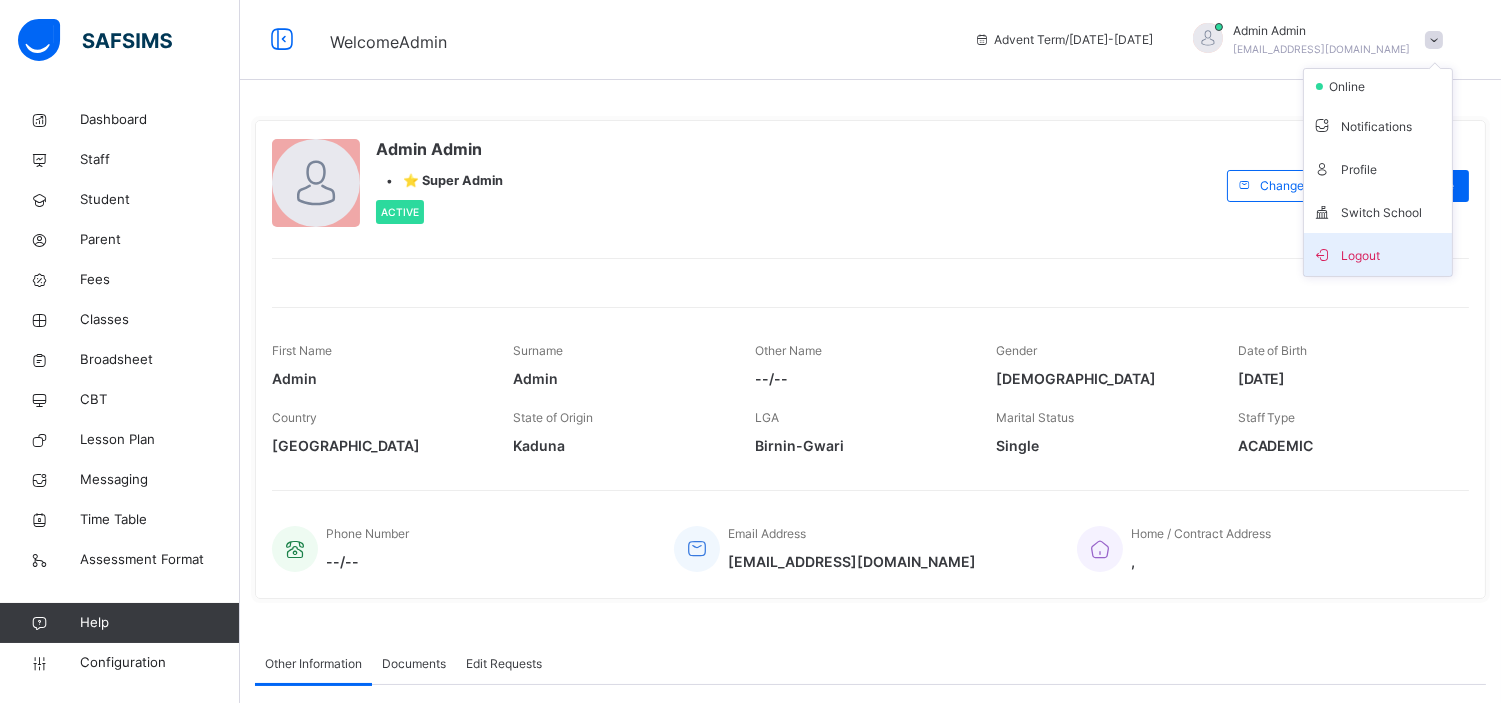 click on "Logout" at bounding box center (1378, 254) 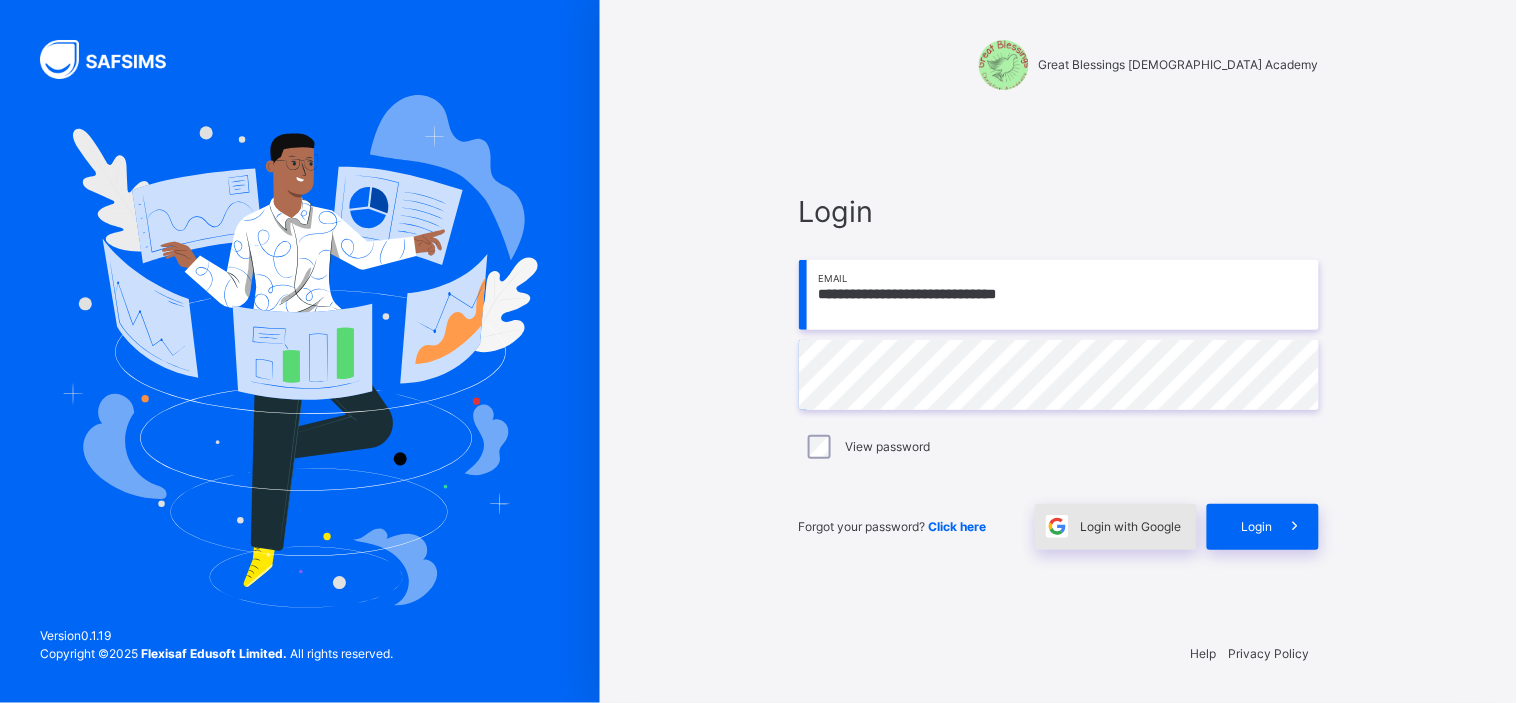 click on "Login with Google" at bounding box center (1131, 527) 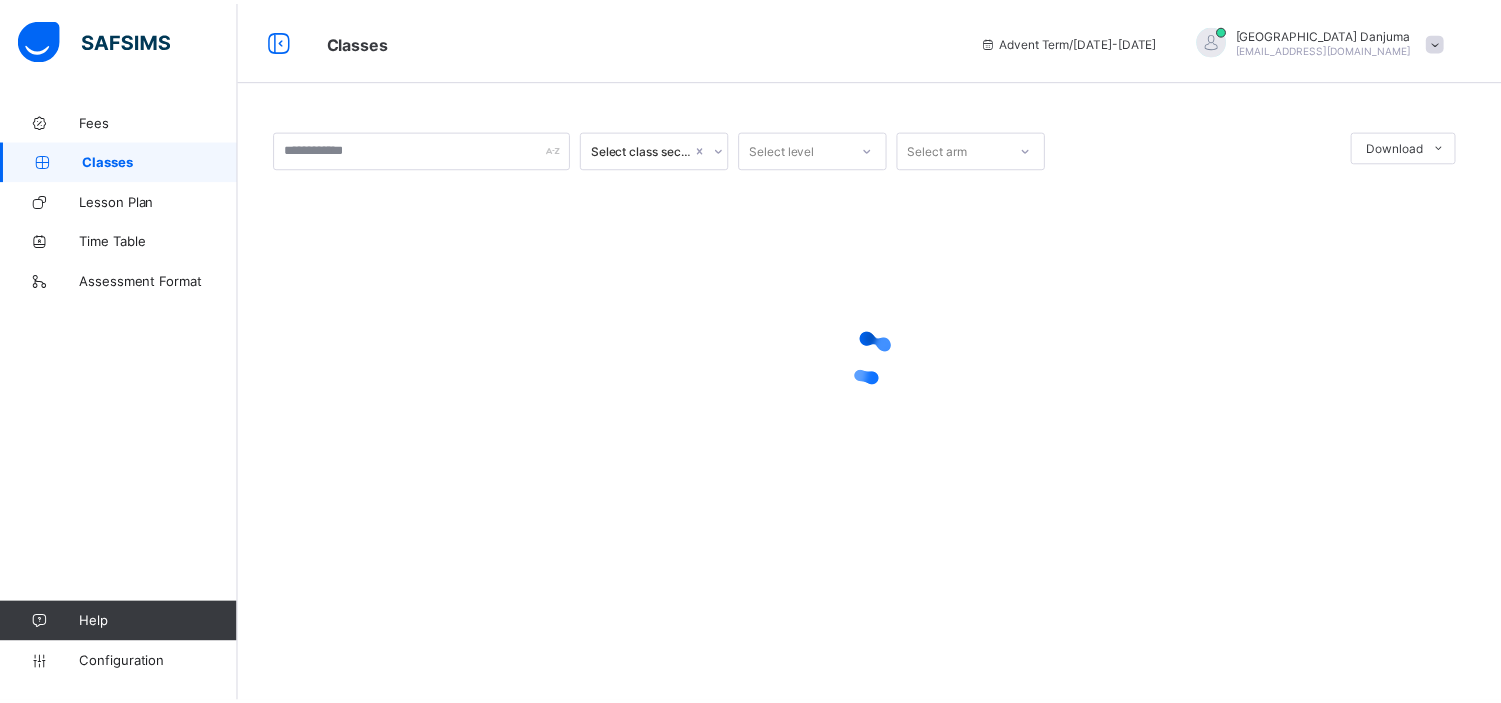 scroll, scrollTop: 0, scrollLeft: 0, axis: both 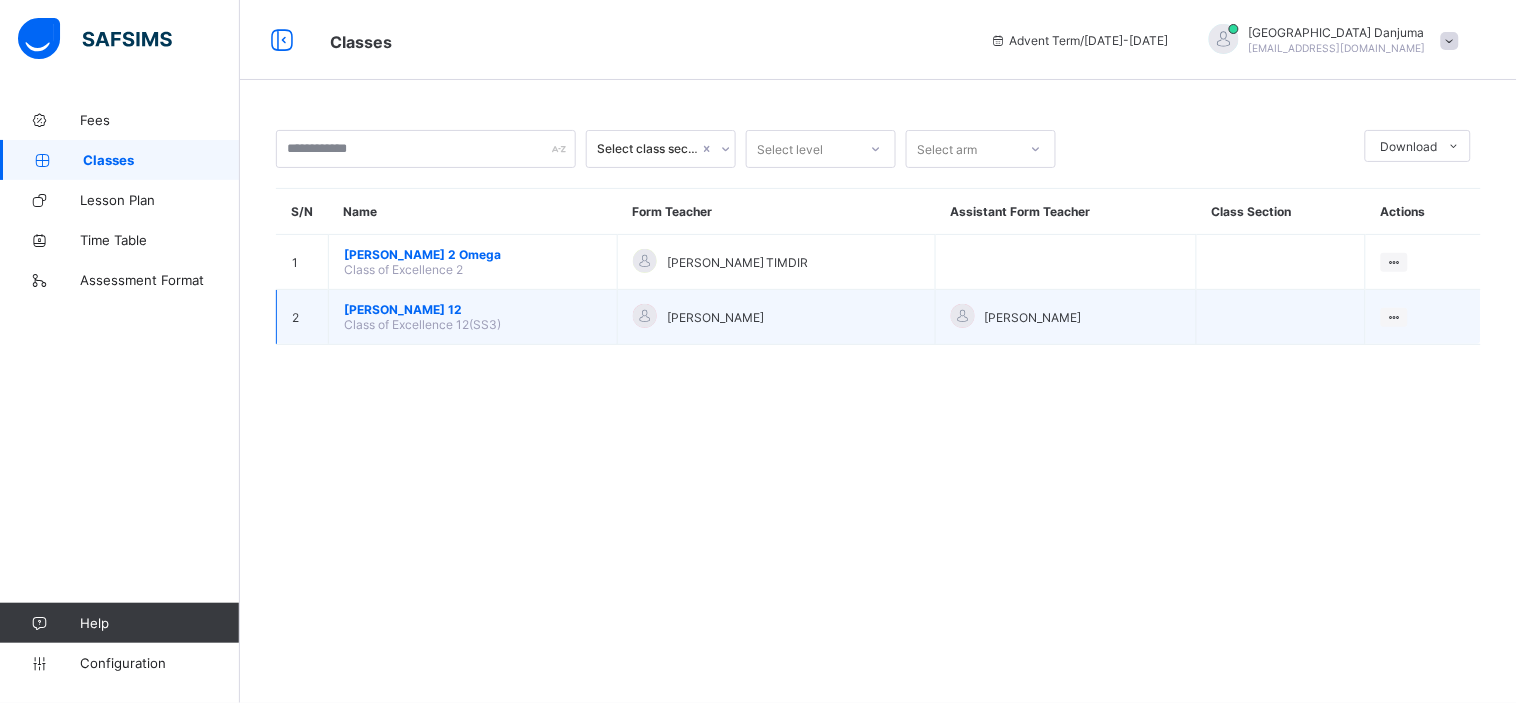 click on "[PERSON_NAME] 12" at bounding box center [473, 309] 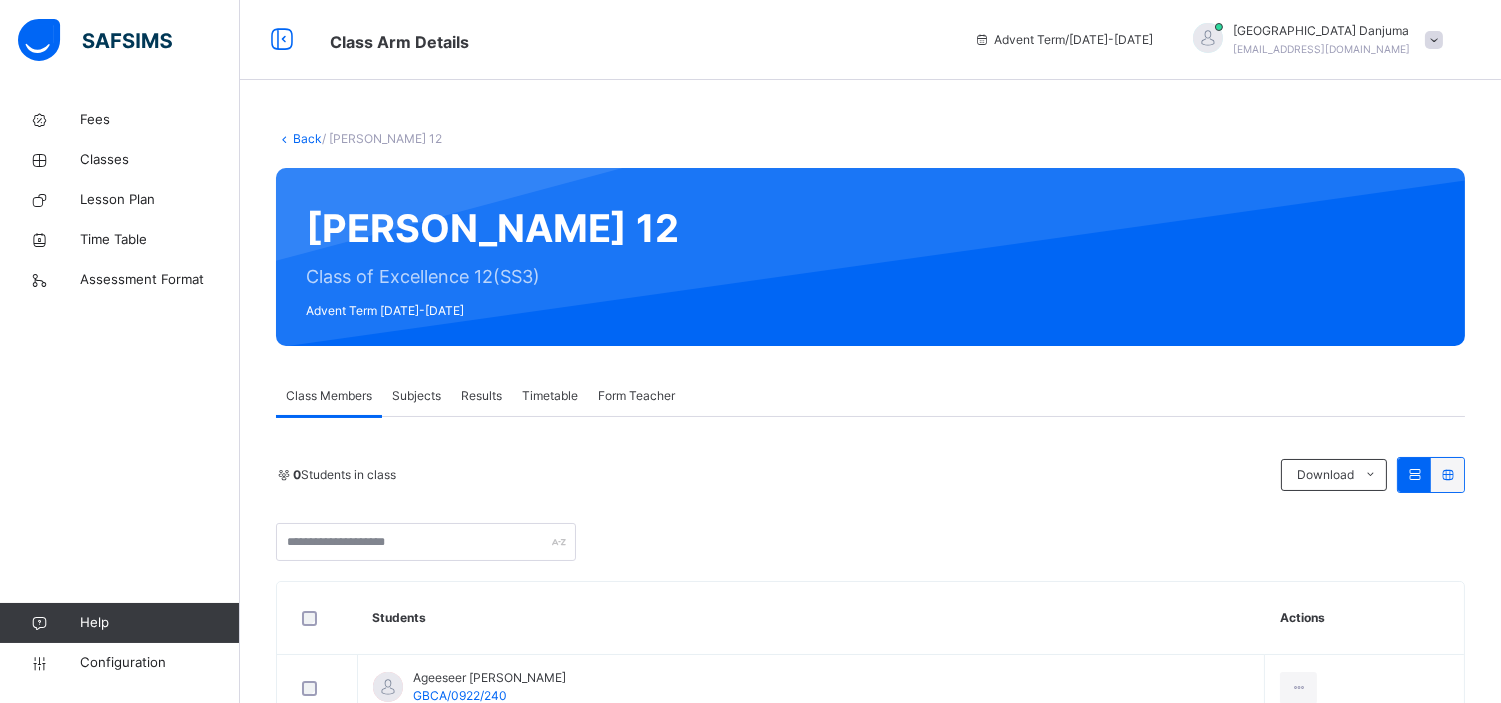 click on "Subjects" at bounding box center (416, 396) 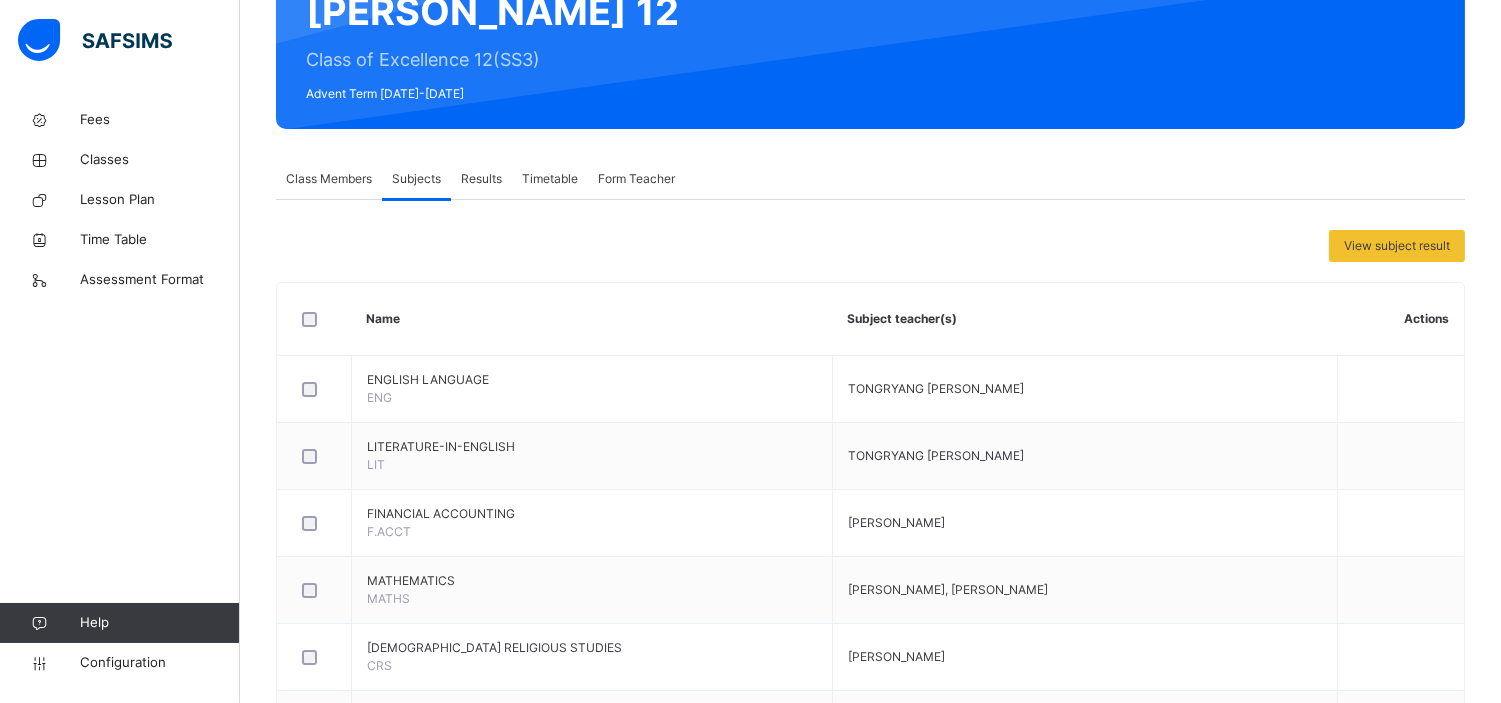 scroll, scrollTop: 216, scrollLeft: 0, axis: vertical 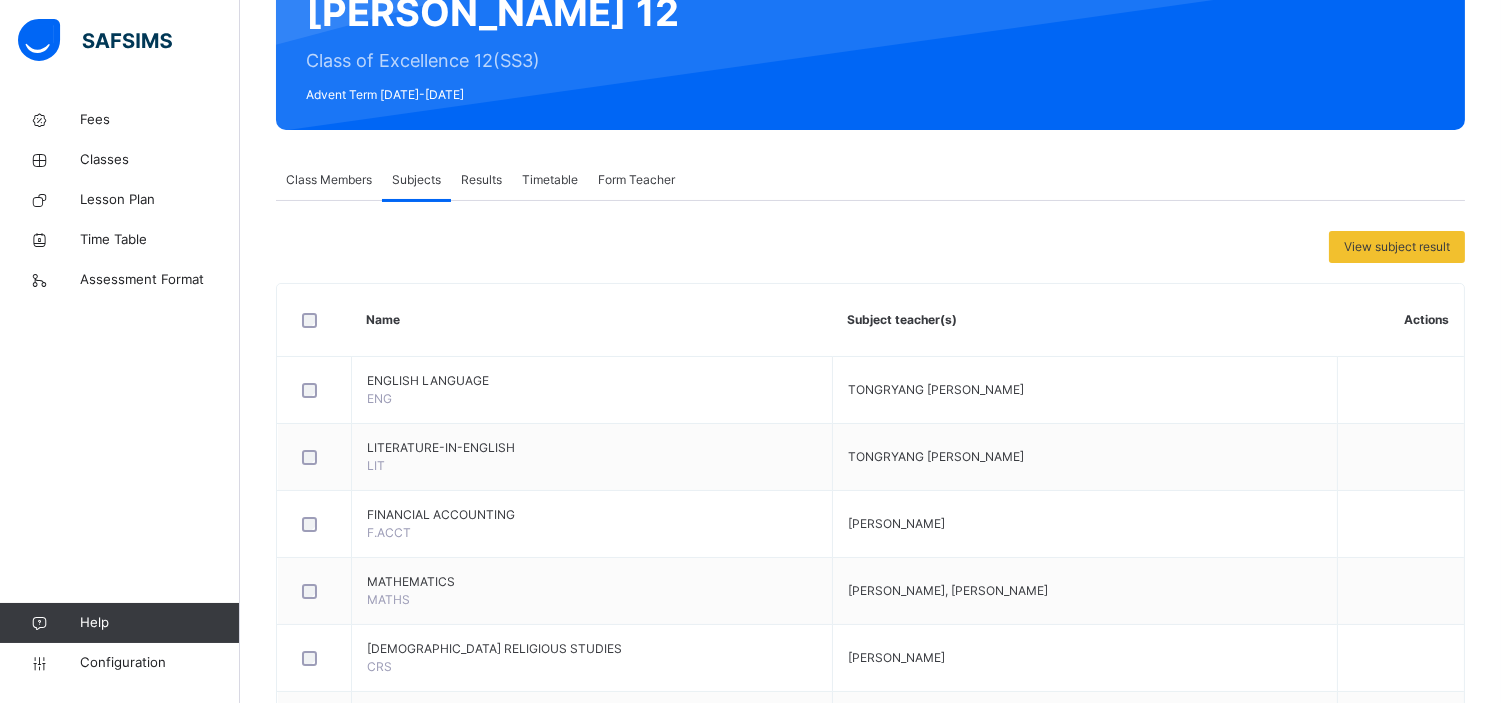 click on "Class Members" at bounding box center (329, 180) 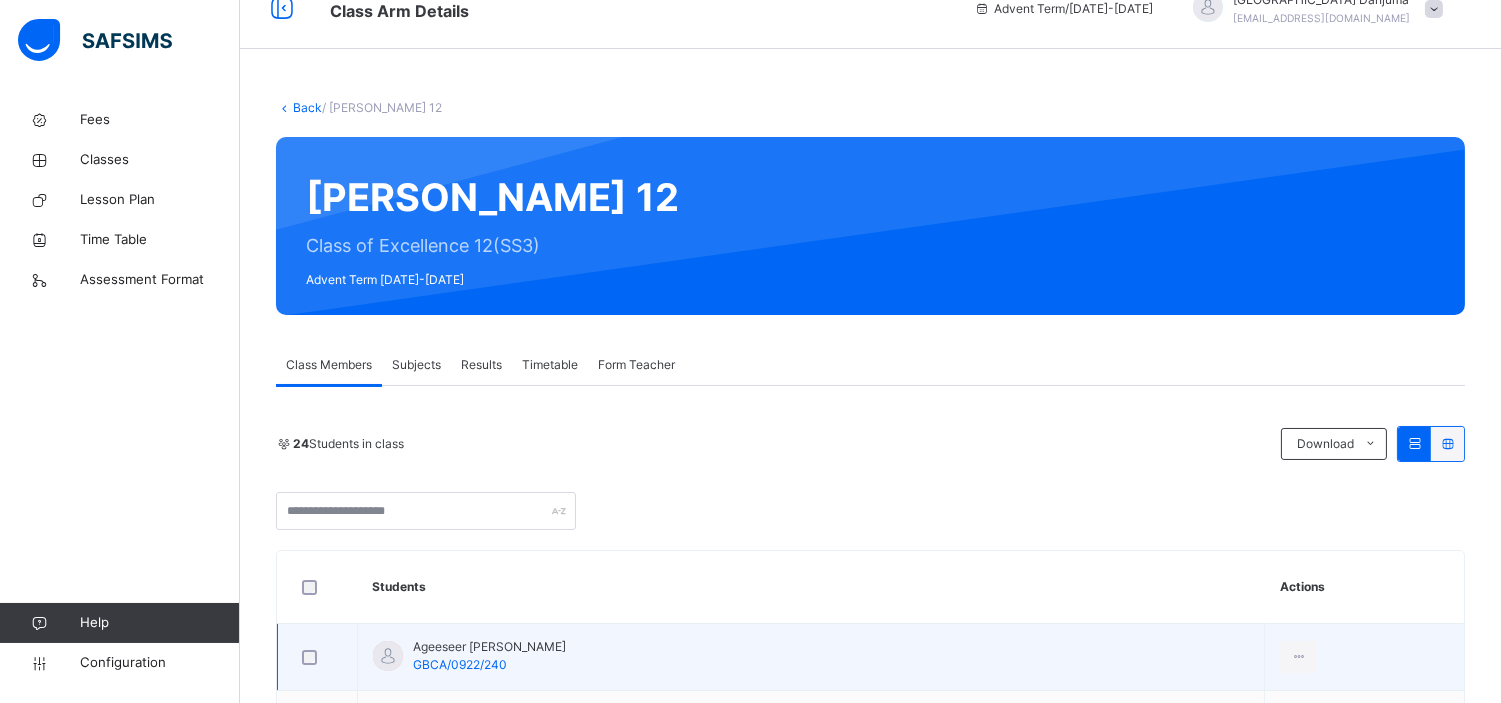 scroll, scrollTop: 0, scrollLeft: 0, axis: both 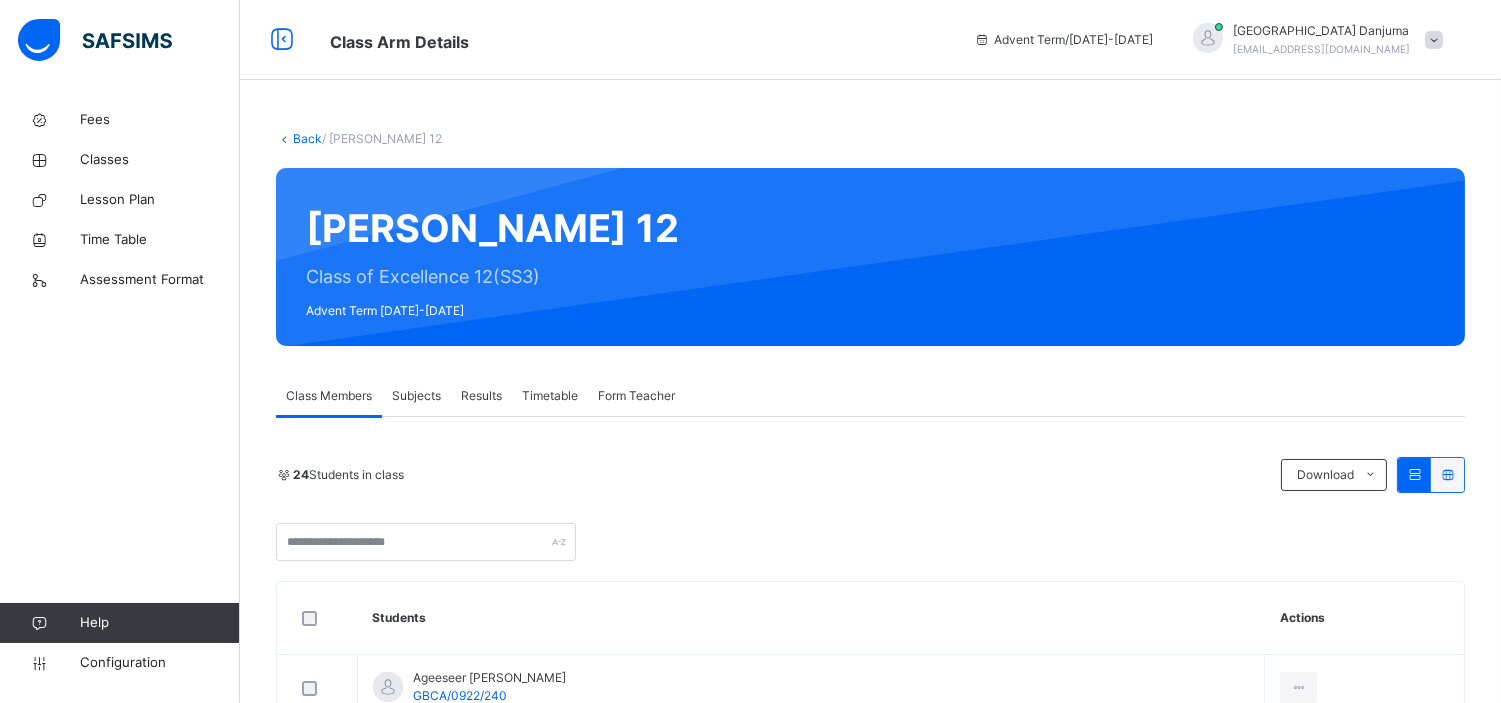 click on "Back" at bounding box center [307, 138] 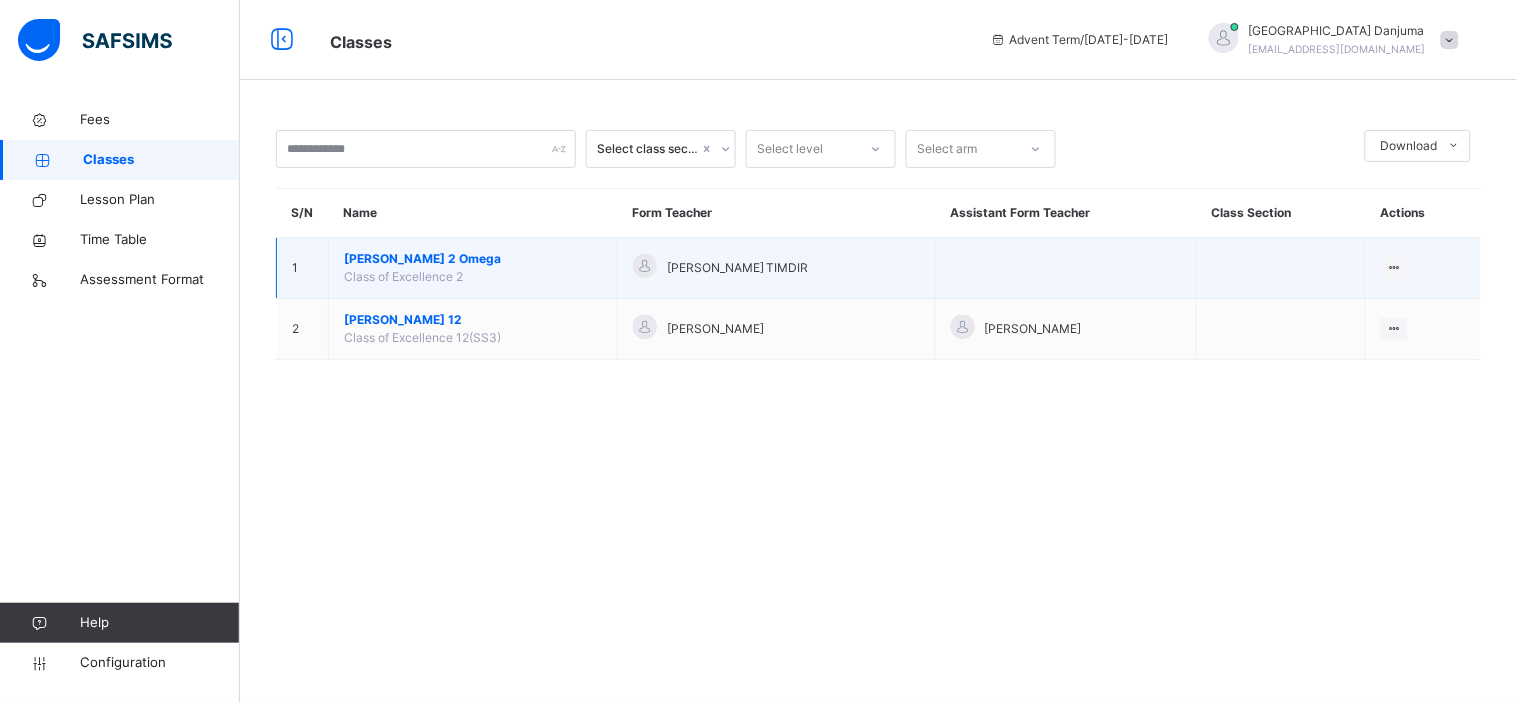 drag, startPoint x: 416, startPoint y: 277, endPoint x: 394, endPoint y: 256, distance: 30.413813 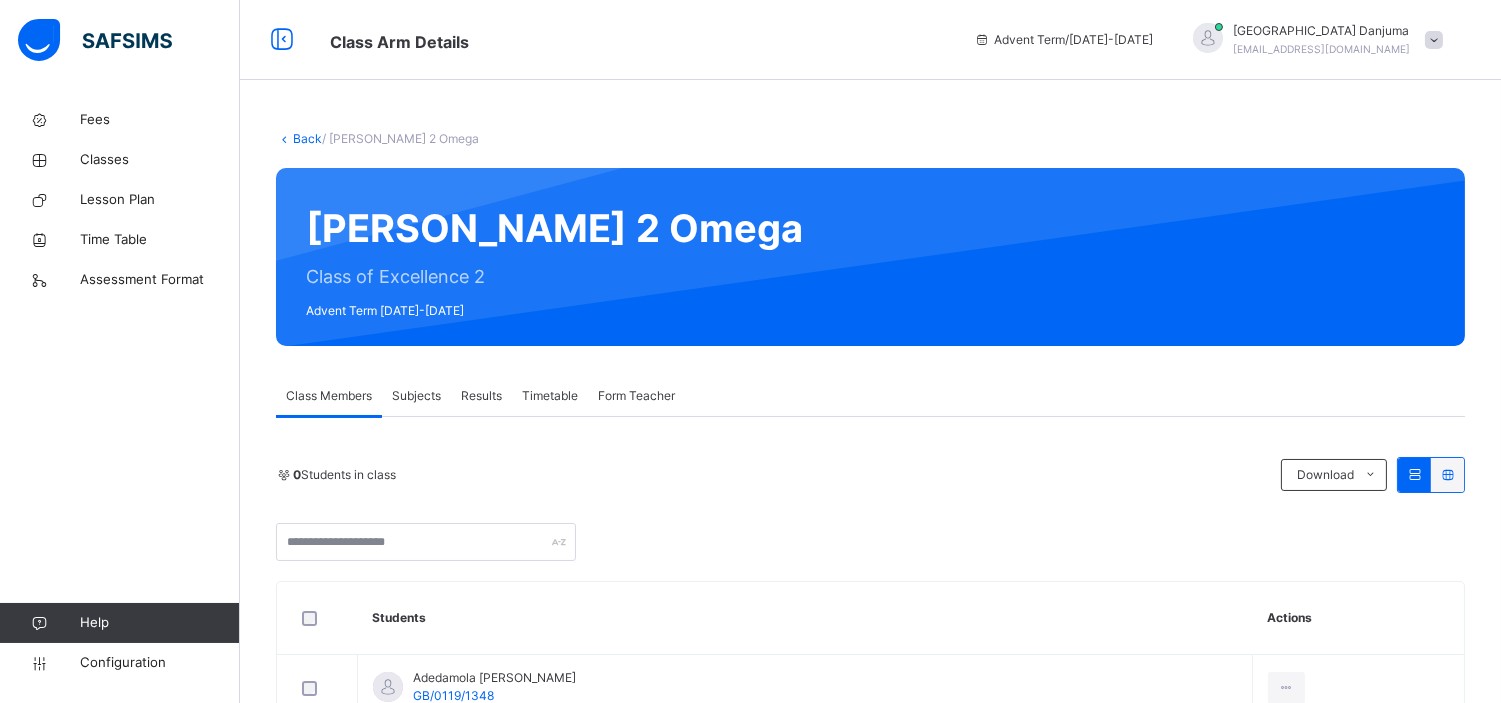 click on "Subjects" at bounding box center (416, 396) 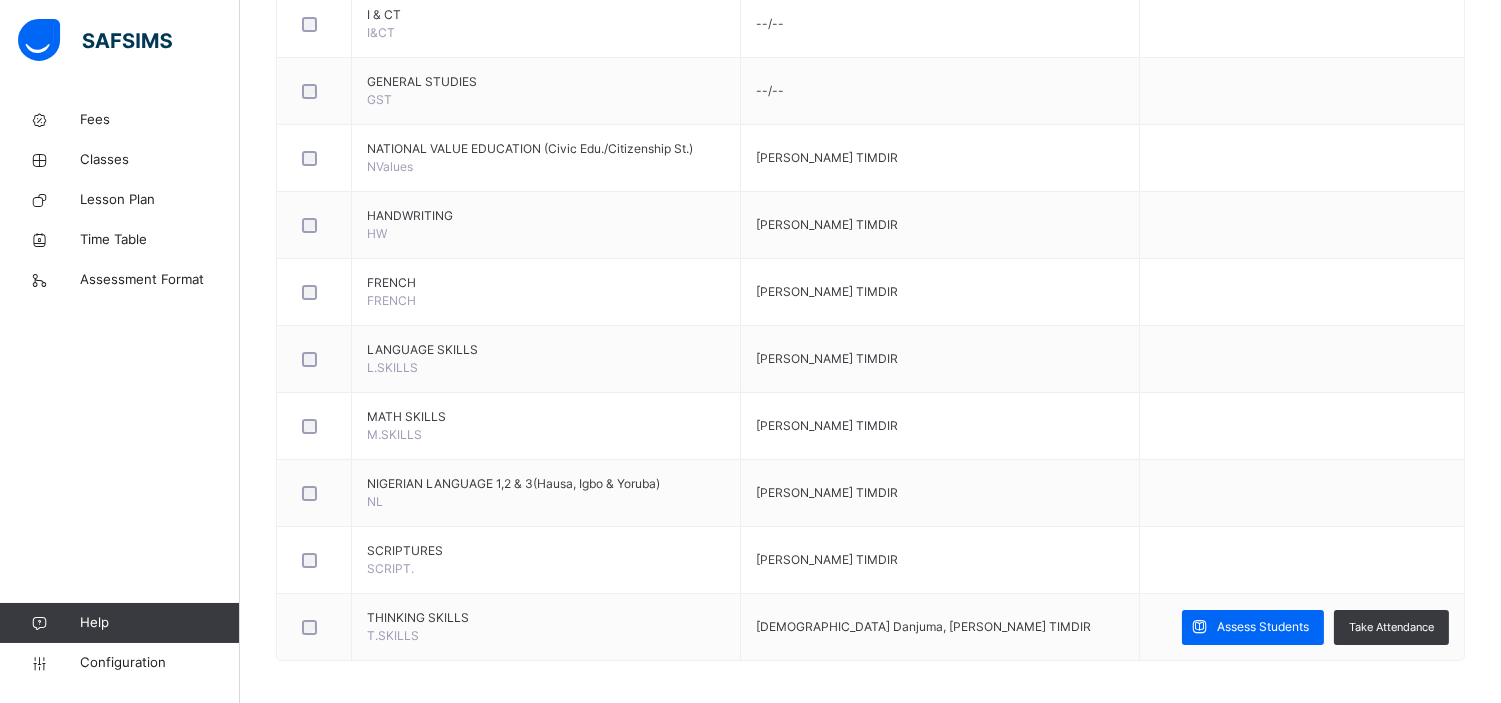 scroll, scrollTop: 725, scrollLeft: 0, axis: vertical 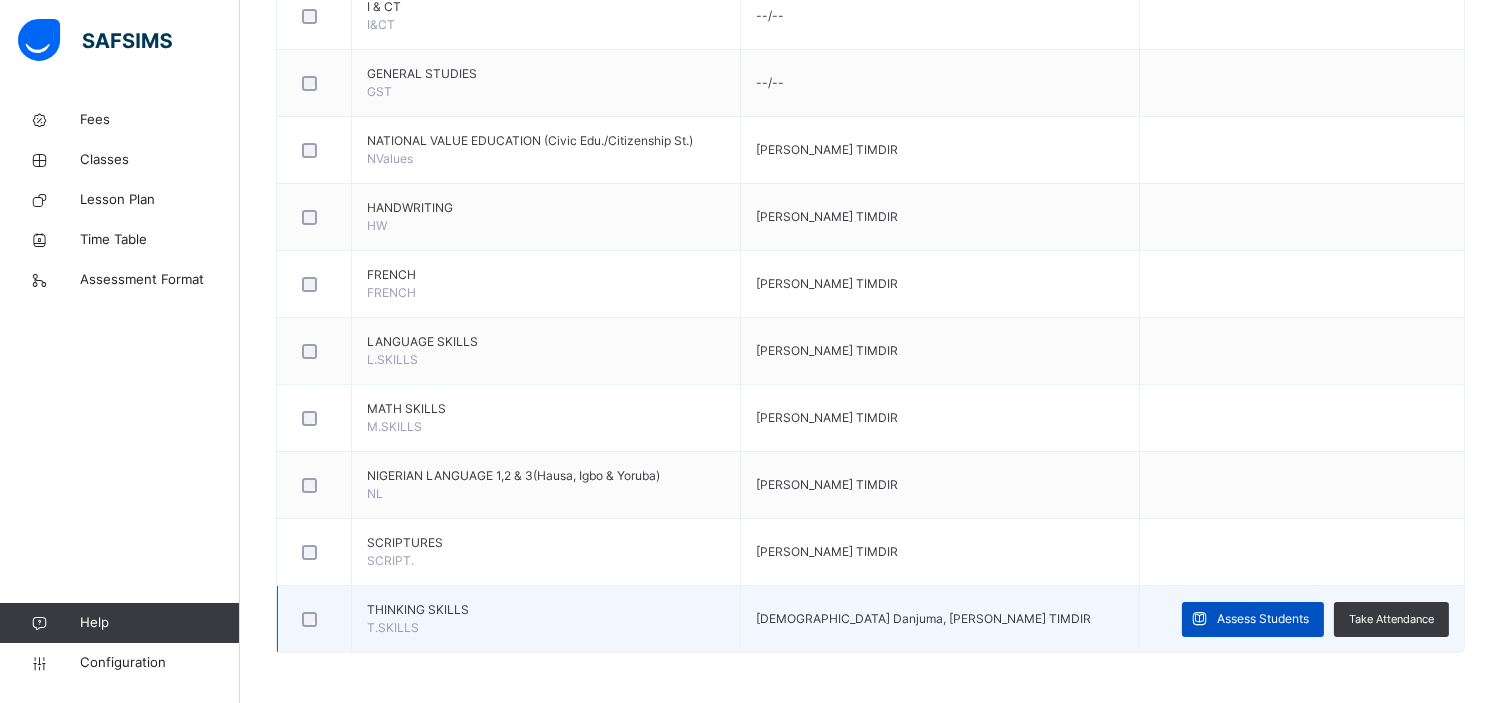 click on "Assess Students" at bounding box center (1263, 619) 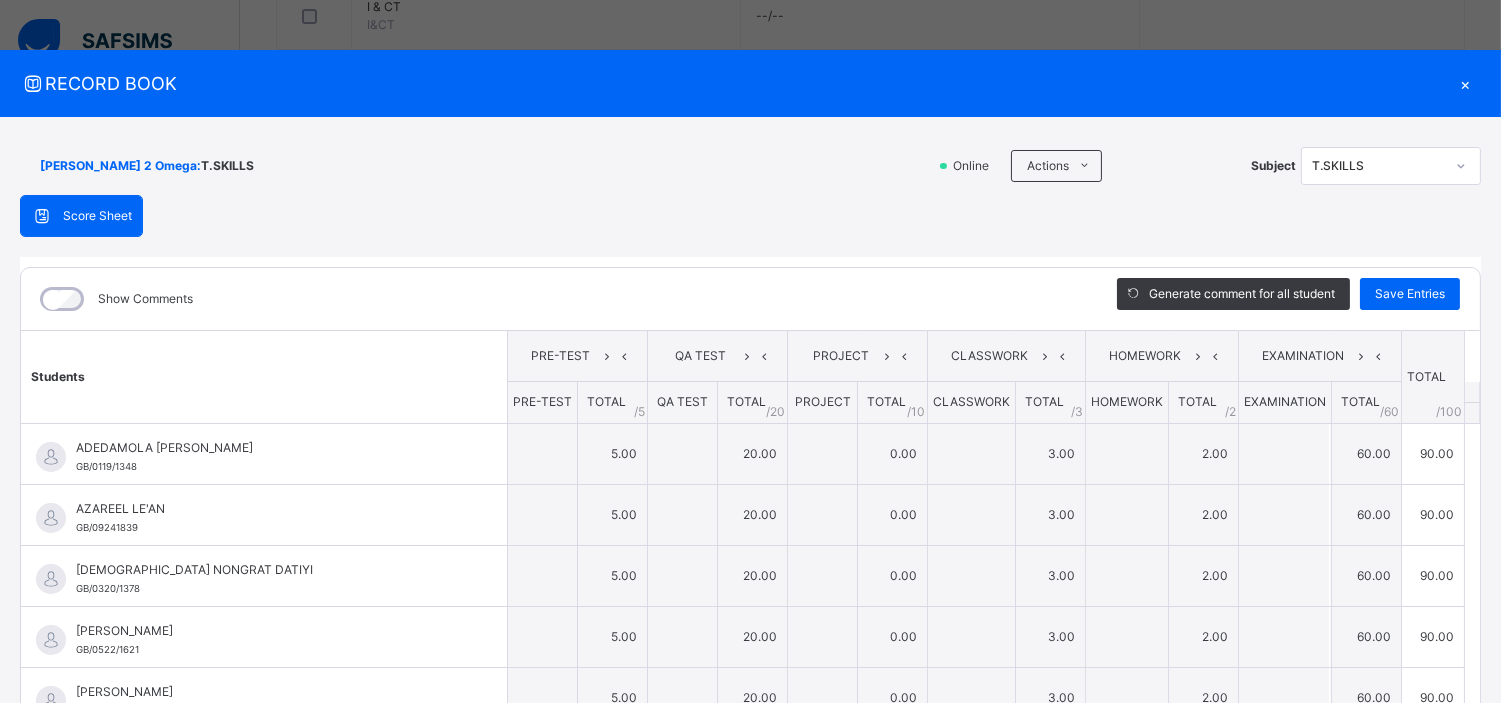 type on "*" 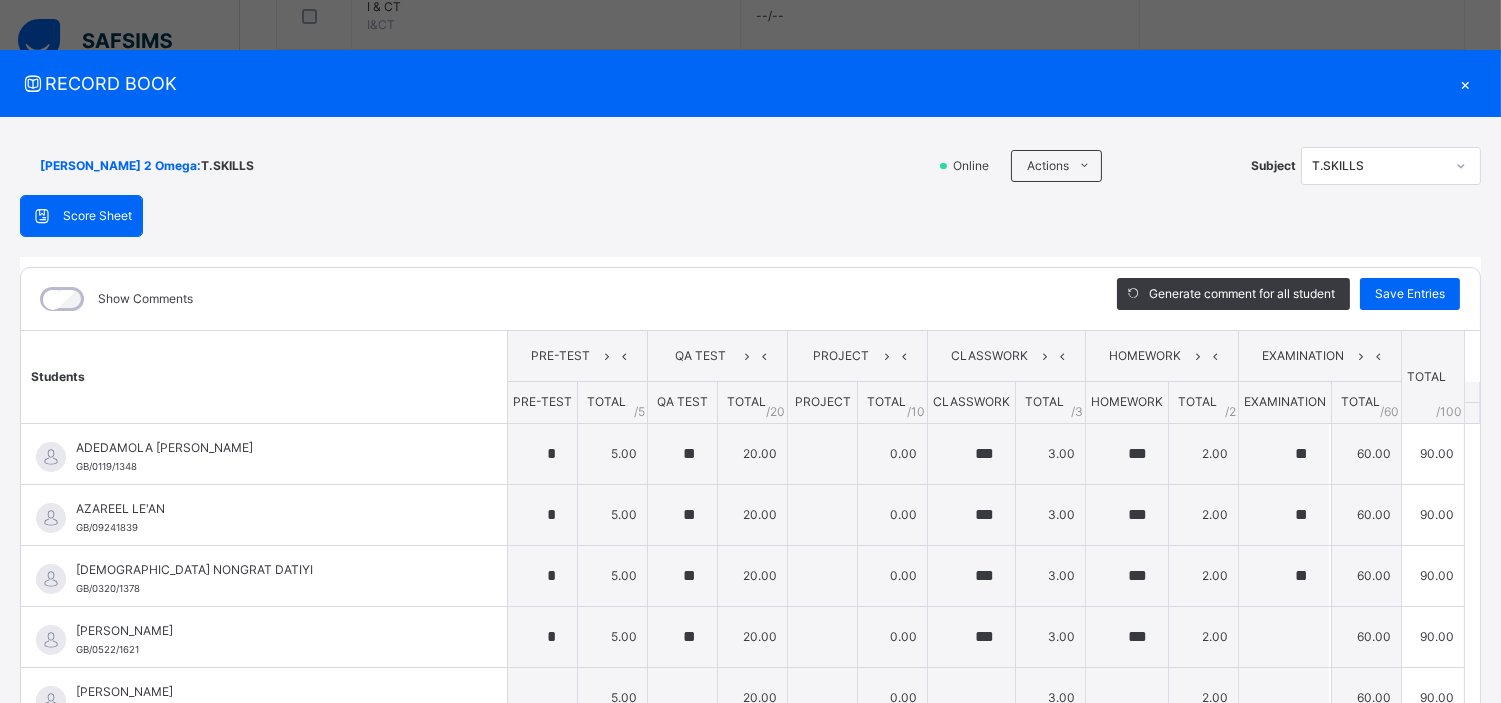 type on "**" 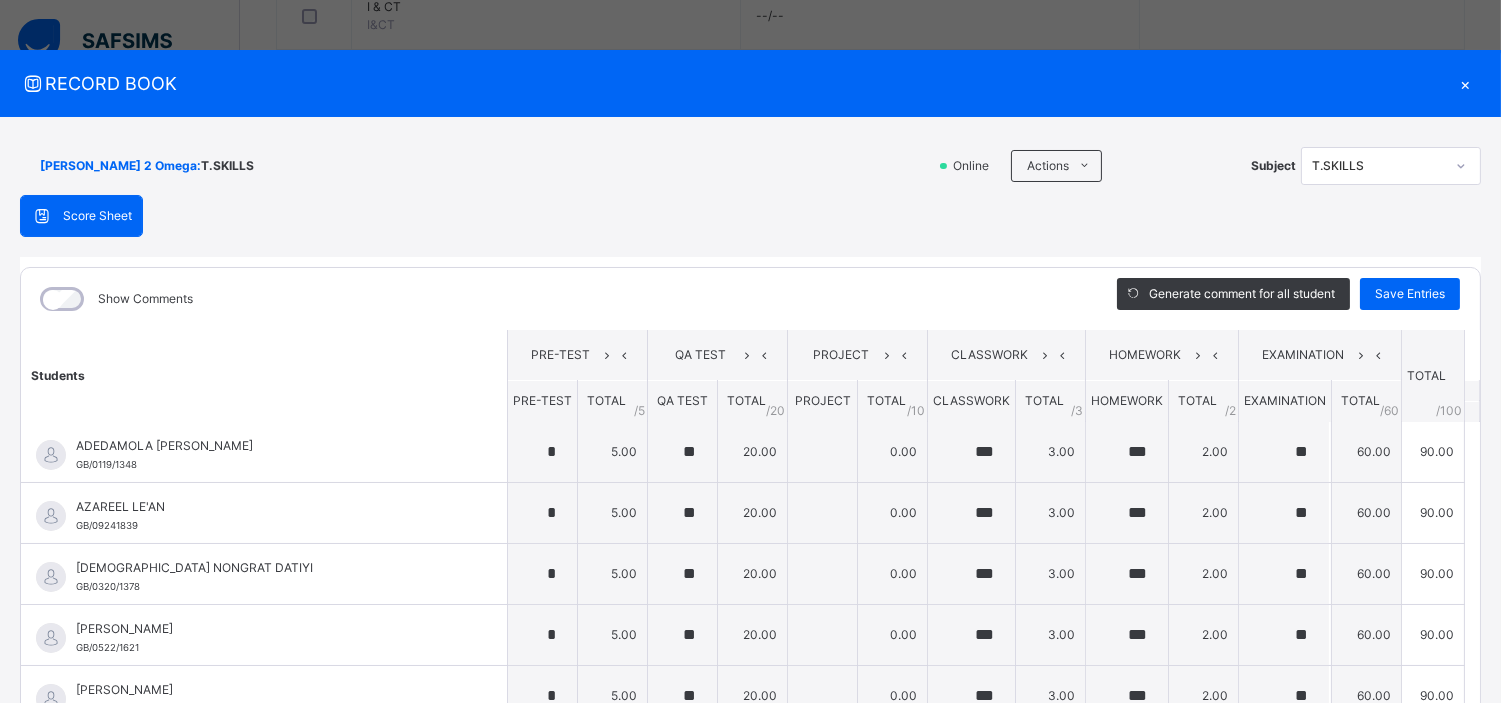 scroll, scrollTop: 0, scrollLeft: 0, axis: both 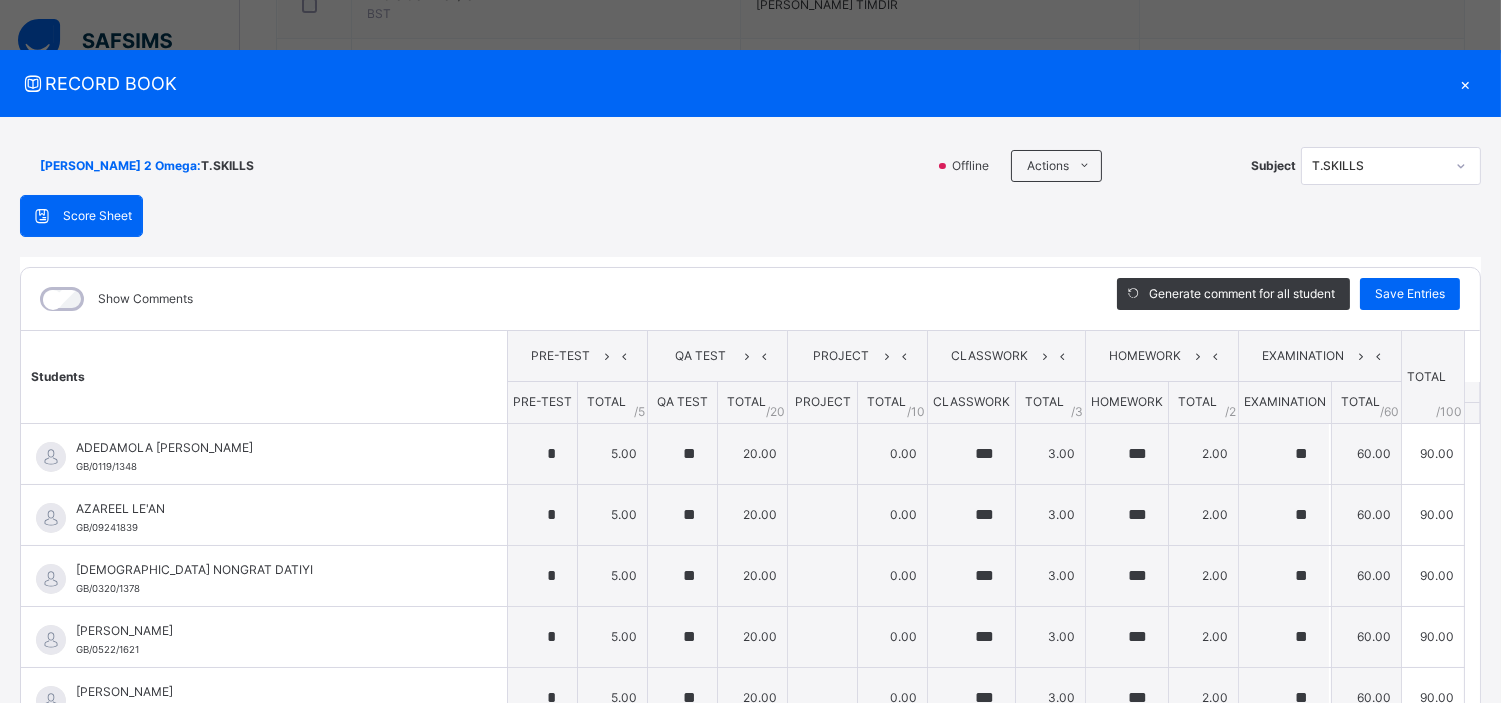 click on "RECORD BOOK × COE 2   Omega :   T.SKILLS Offline Actions  Download Empty Score Sheet  Upload/map score sheet Subject  T.SKILLS Great Blessings Christian Academy Date: 11th Jul 2025, 1:00:04 pm Score Sheet Score Sheet Show Comments   Generate comment for all student   Save Entries Class Level:  COE 2   Omega Subject:  T.SKILLS Session:  2024/2025 Session Session:  Advent Term Students PRE-TEST QA TEST PROJECT CLASSWORK HOMEWORK EXAMINATION TOTAL /100 Comment PRE-TEST TOTAL / 5 QA TEST TOTAL / 20 PROJECT TOTAL / 10 CLASSWORK TOTAL / 3 HOMEWORK TOTAL / 2 EXAMINATION TOTAL / 60 ADEDAMOLA DAVID OSHIKOYA GB/0119/1348 ADEDAMOLA DAVID OSHIKOYA GB/0119/1348 * 5.00 ** 20.00 0.00 *** 3.00 *** 2.00 ** 60.00 90.00 Generate comment 0 / 250   ×   Subject Teacher’s Comment Generate and see in full the comment developed by the AI with an option to regenerate the comment JS ADEDAMOLA DAVID OSHIKOYA   GB/0119/1348   Total 90.00  / 100.00 Sims Bot   Regenerate     Use this comment   AZAREEL  LE'AN GB/09241839 AZAREEL  LE'AN" at bounding box center (750, 351) 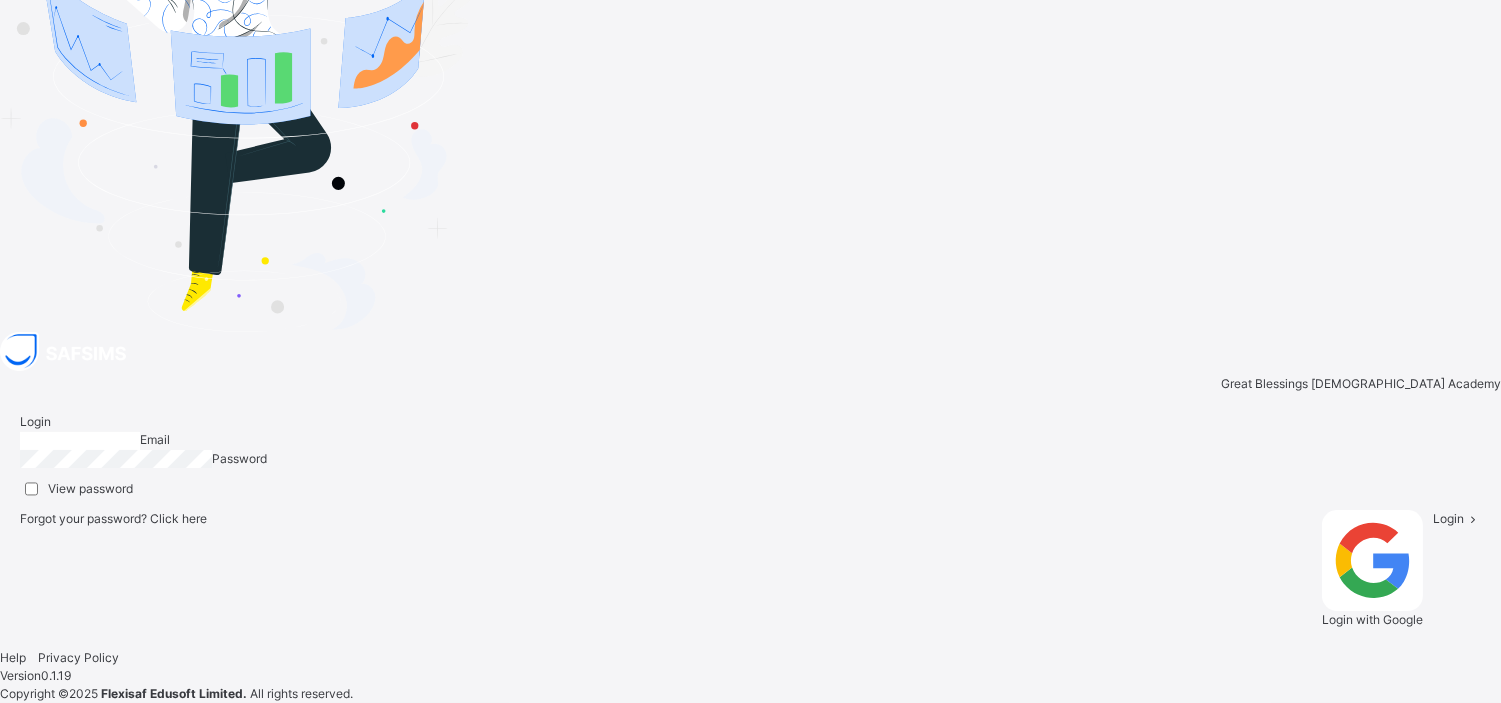 type on "**********" 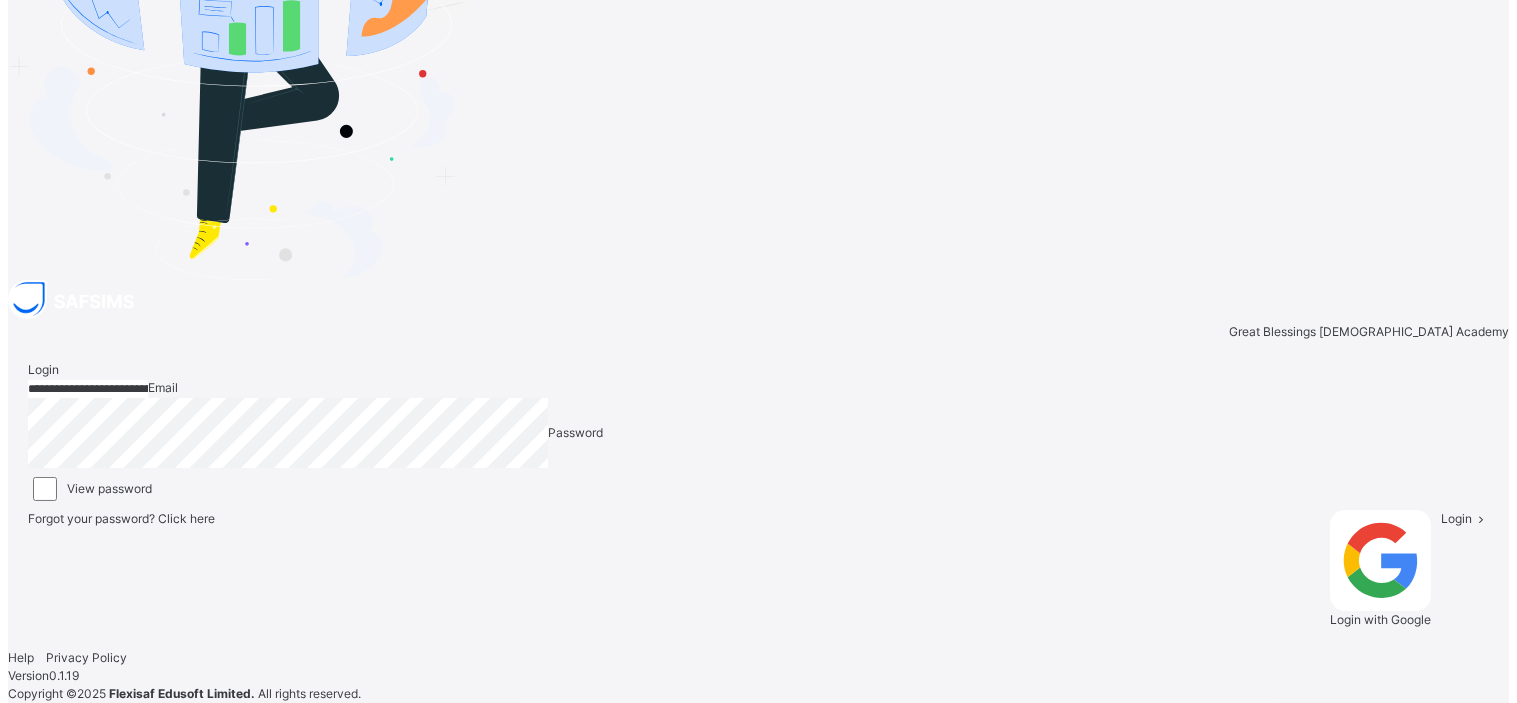 scroll, scrollTop: 0, scrollLeft: 0, axis: both 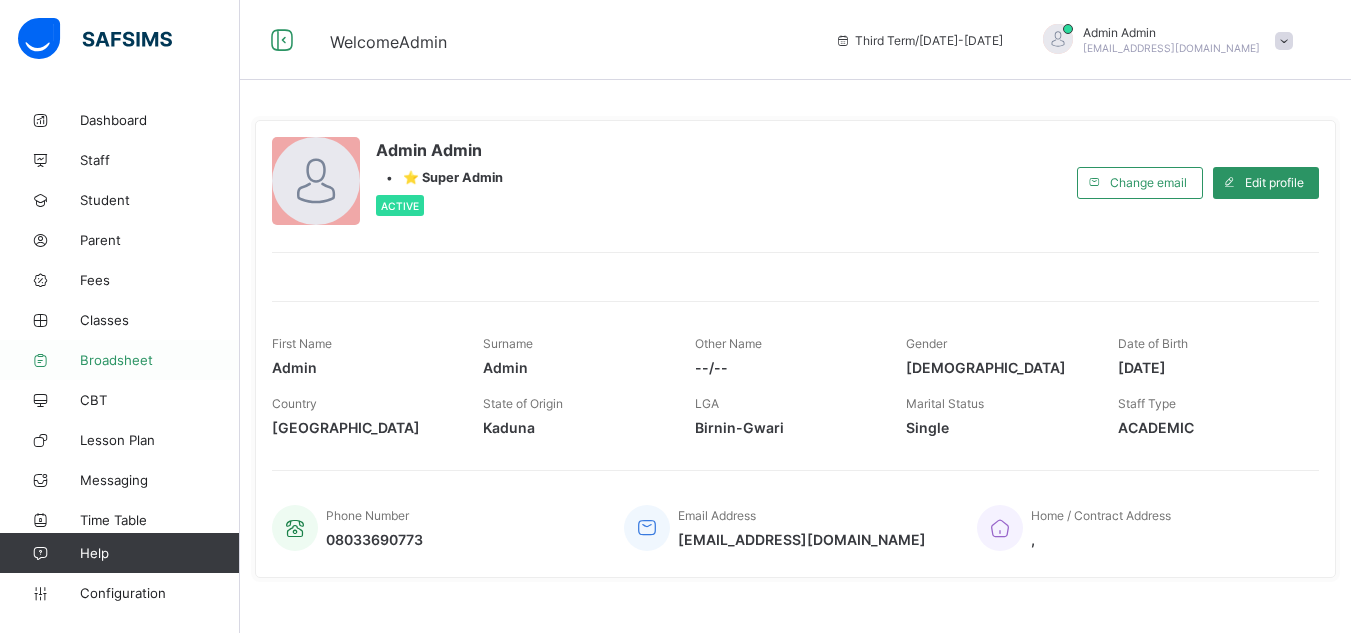 click on "Broadsheet" at bounding box center [160, 360] 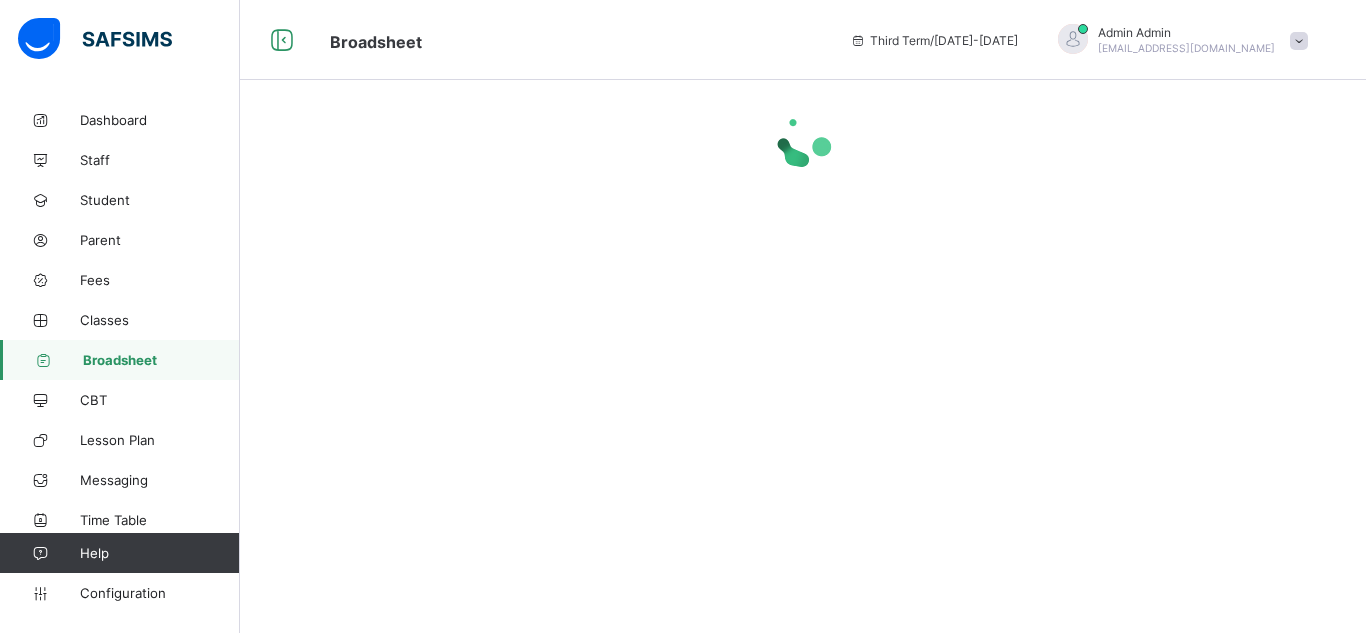 click on "Broadsheet" at bounding box center (161, 360) 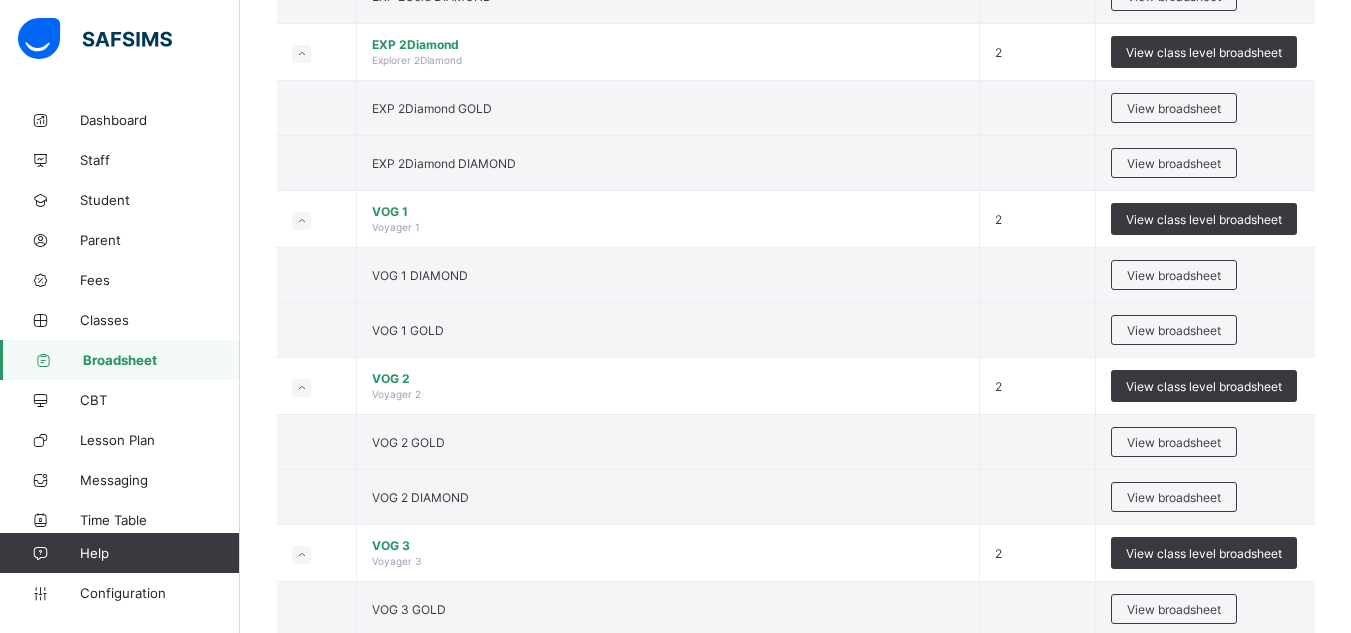scroll, scrollTop: 2100, scrollLeft: 0, axis: vertical 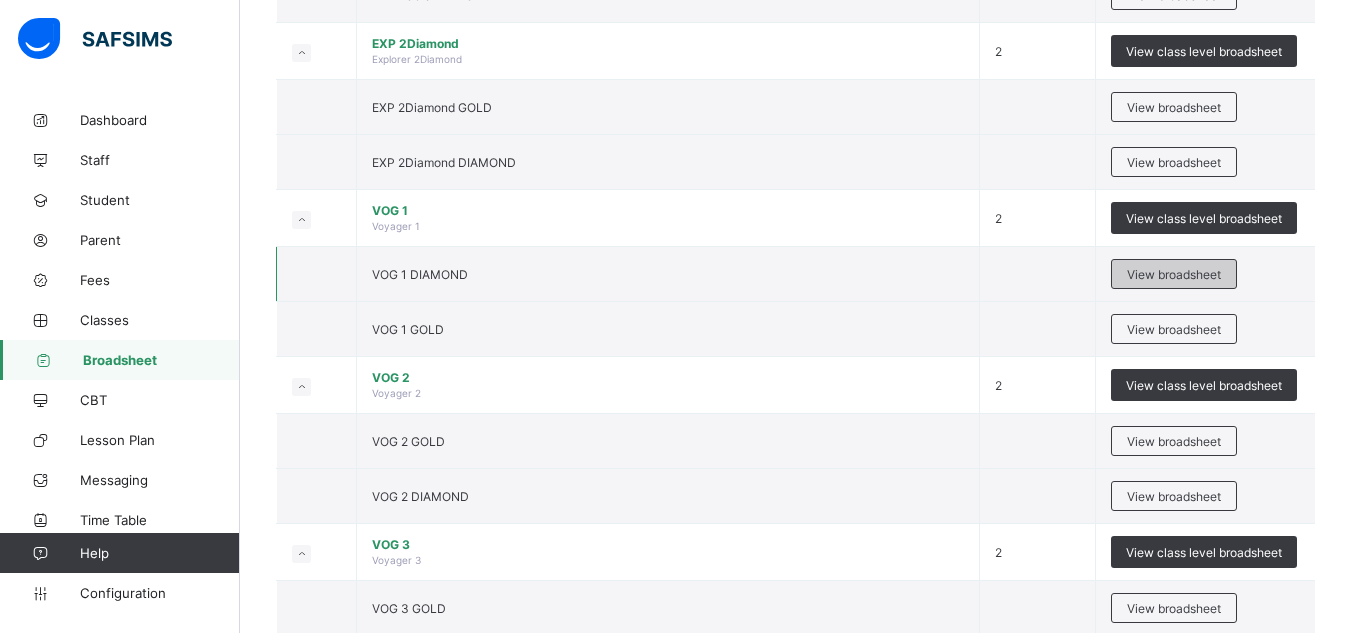 click on "View broadsheet" at bounding box center [1174, 274] 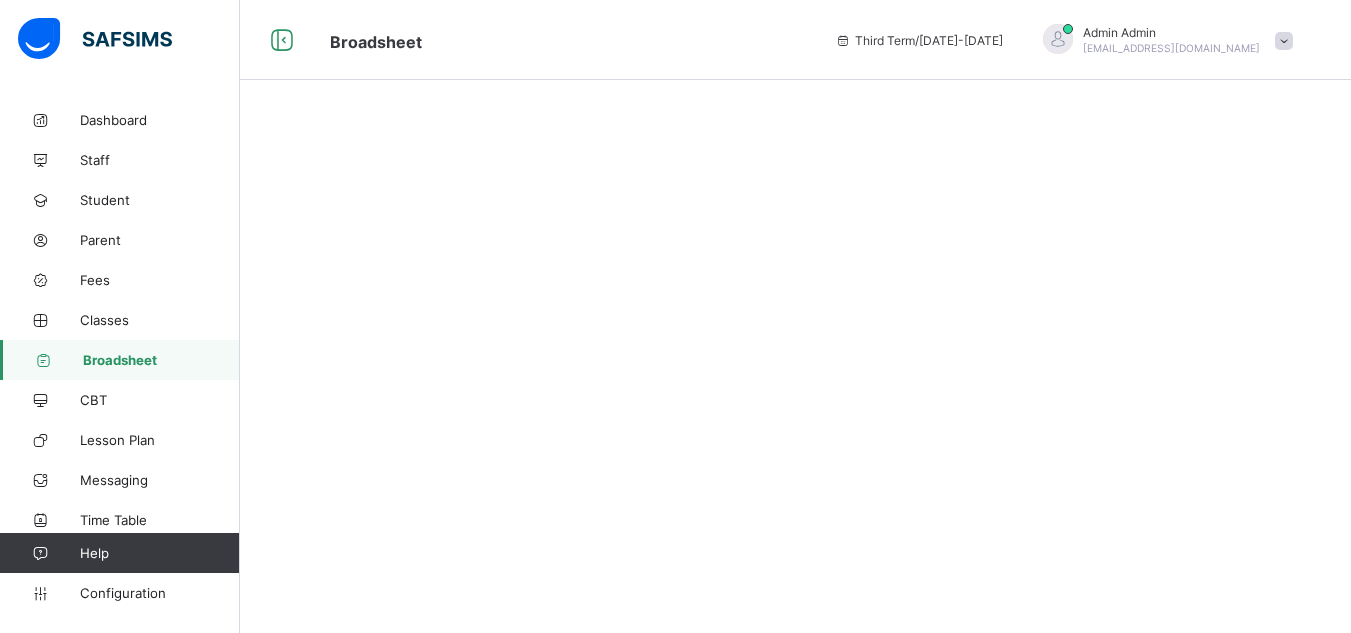 scroll, scrollTop: 0, scrollLeft: 0, axis: both 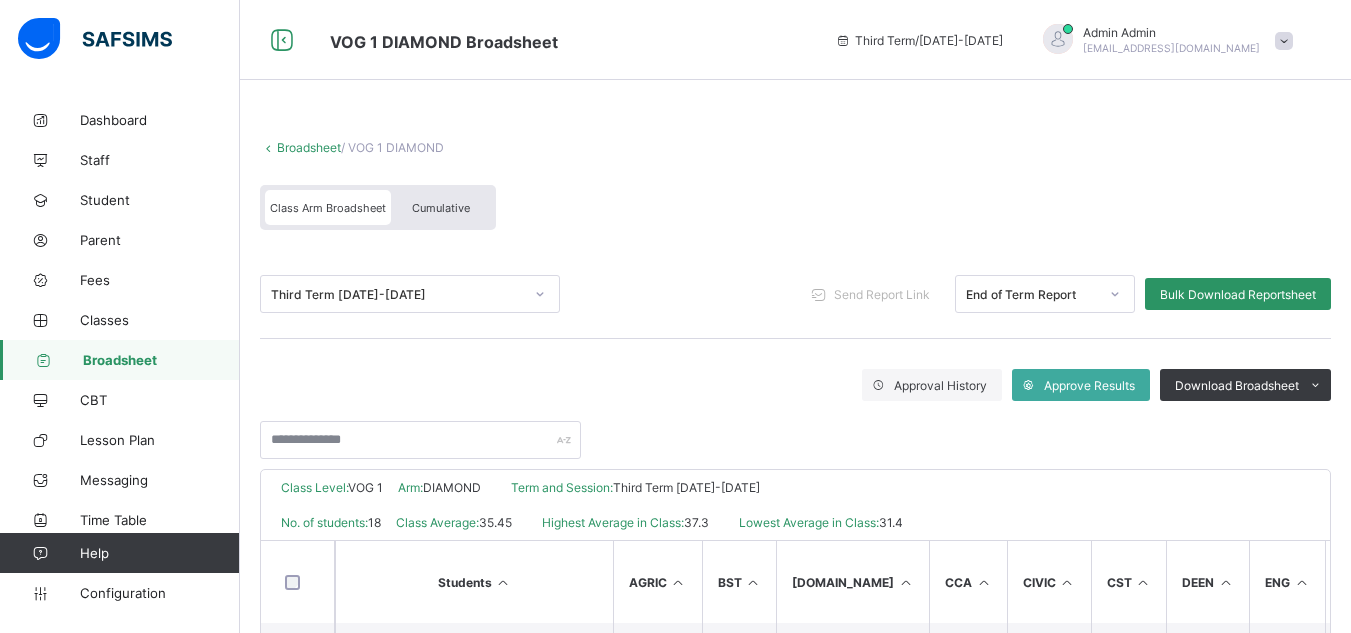 click on "Cumulative" at bounding box center (441, 207) 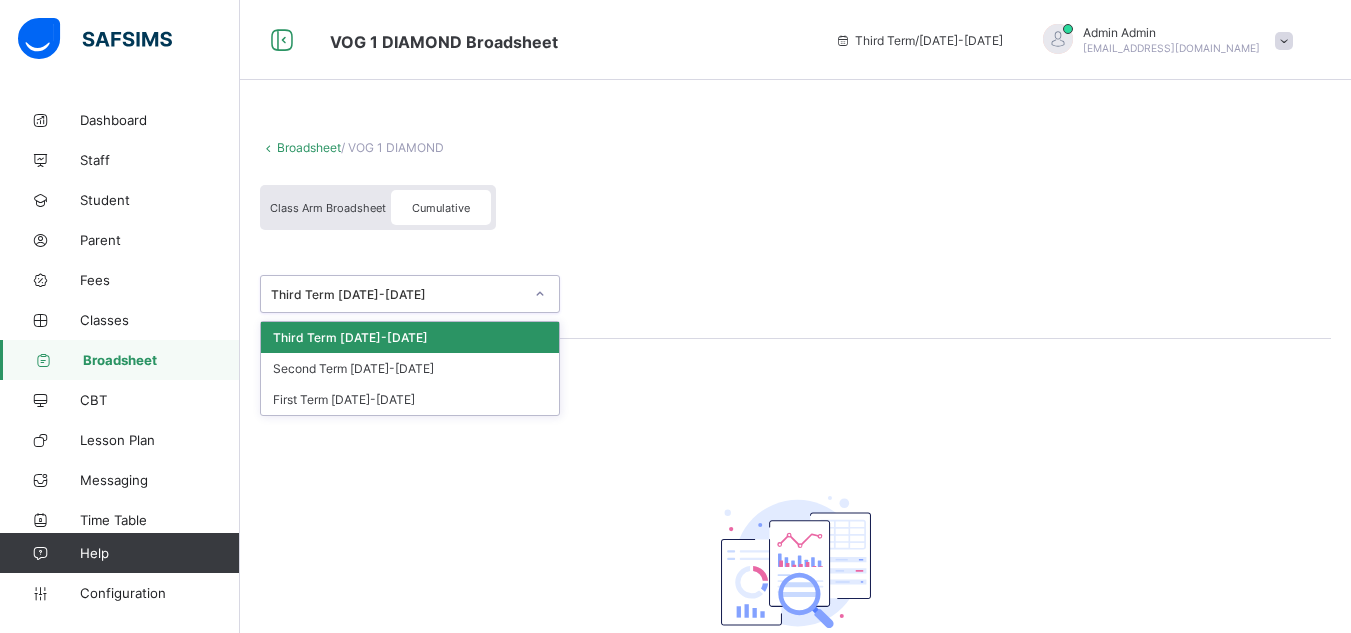click on "Third Term [DATE]-[DATE]" at bounding box center (397, 294) 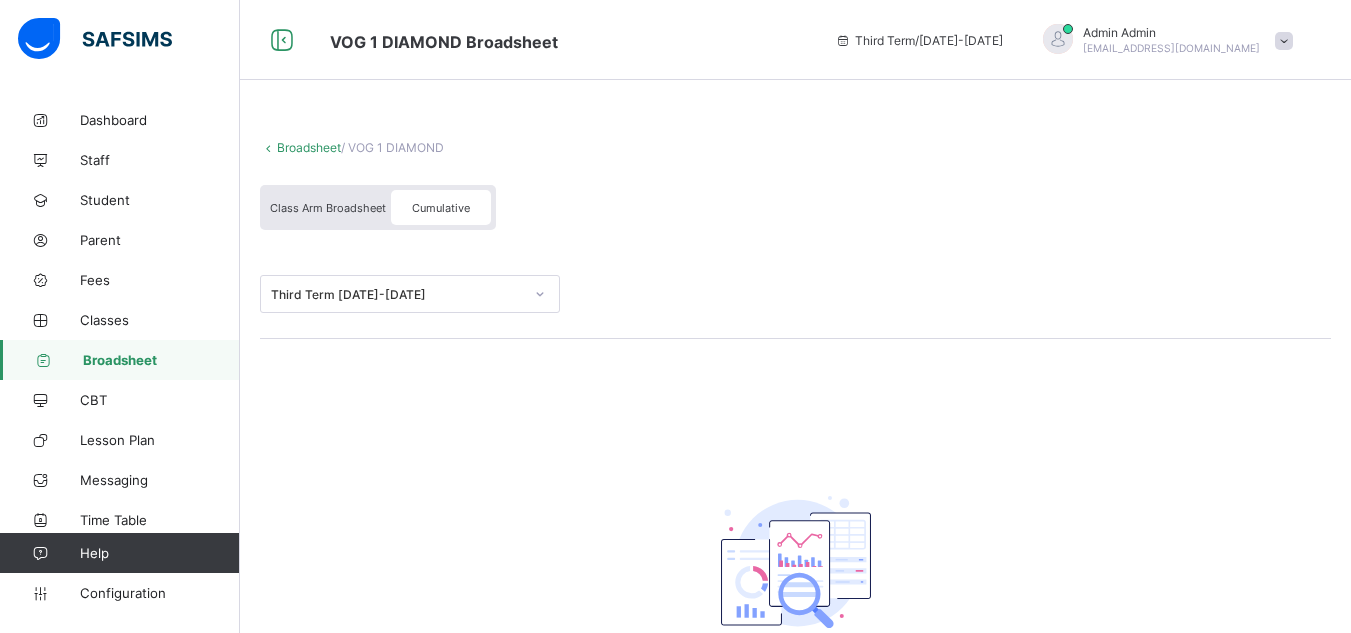 click on "Broadsheet  / VOG 1 DIAMOND Class Arm Broadsheet Cumulative" at bounding box center (795, 185) 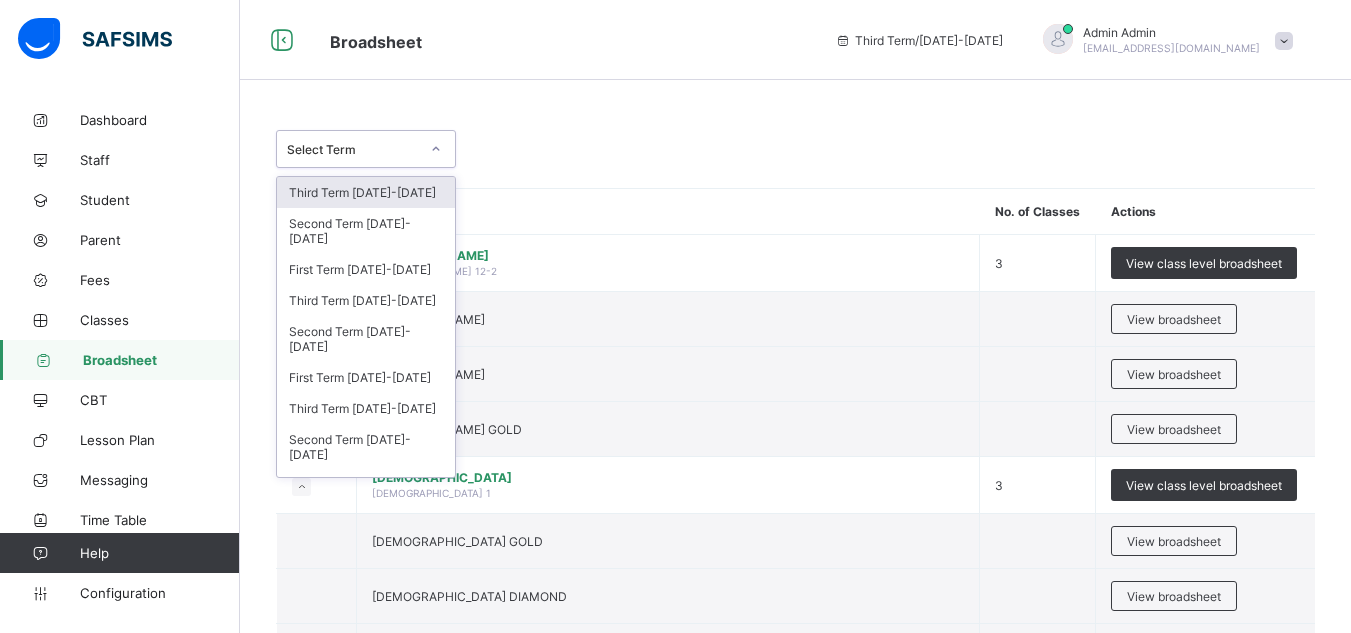 click on "Select Term" at bounding box center [353, 149] 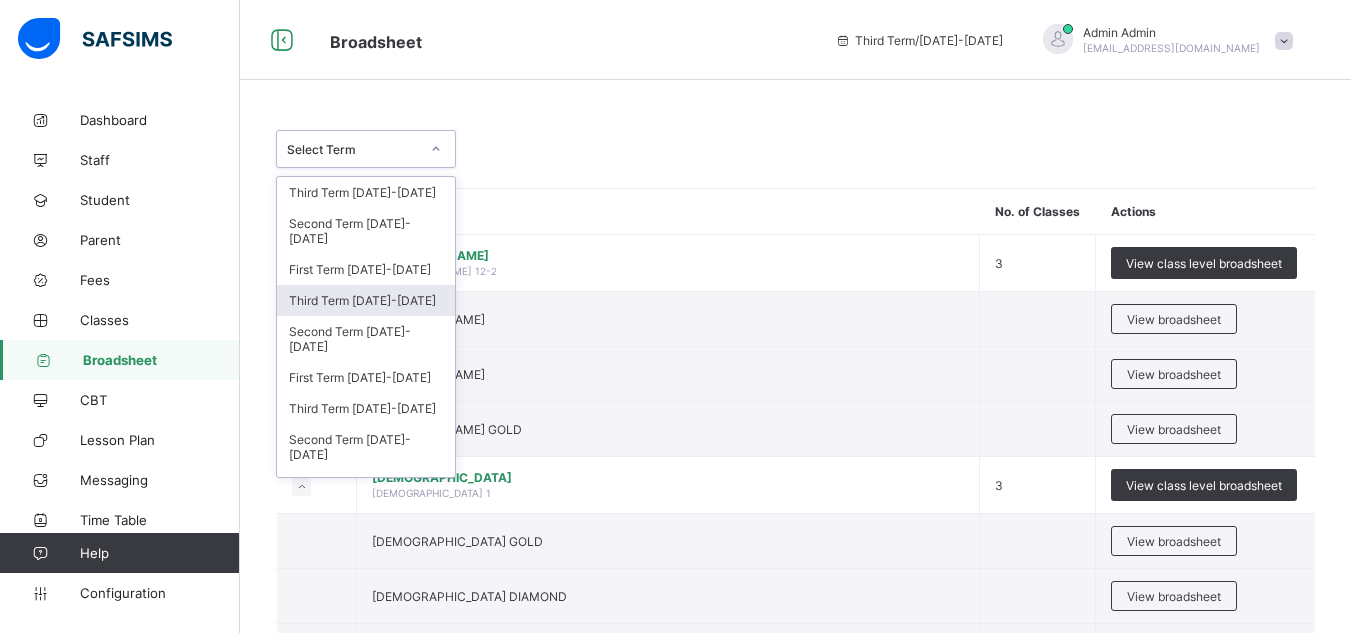 click on "Third Term [DATE]-[DATE]" at bounding box center [366, 300] 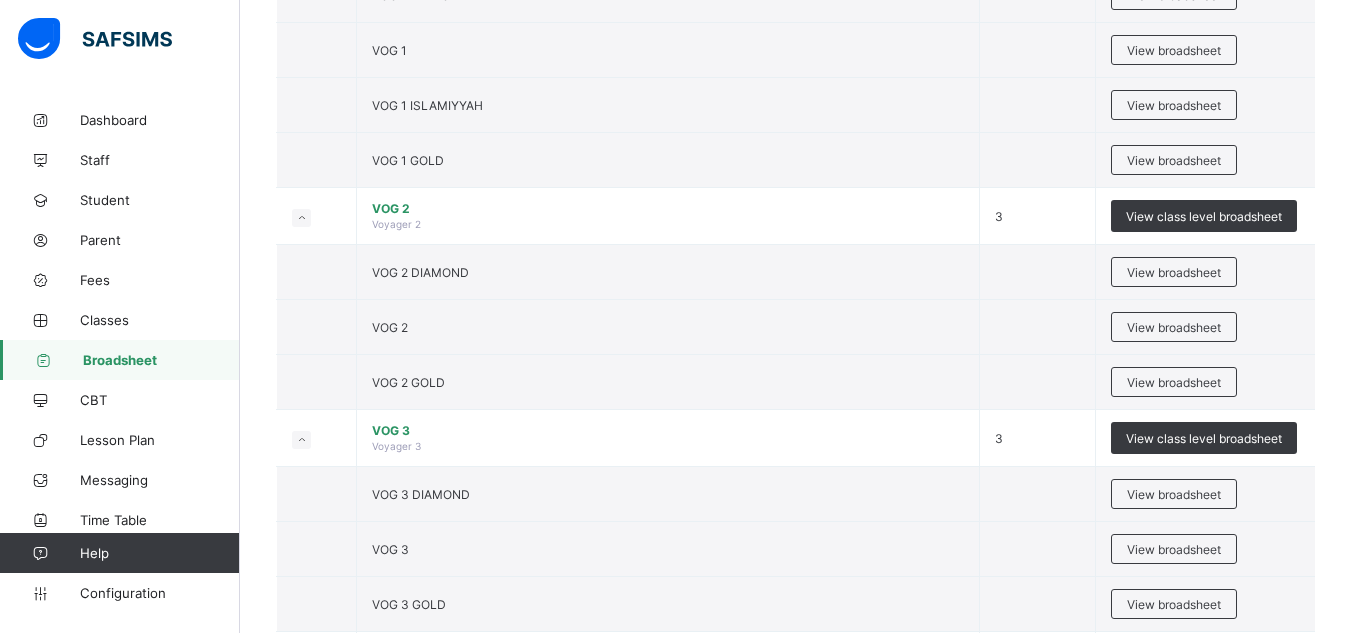 scroll, scrollTop: 1458, scrollLeft: 0, axis: vertical 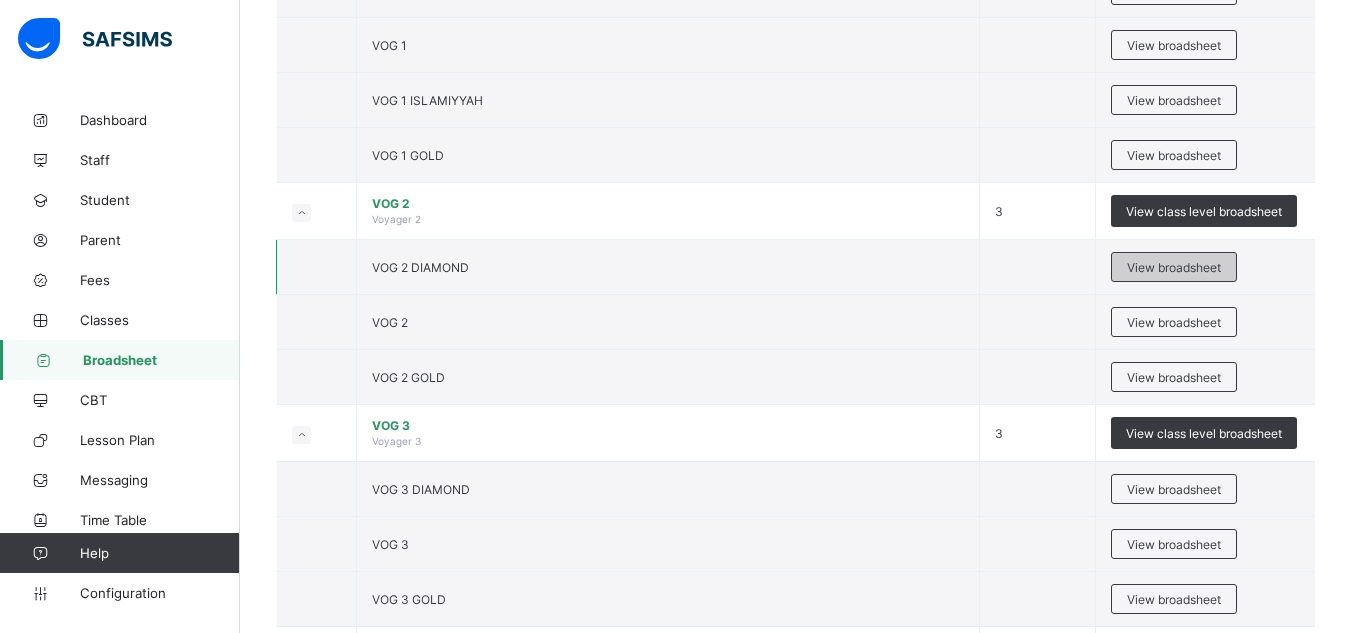 click on "View broadsheet" at bounding box center (1174, 267) 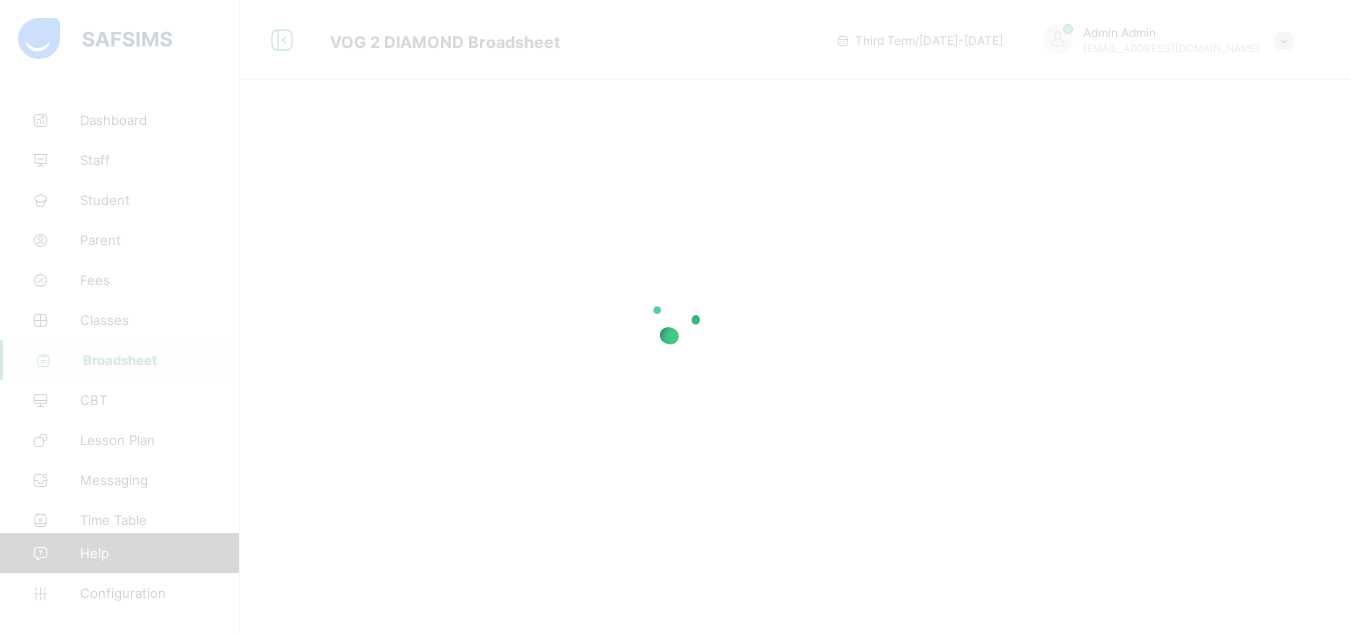 scroll, scrollTop: 0, scrollLeft: 0, axis: both 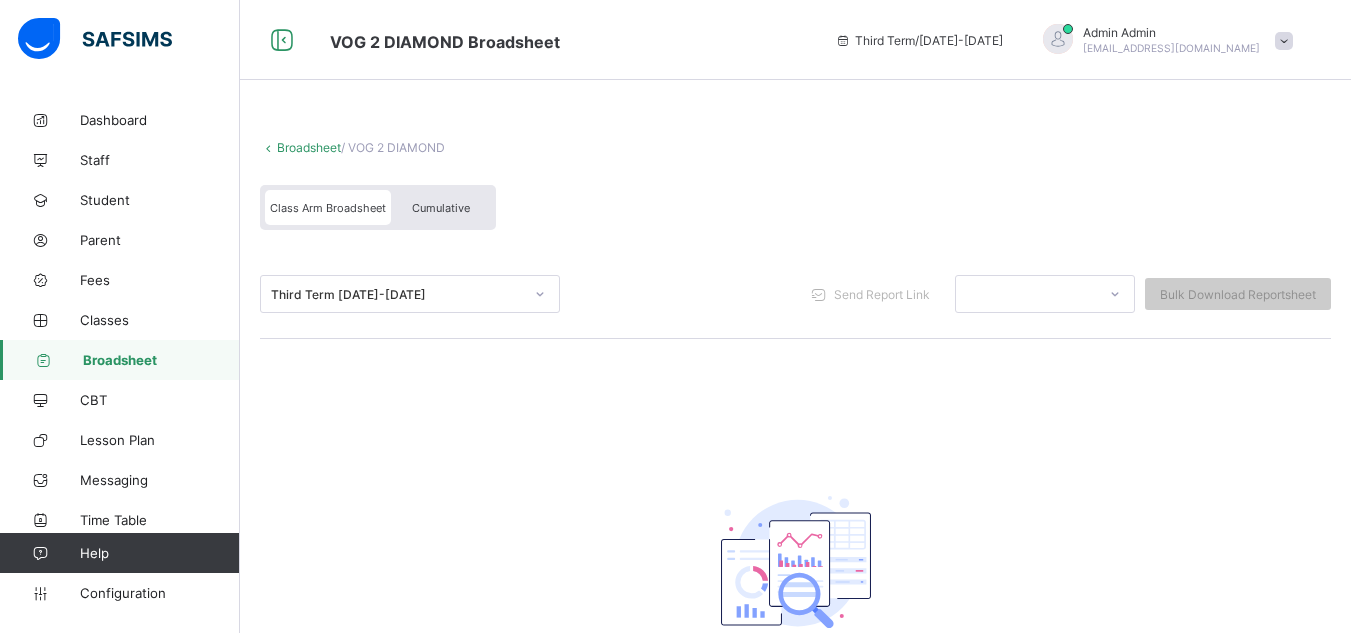 click on "Cumulative" at bounding box center (441, 208) 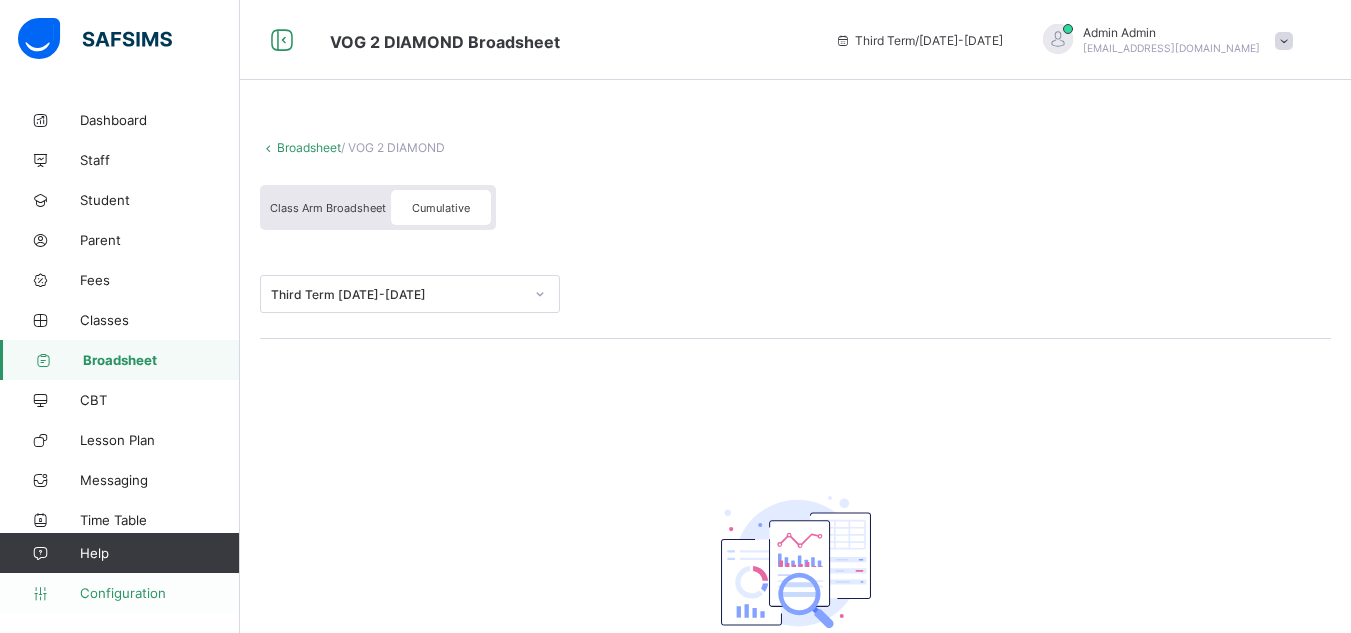 click on "Configuration" at bounding box center (159, 593) 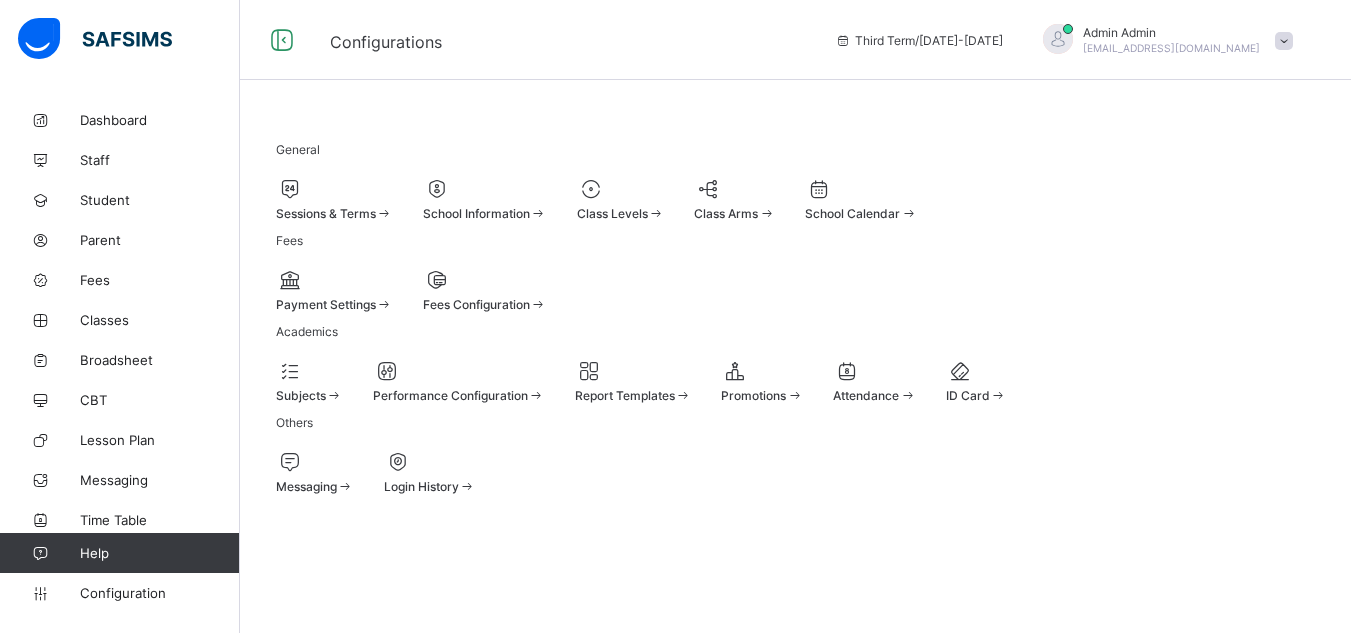 click on "Class Levels" at bounding box center [612, 213] 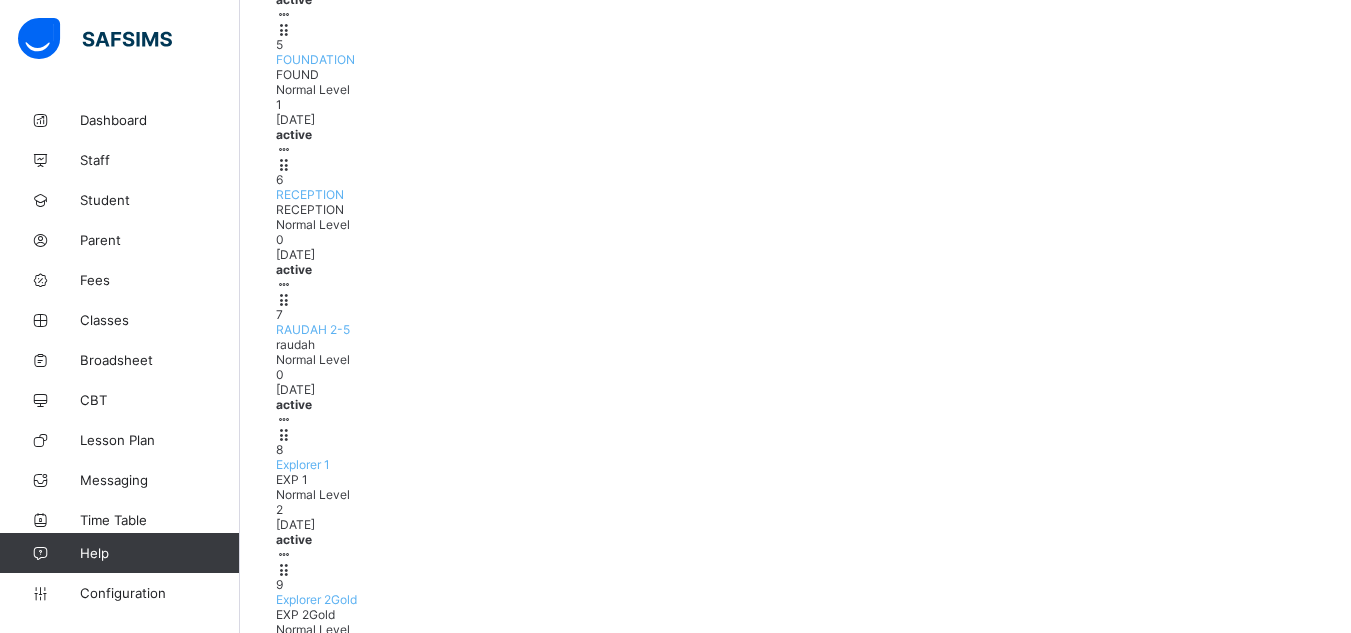 scroll, scrollTop: 1229, scrollLeft: 0, axis: vertical 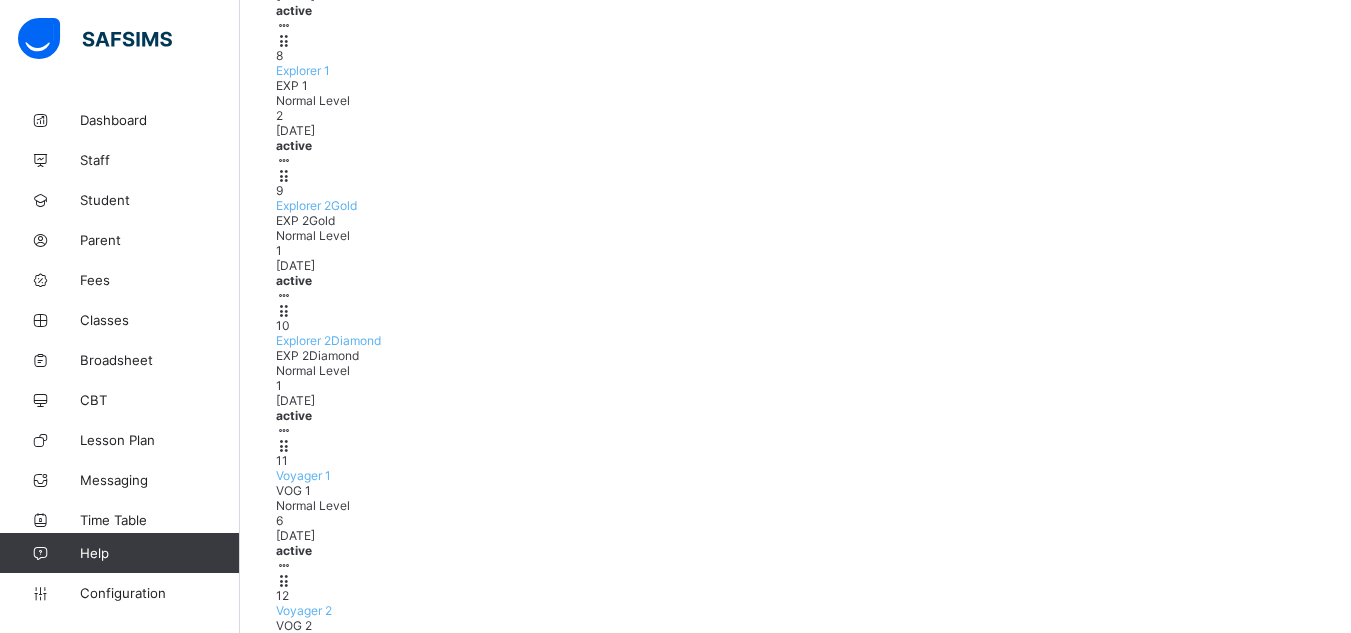 click on "SENIOR ACHIEVERS 2" at bounding box center (338, 1825) 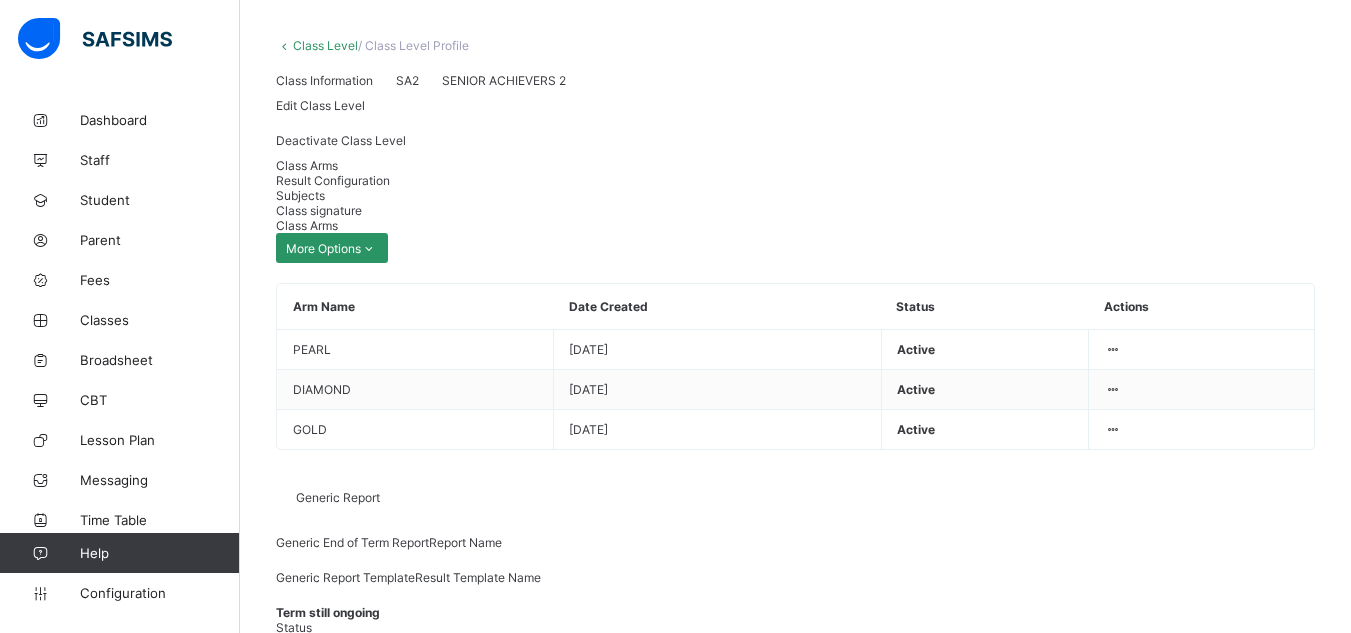 scroll, scrollTop: 93, scrollLeft: 0, axis: vertical 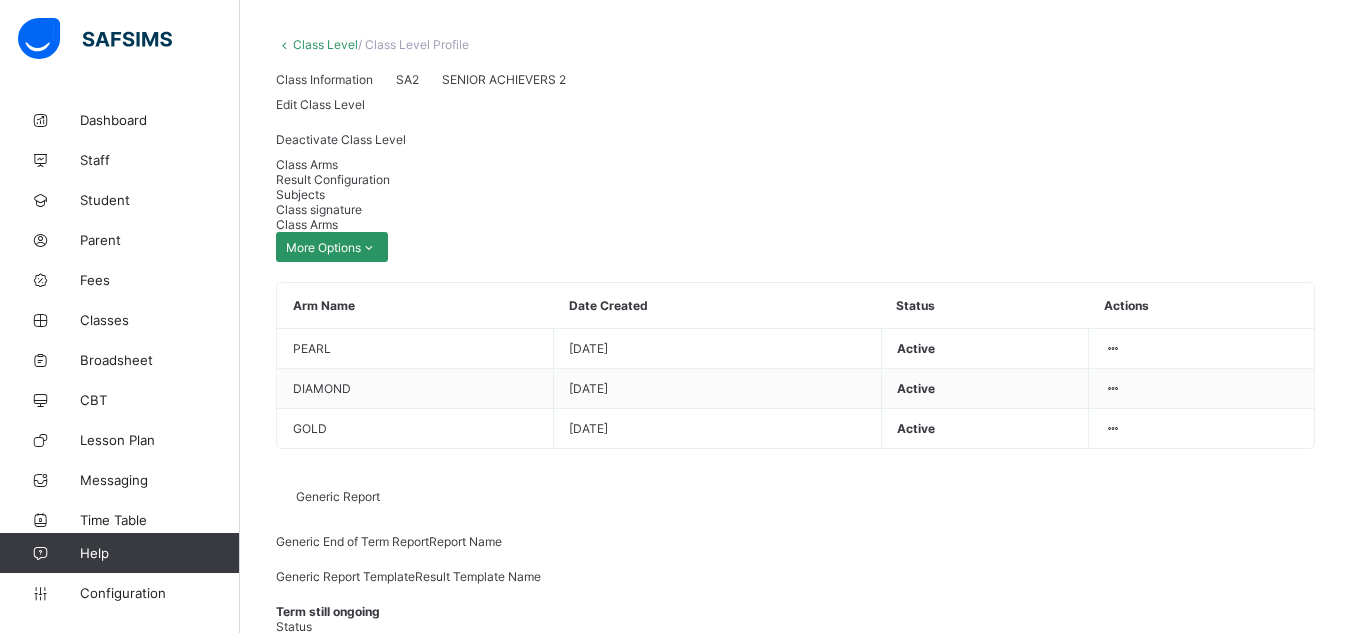 click on "Result Configuration" at bounding box center [333, 179] 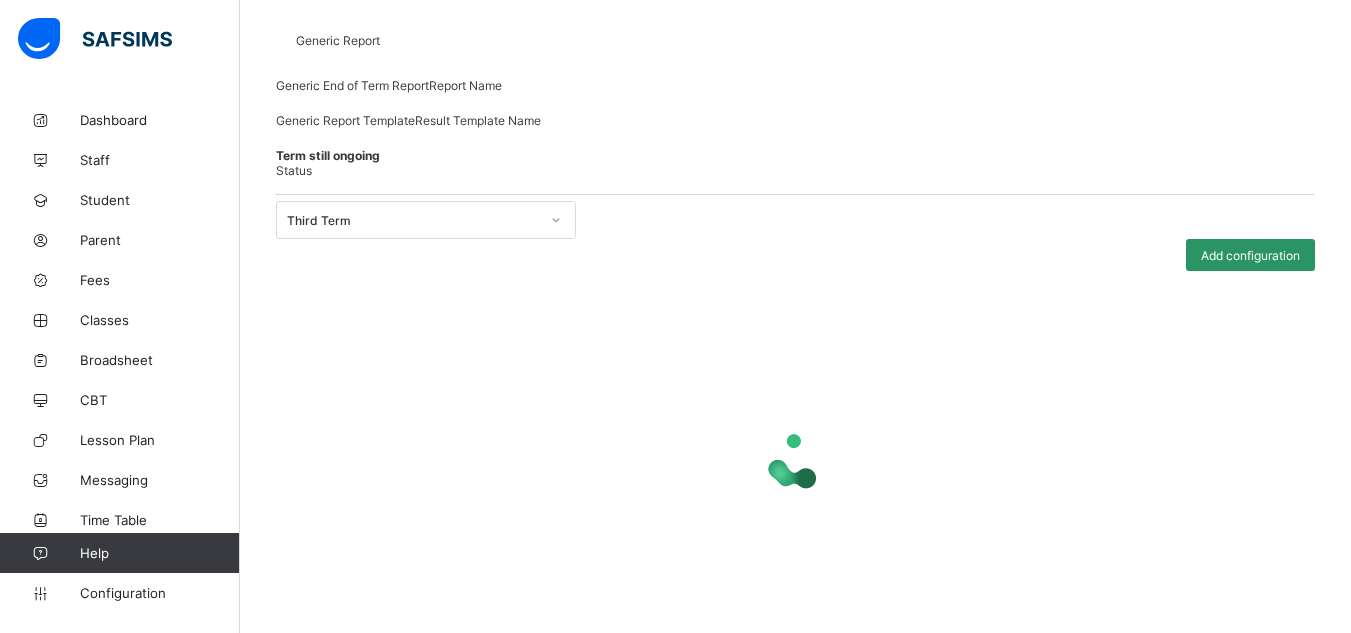scroll, scrollTop: 421, scrollLeft: 0, axis: vertical 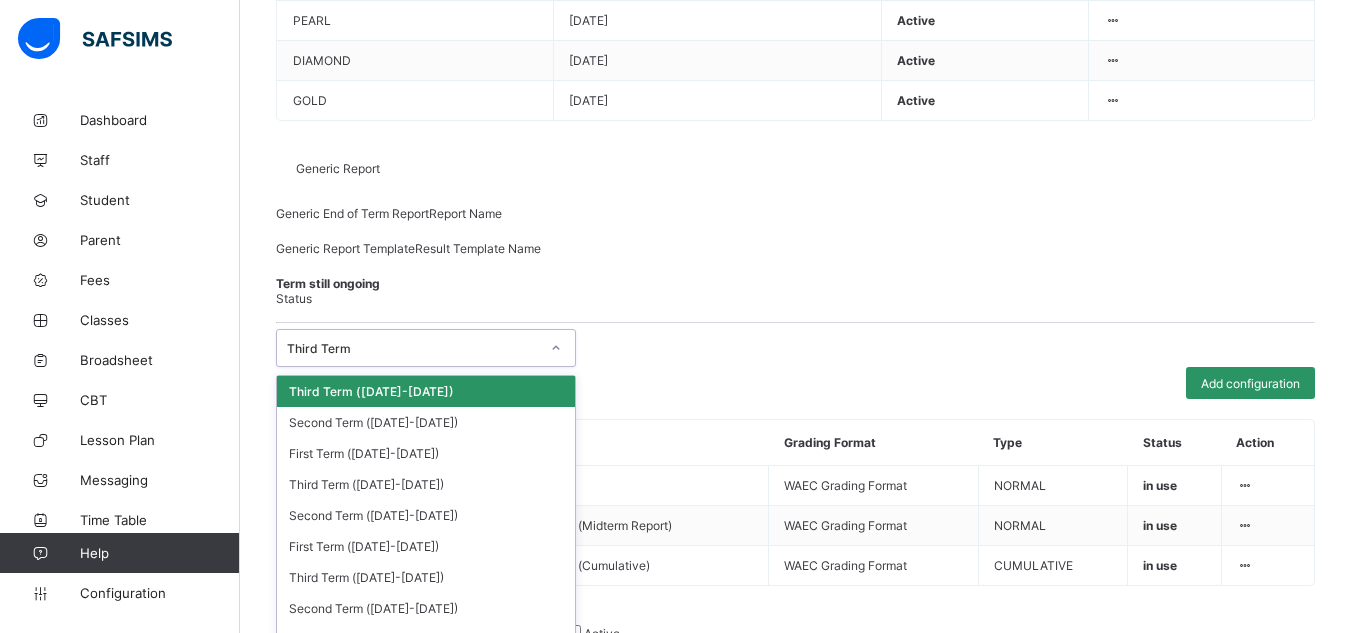 click on "Third Term" at bounding box center [413, 348] 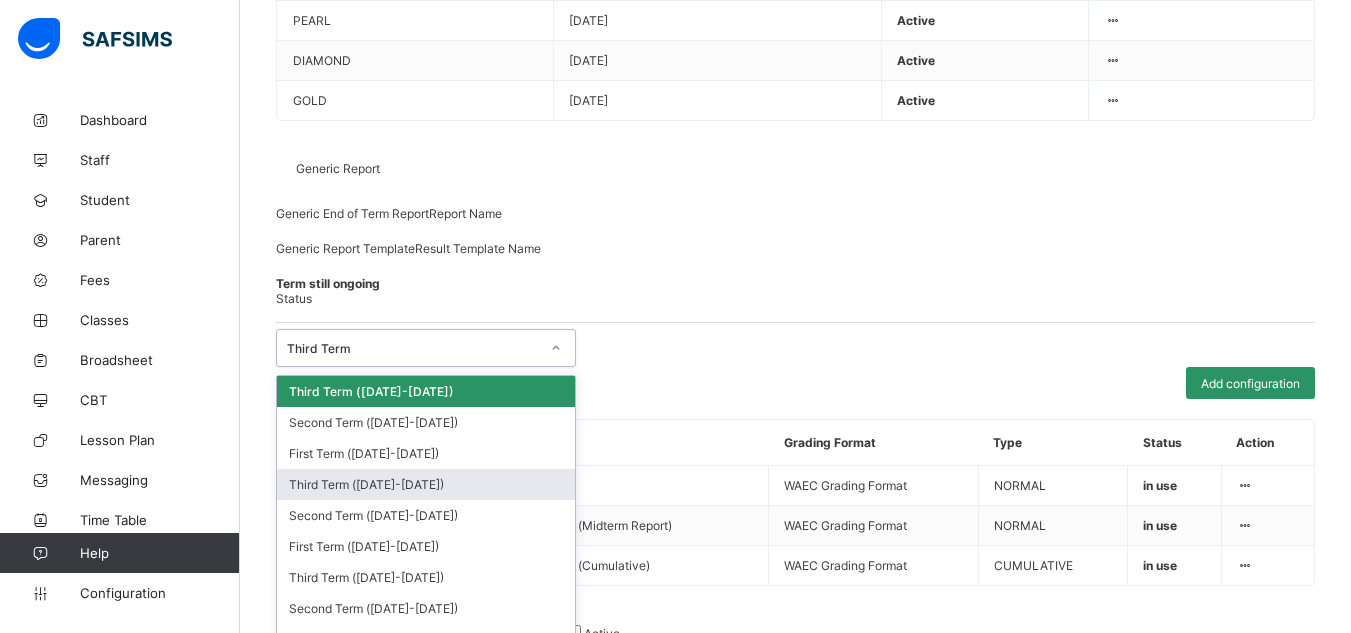 click on "Third Term ([DATE]-[DATE])" at bounding box center [426, 484] 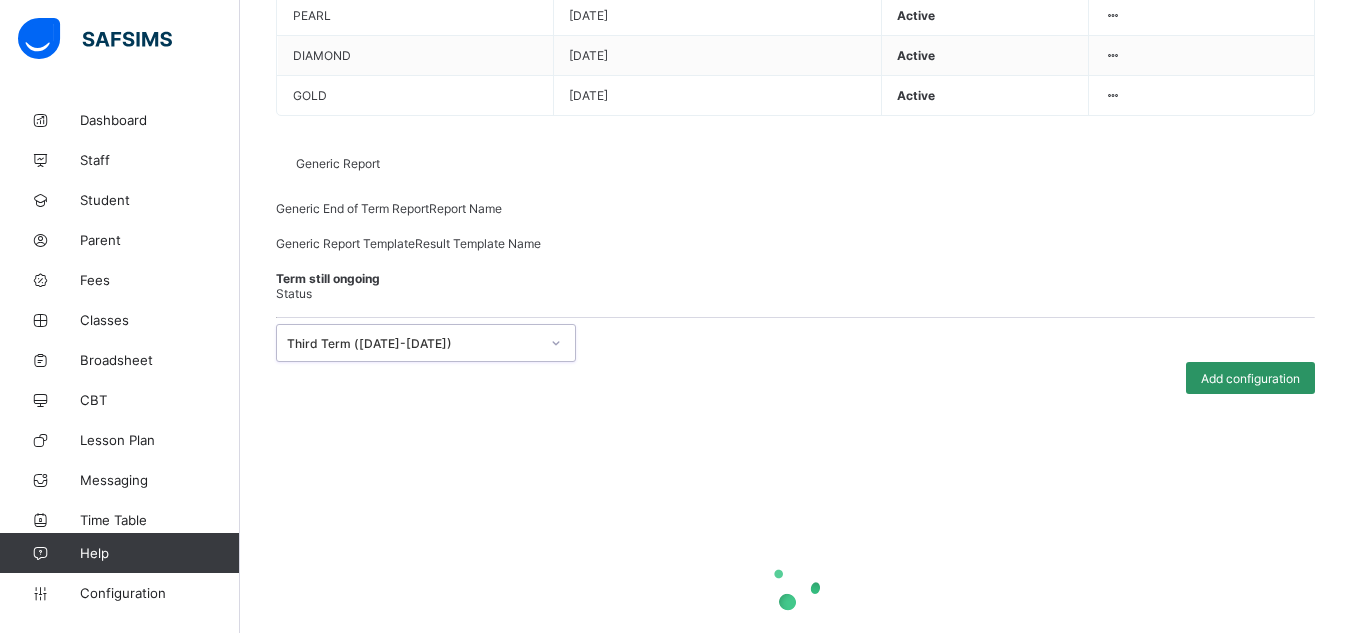 scroll, scrollTop: 364, scrollLeft: 0, axis: vertical 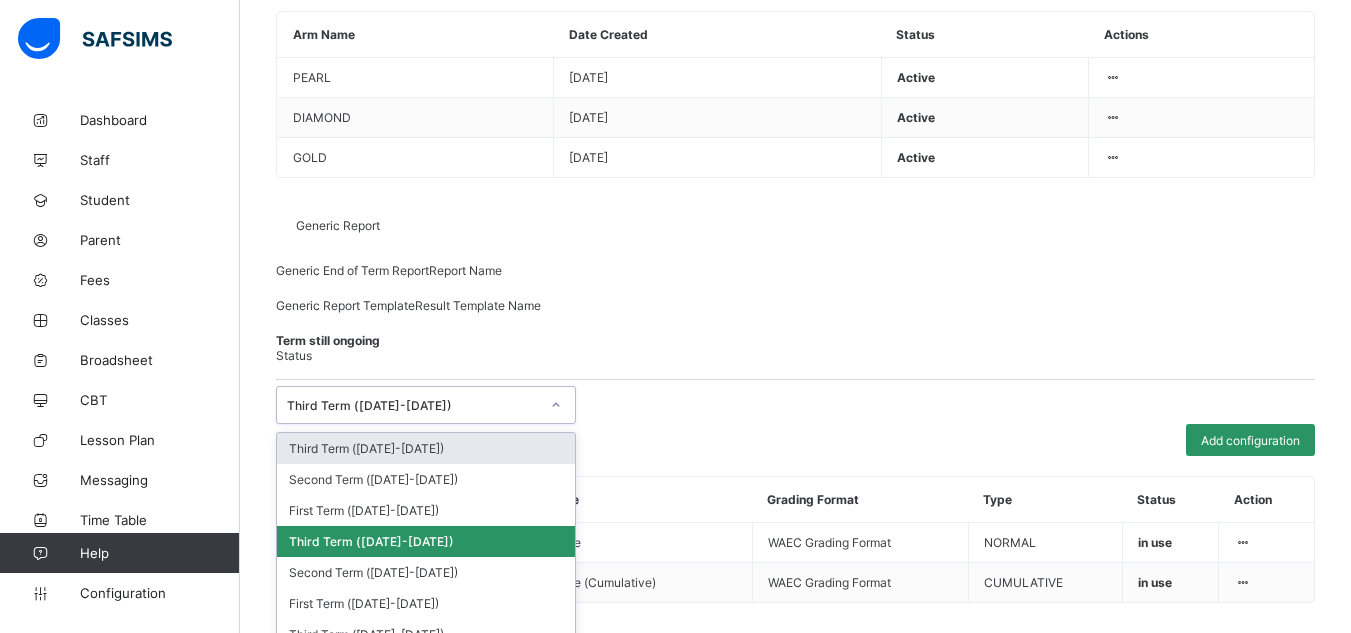 click on "Third Term ([DATE]-[DATE])" at bounding box center (413, 405) 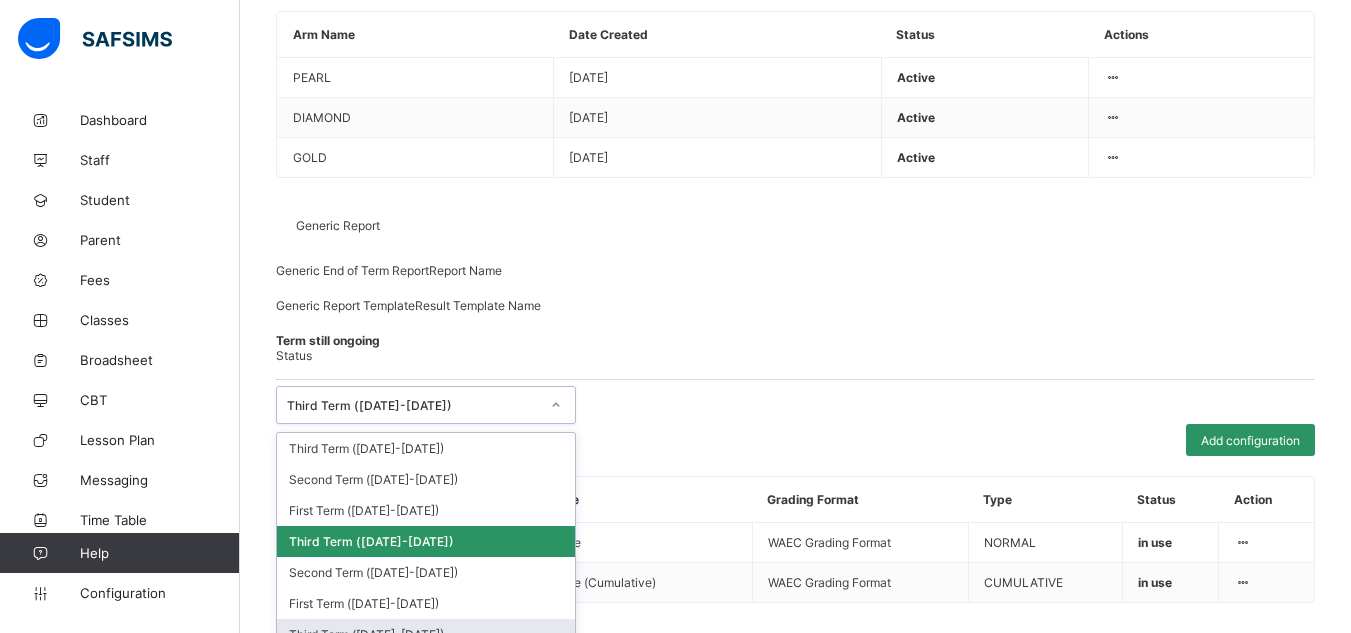 click on "Third Term ([DATE]-[DATE])" at bounding box center [426, 634] 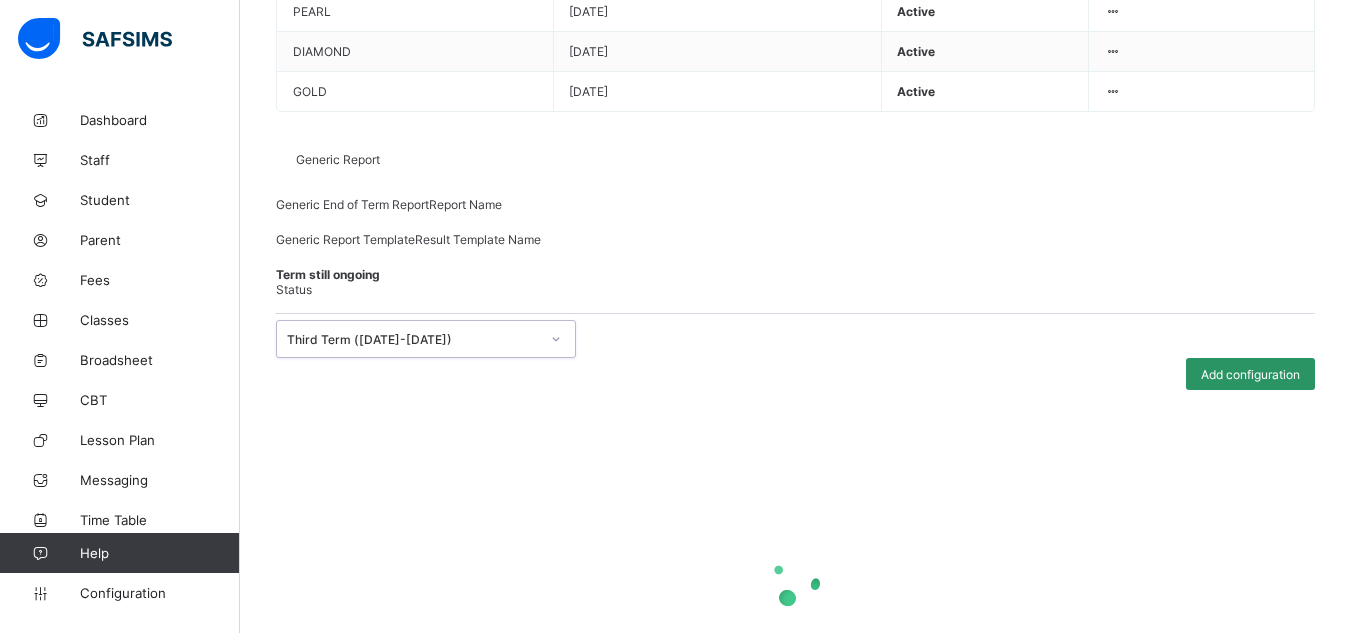 scroll, scrollTop: 364, scrollLeft: 0, axis: vertical 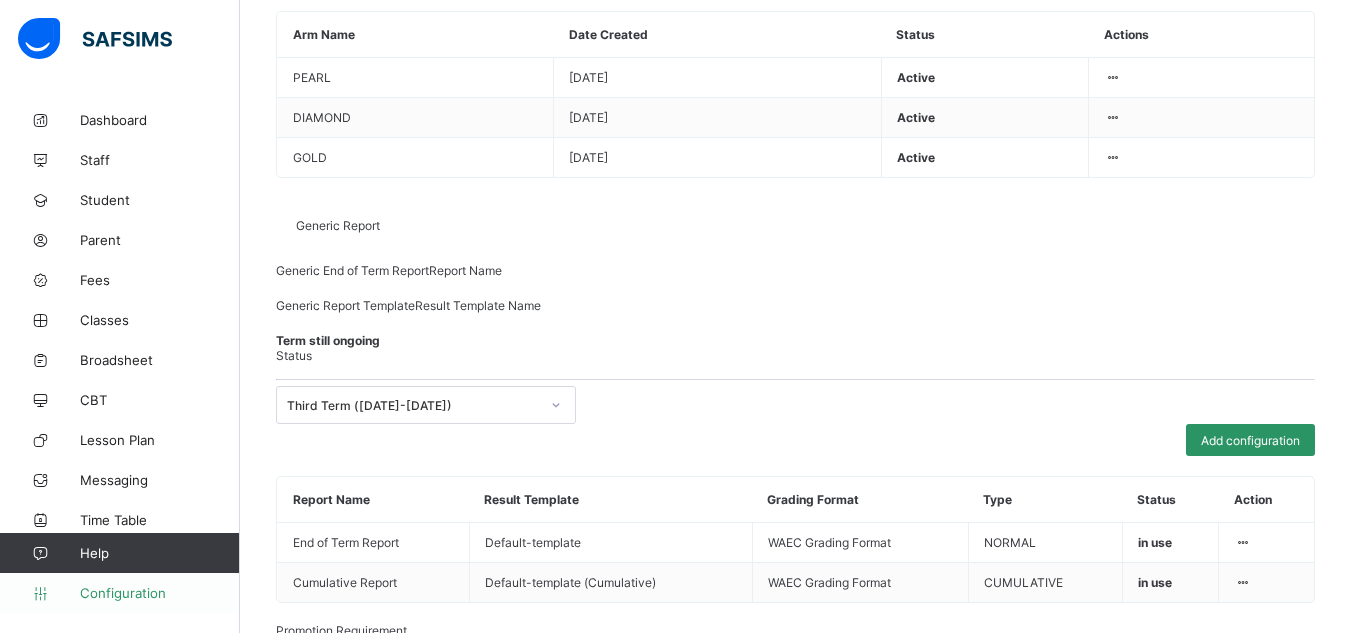 click on "Configuration" at bounding box center (159, 593) 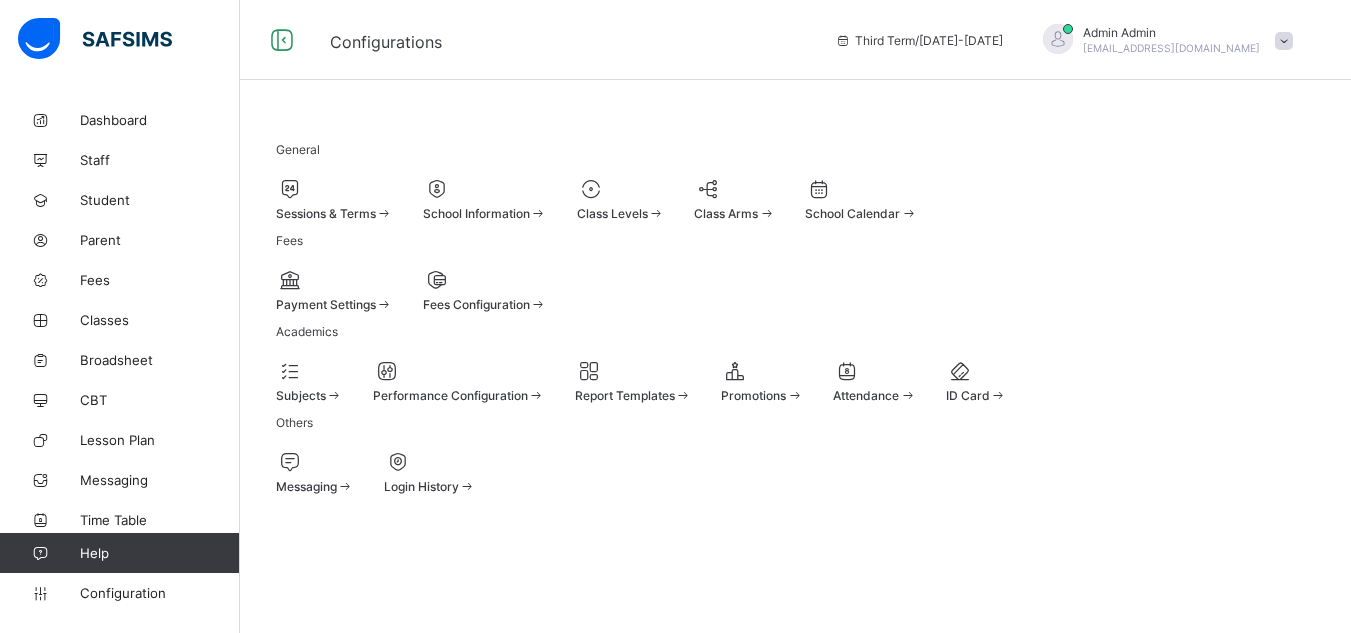 click on "Report Templates" at bounding box center (625, 395) 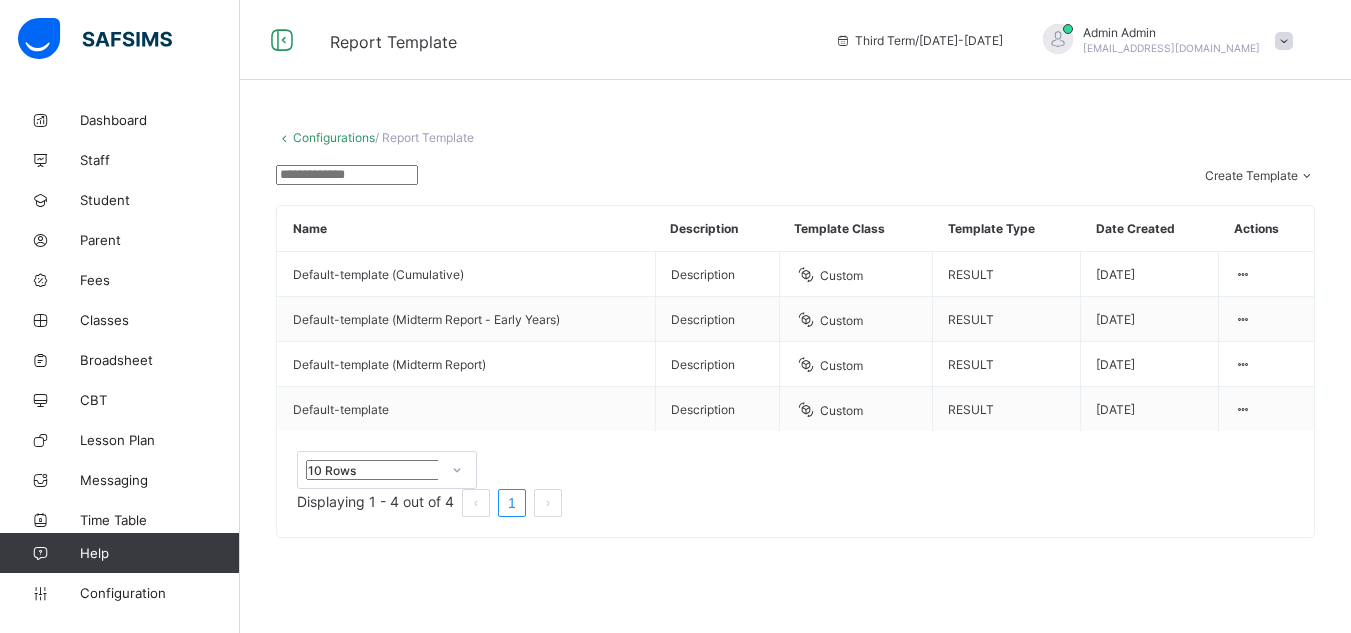 scroll, scrollTop: 45, scrollLeft: 0, axis: vertical 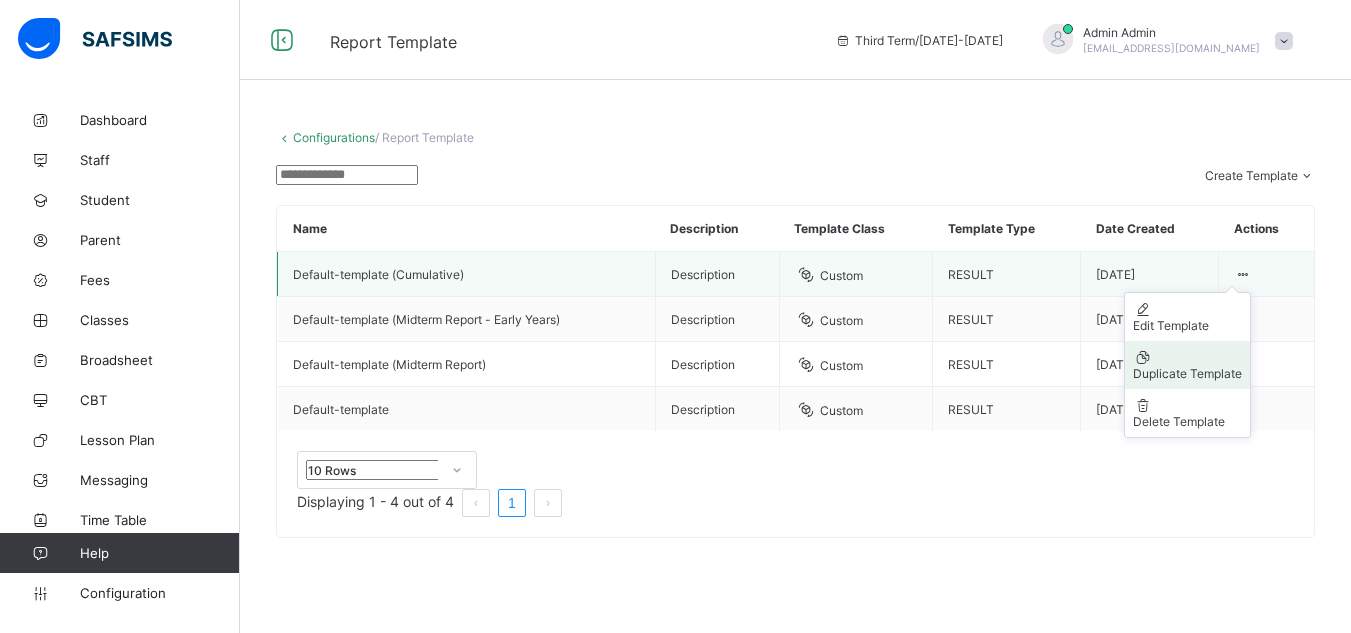 click on "Duplicate Template" at bounding box center [1187, 373] 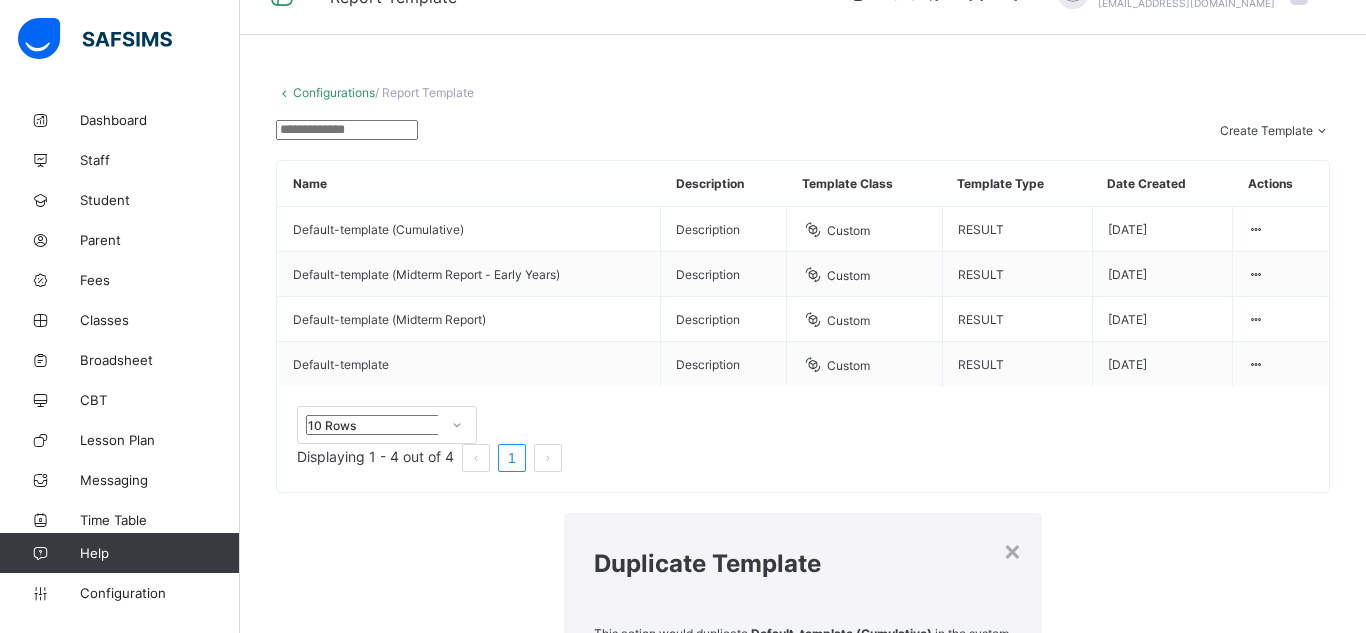 click on "Yes, Duplicate Template" at bounding box center [939, 739] 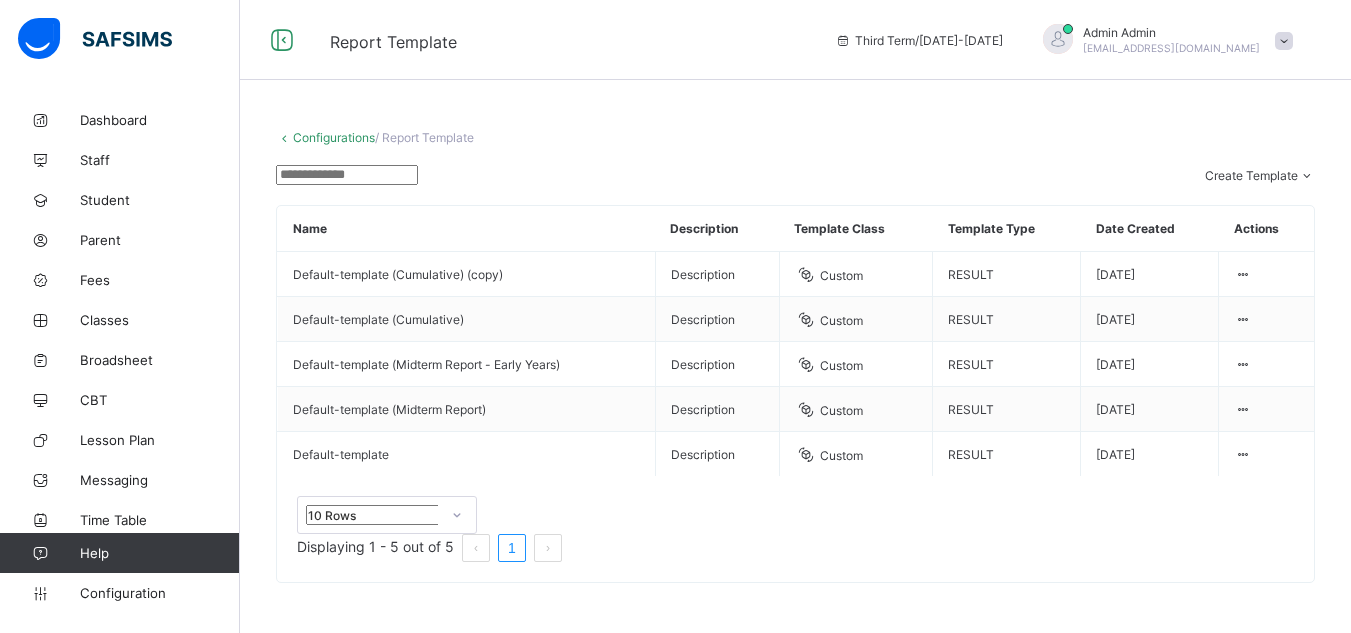 scroll, scrollTop: 102, scrollLeft: 0, axis: vertical 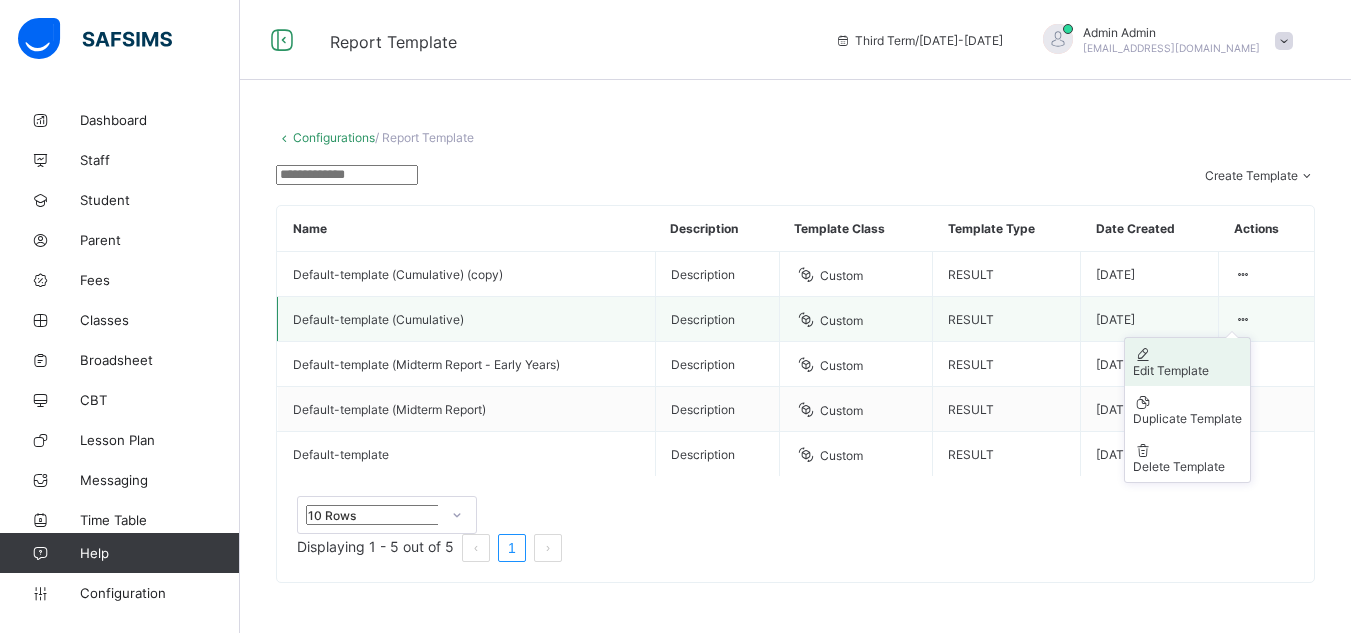 click on "Edit Template" at bounding box center [1187, 370] 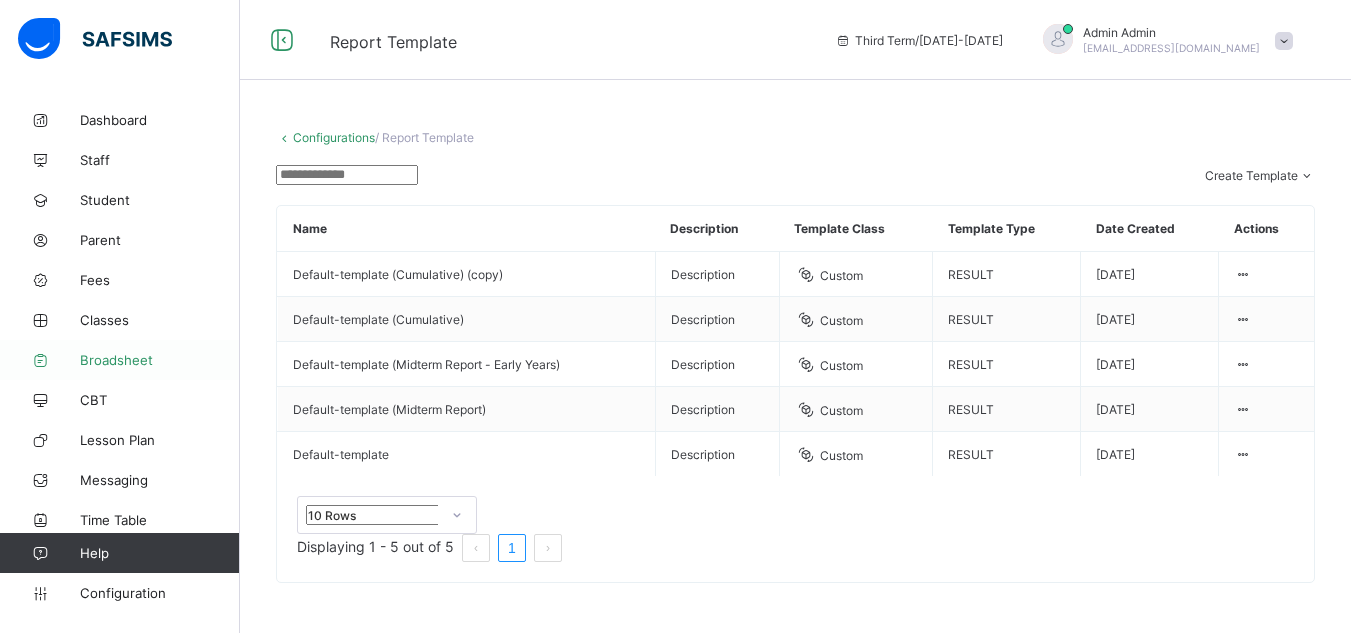 click on "Broadsheet" at bounding box center (160, 360) 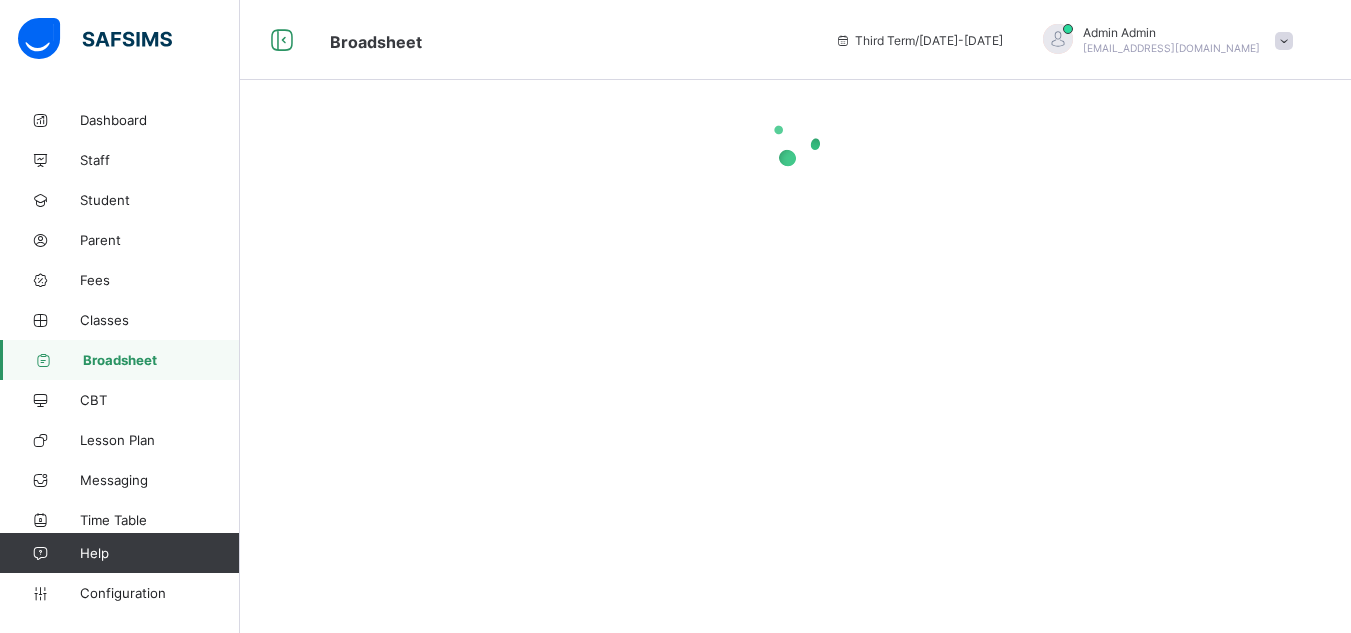 scroll, scrollTop: 0, scrollLeft: 0, axis: both 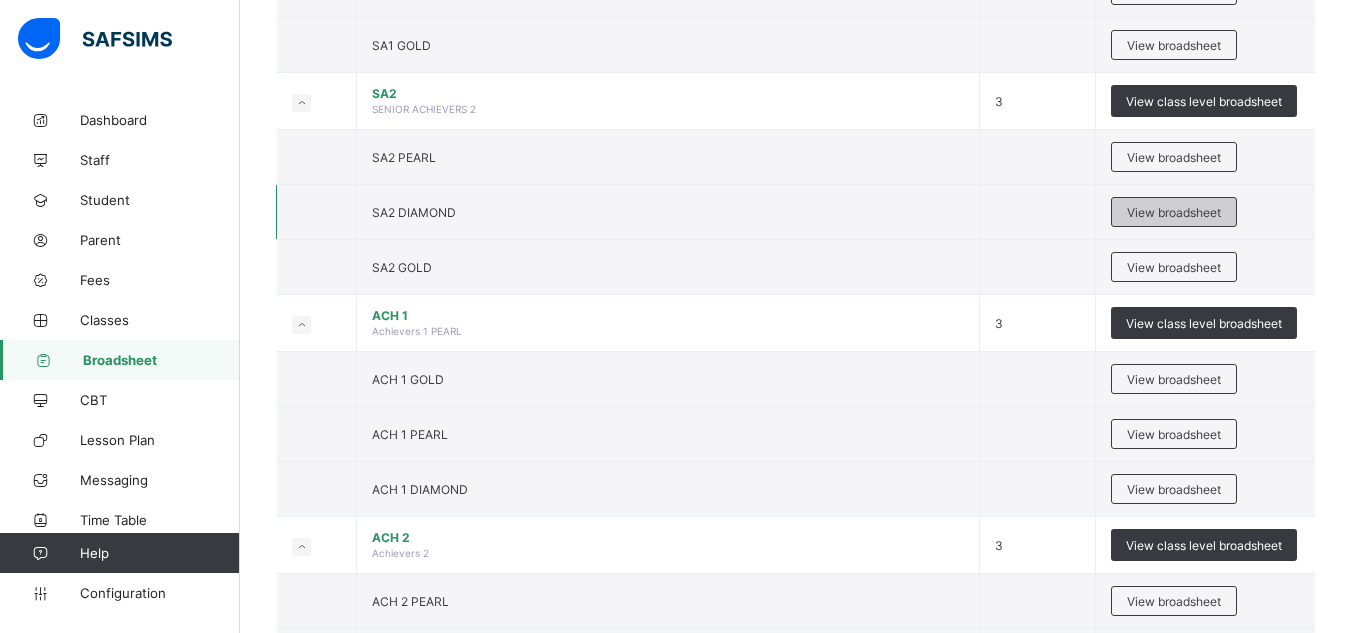 click on "View broadsheet" at bounding box center (1174, 212) 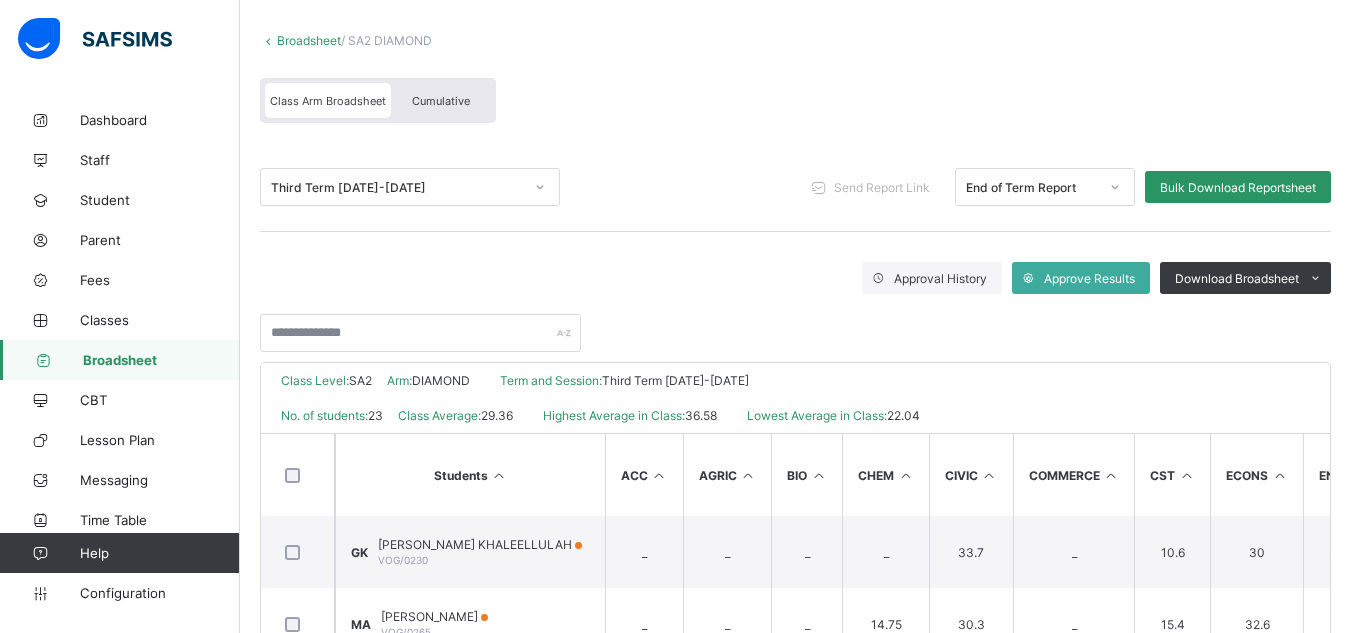 scroll, scrollTop: 99, scrollLeft: 0, axis: vertical 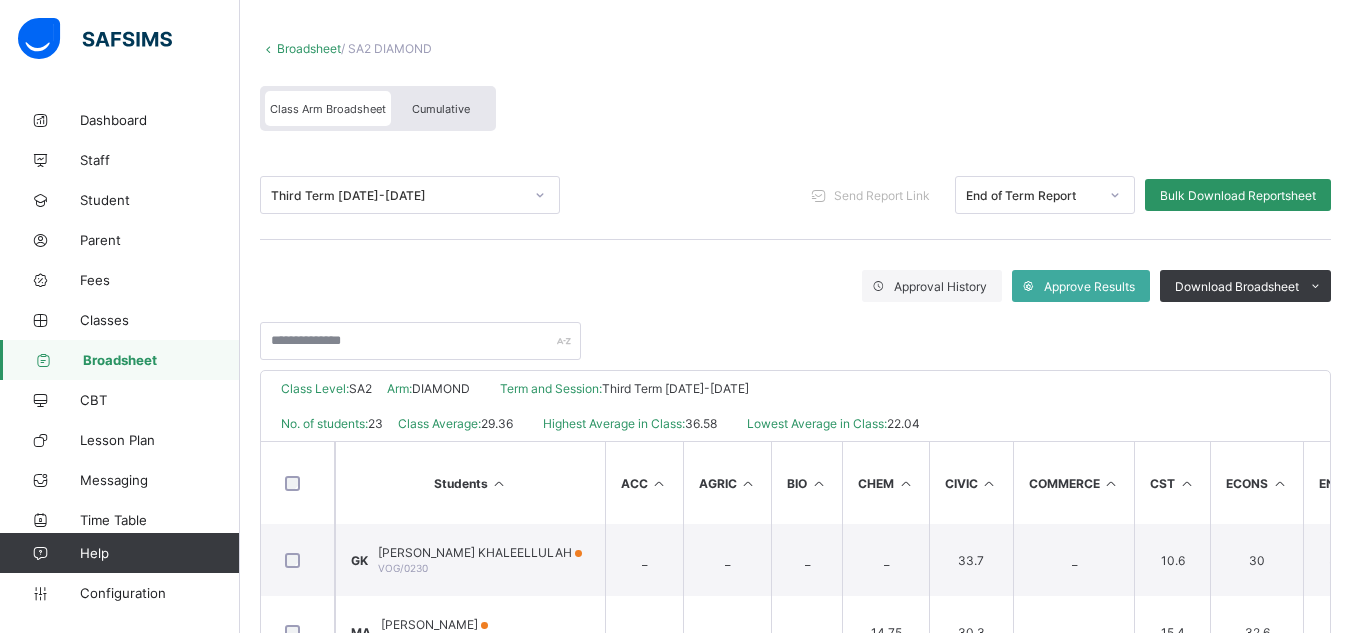 click on "Cumulative" at bounding box center [441, 108] 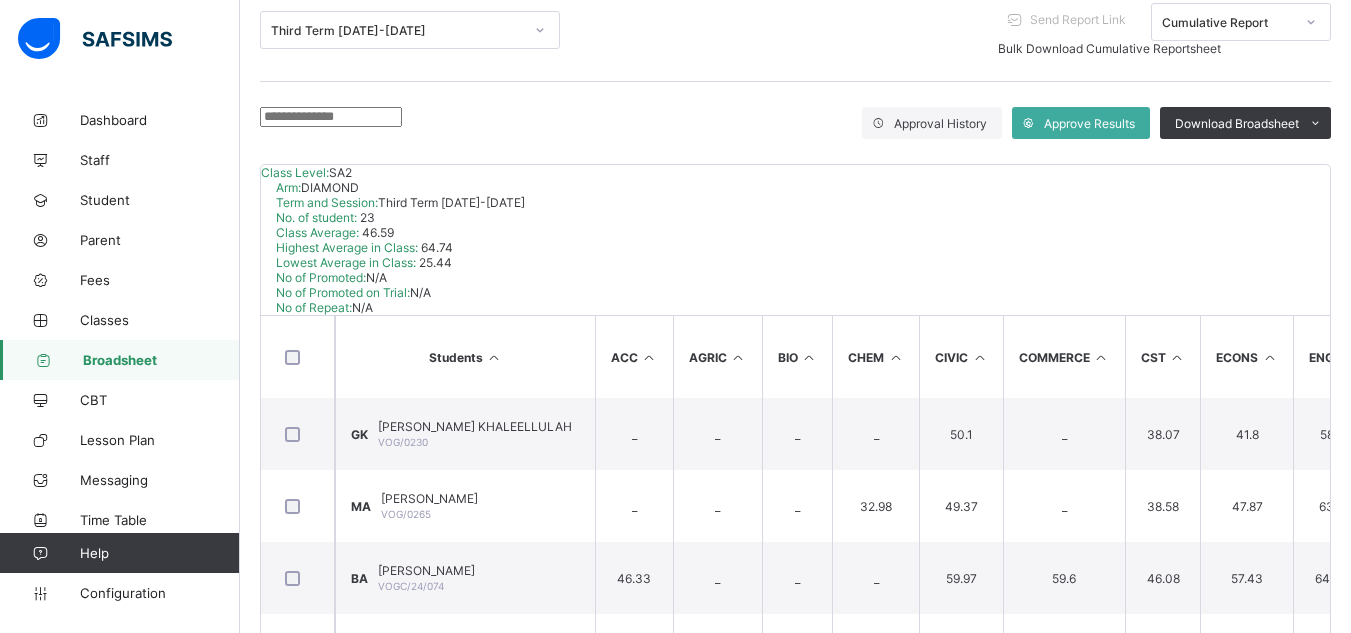 scroll, scrollTop: 278, scrollLeft: 0, axis: vertical 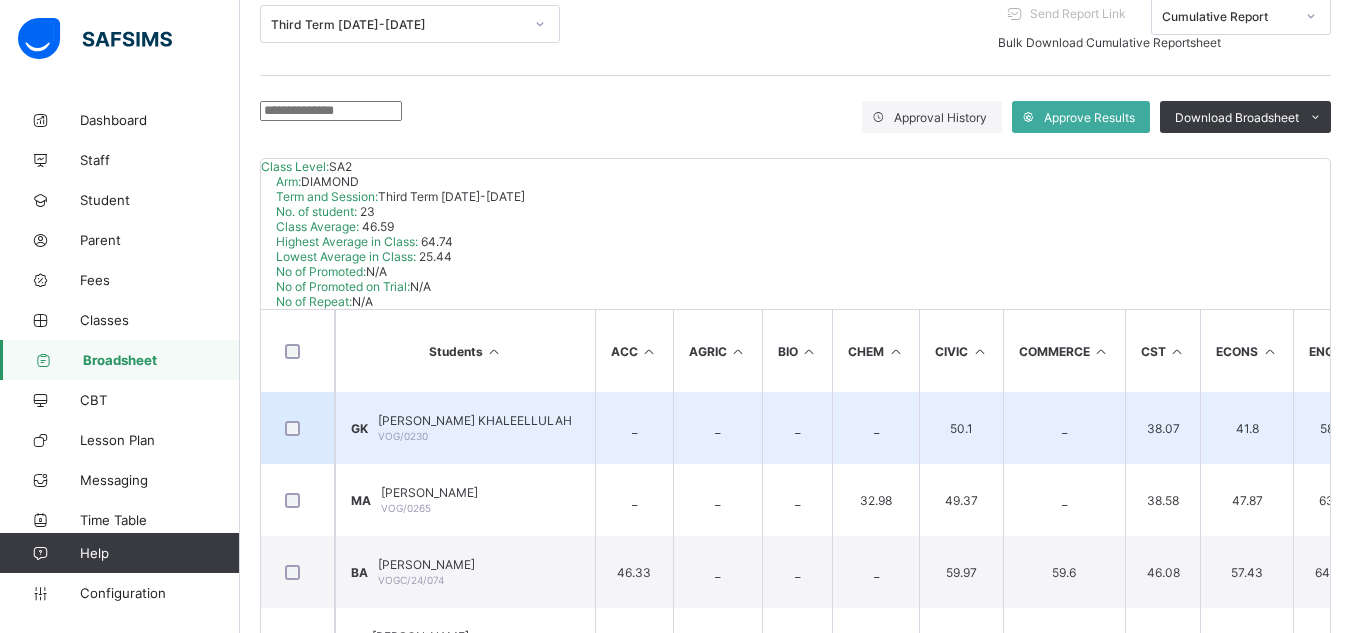 click on "[PERSON_NAME] KHALEELLULAH" at bounding box center [475, 420] 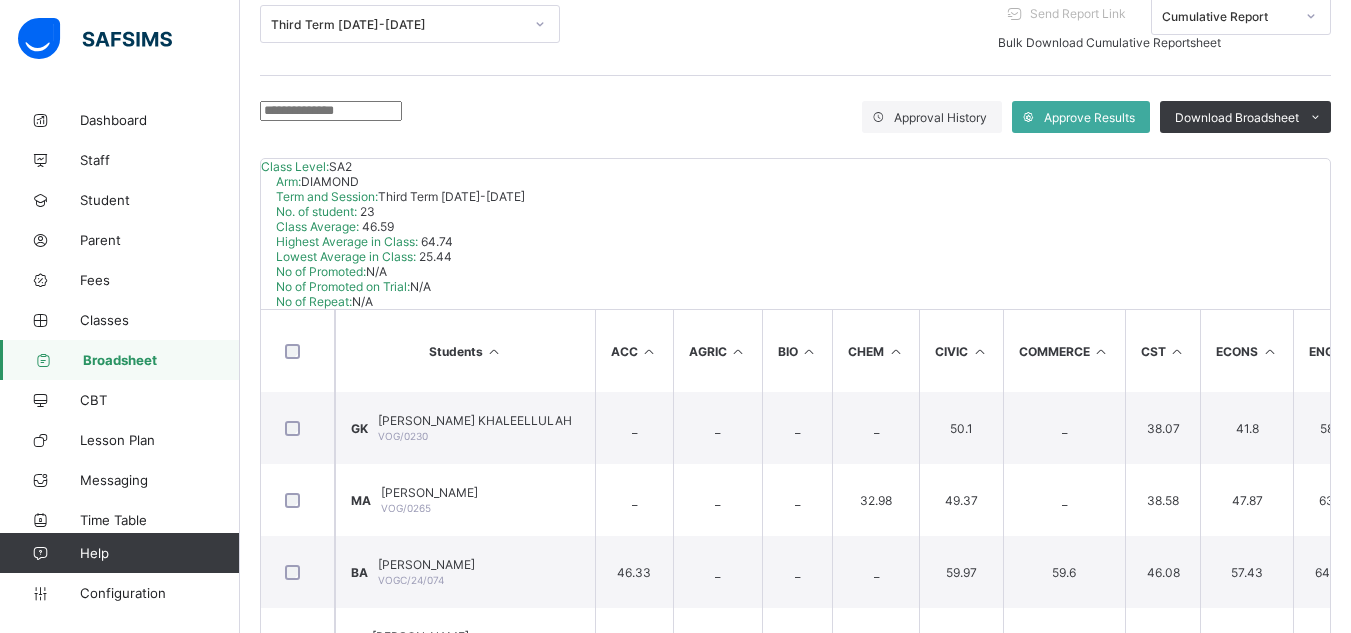 click on "View Reportsheet" at bounding box center (1163, 864) 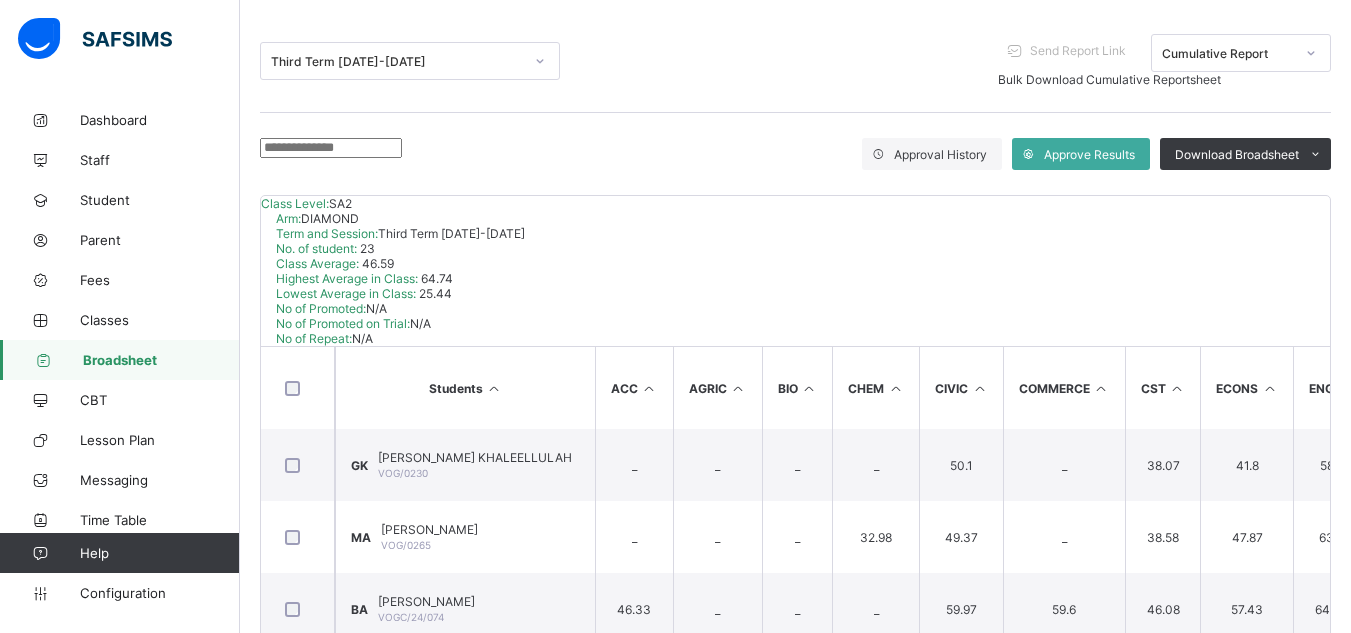 scroll, scrollTop: 240, scrollLeft: 0, axis: vertical 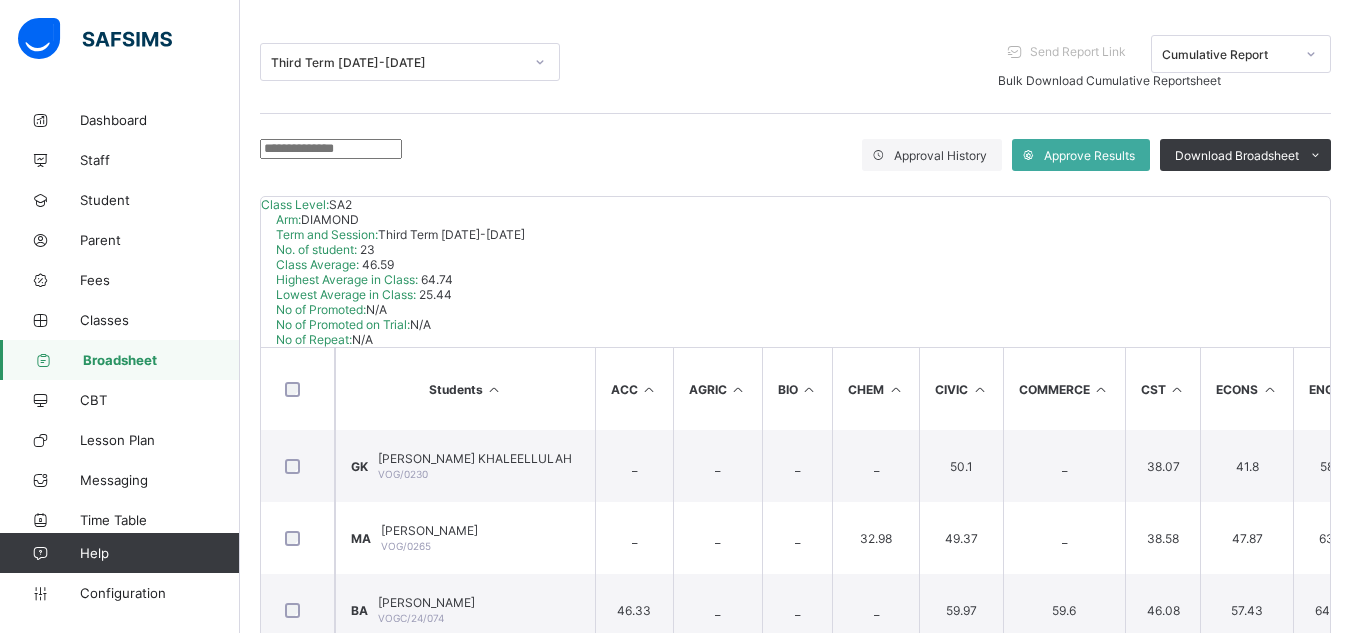 click on "Third Term [DATE]-[DATE] Send Report Link Cumulative Report Bulk Download Cumulative Reportsheet" at bounding box center [795, 62] 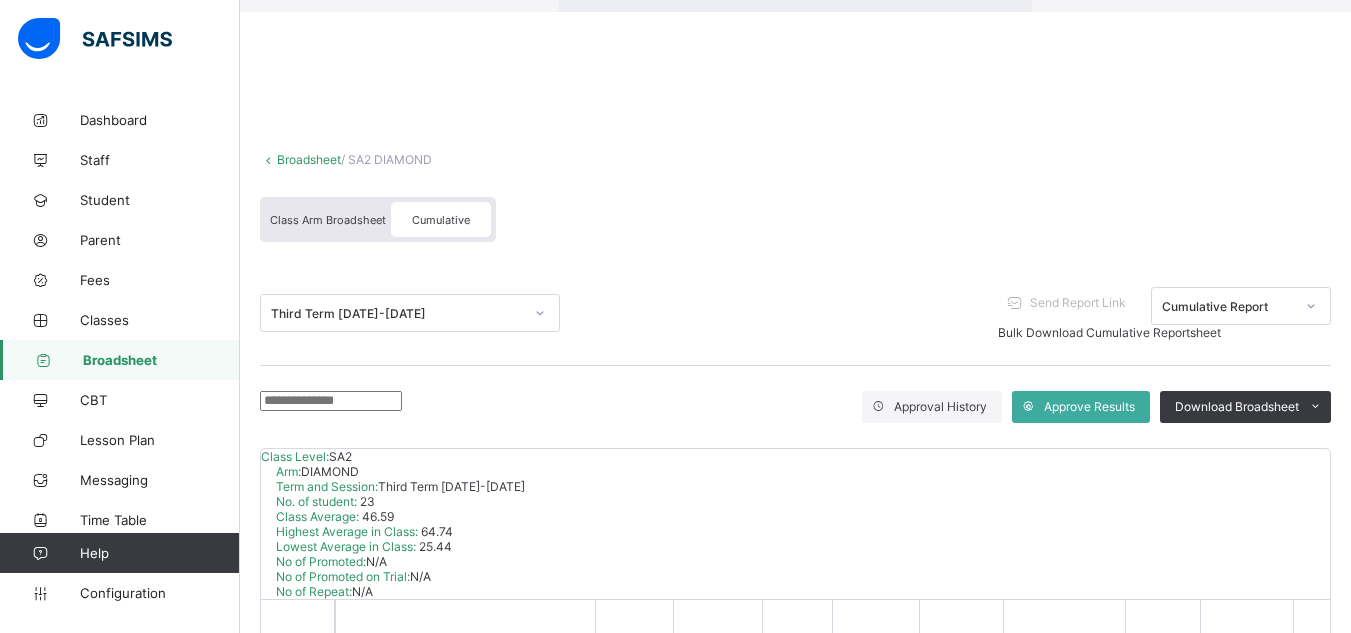 click on "Resume" at bounding box center [974, -25] 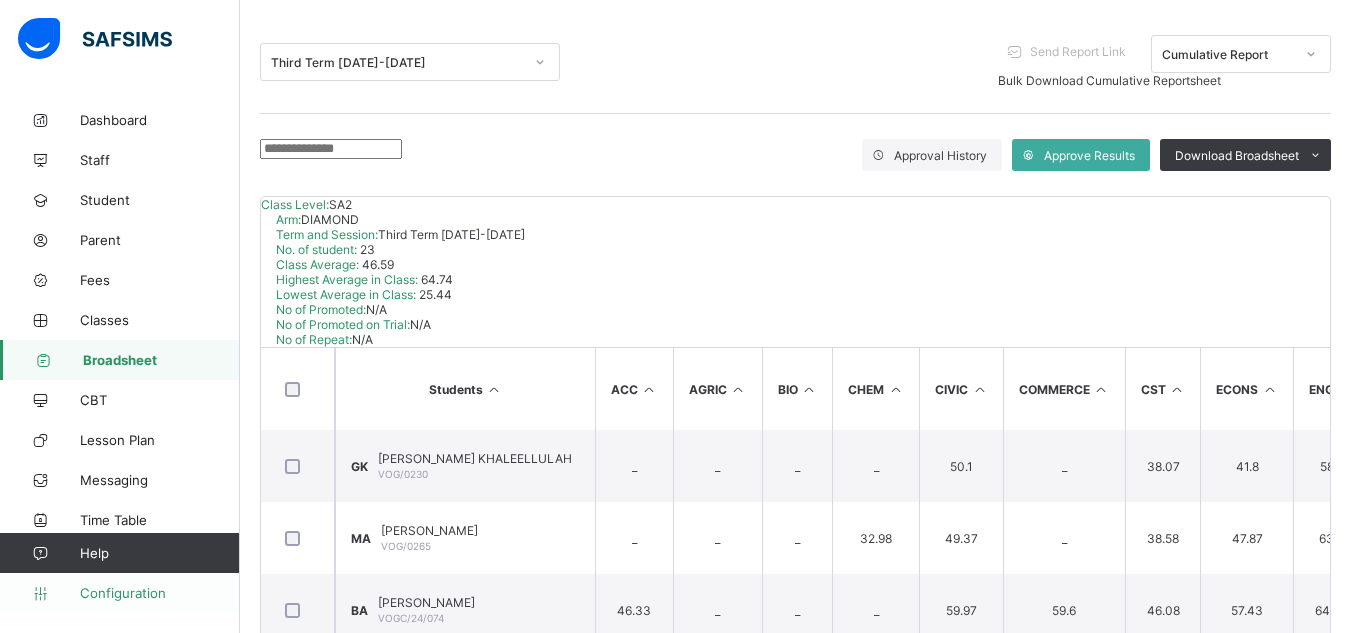 click on "Configuration" at bounding box center [159, 593] 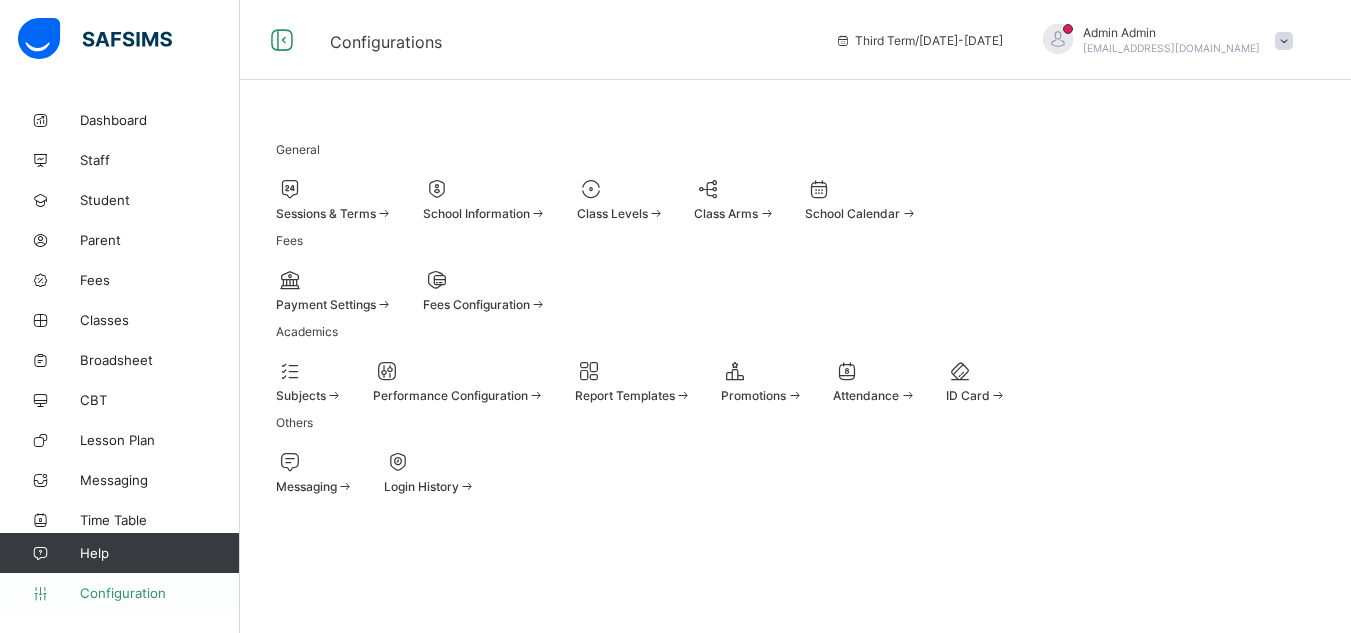 scroll, scrollTop: 150, scrollLeft: 0, axis: vertical 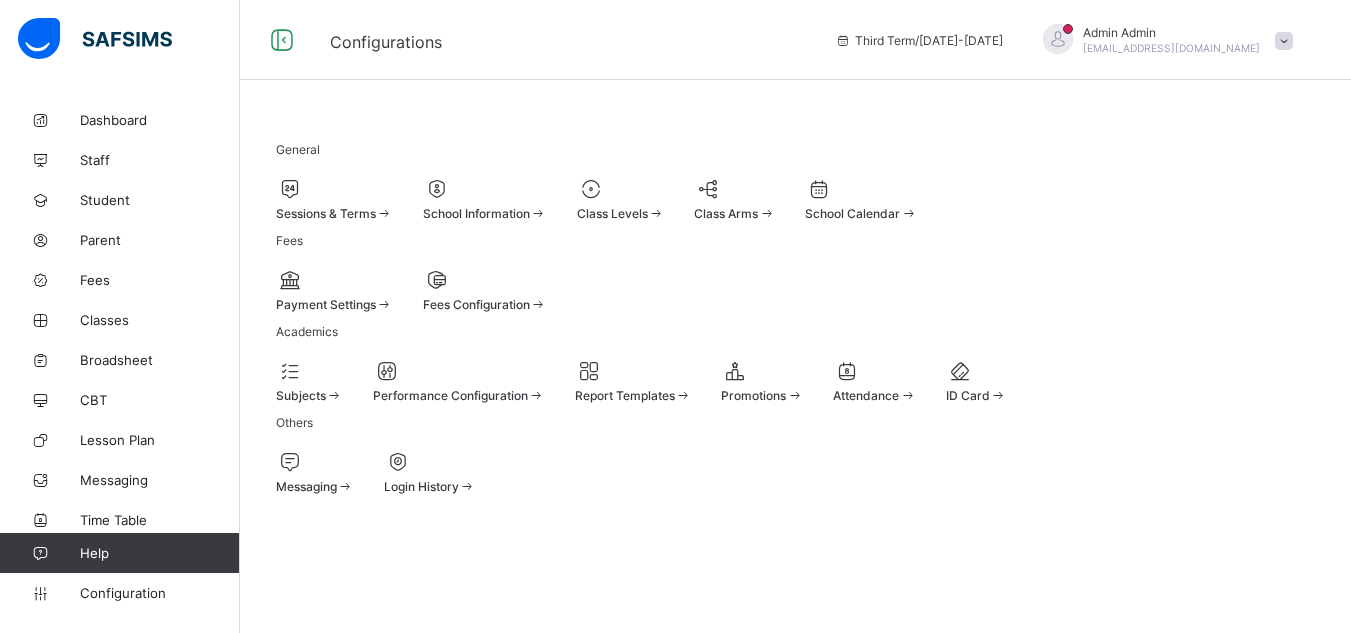click on "Report Templates" at bounding box center [625, 395] 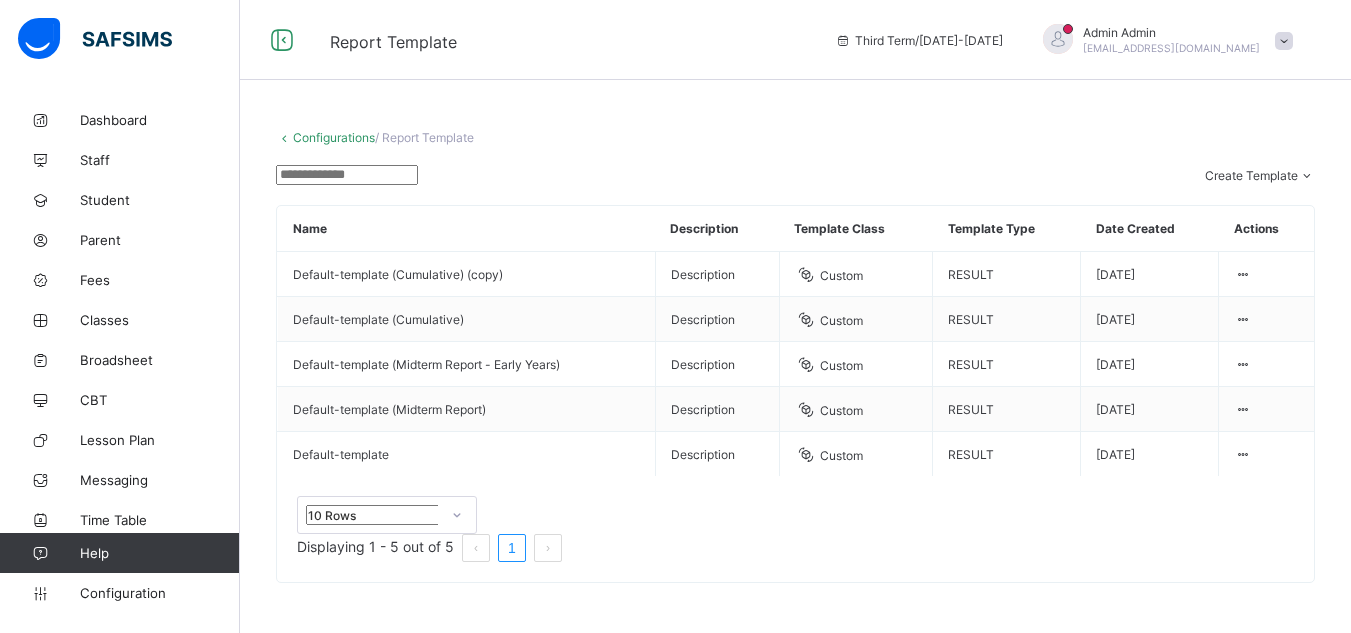 scroll, scrollTop: 102, scrollLeft: 0, axis: vertical 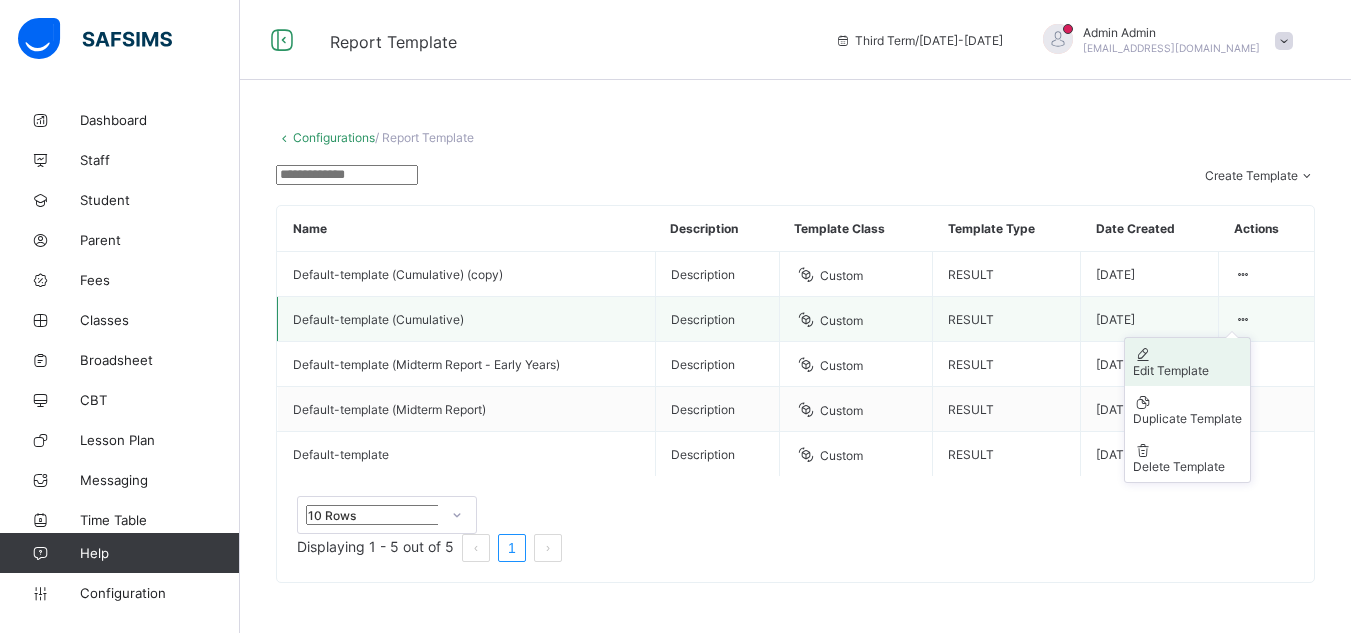 click on "Edit Template" at bounding box center [1187, 370] 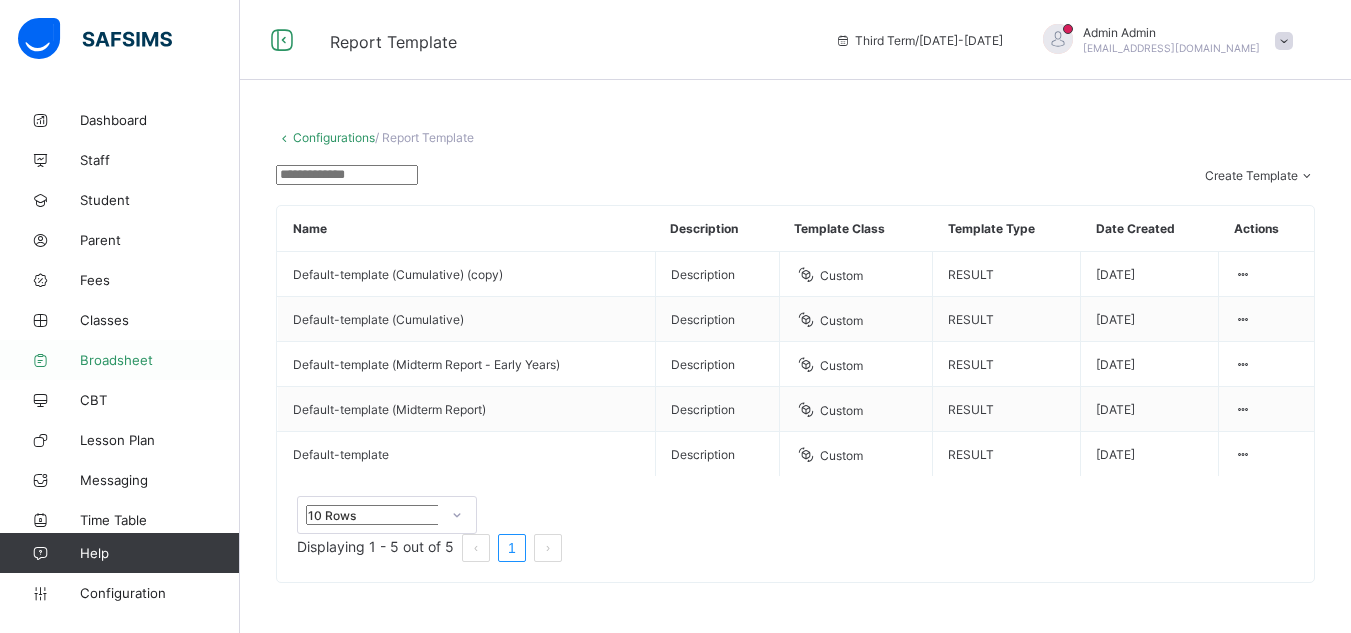 click on "Broadsheet" at bounding box center [160, 360] 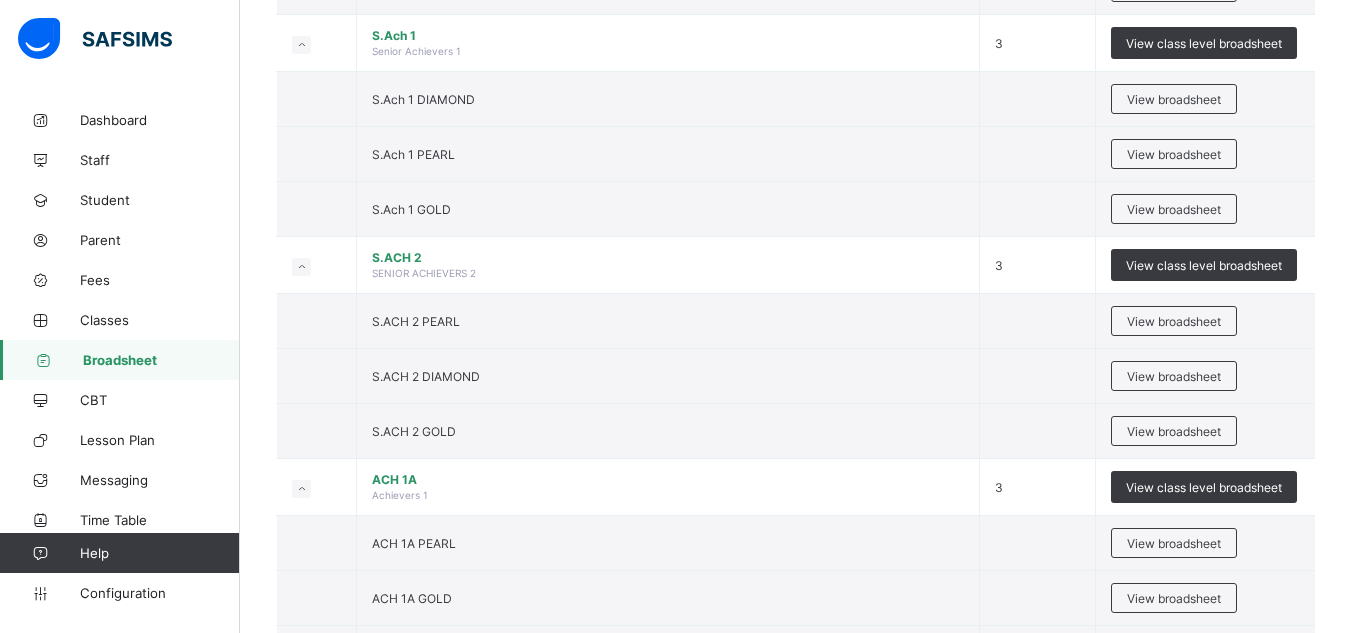 scroll, scrollTop: 5373, scrollLeft: 0, axis: vertical 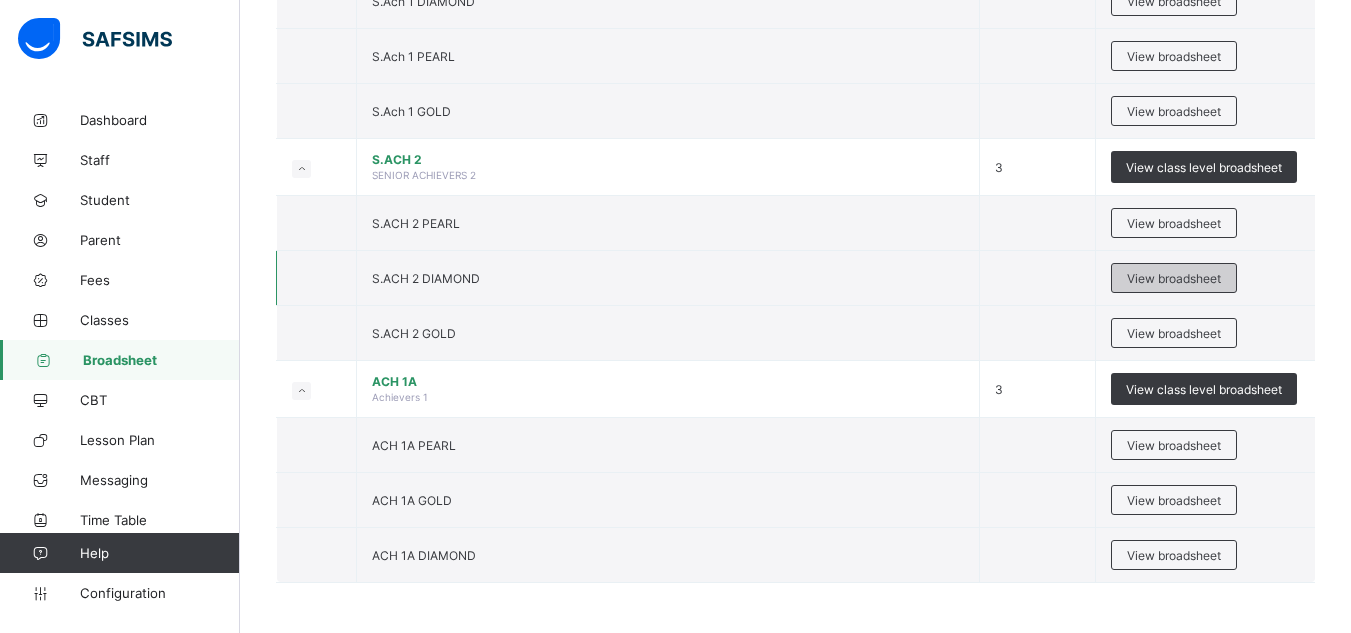 click on "View broadsheet" at bounding box center [1174, 278] 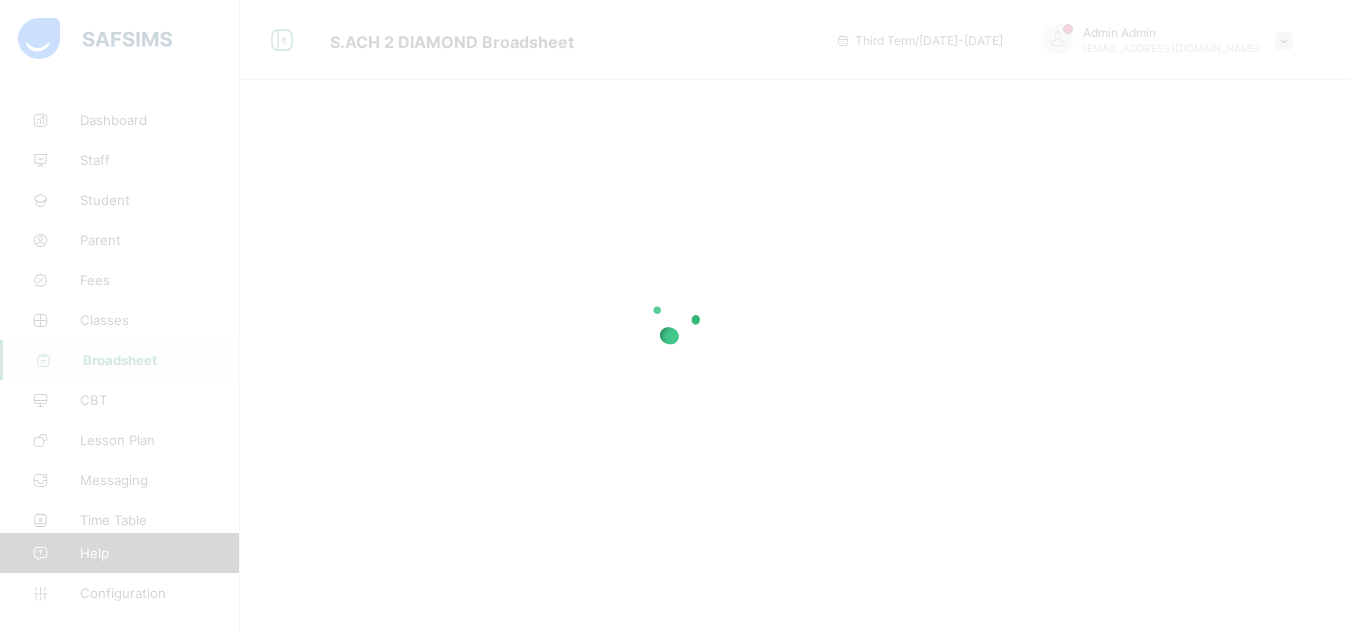 scroll, scrollTop: 0, scrollLeft: 0, axis: both 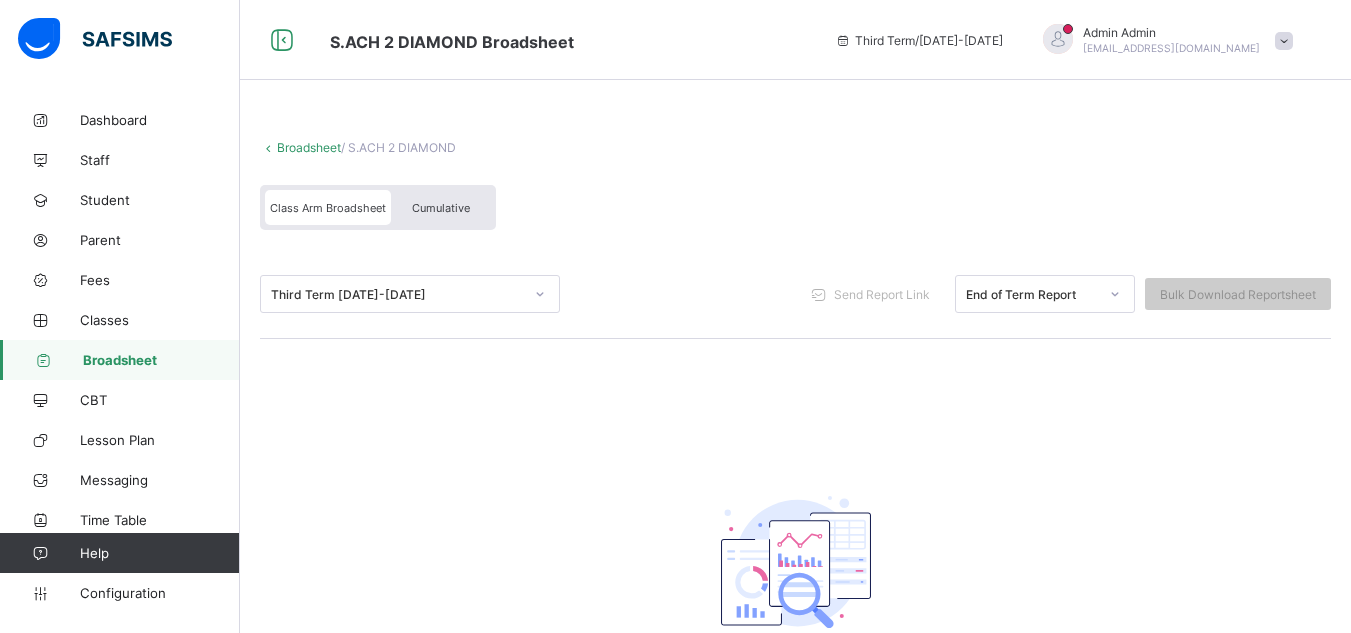 click on "Cumulative" at bounding box center (441, 208) 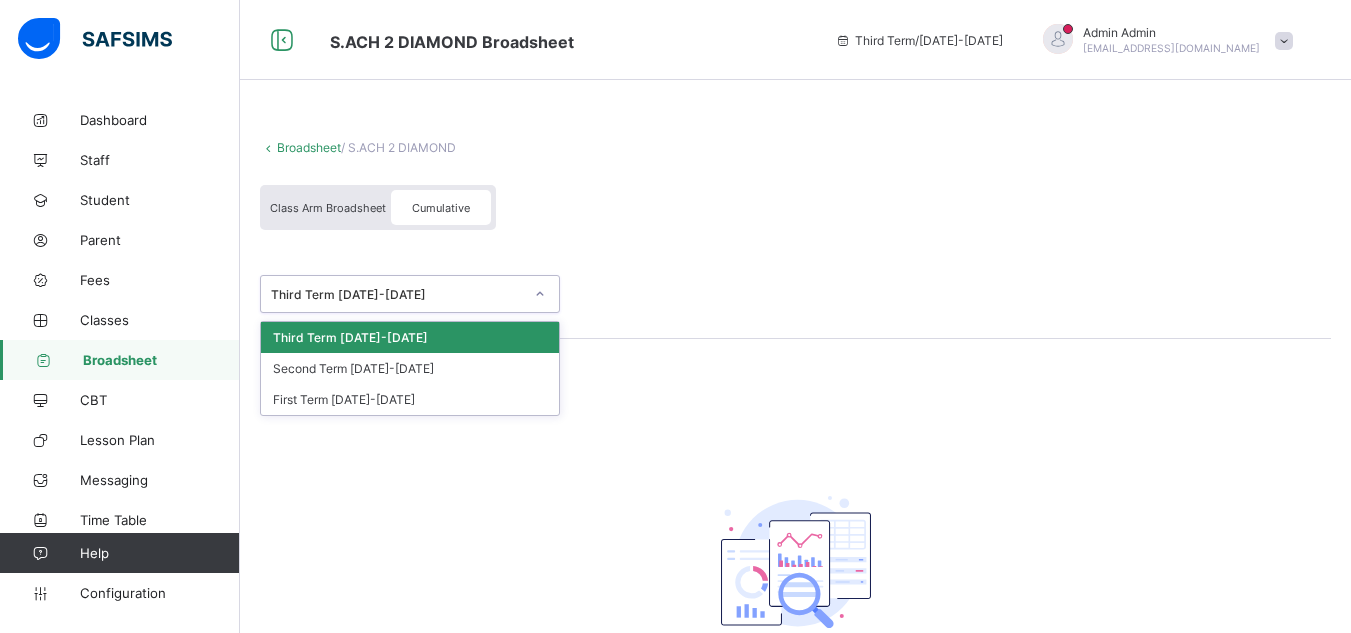 click on "Third Term [DATE]-[DATE]" at bounding box center (397, 294) 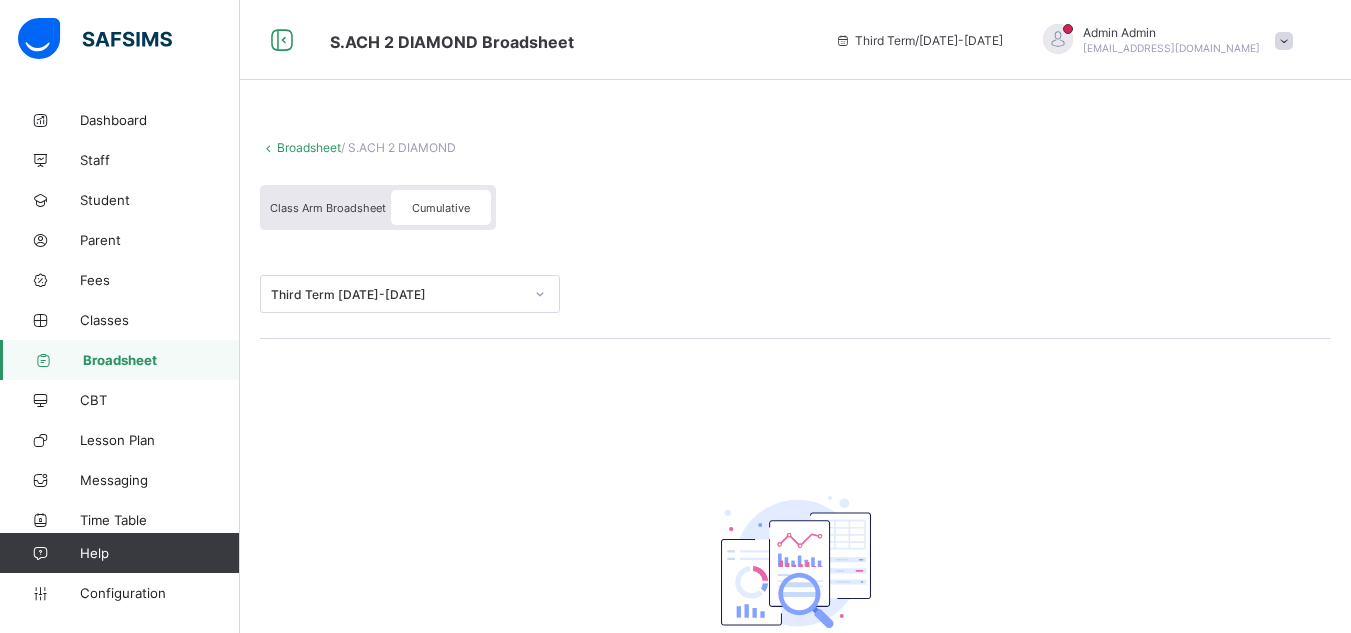 click on "Class Arm Broadsheet Cumulative" at bounding box center (795, 212) 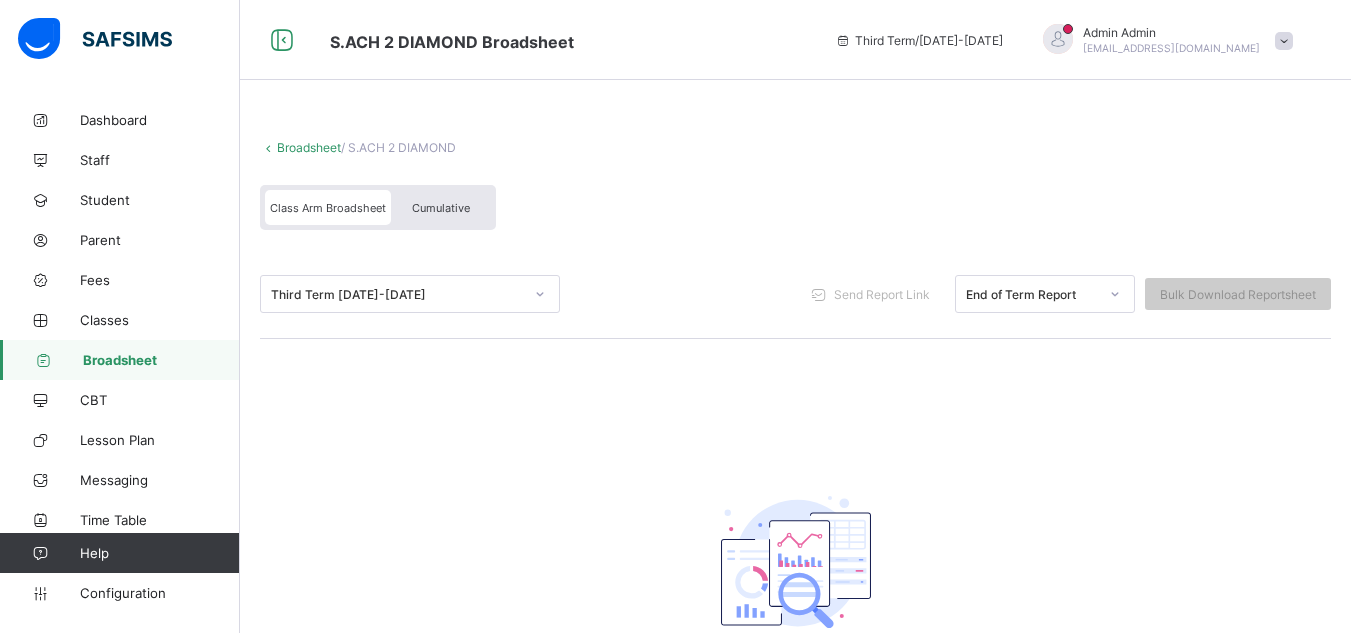 click on "Cumulative" at bounding box center [441, 208] 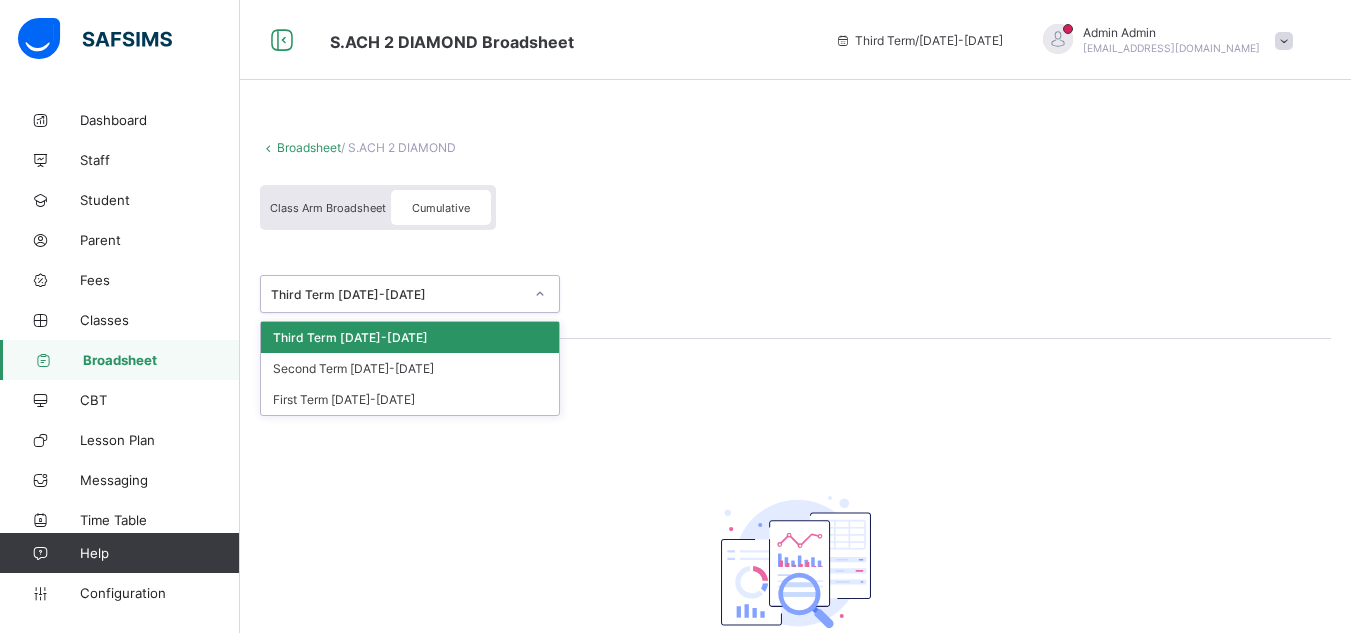 click on "Third Term [DATE]-[DATE]" at bounding box center (391, 294) 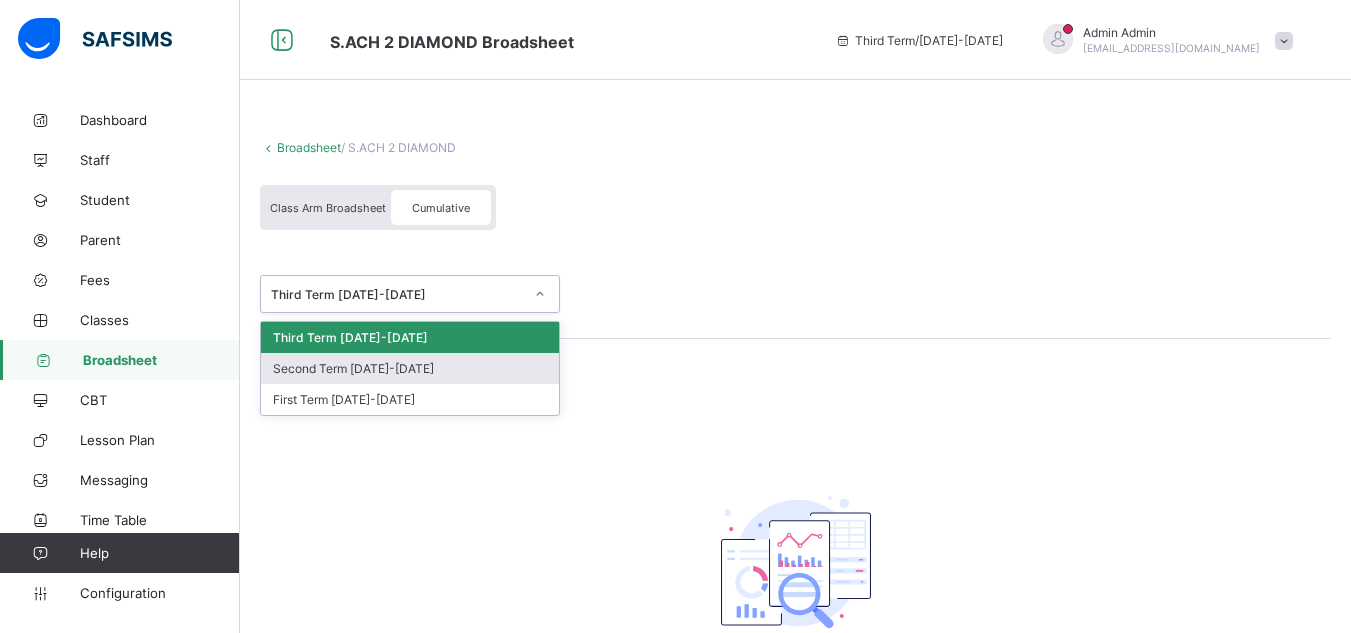 click on "Second Term [DATE]-[DATE]" at bounding box center (410, 368) 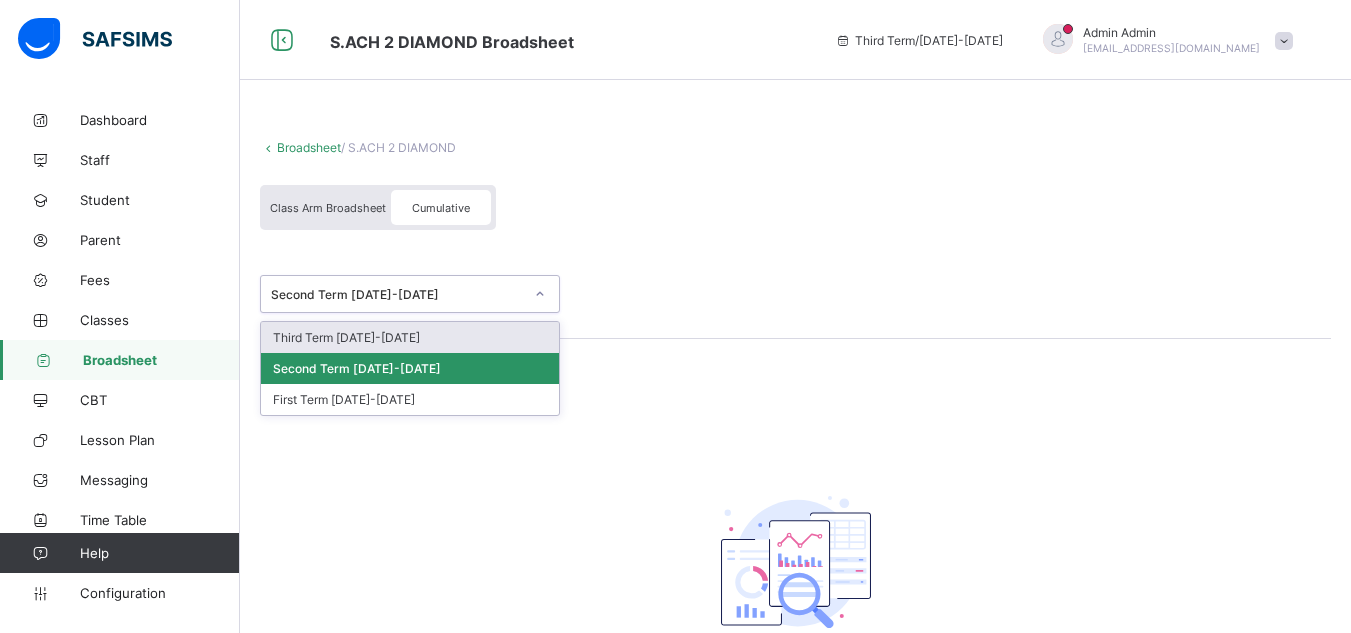click on "Second Term [DATE]-[DATE]" at bounding box center (391, 294) 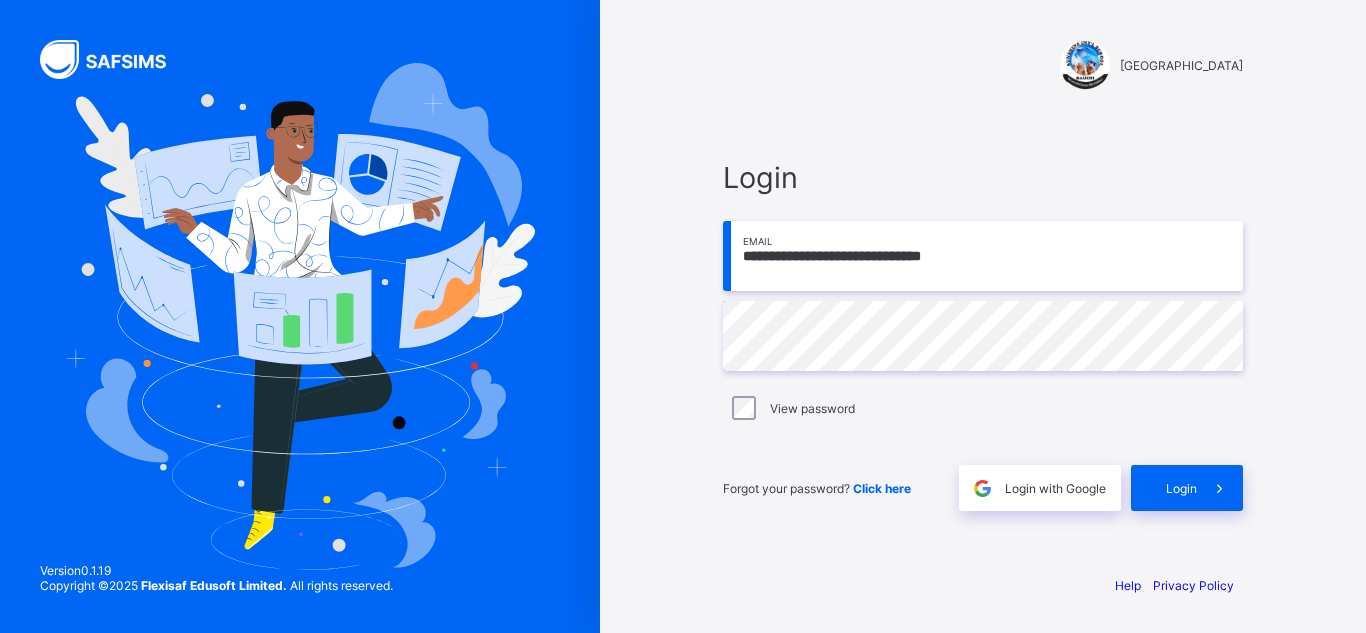 scroll, scrollTop: 0, scrollLeft: 0, axis: both 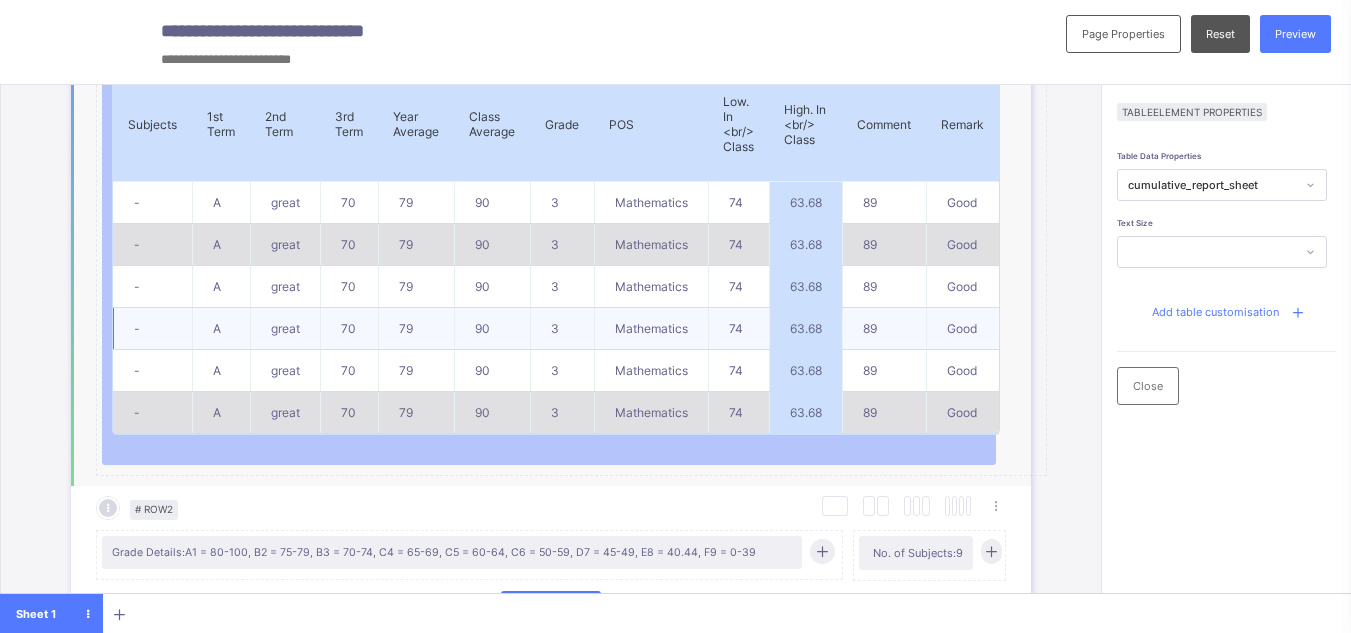 click on "90" at bounding box center [492, 329] 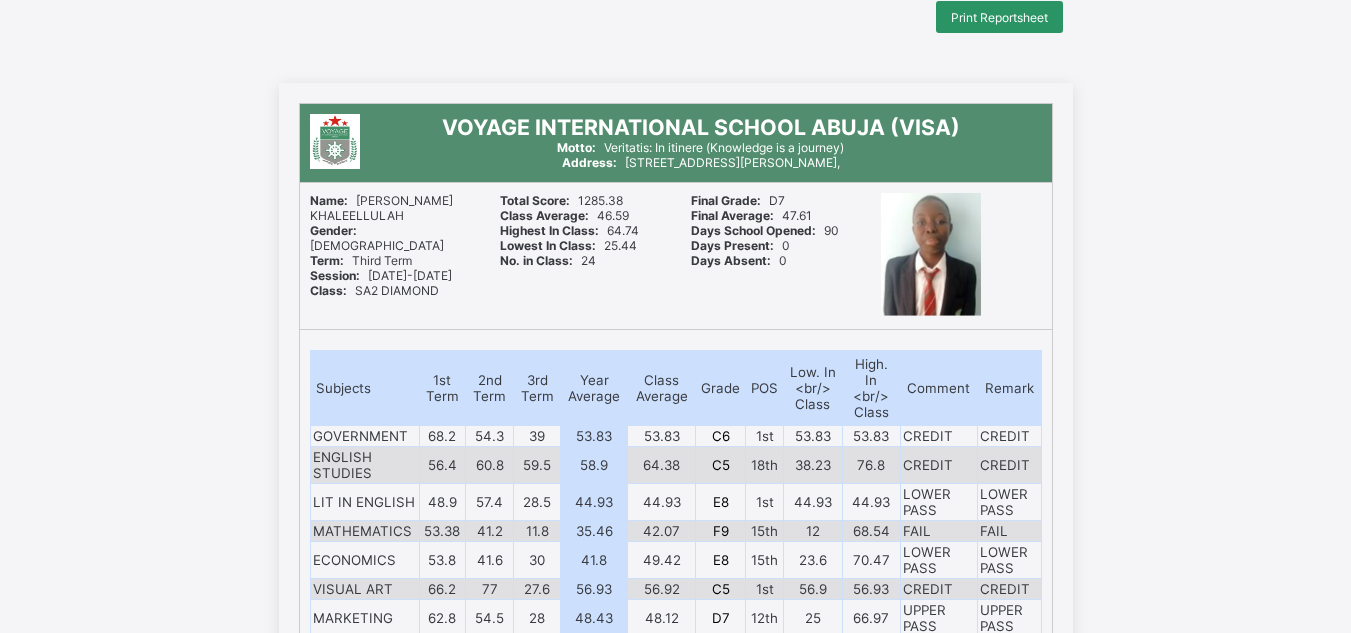 scroll, scrollTop: 0, scrollLeft: 0, axis: both 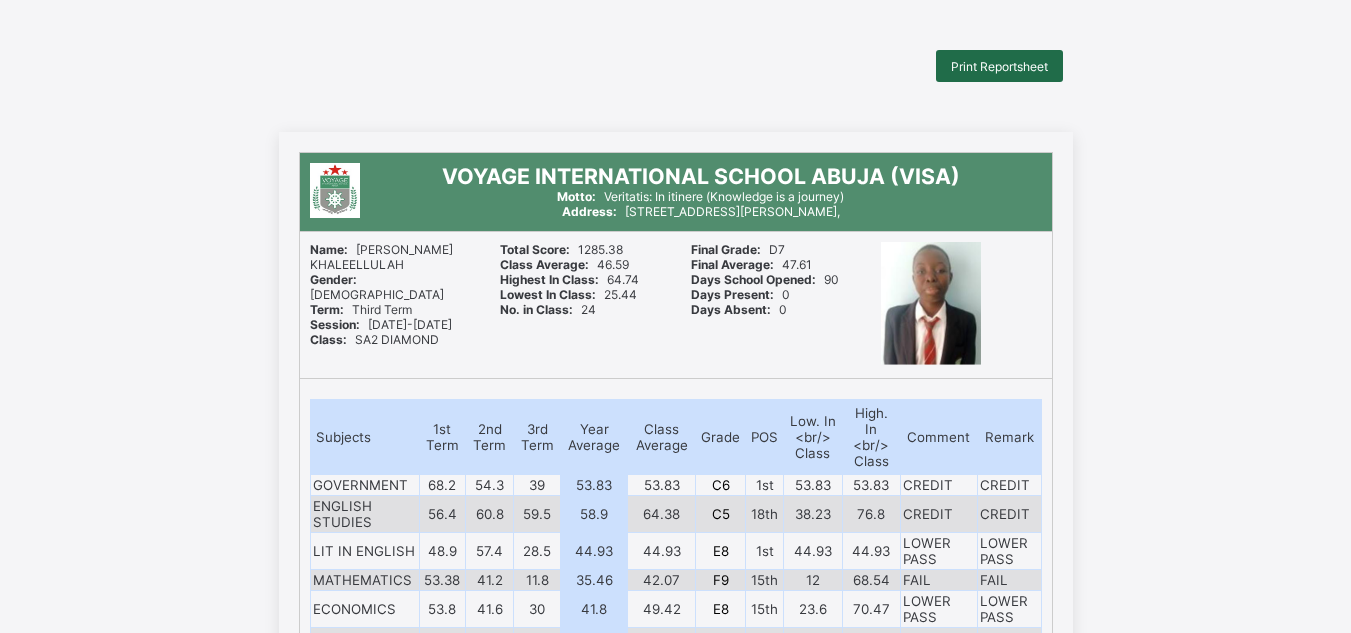click on "Print Reportsheet" at bounding box center [999, 66] 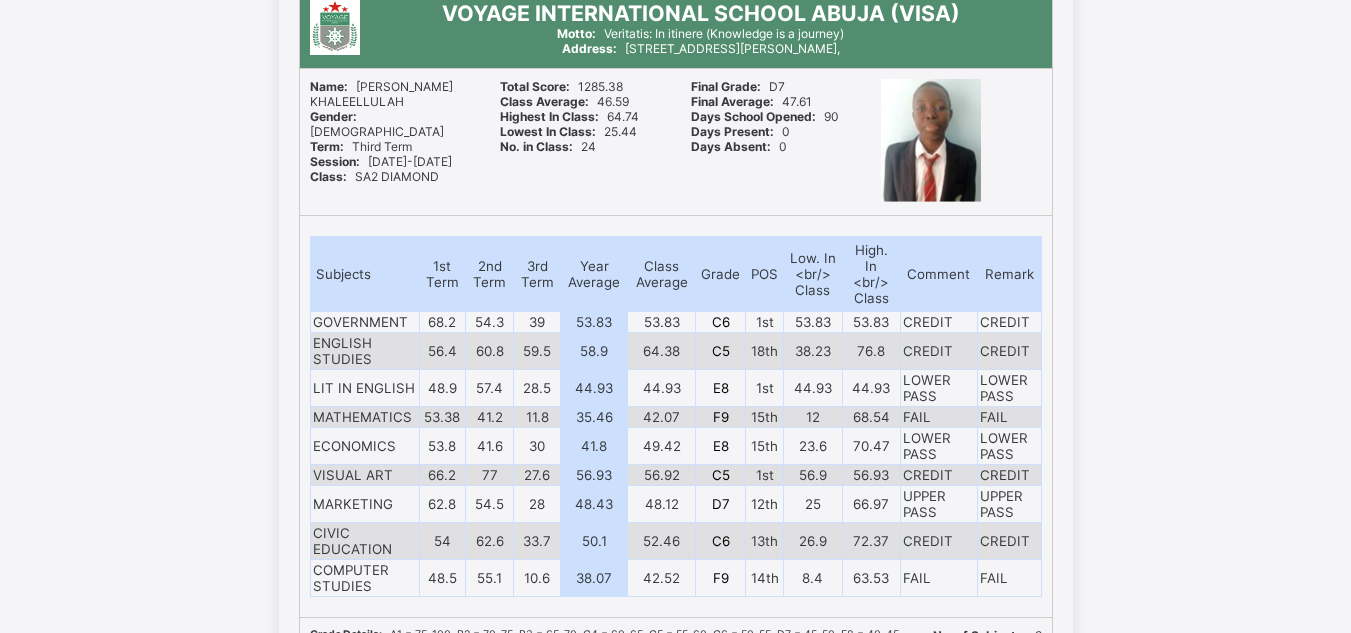 scroll, scrollTop: 162, scrollLeft: 0, axis: vertical 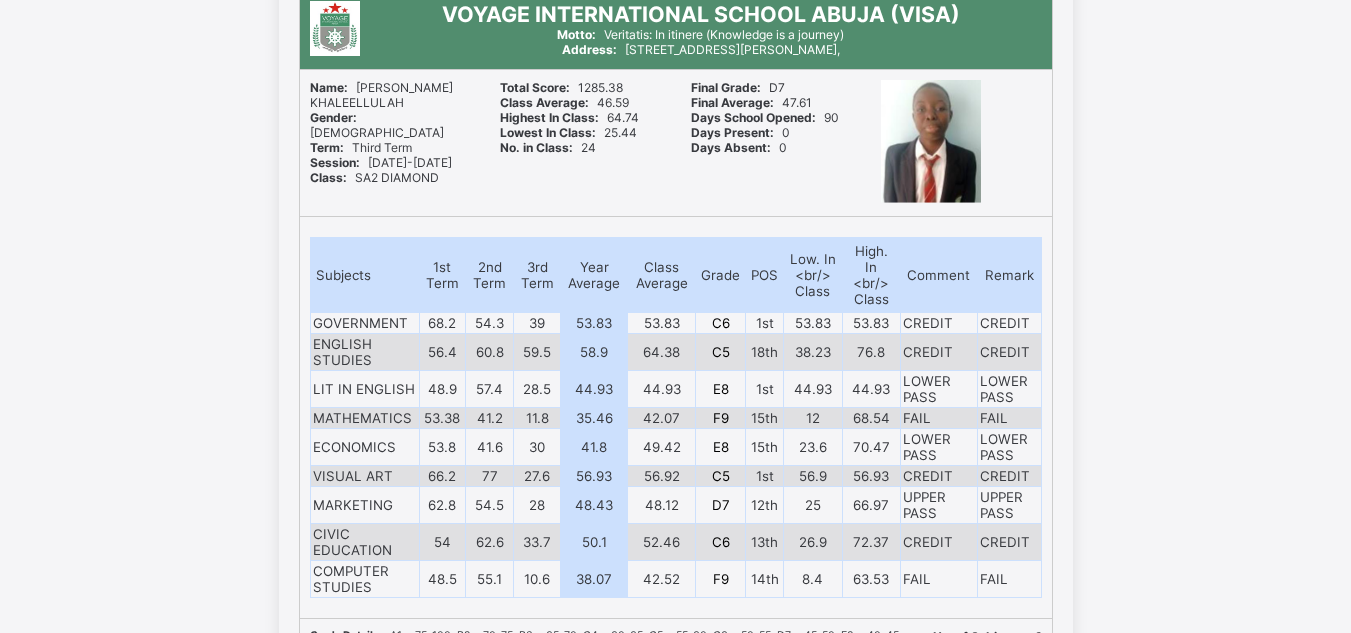 click on "VOYAGE INTERNATIONAL SCHOOL ABUJA (VISA) Motto: Veritatis: In itinere (Knowledge is a journey) Address: [STREET_ADDRESS][PERSON_NAME],  Name: [PERSON_NAME] Gender: [DEMOGRAPHIC_DATA] Term: Third Term Session: [DATE]-[DATE] Class: SA2 DIAMOND Total Score: 1285.38 Class Average: 46.59 Highest In Class: 64.74 Lowest In Class: 25.44 No. in Class: 24 Final Grade: D7 Final Average: 47.61 Days School Opened: 90 Days Present: 0 Days Absent: 0 Subjects 1st Term 2nd Term 3rd Term Year Average Class Average Grade POS Low. In <br/> Class High. In <br/> Class Comment Remark GOVERNMENT 68.2 54.3 39 53.83 53.83 C6 1st 53.83 53.83 CREDIT CREDIT ENGLISH STUDIES 56.4 60.8 59.5 58.9 64.38 C5 18th 38.23 76.8 CREDIT CREDIT LIT IN ENGLISH 48.9 57.4 28.5 44.93 44.93 E8 1st 44.93 44.93 LOWER PASS LOWER PASS MATHEMATICS 53.38 41.2 11.8 35.46 42.07 F9 15th 12 68.54 FAIL FAIL ECONOMICS 53.8 41.6 30 41.8 49.42 E8 15th 23.6 70.47 LOWER PASS LOWER PASS VISUAL ART 66.2 77 27.6 56.93 56.92 C5 1st 56.9 56.93 CREDIT CREDIT 62.8" at bounding box center [675, 525] 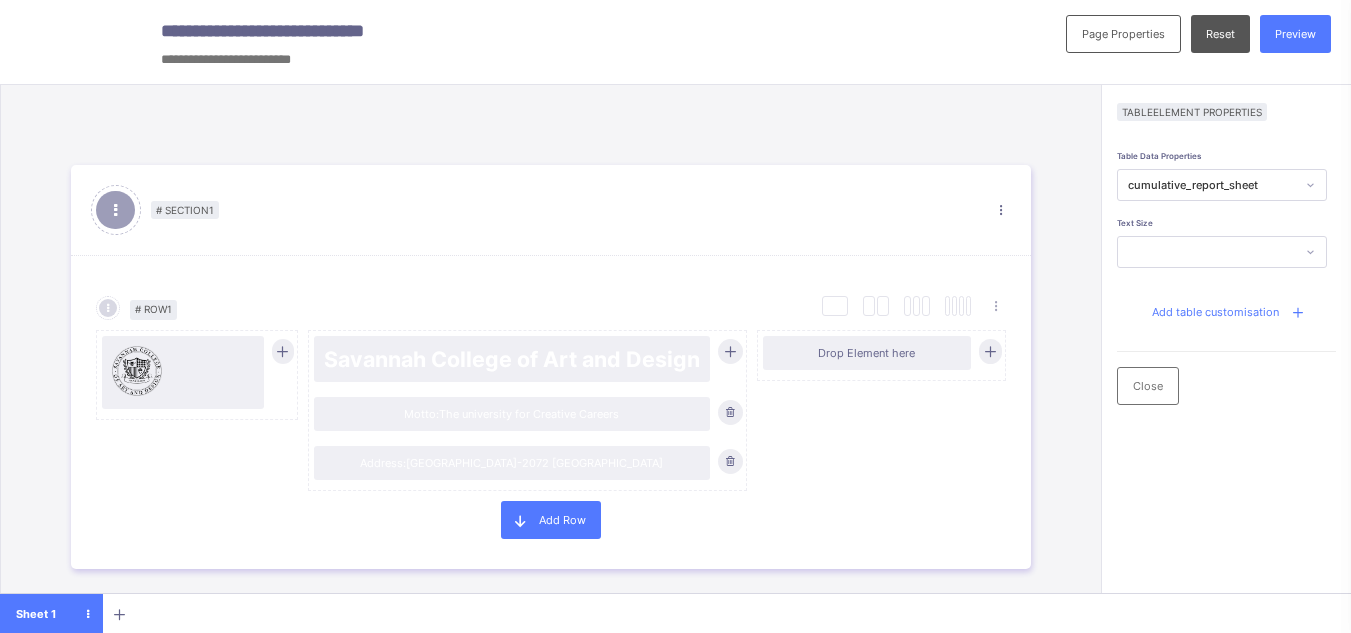 scroll, scrollTop: 0, scrollLeft: 0, axis: both 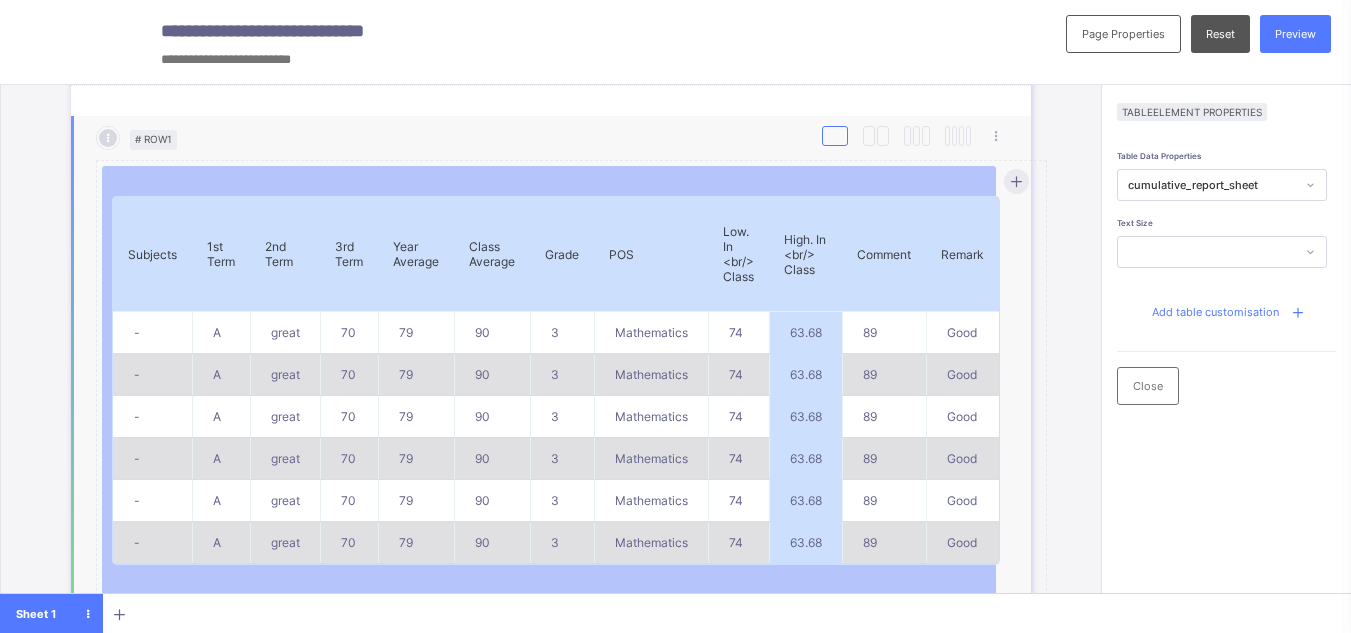 click at bounding box center [835, 136] 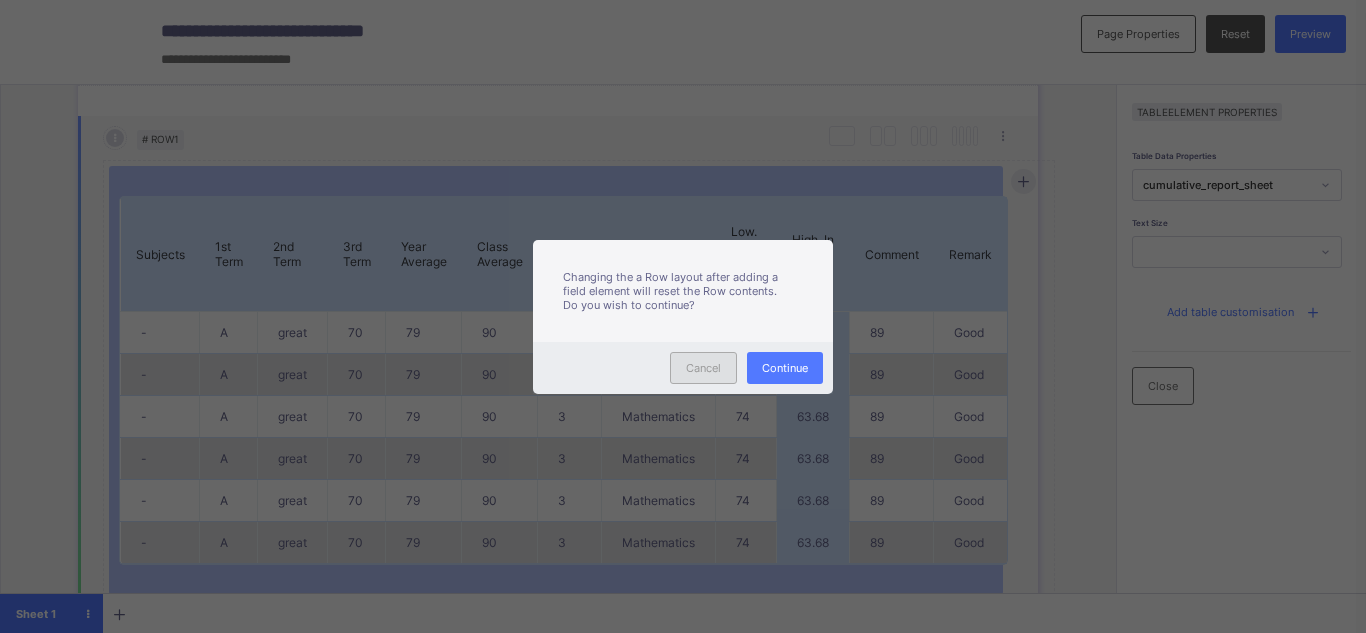 click on "Cancel" at bounding box center (703, 368) 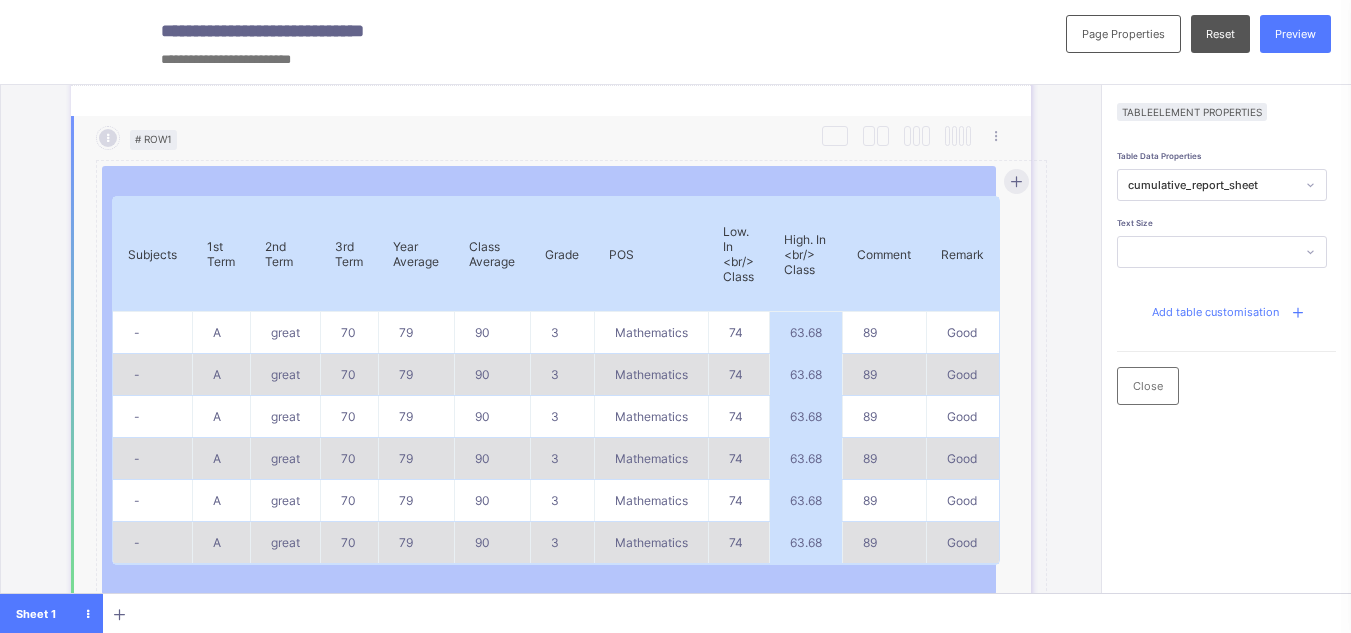 click on "Table  Element Properties" at bounding box center [1226, 107] 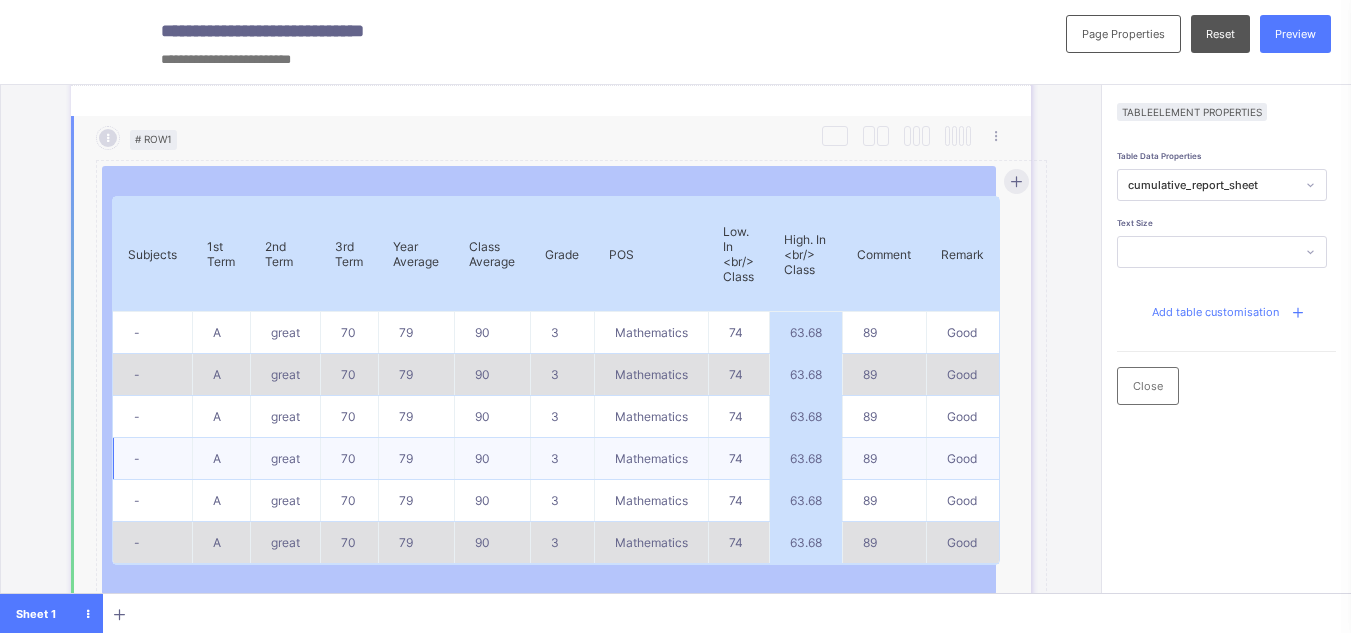 click on "90" at bounding box center (492, 459) 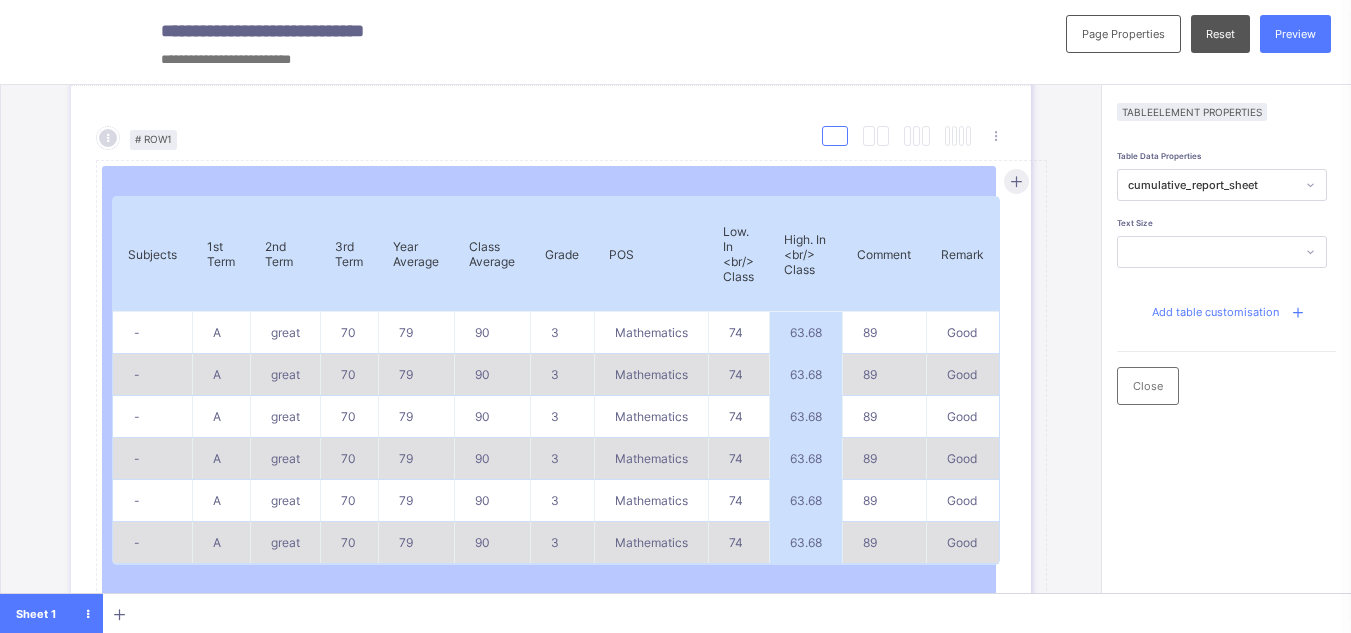 click at bounding box center (835, 136) 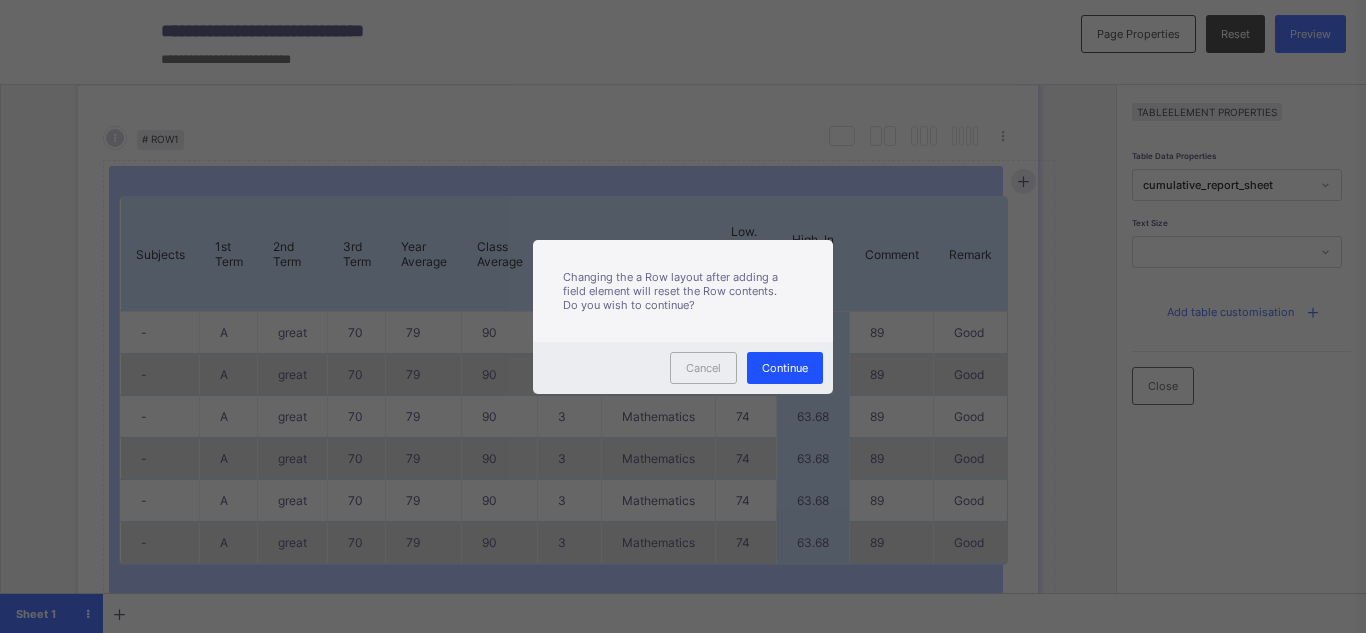 click on "Continue" at bounding box center (785, 368) 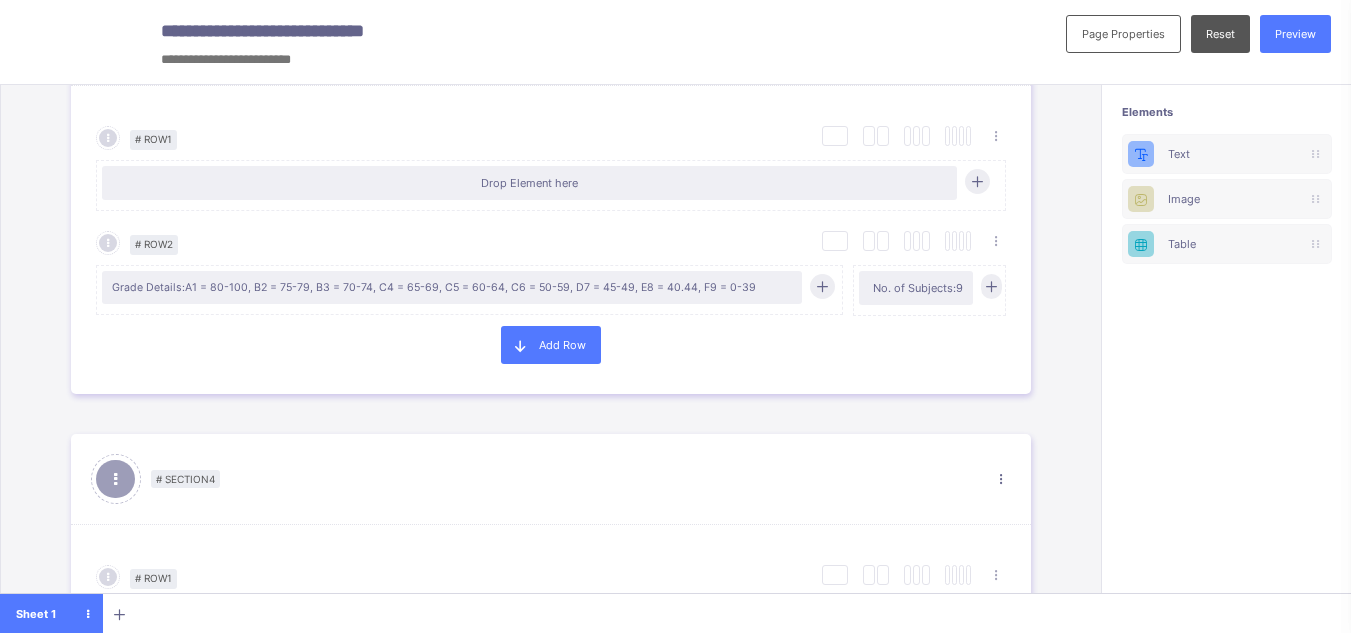 scroll, scrollTop: 0, scrollLeft: 7, axis: horizontal 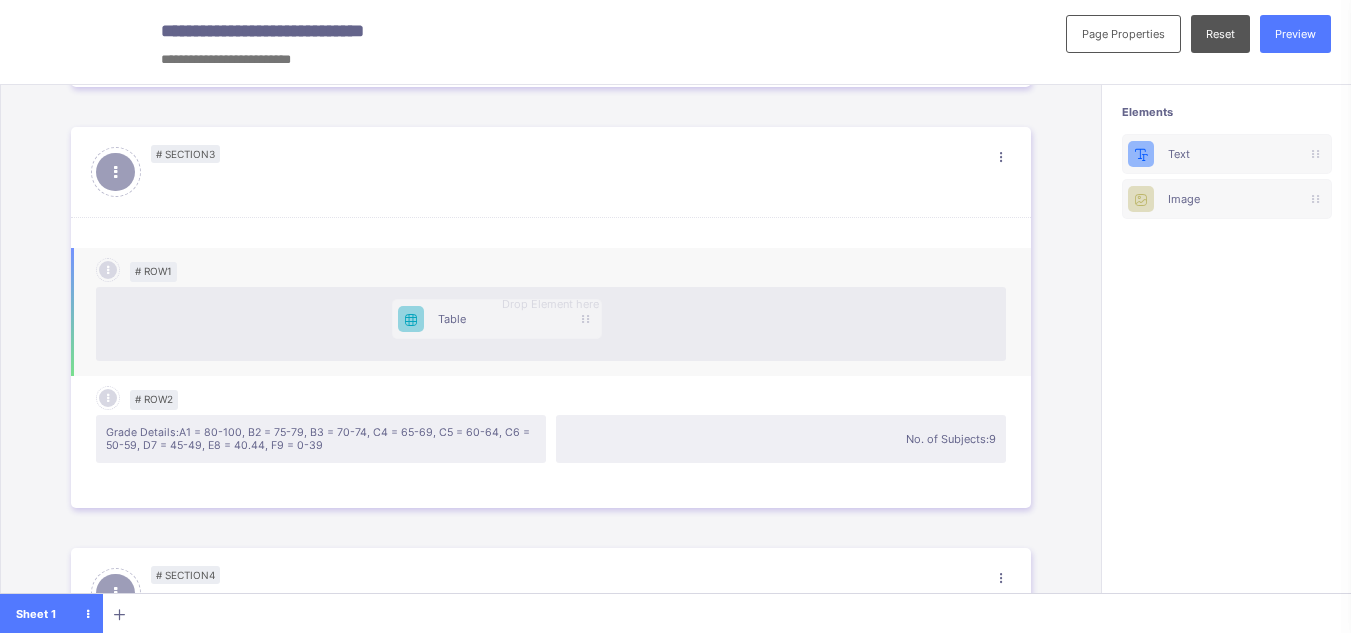 drag, startPoint x: 1219, startPoint y: 239, endPoint x: 469, endPoint y: 309, distance: 753.2596 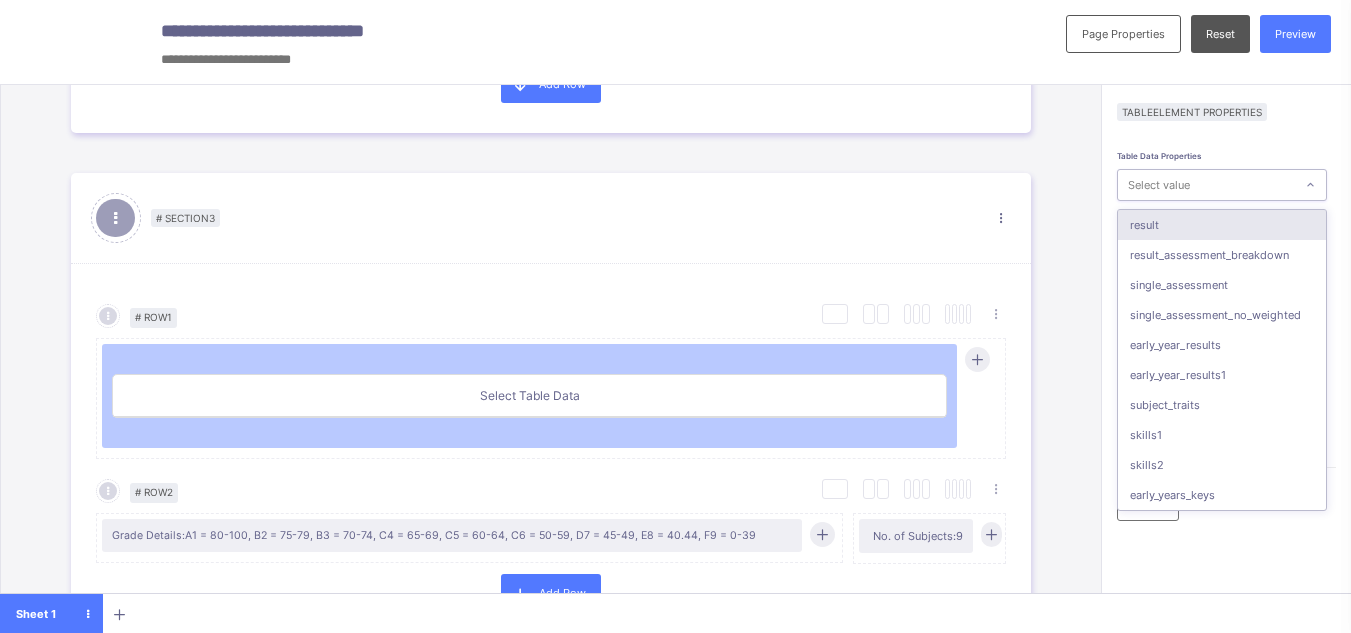 click on "Select value" at bounding box center [1206, 185] 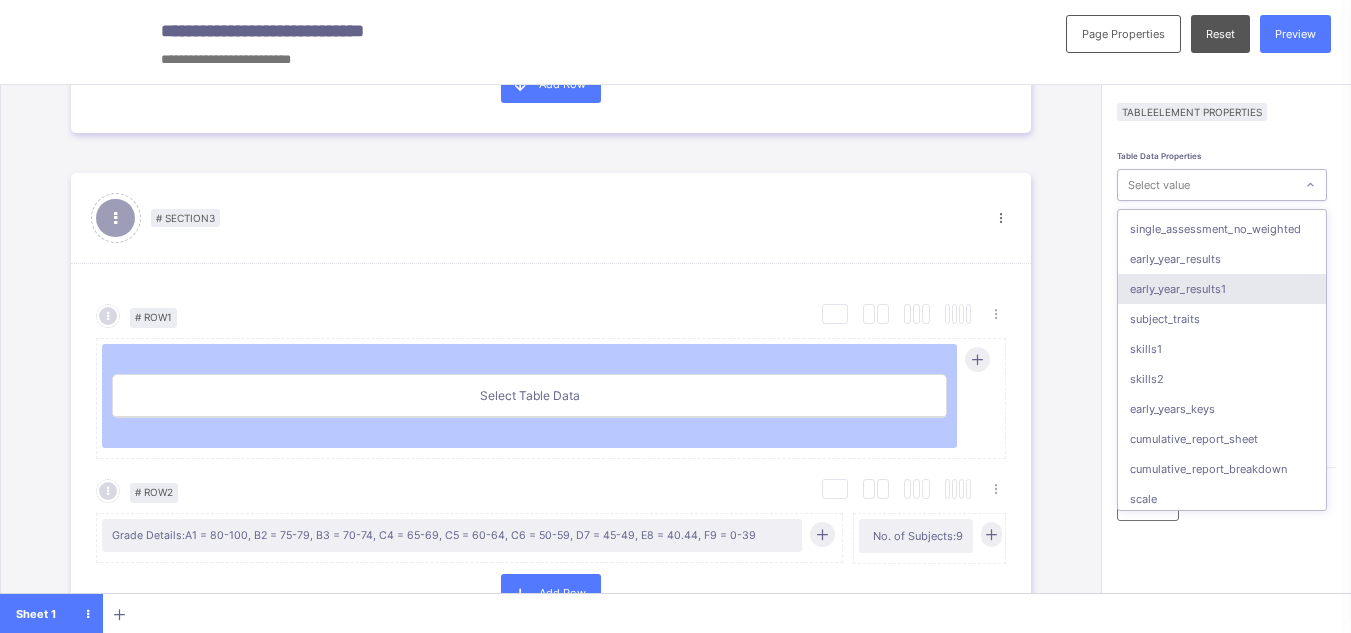 scroll, scrollTop: 180, scrollLeft: 0, axis: vertical 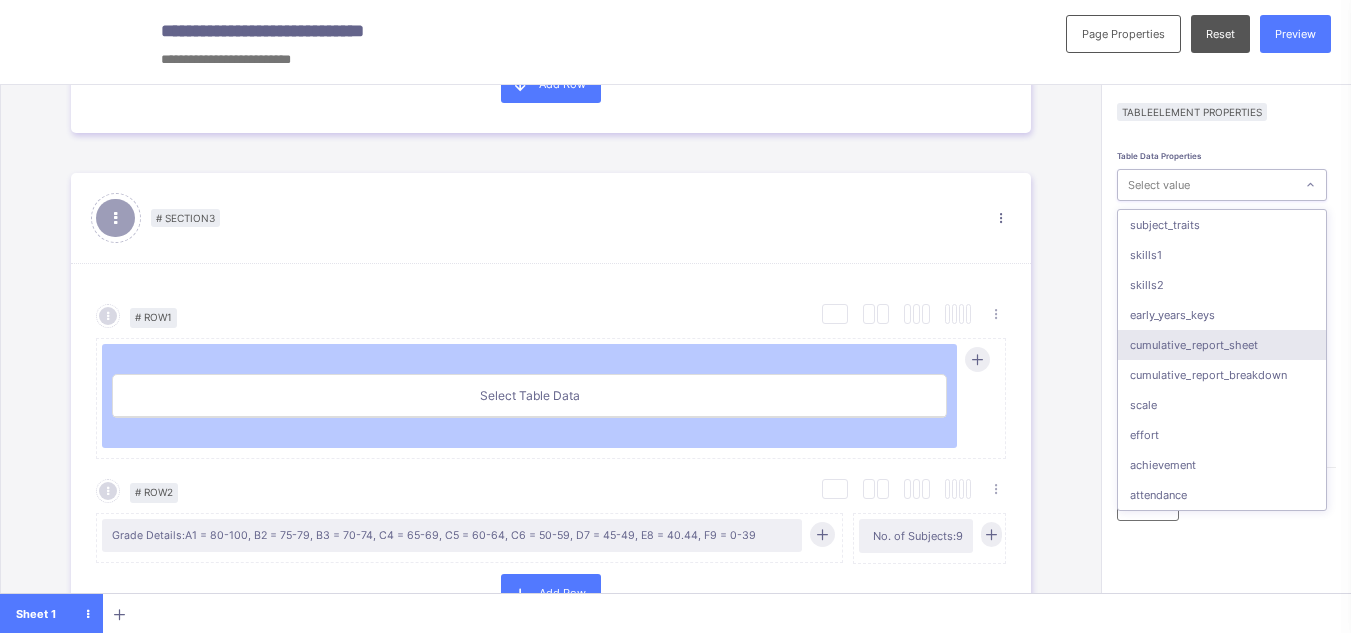 click on "cumulative_report_sheet" at bounding box center [1222, 345] 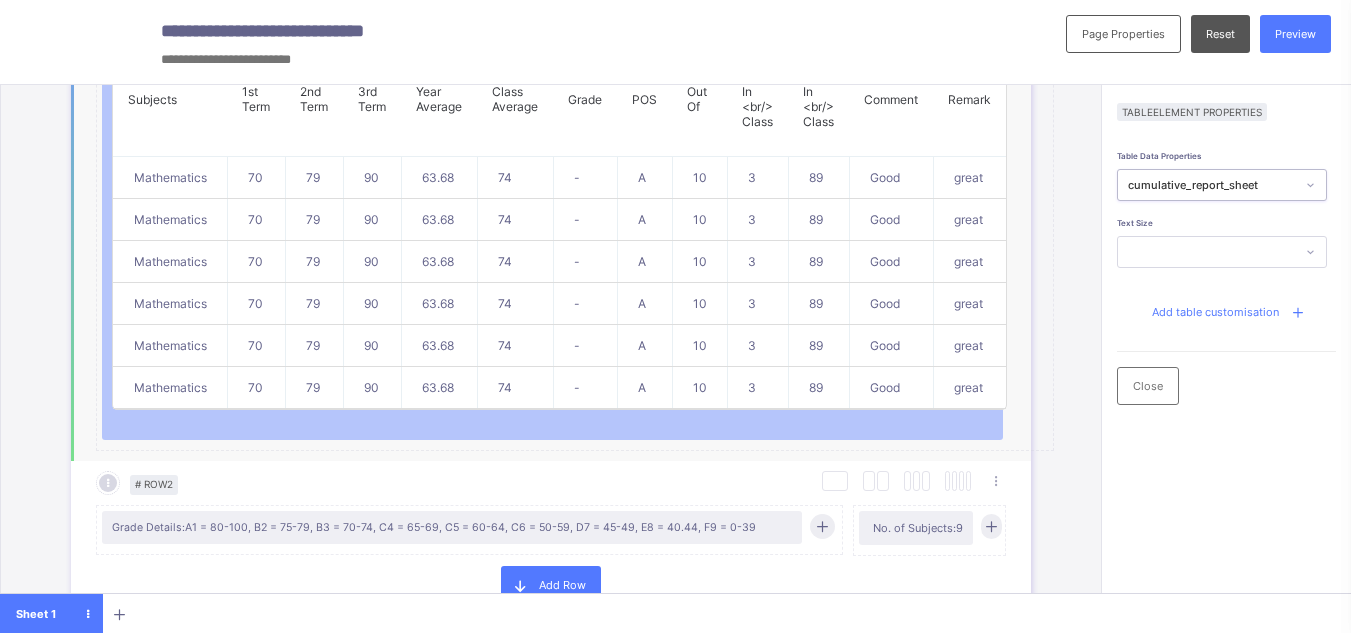 scroll, scrollTop: 1300, scrollLeft: 0, axis: vertical 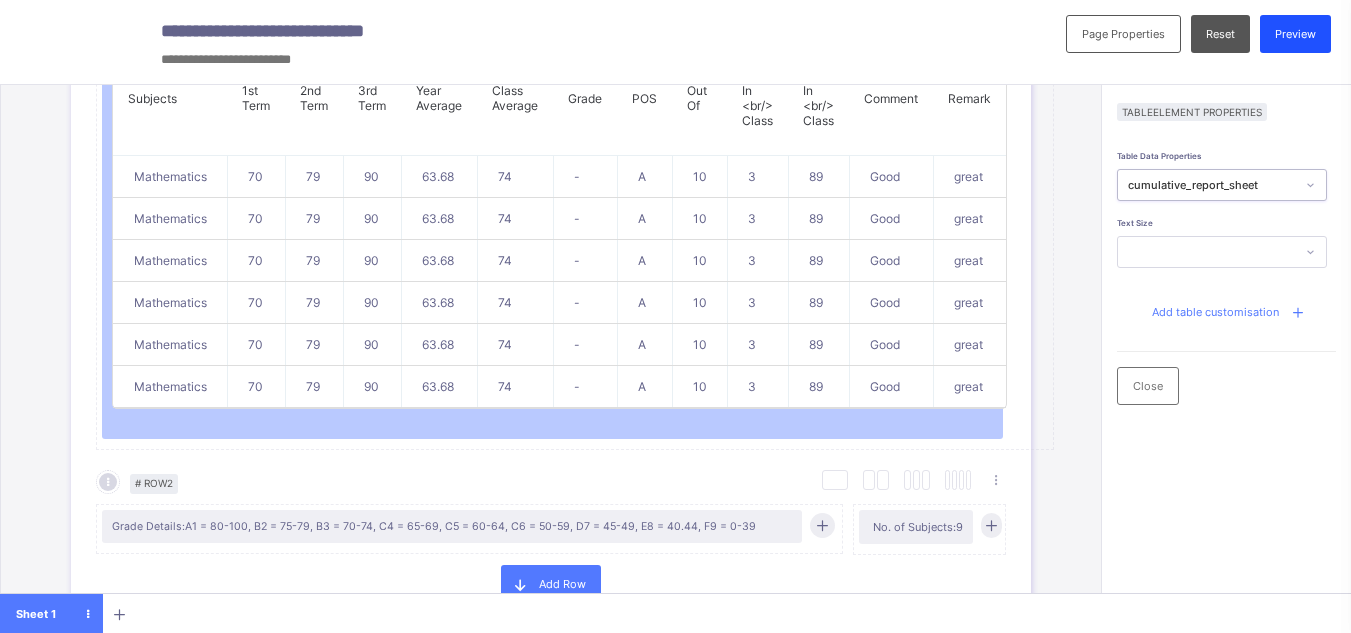 click on "Preview" at bounding box center [1295, 34] 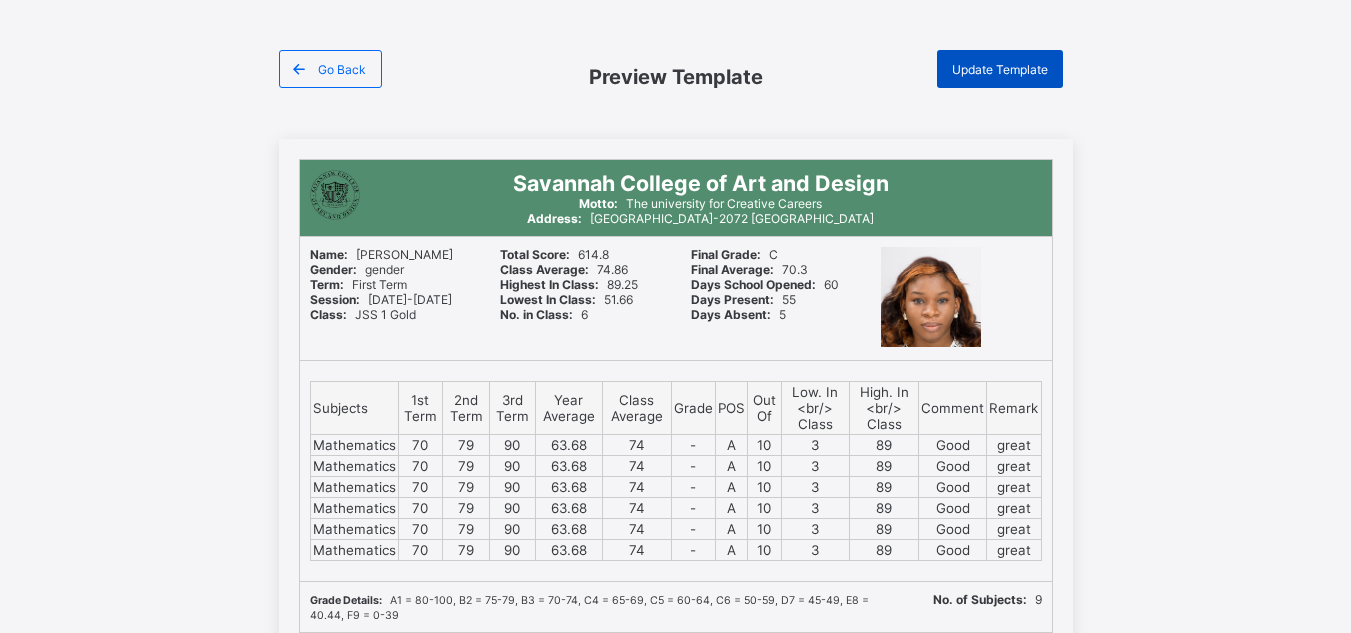 click on "Update Template" at bounding box center [1000, 69] 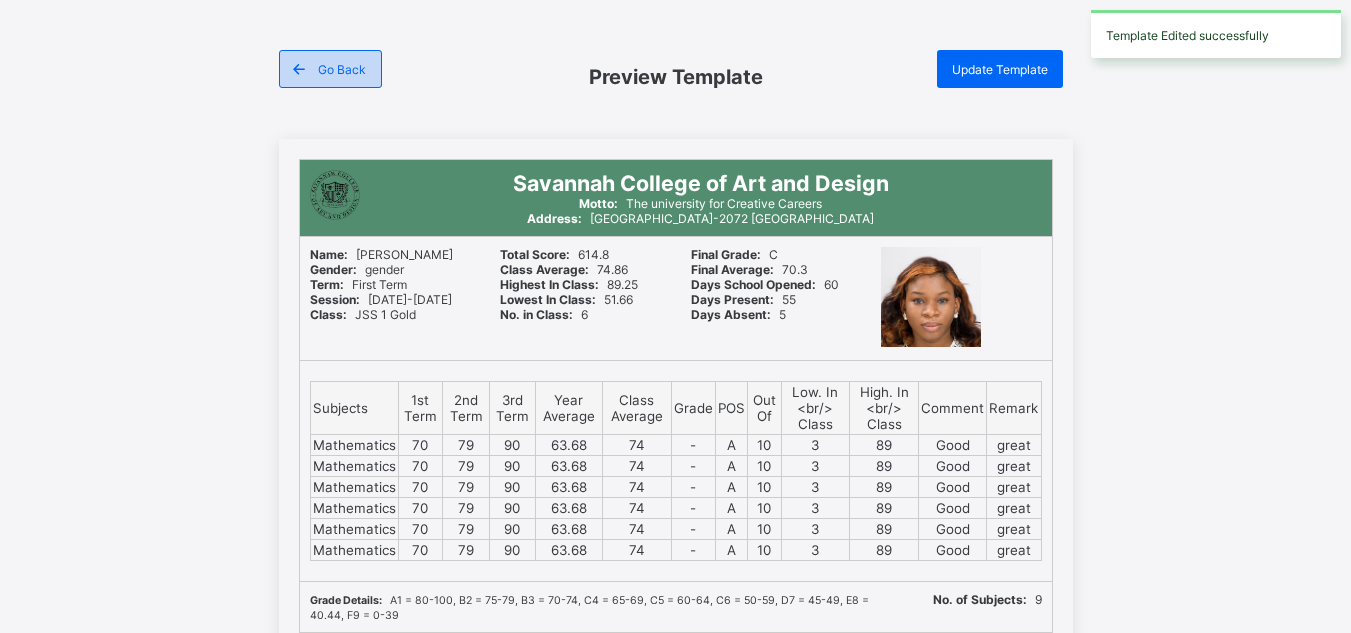 click on "Go Back" at bounding box center [342, 69] 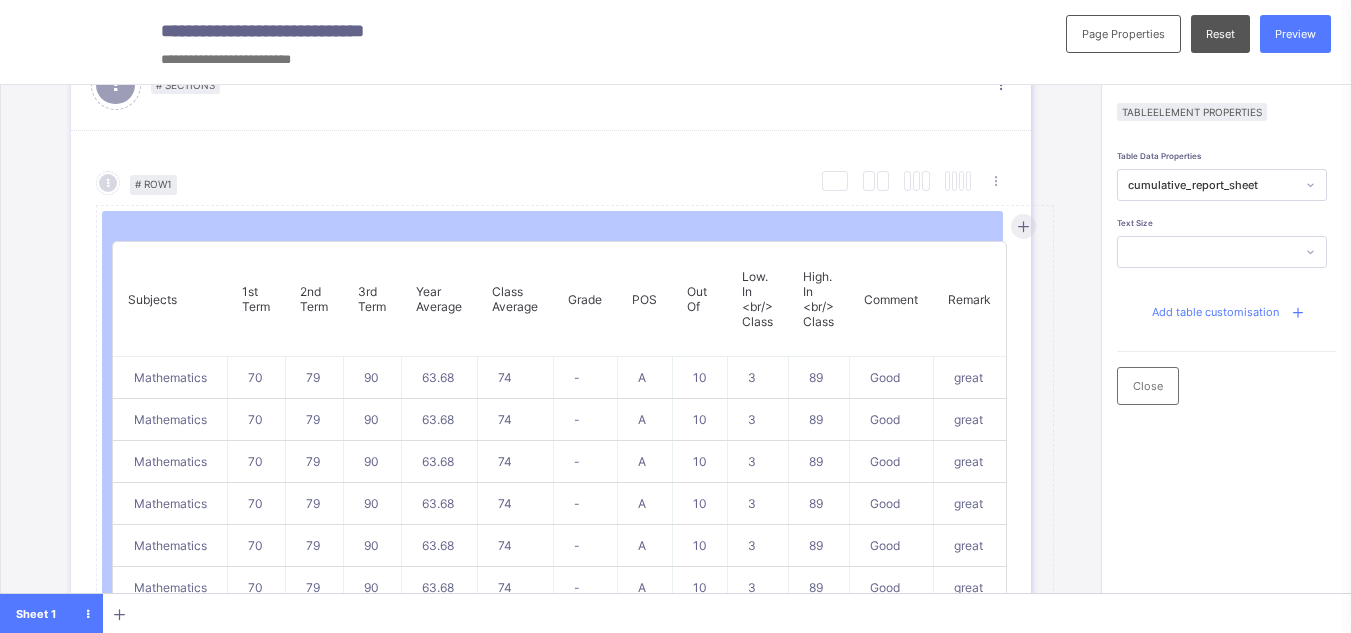 scroll, scrollTop: 1100, scrollLeft: 0, axis: vertical 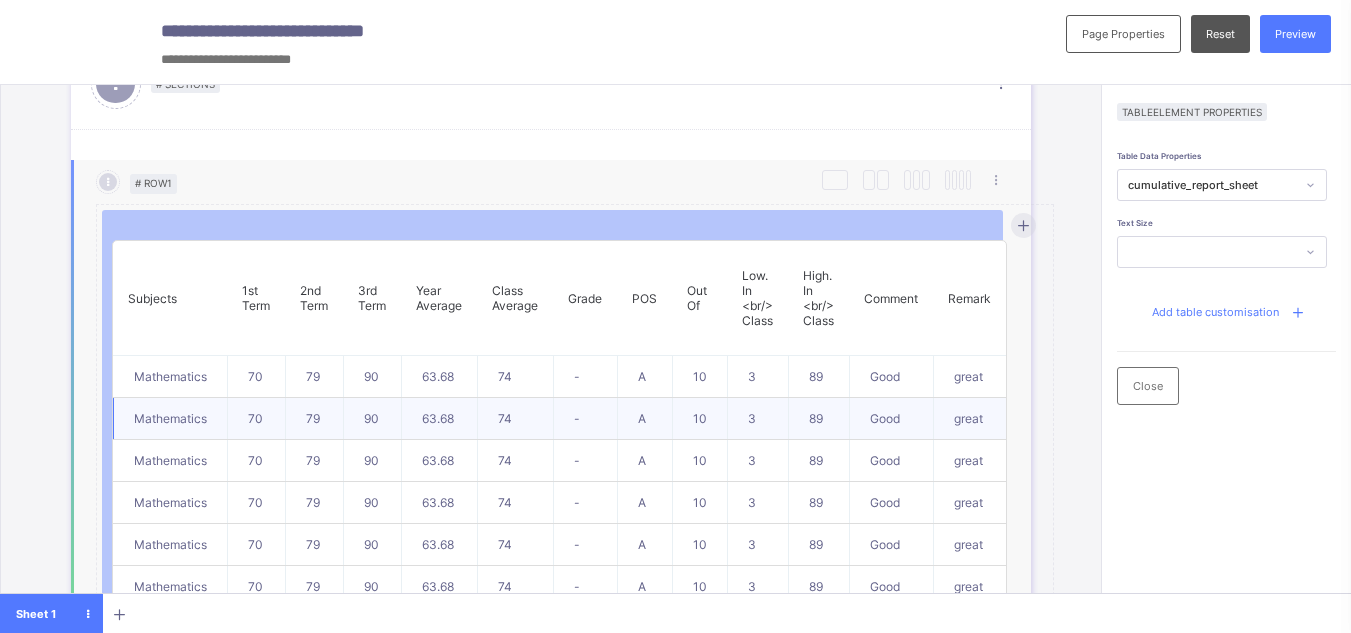 click on "-" at bounding box center [585, 419] 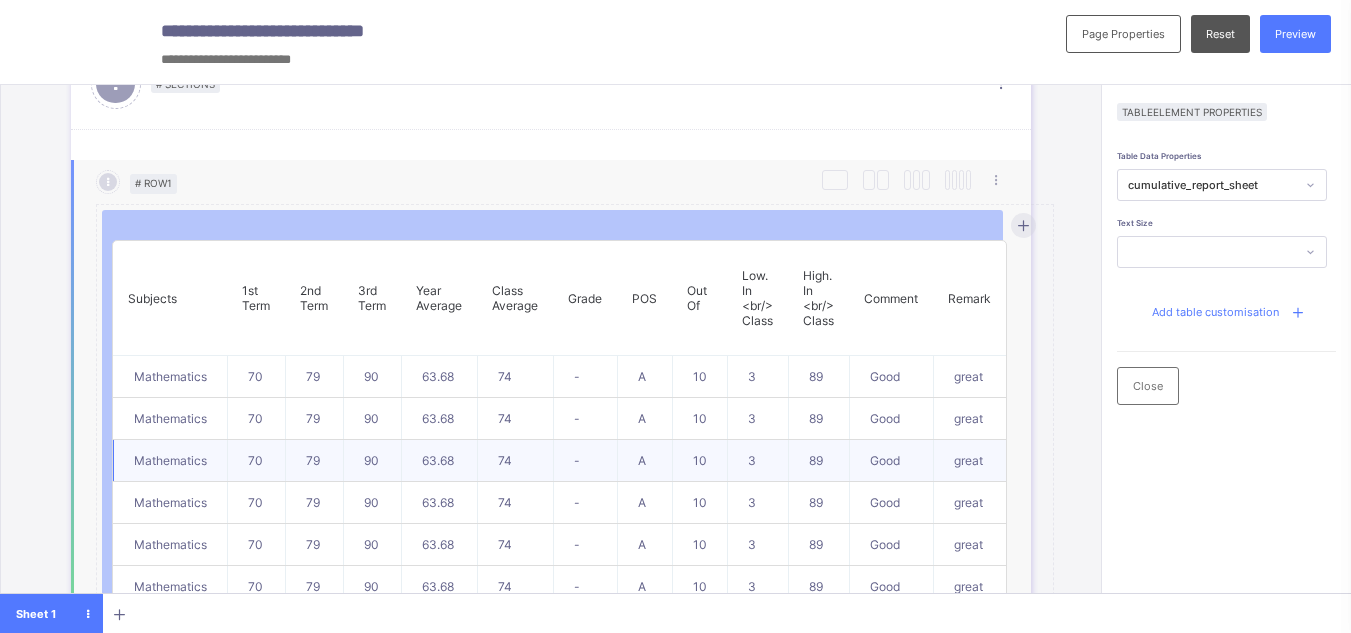 click on "3" at bounding box center [757, 461] 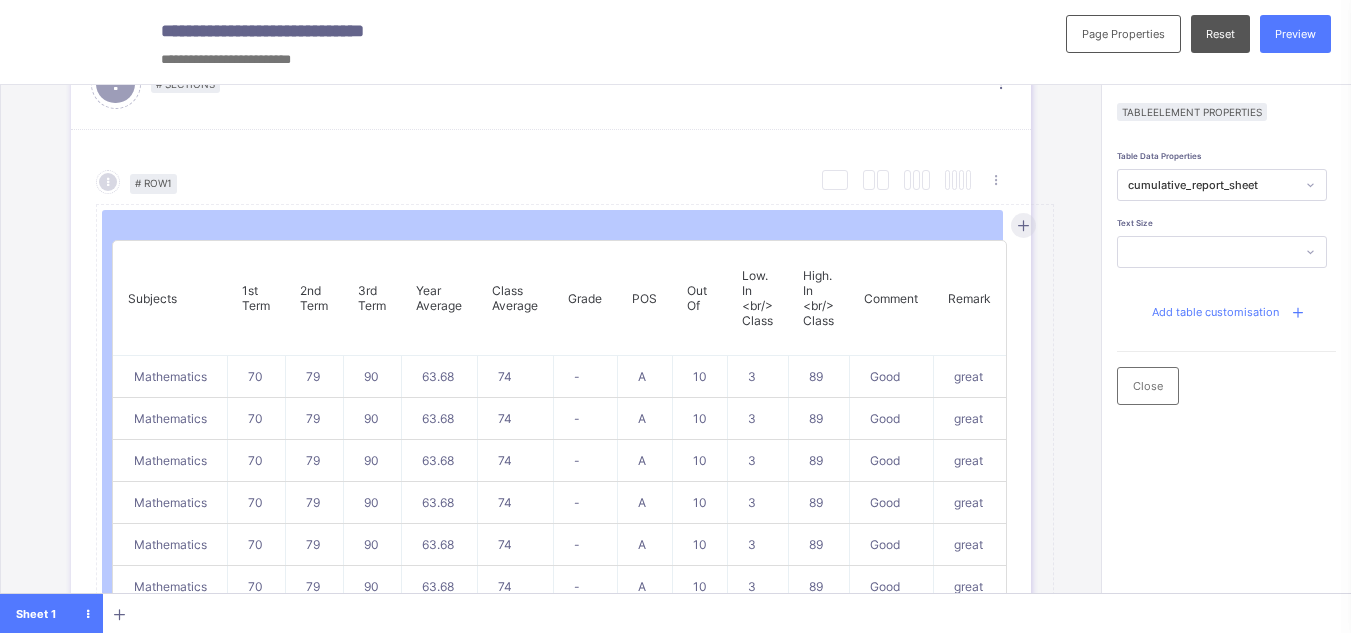 click on "Add table customisation" at bounding box center (1215, 312) 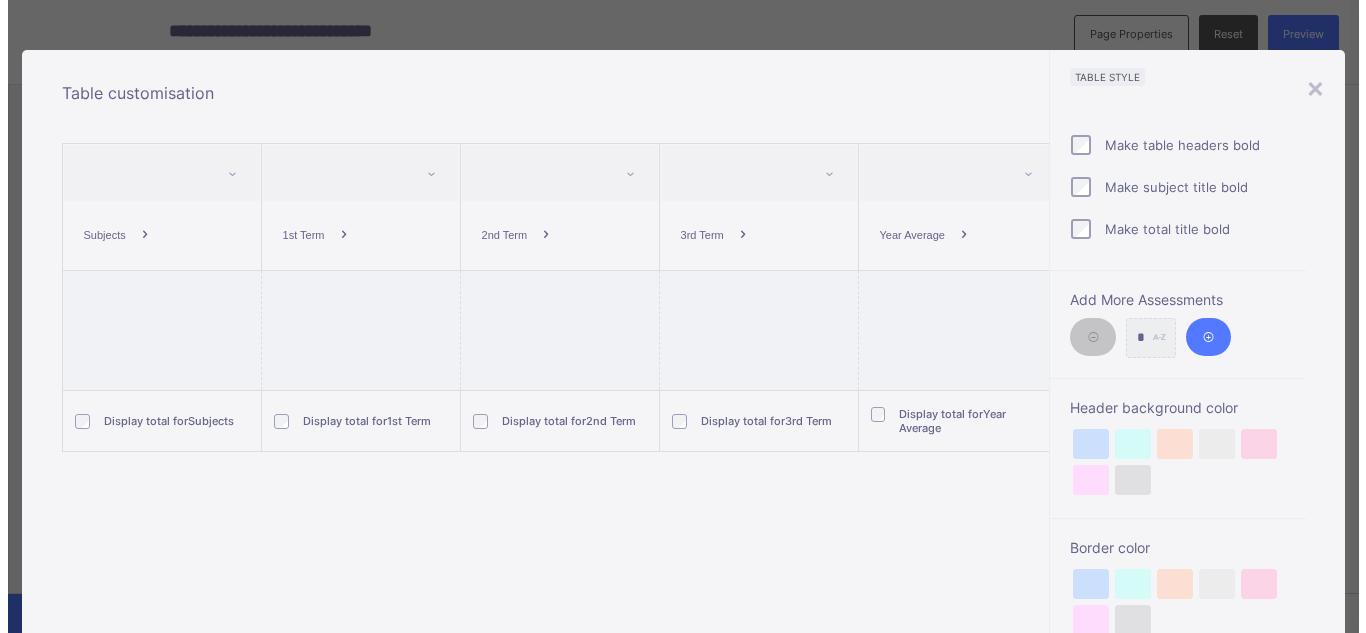 scroll, scrollTop: 0, scrollLeft: 0, axis: both 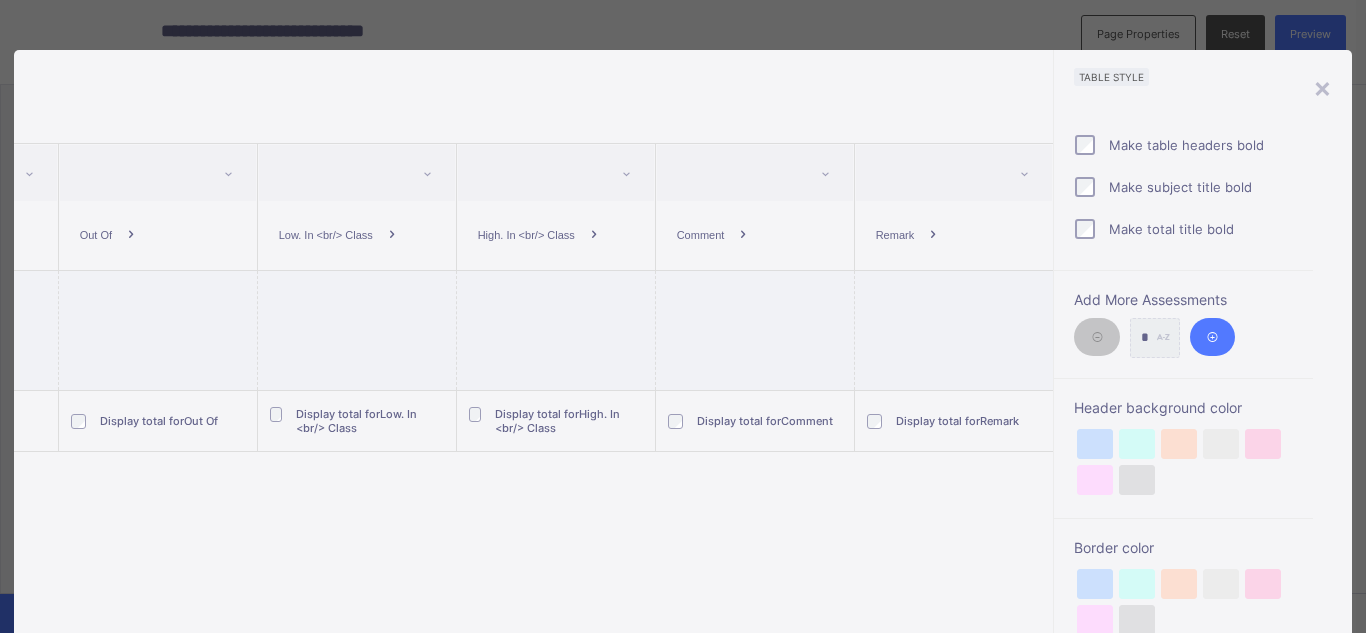 click at bounding box center [743, 235] 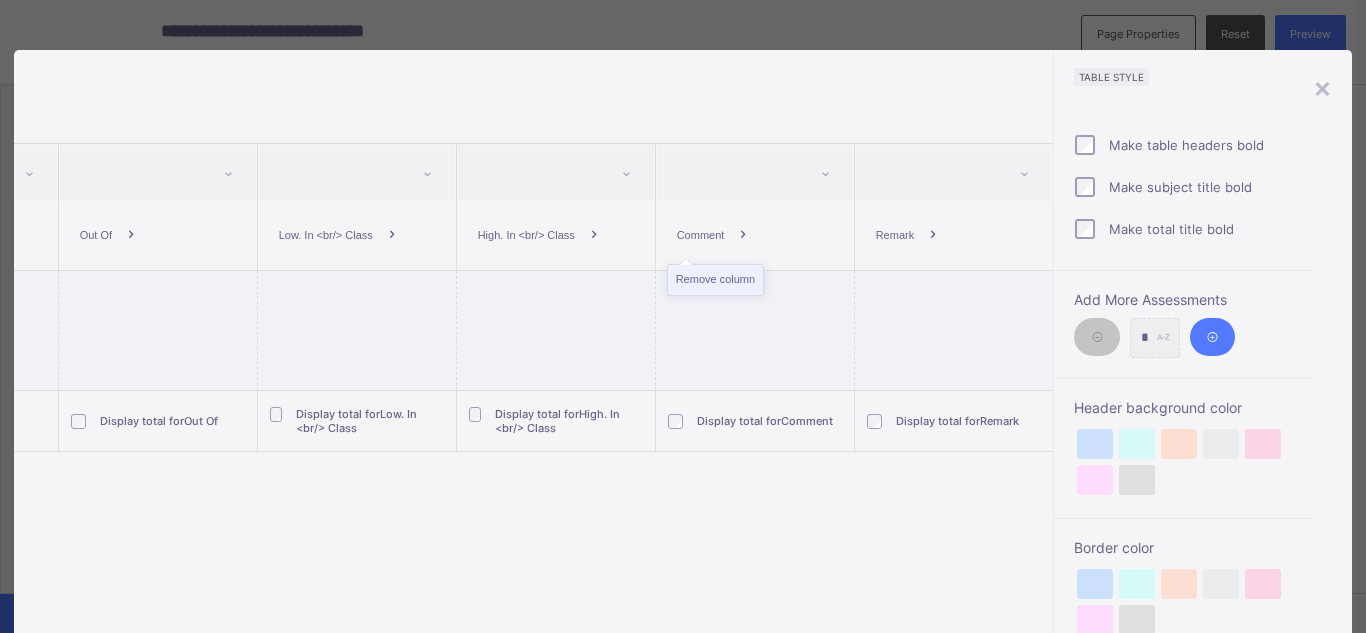 click on "Remove column" at bounding box center (715, 280) 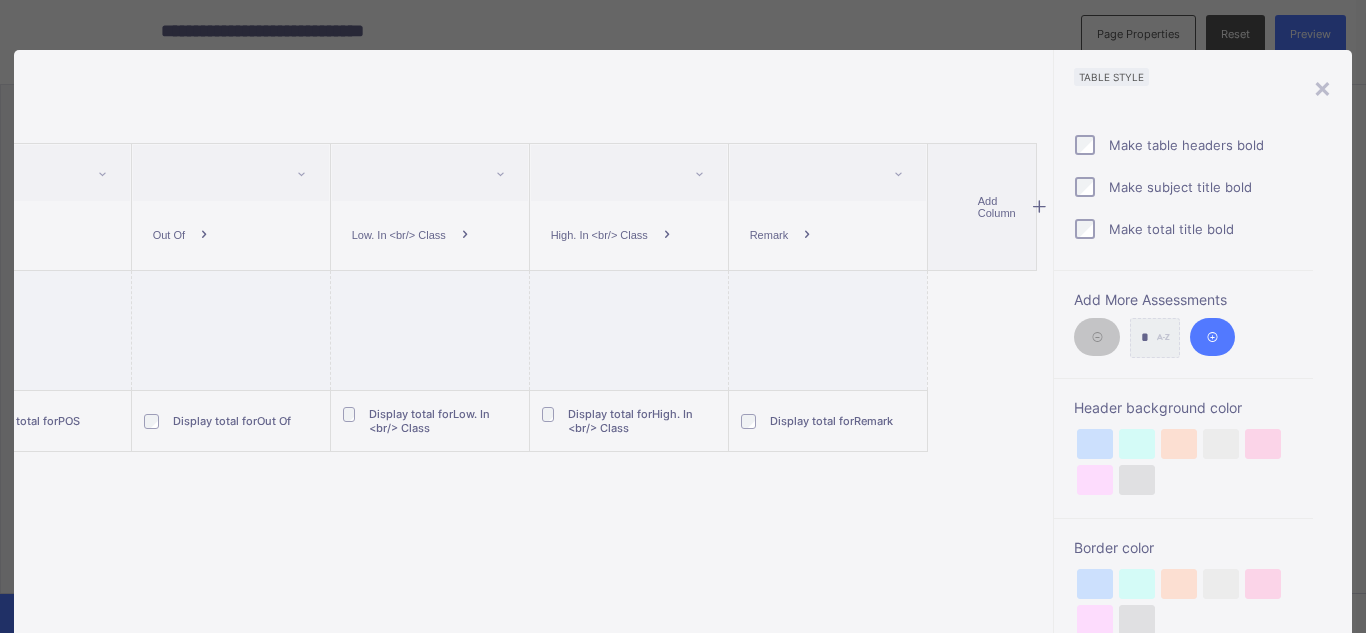 scroll, scrollTop: 0, scrollLeft: 1515, axis: horizontal 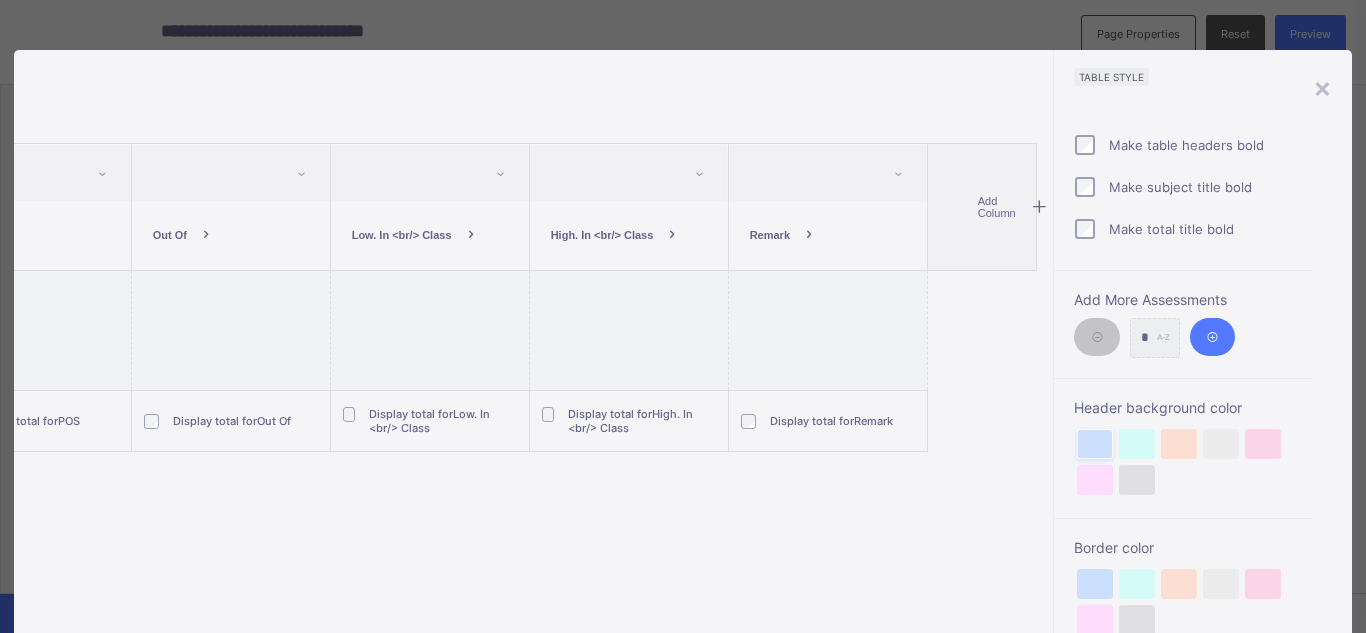 click at bounding box center (1095, 444) 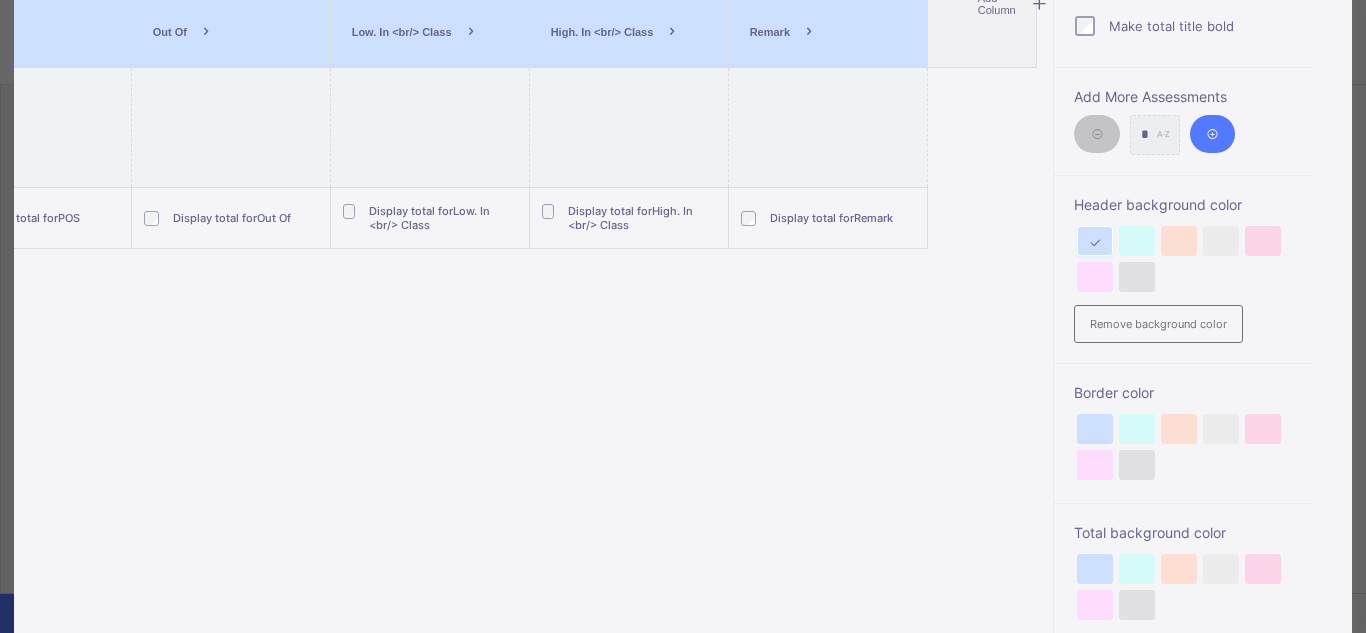 scroll, scrollTop: 204, scrollLeft: 0, axis: vertical 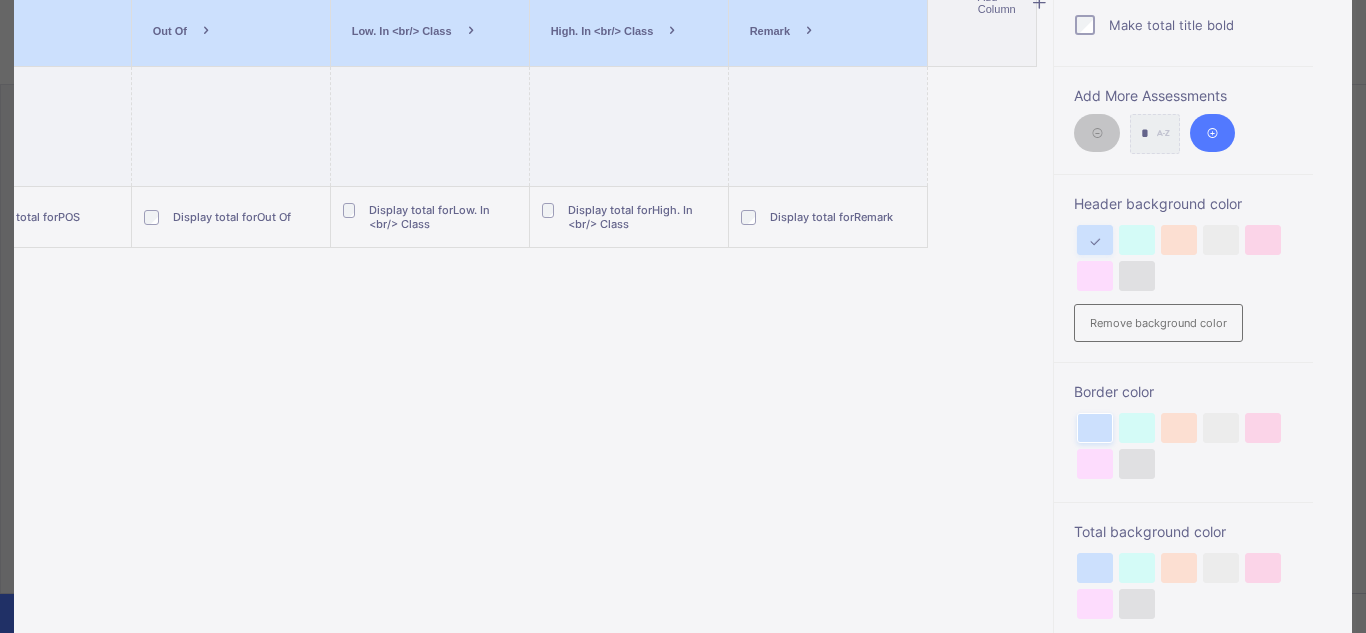 click at bounding box center (1095, 428) 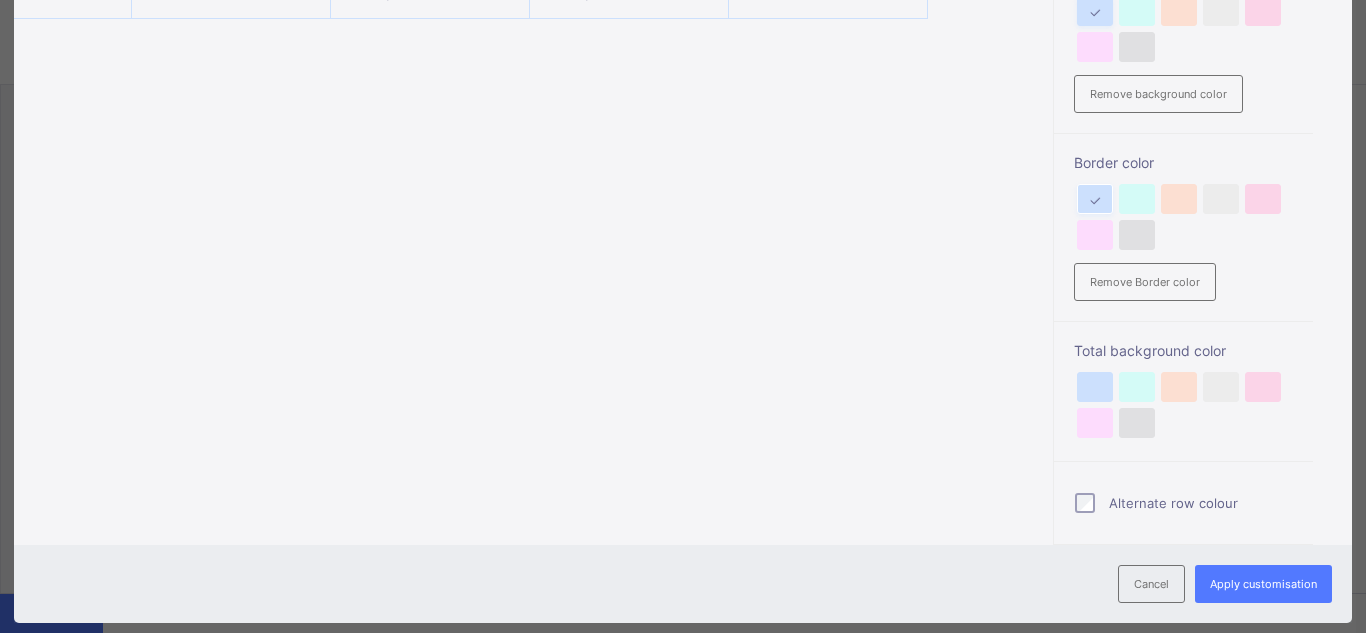 scroll, scrollTop: 473, scrollLeft: 0, axis: vertical 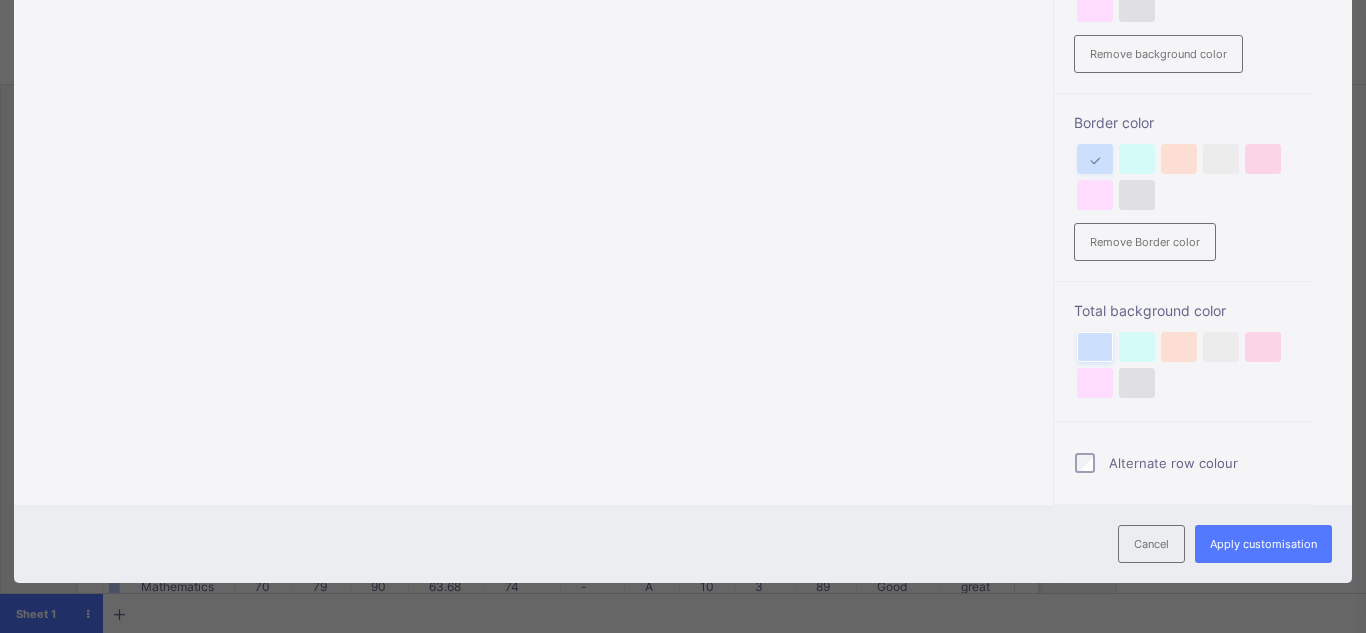 click at bounding box center (1095, 347) 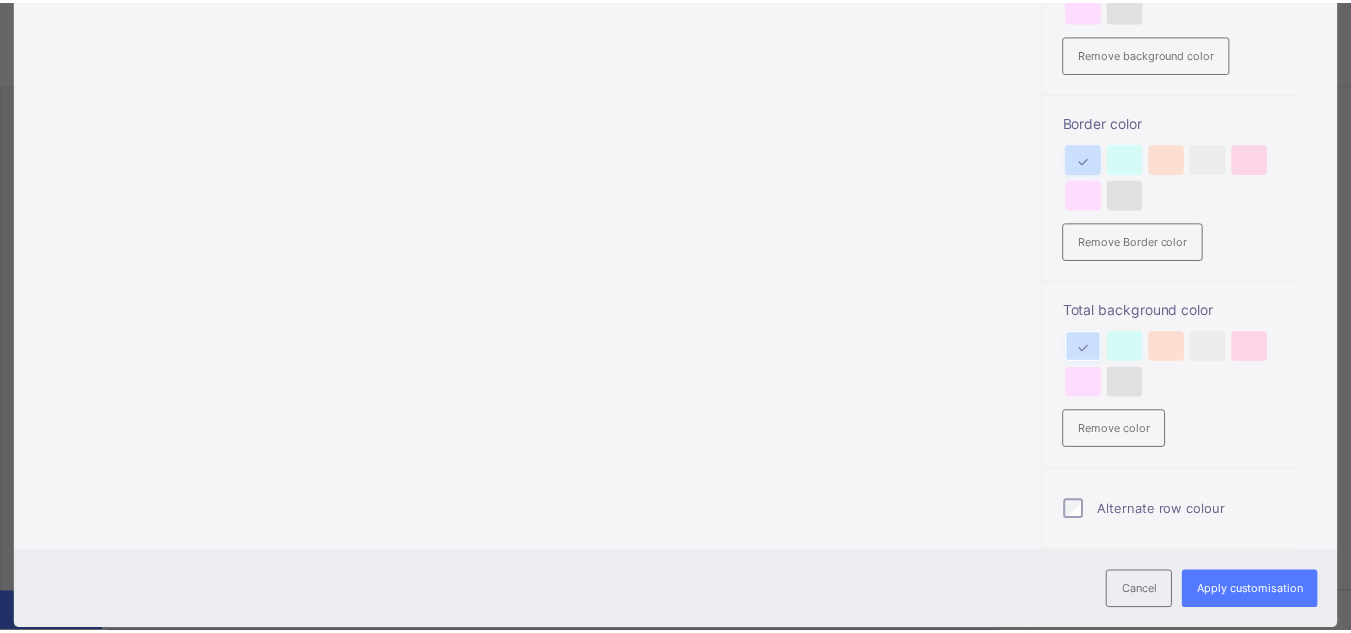 scroll, scrollTop: 521, scrollLeft: 0, axis: vertical 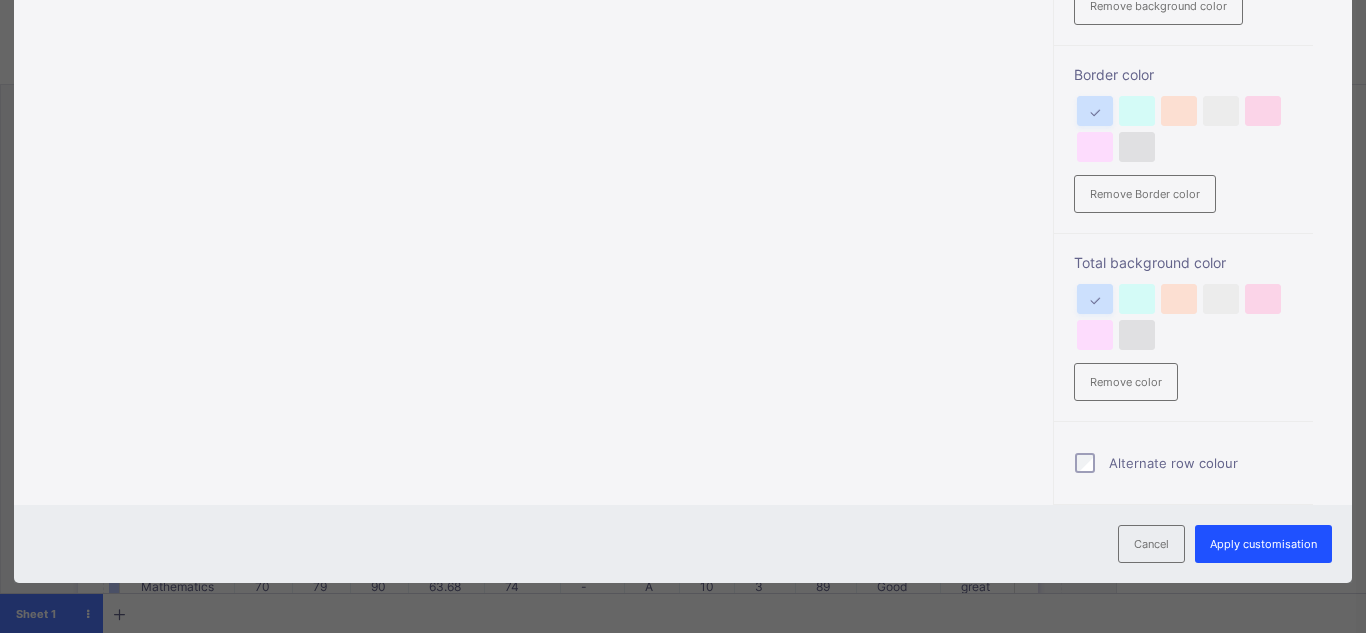 click on "Apply customisation" at bounding box center [1263, 544] 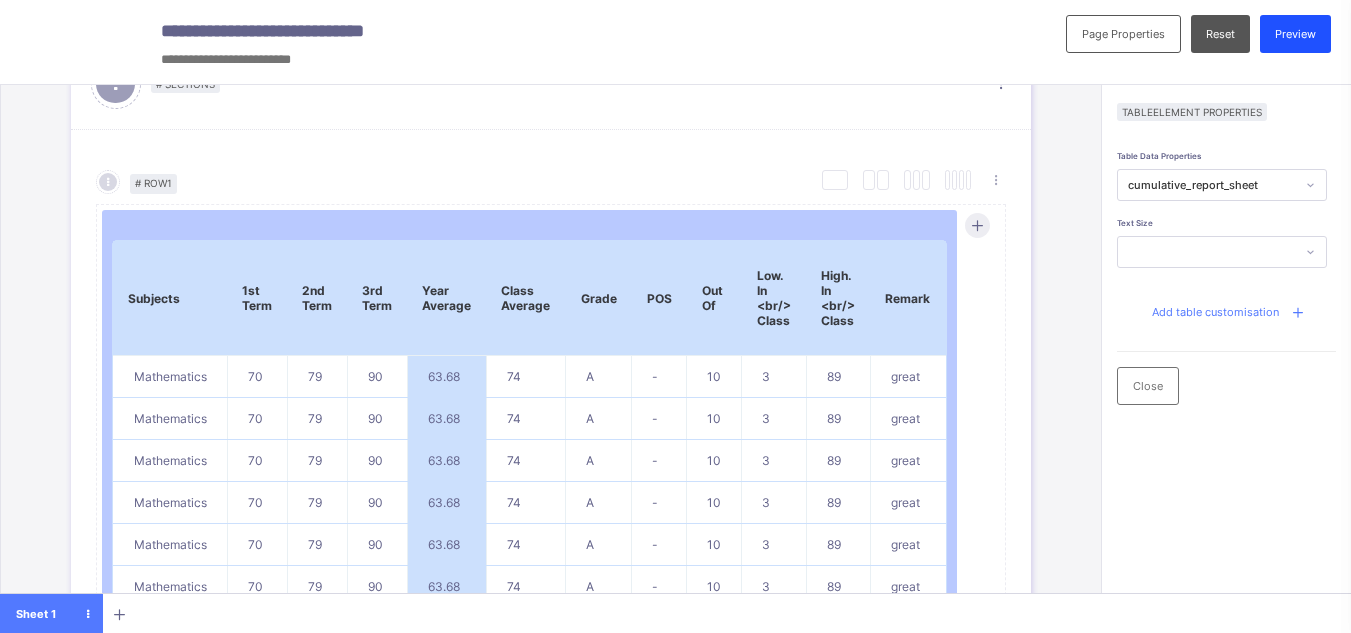 click on "Preview" at bounding box center [1295, 34] 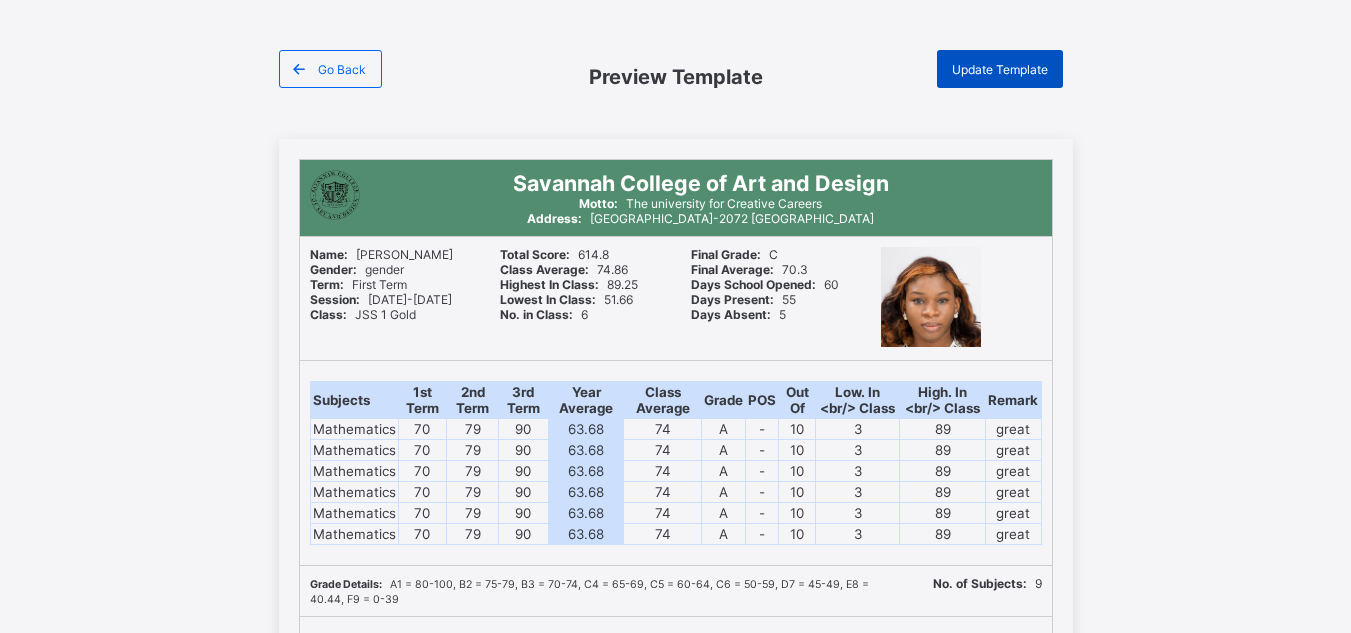 click on "Update Template" at bounding box center [1000, 69] 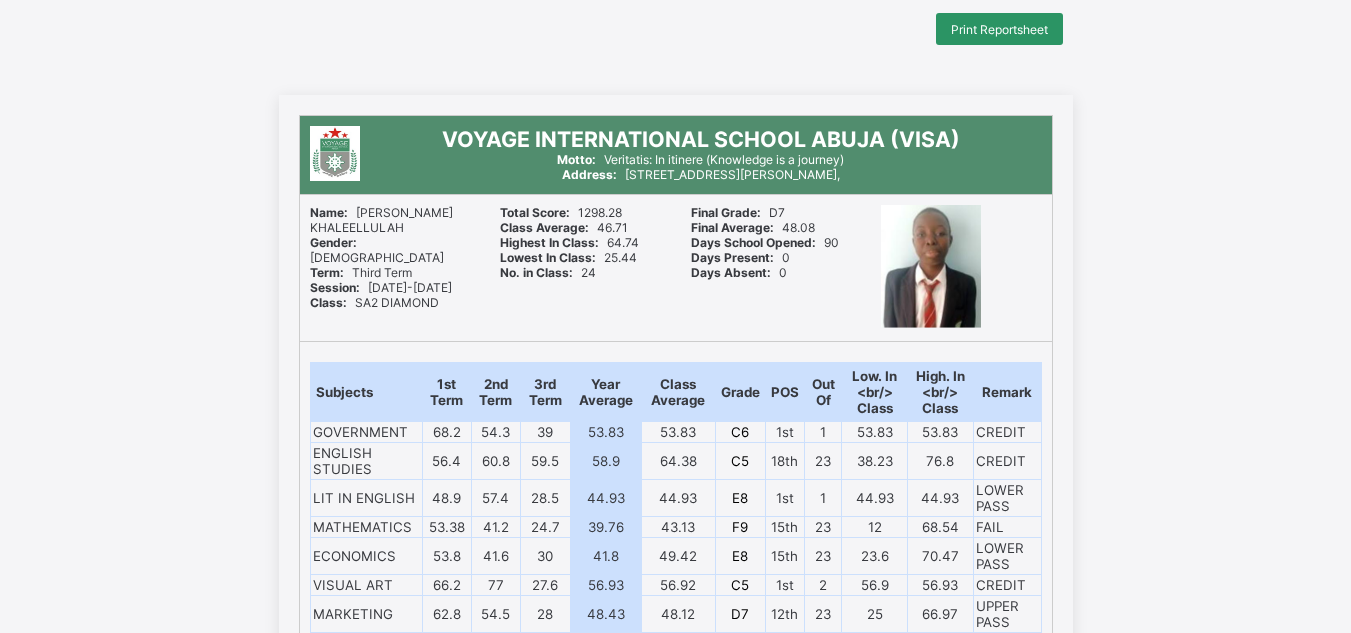 scroll, scrollTop: 36, scrollLeft: 0, axis: vertical 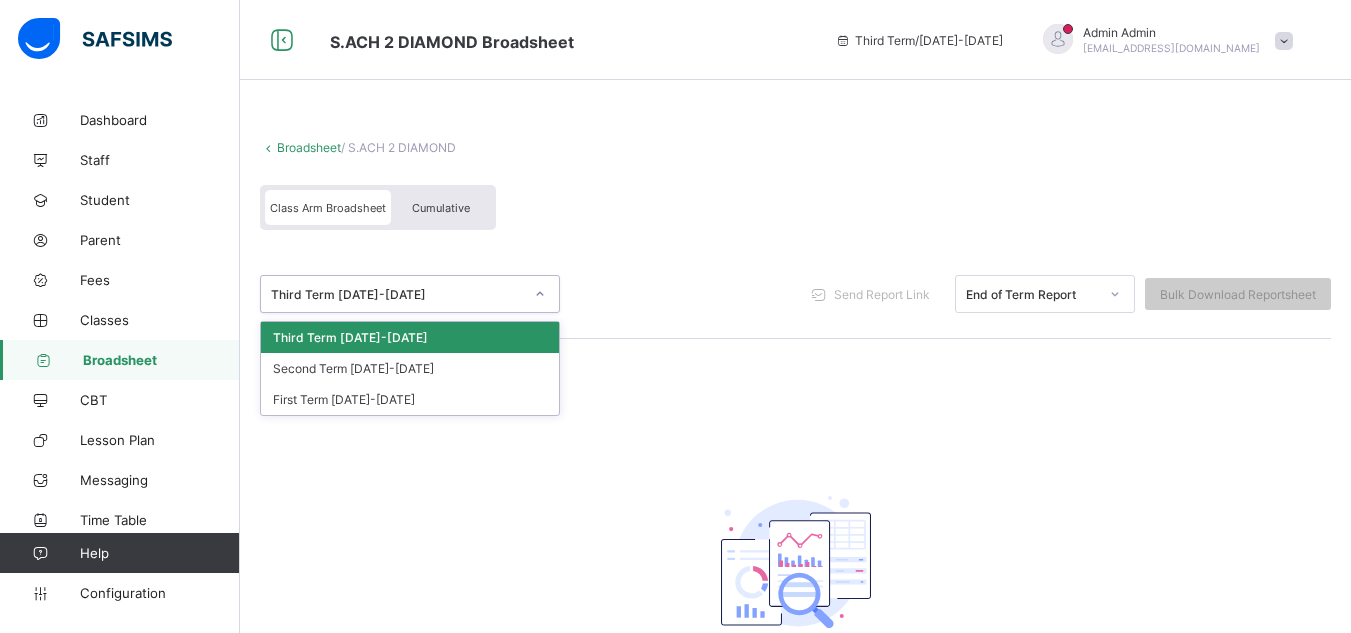 click on "Third Term [DATE]-[DATE]" at bounding box center [397, 294] 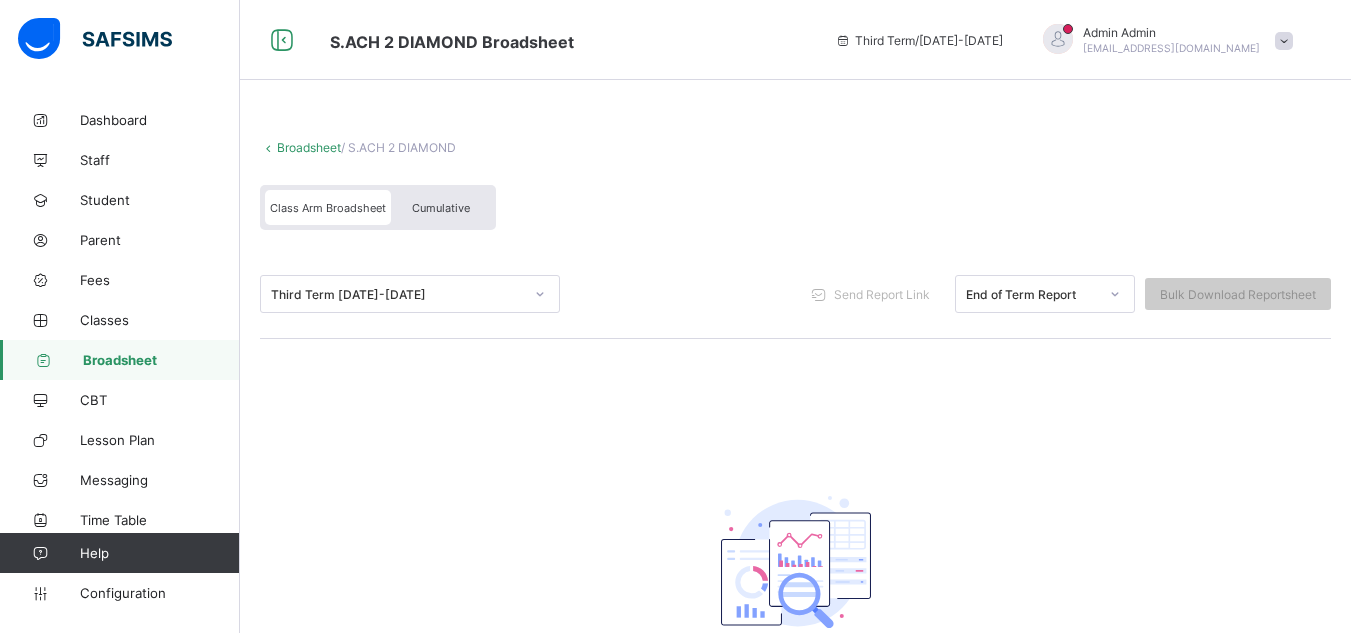click on "Class Arm Broadsheet Cumulative" at bounding box center [795, 212] 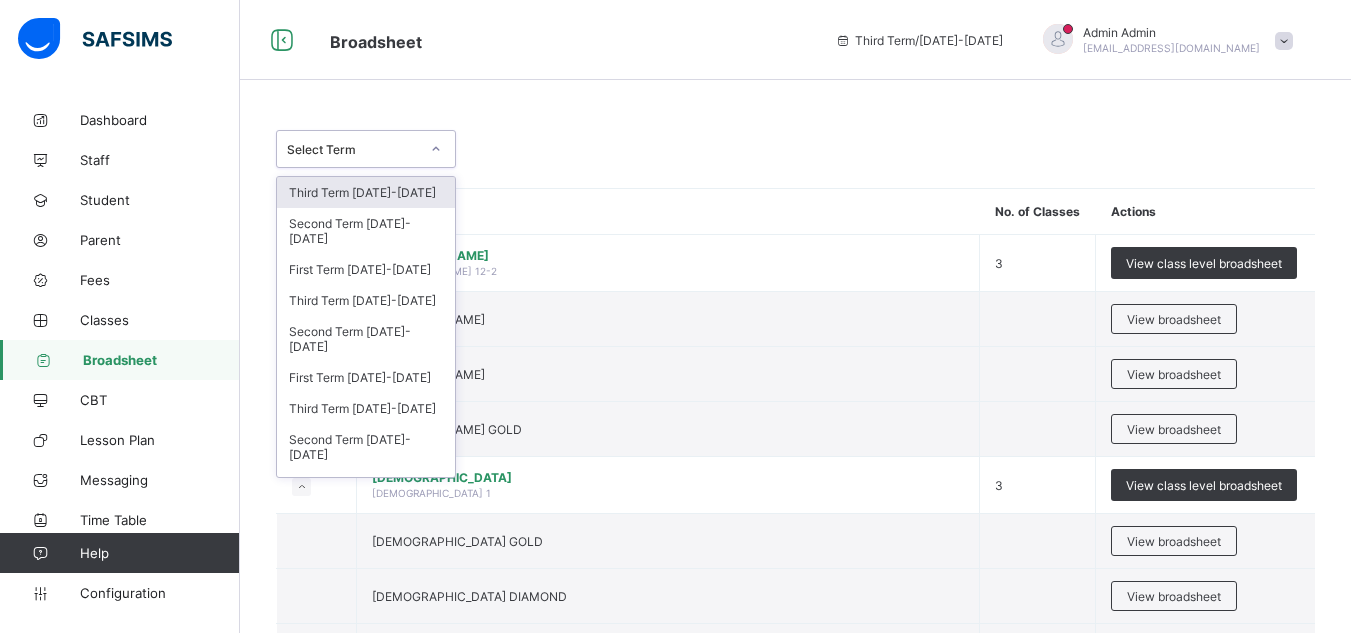 click on "Select Term" at bounding box center [353, 149] 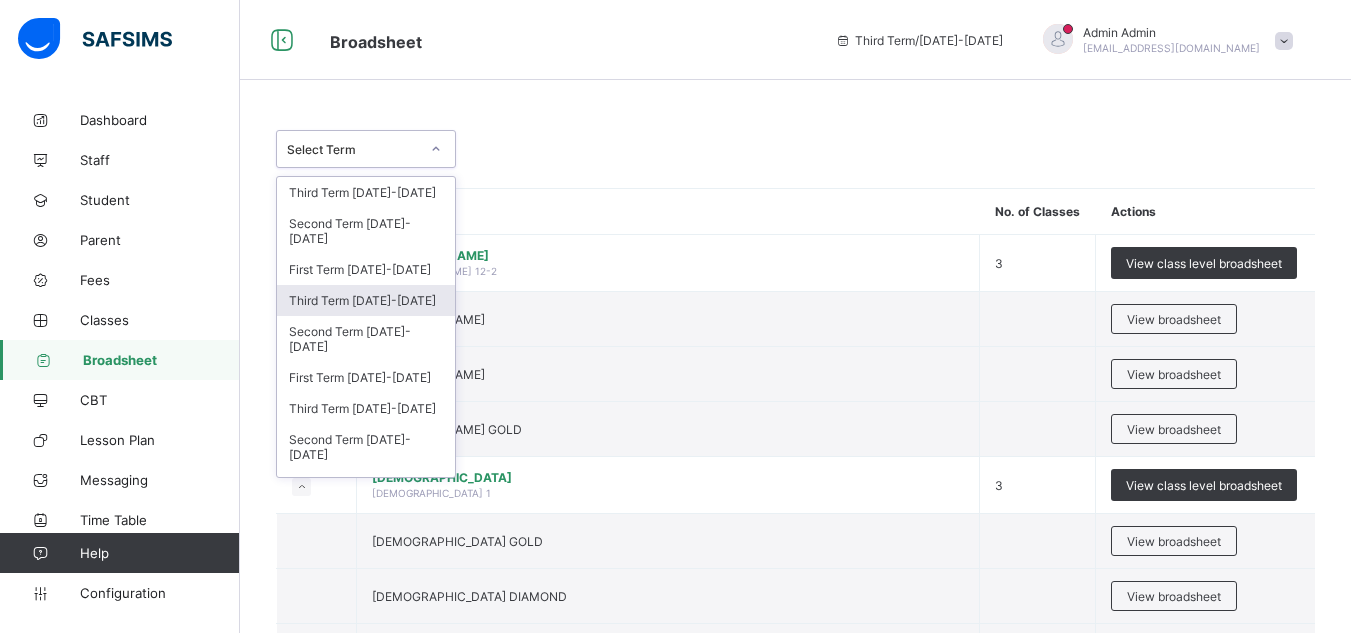 click on "Third Term [DATE]-[DATE]" at bounding box center [366, 300] 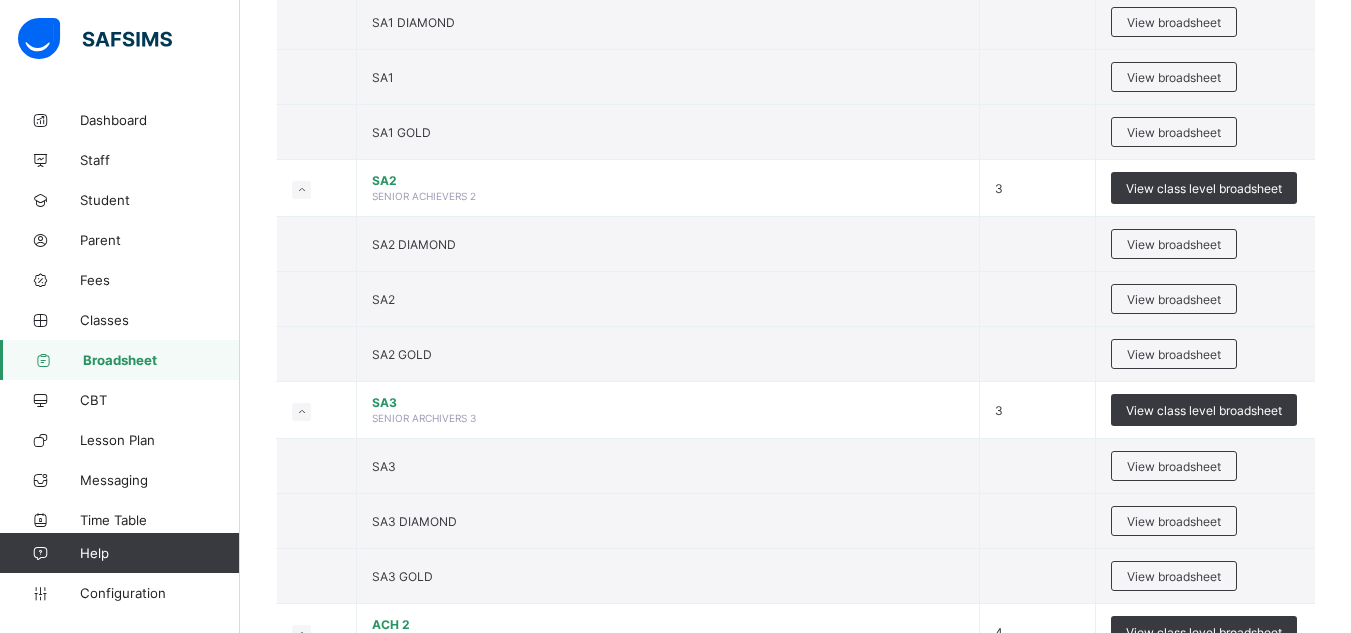 scroll, scrollTop: 3201, scrollLeft: 0, axis: vertical 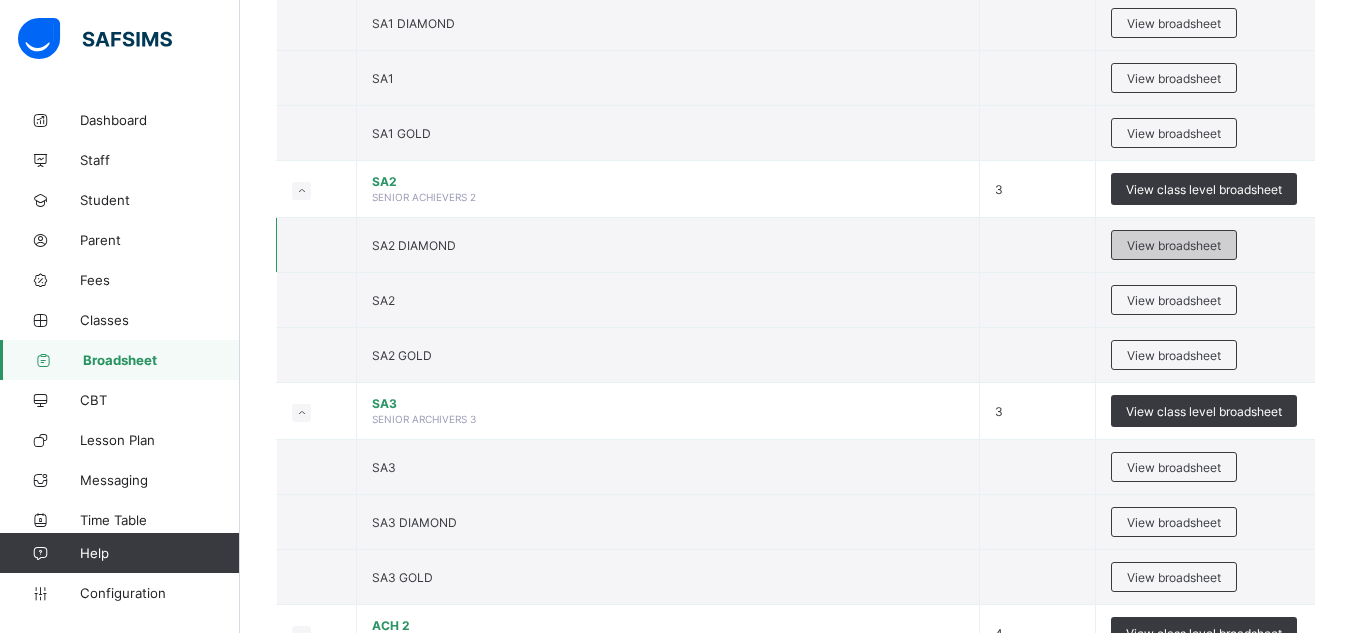 click on "View broadsheet" at bounding box center [1174, 245] 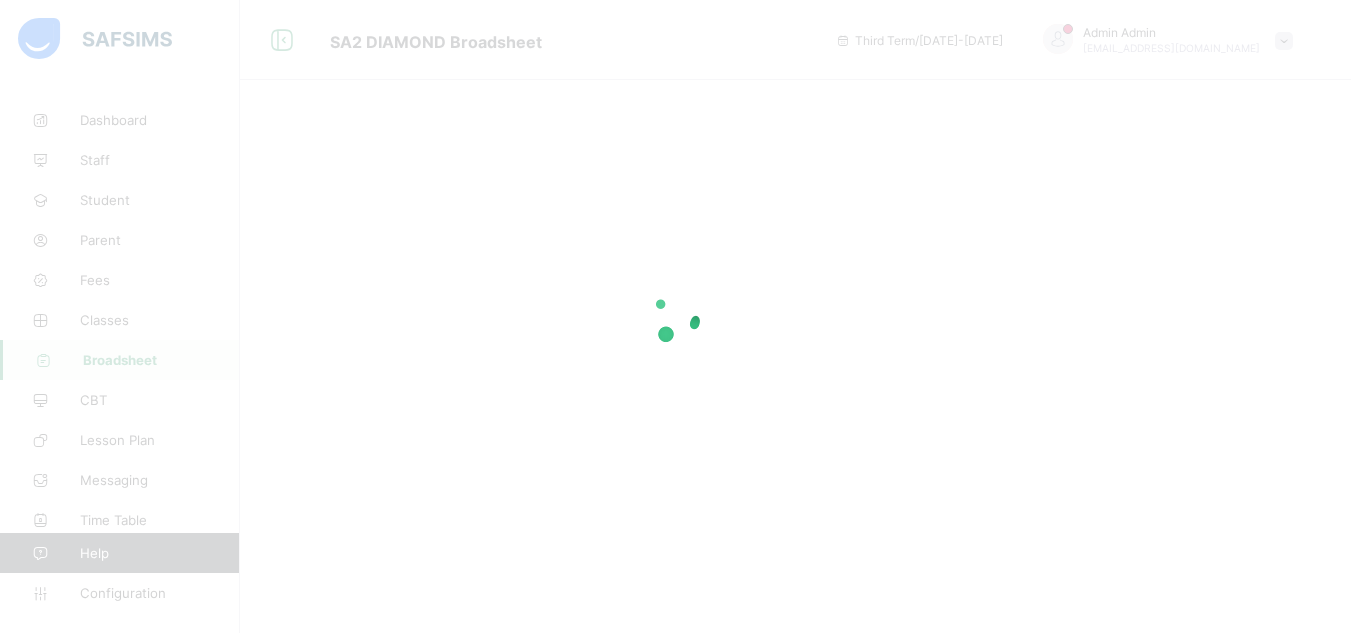 scroll, scrollTop: 0, scrollLeft: 0, axis: both 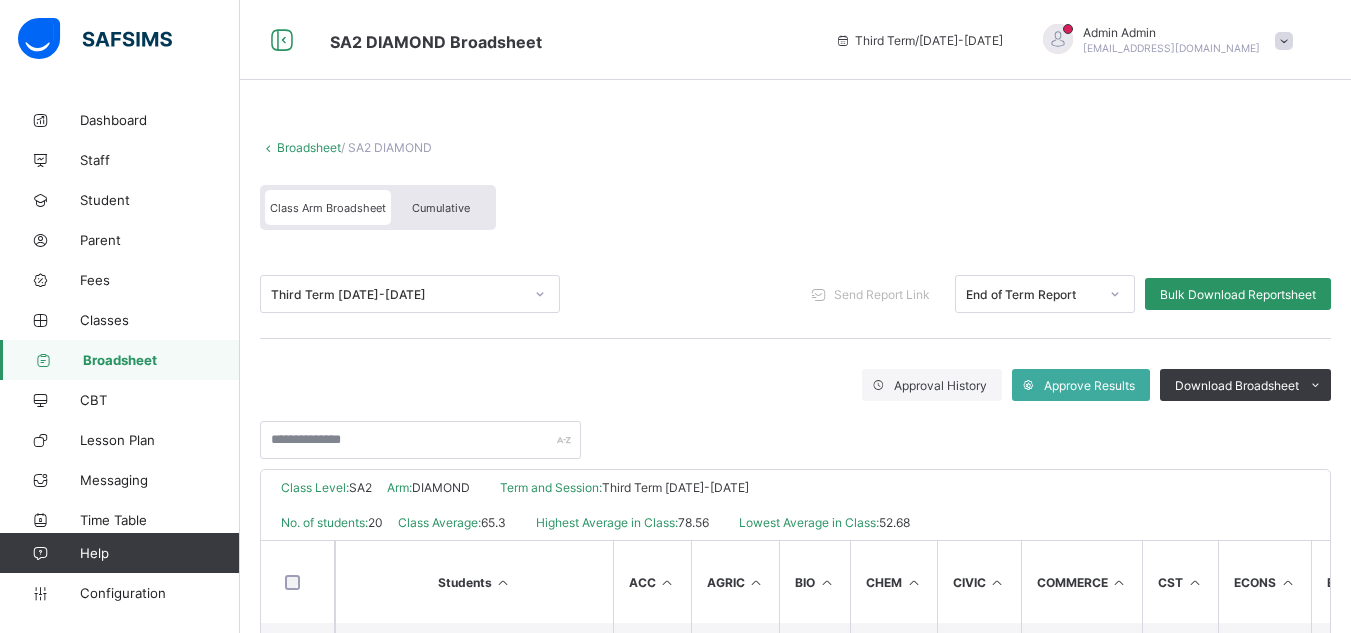 click on "Cumulative" at bounding box center [441, 208] 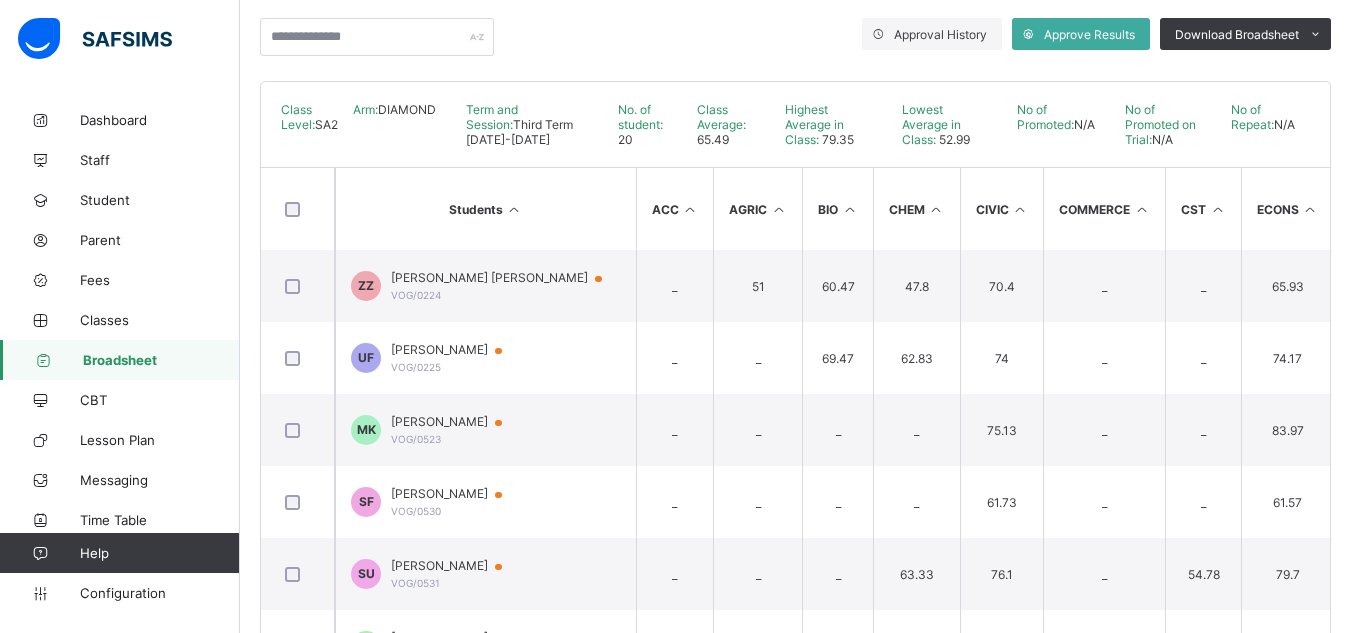 scroll, scrollTop: 357, scrollLeft: 0, axis: vertical 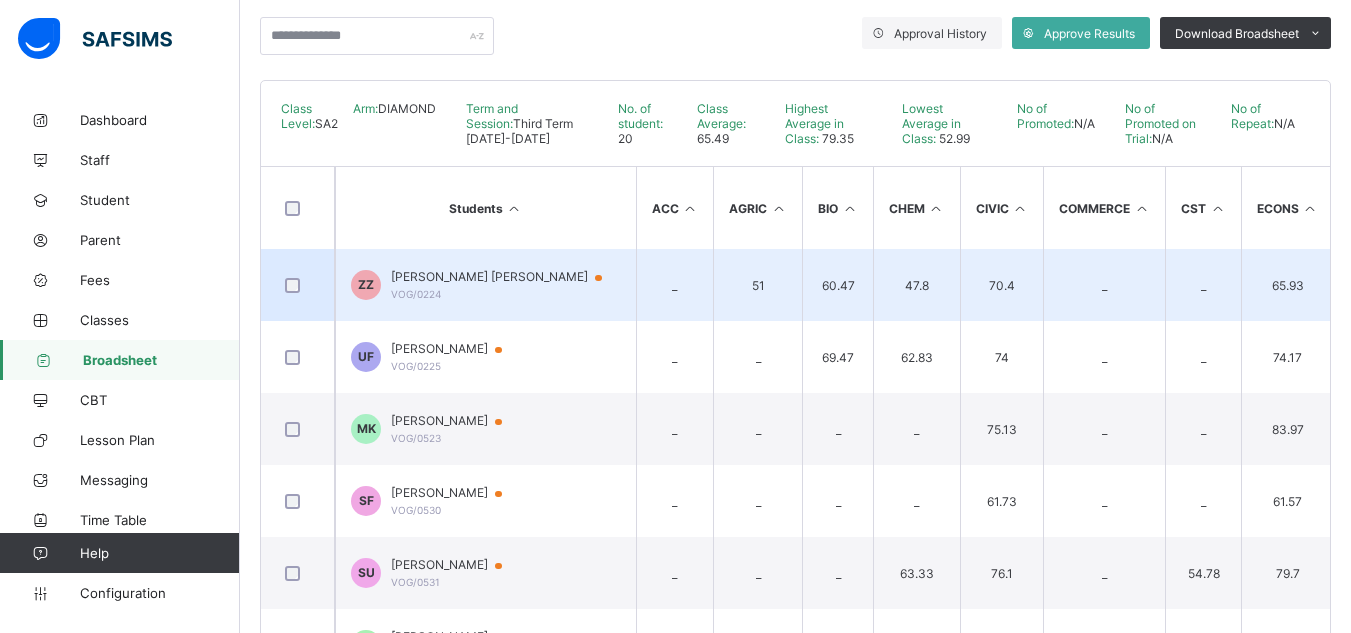 click on "[PERSON_NAME] [PERSON_NAME]" at bounding box center (506, 277) 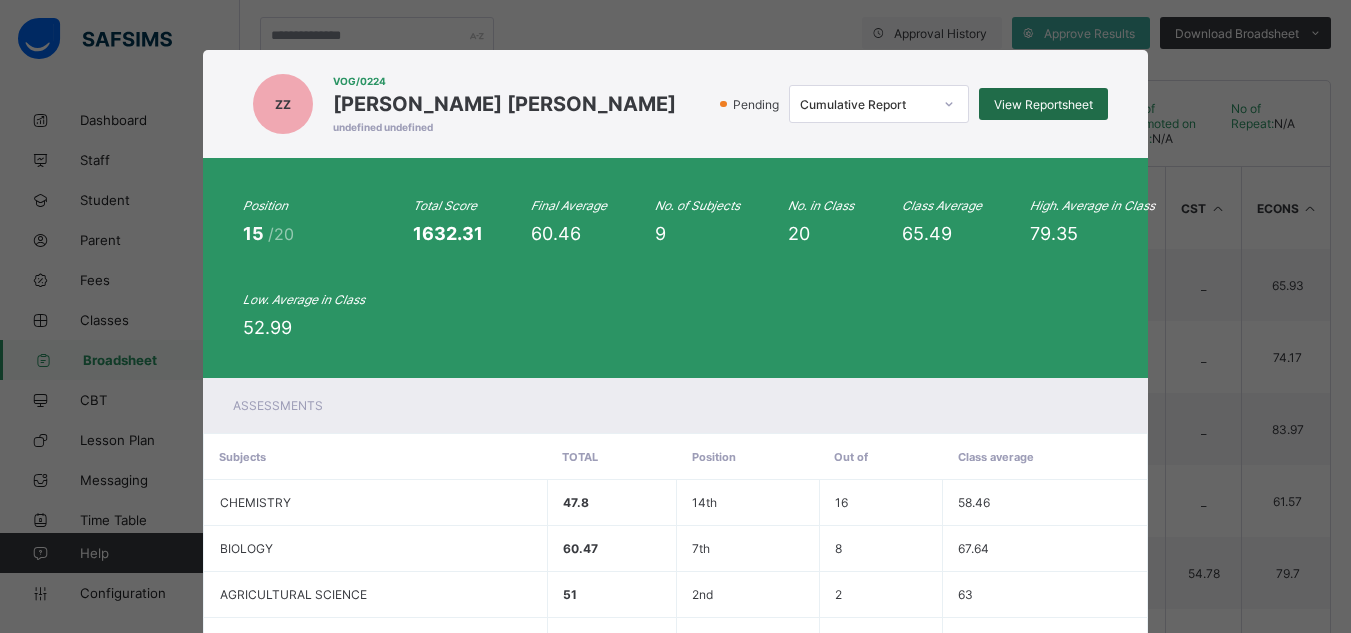click on "View Reportsheet" at bounding box center (1043, 104) 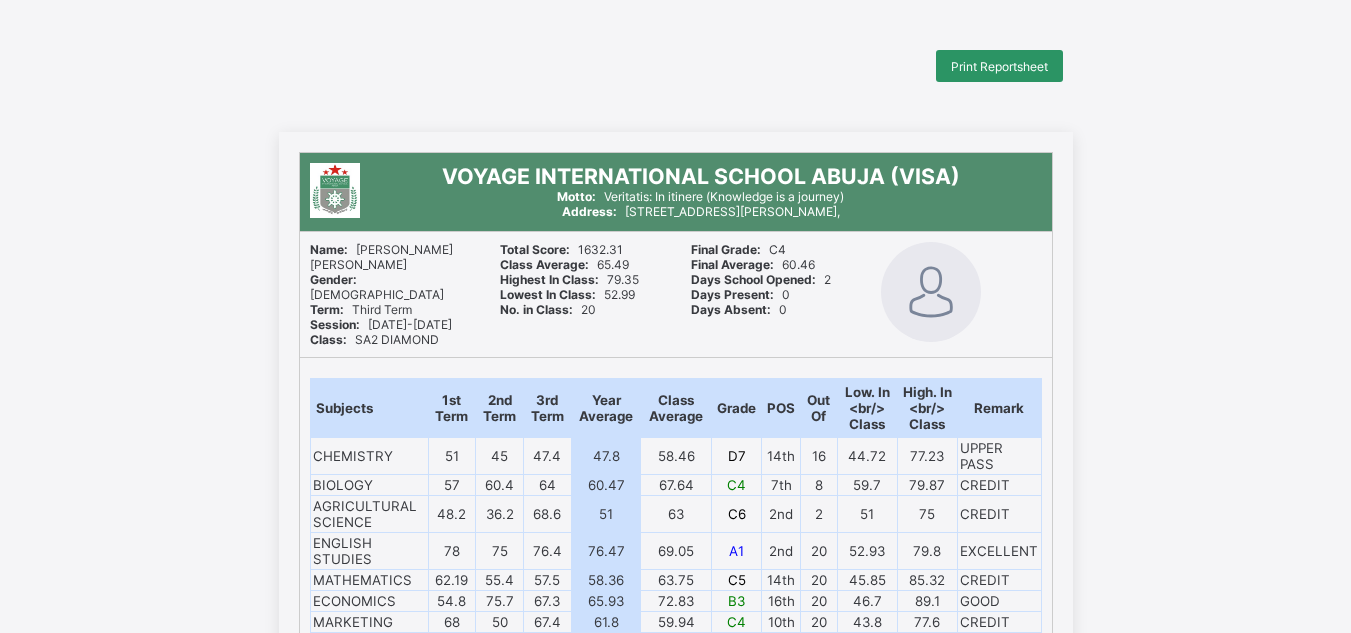 scroll, scrollTop: 0, scrollLeft: 0, axis: both 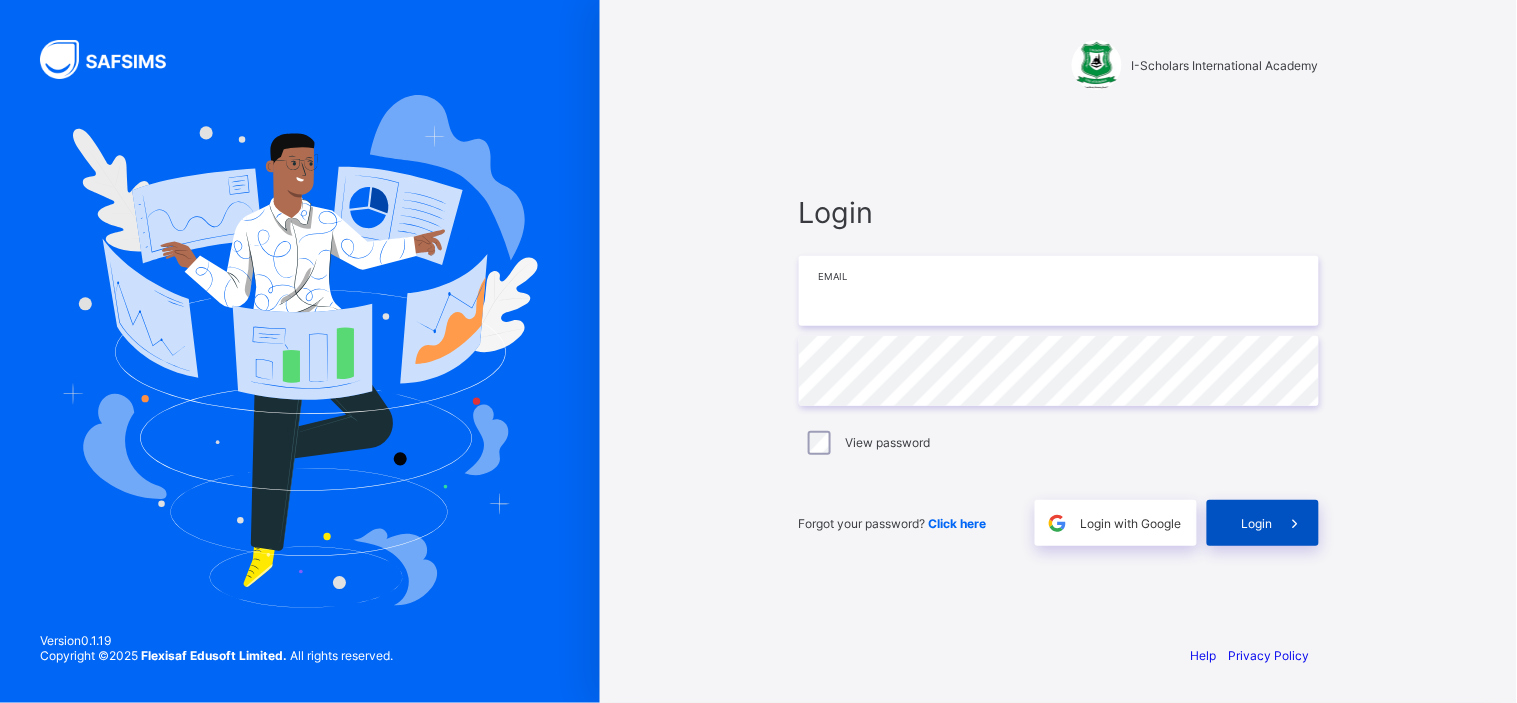 type on "**********" 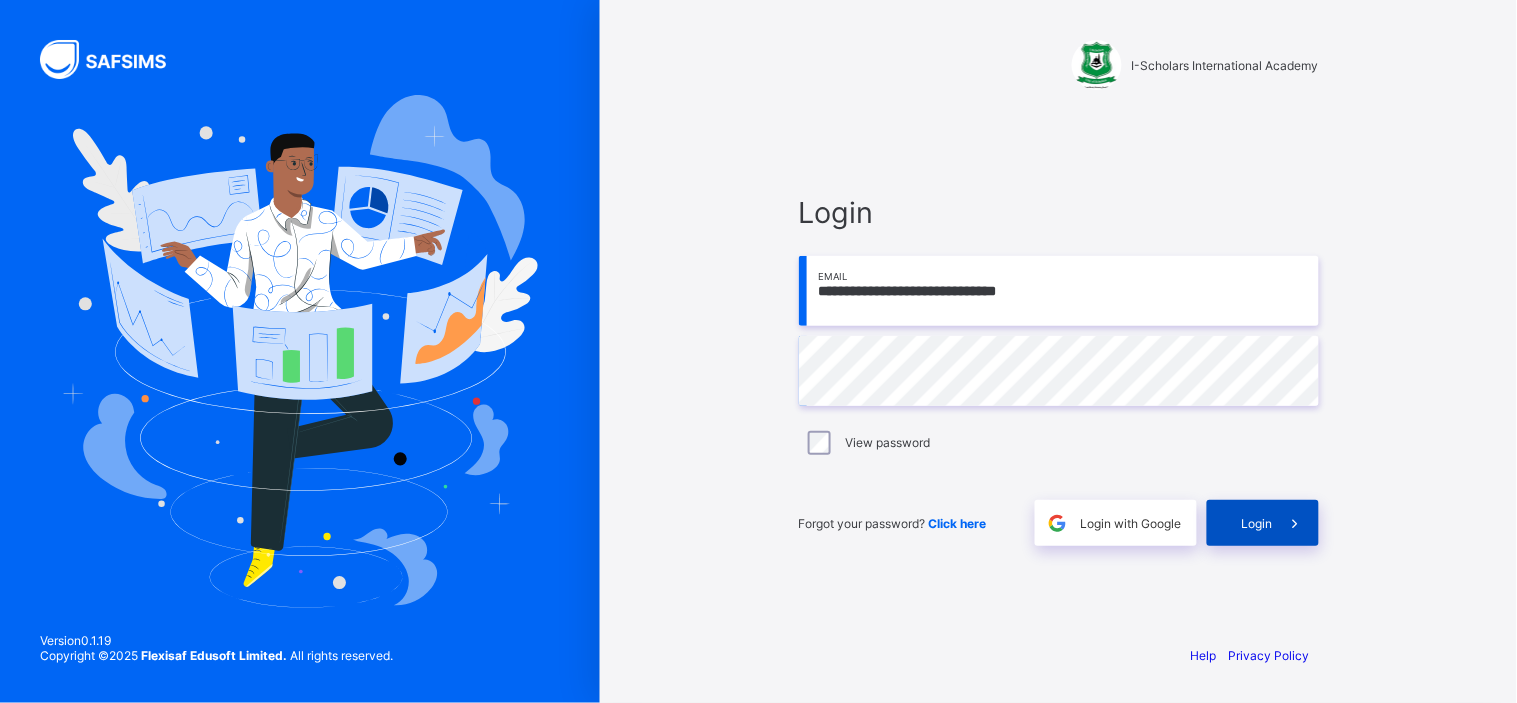 click on "Login" at bounding box center [1257, 523] 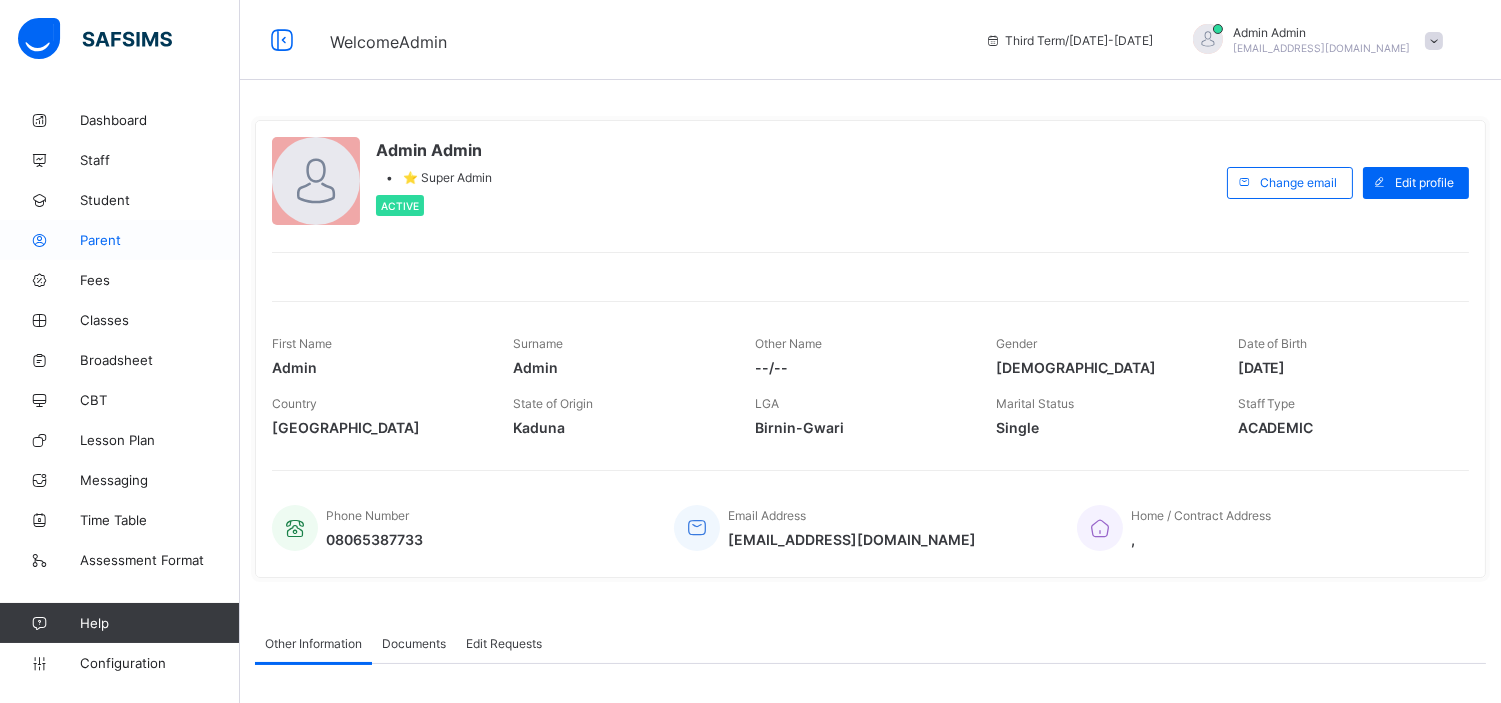 click on "Parent" at bounding box center (160, 240) 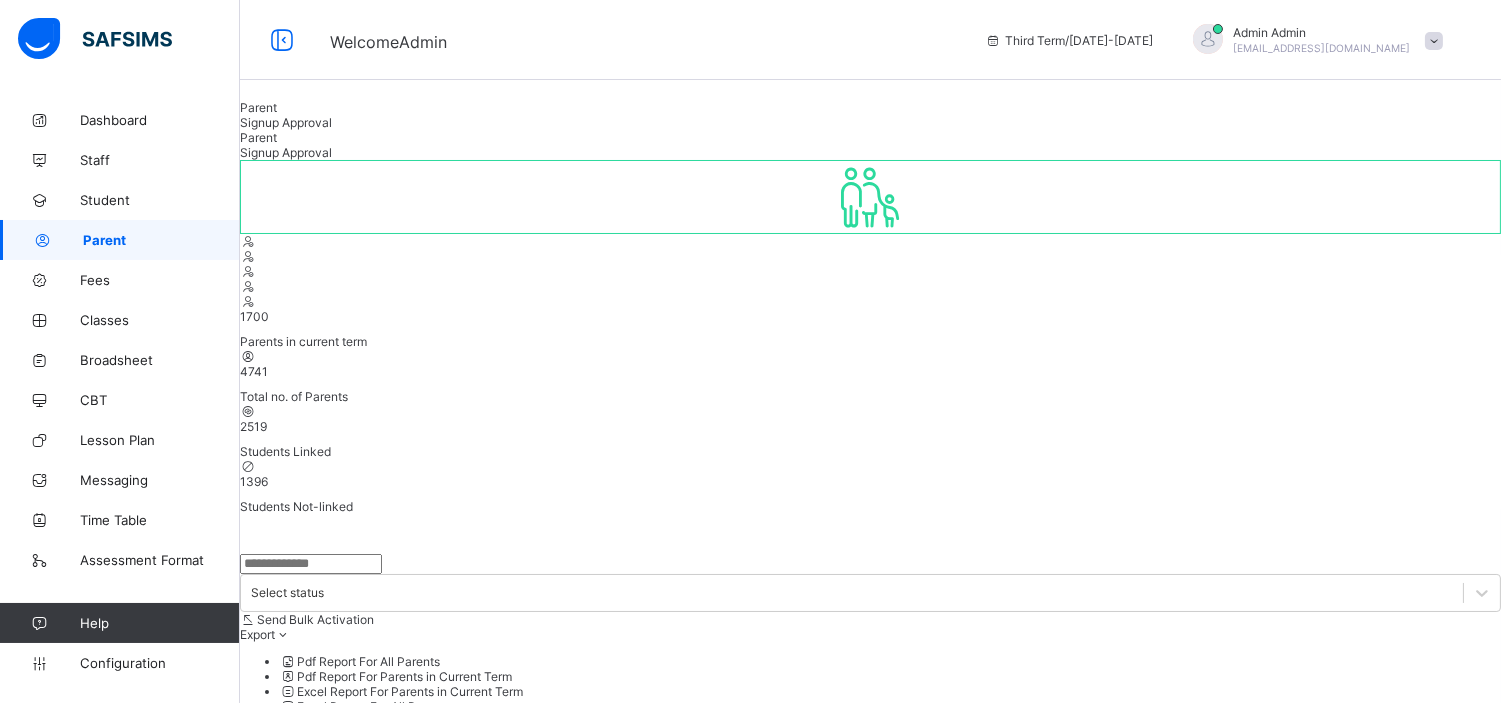 click at bounding box center [311, 564] 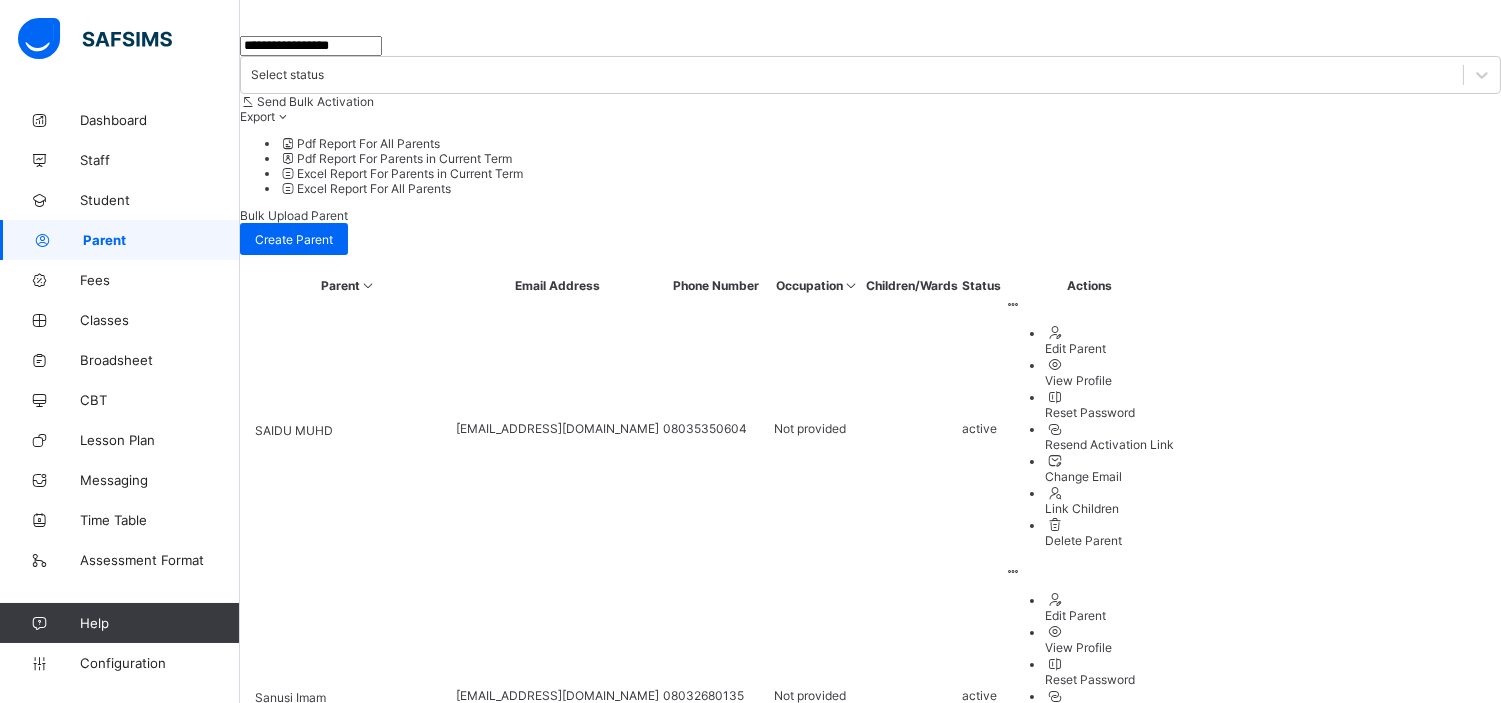 scroll, scrollTop: 522, scrollLeft: 0, axis: vertical 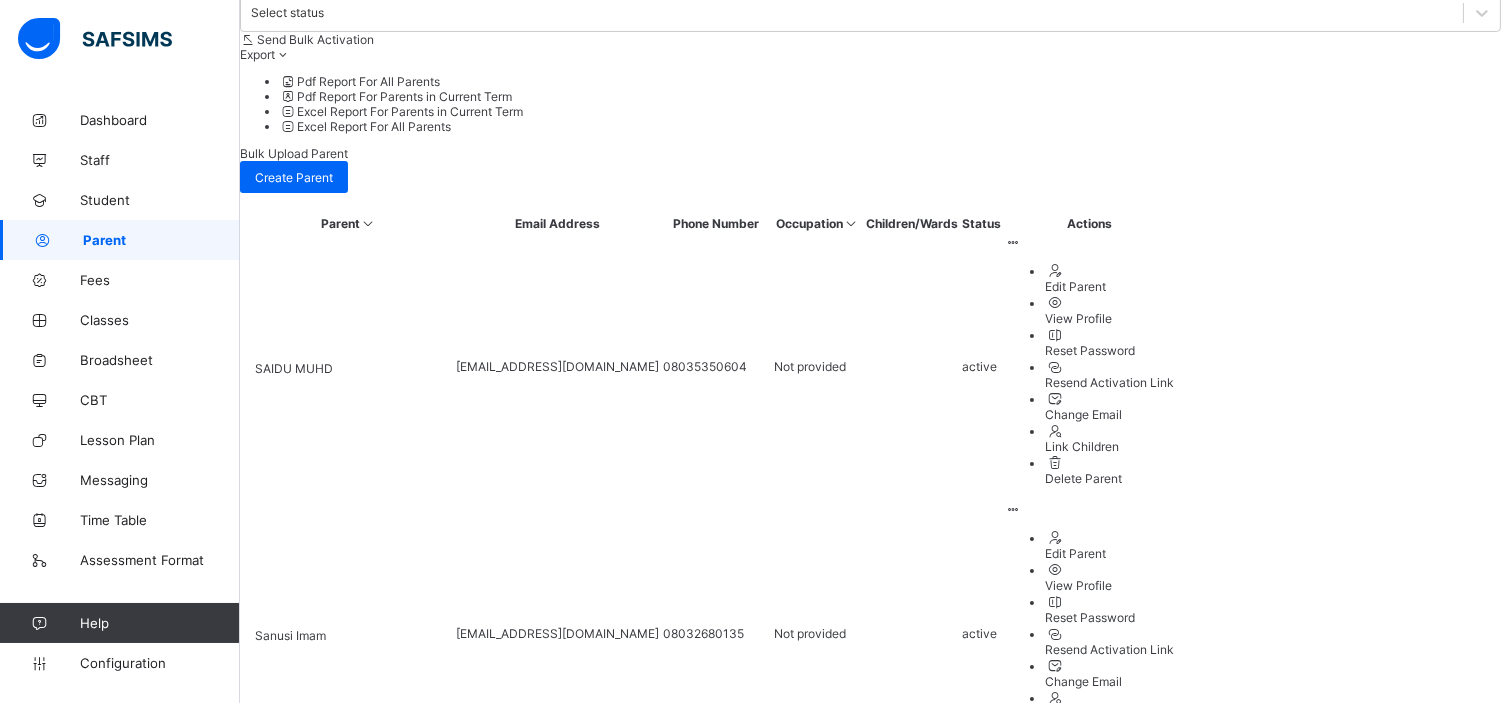 click on "10 Rows" at bounding box center [870, 2875] 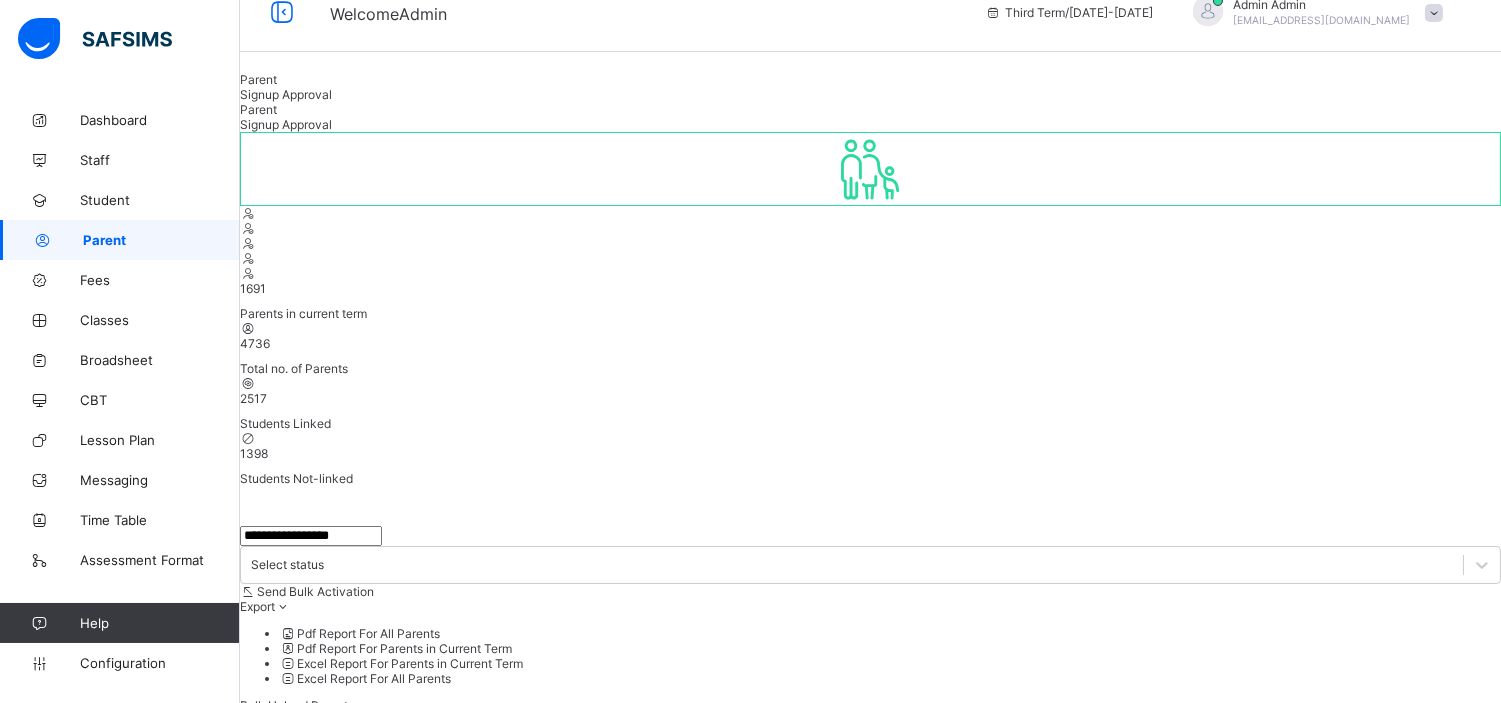 scroll, scrollTop: 0, scrollLeft: 0, axis: both 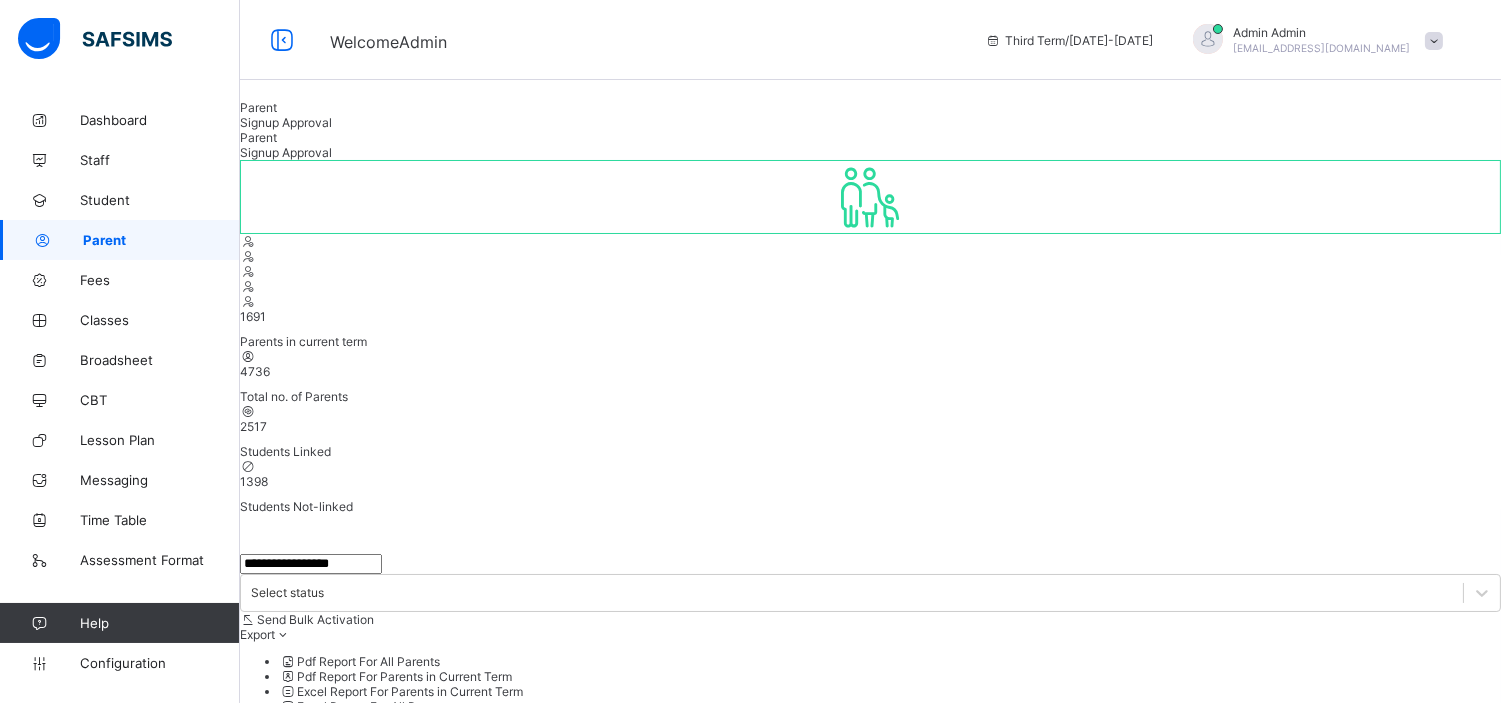 click on "Parent" at bounding box center [161, 240] 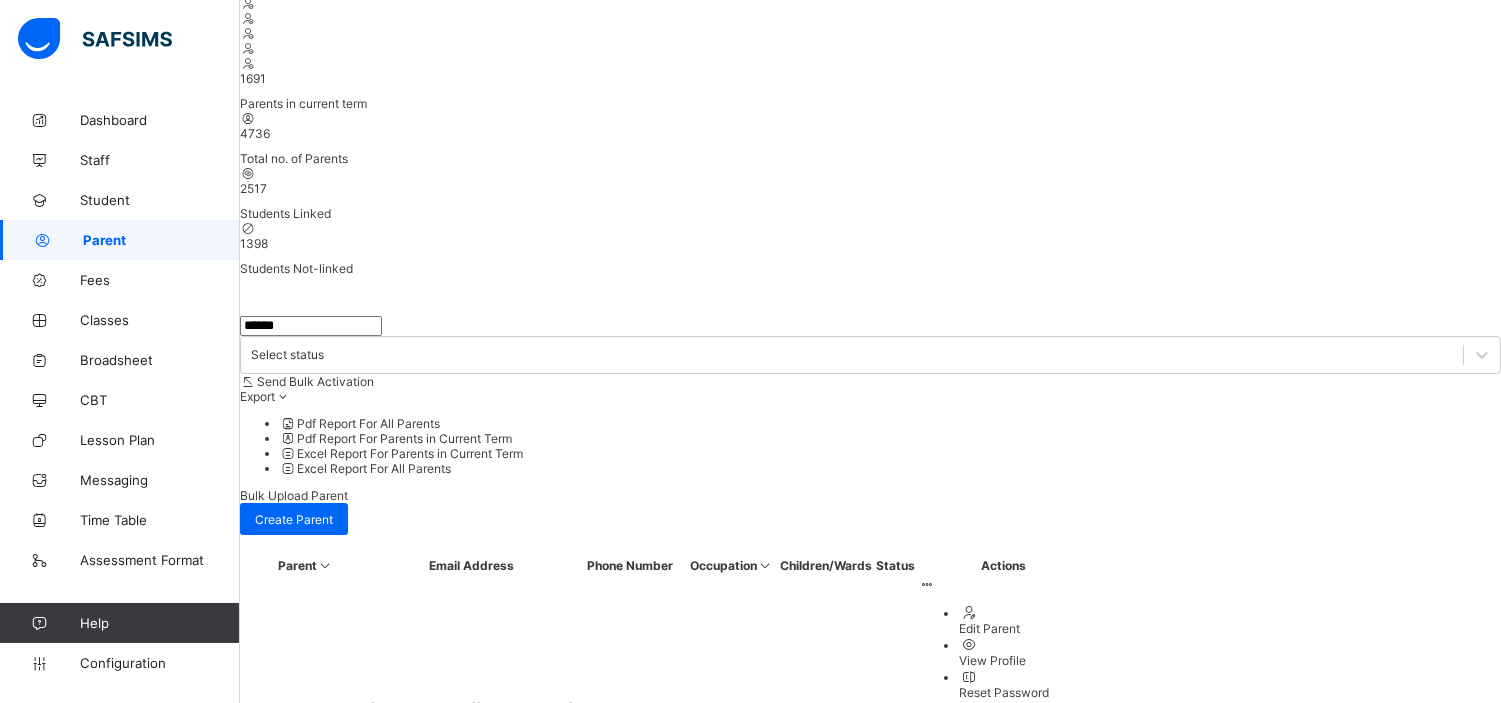 scroll, scrollTop: 243, scrollLeft: 0, axis: vertical 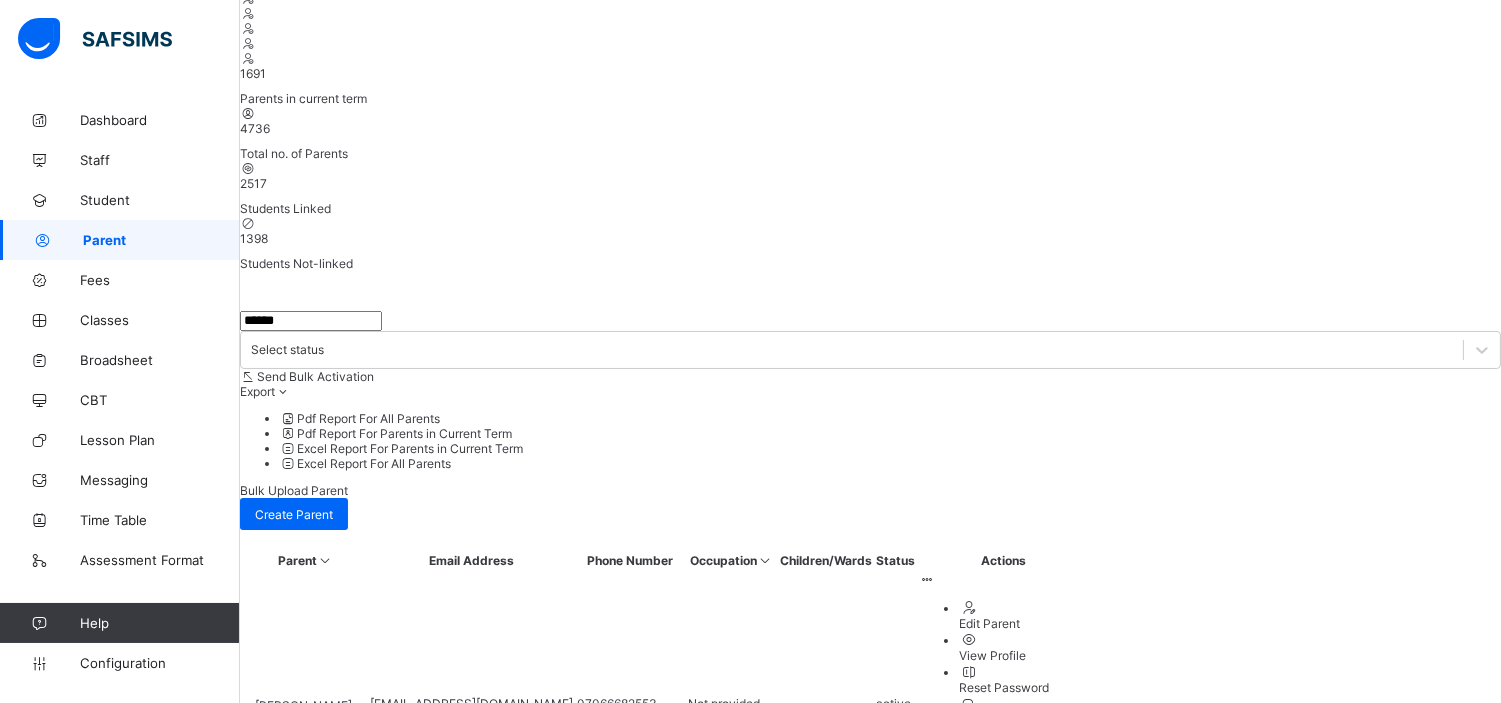 type on "******" 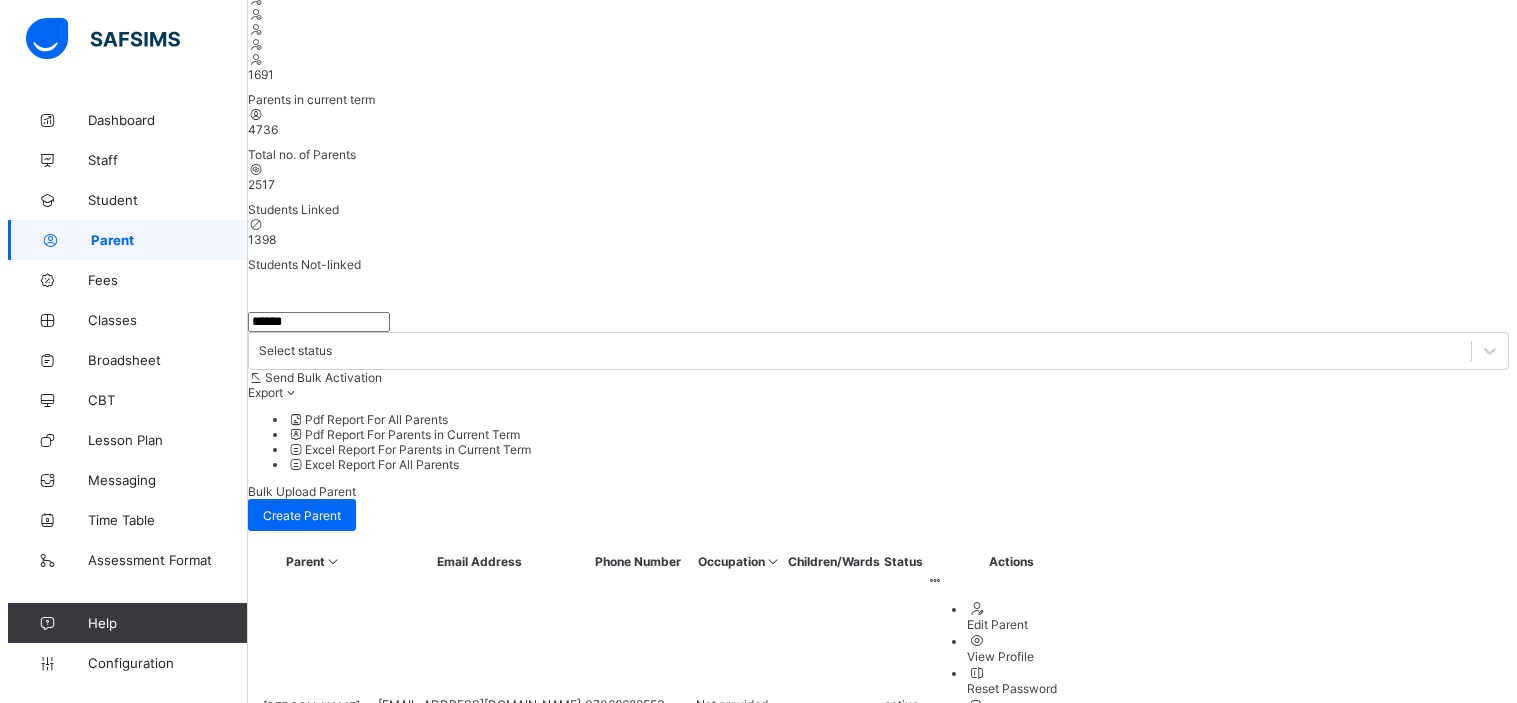 scroll, scrollTop: 243, scrollLeft: 0, axis: vertical 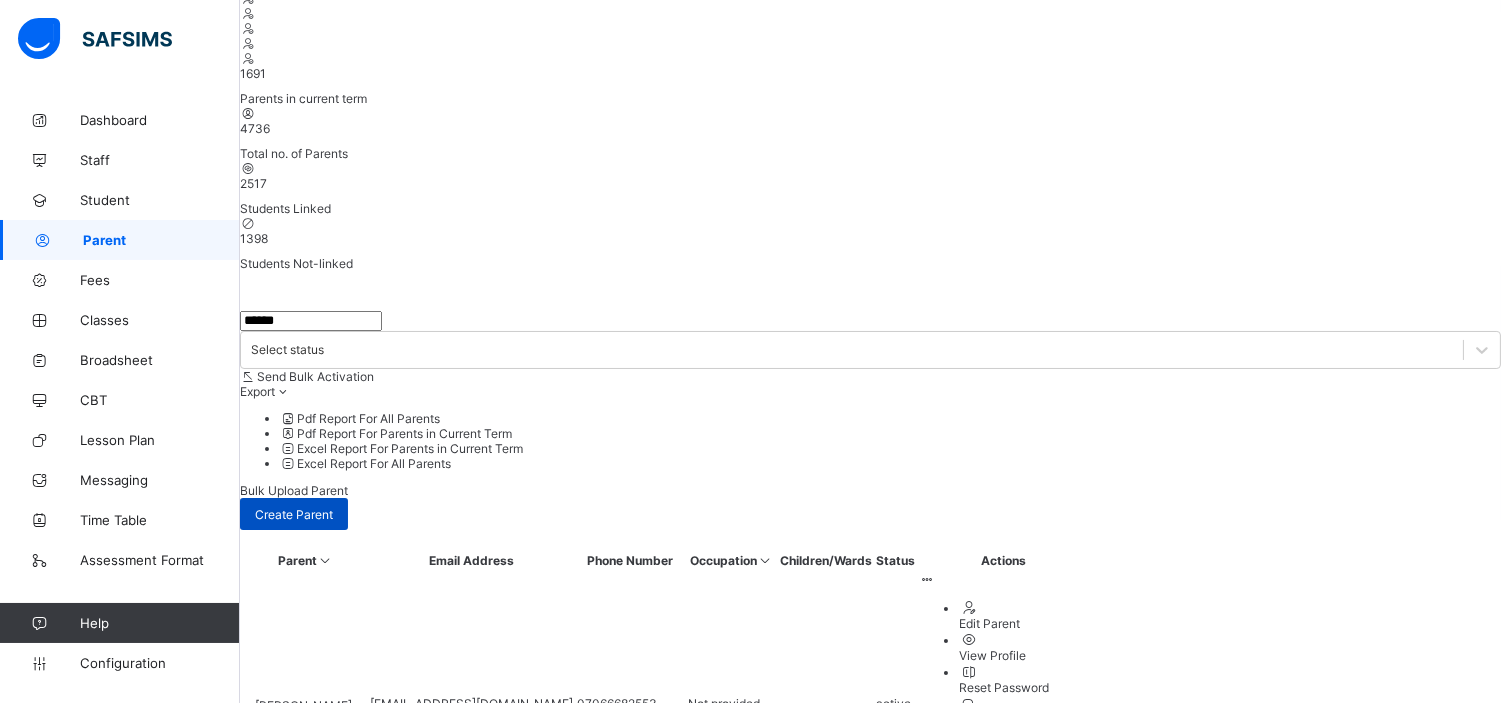 click on "Create Parent" at bounding box center (294, 514) 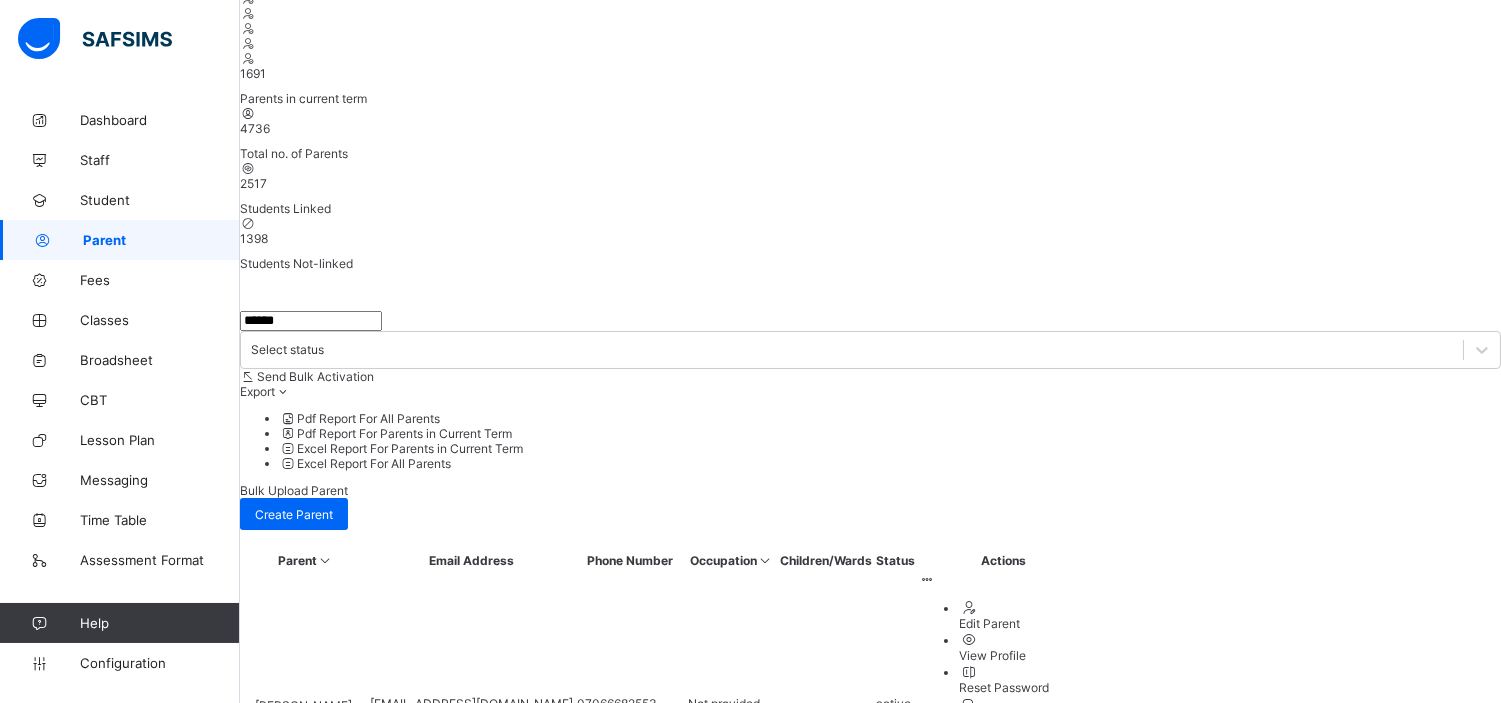 click at bounding box center (341, 2267) 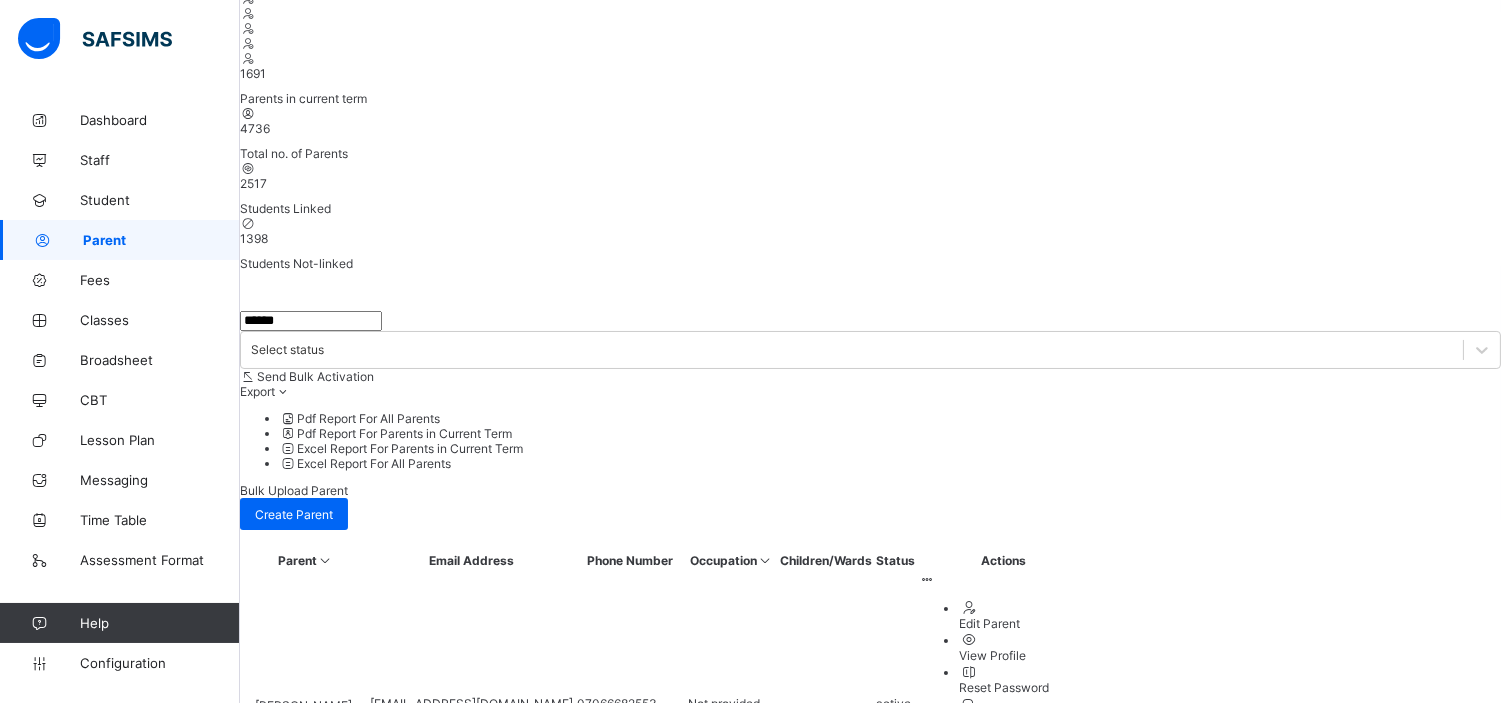 click at bounding box center [341, 2267] 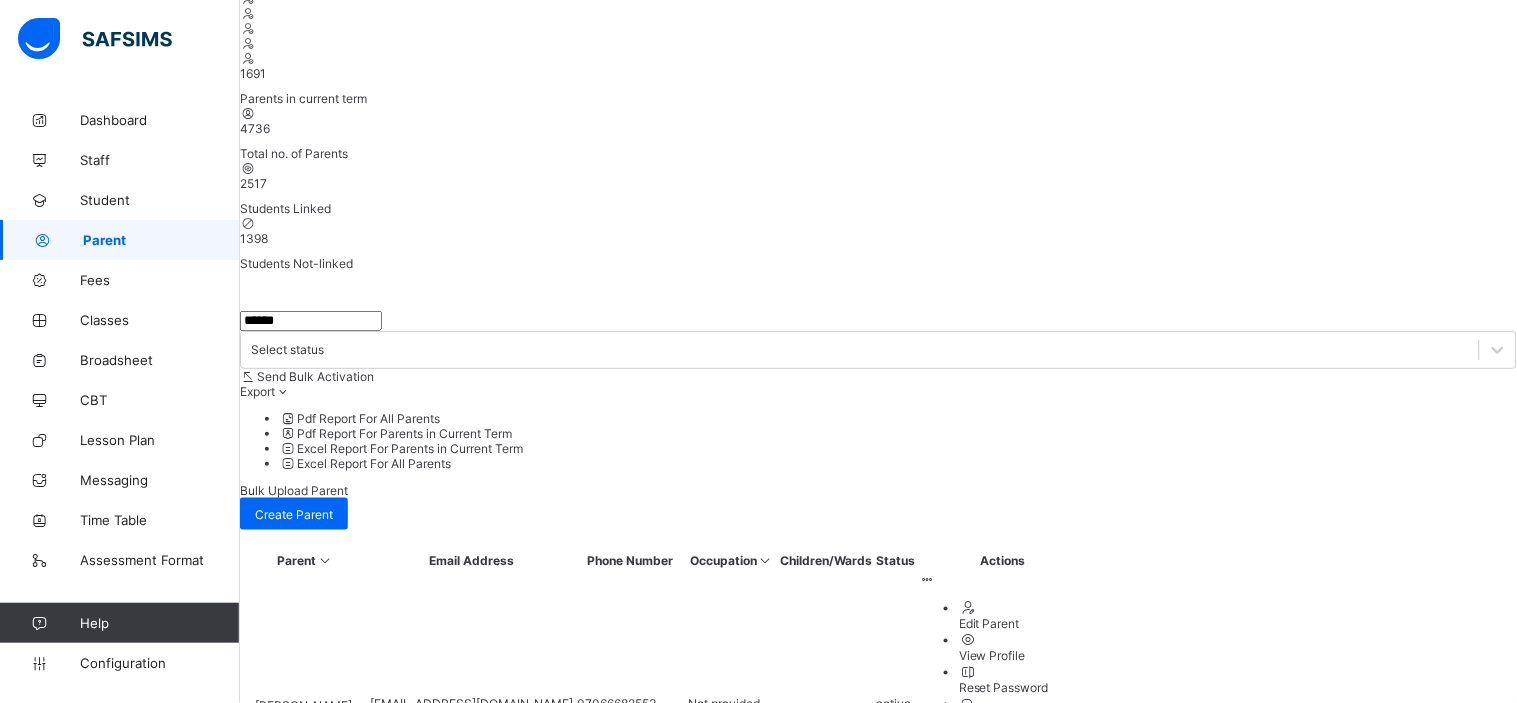 type on "********" 